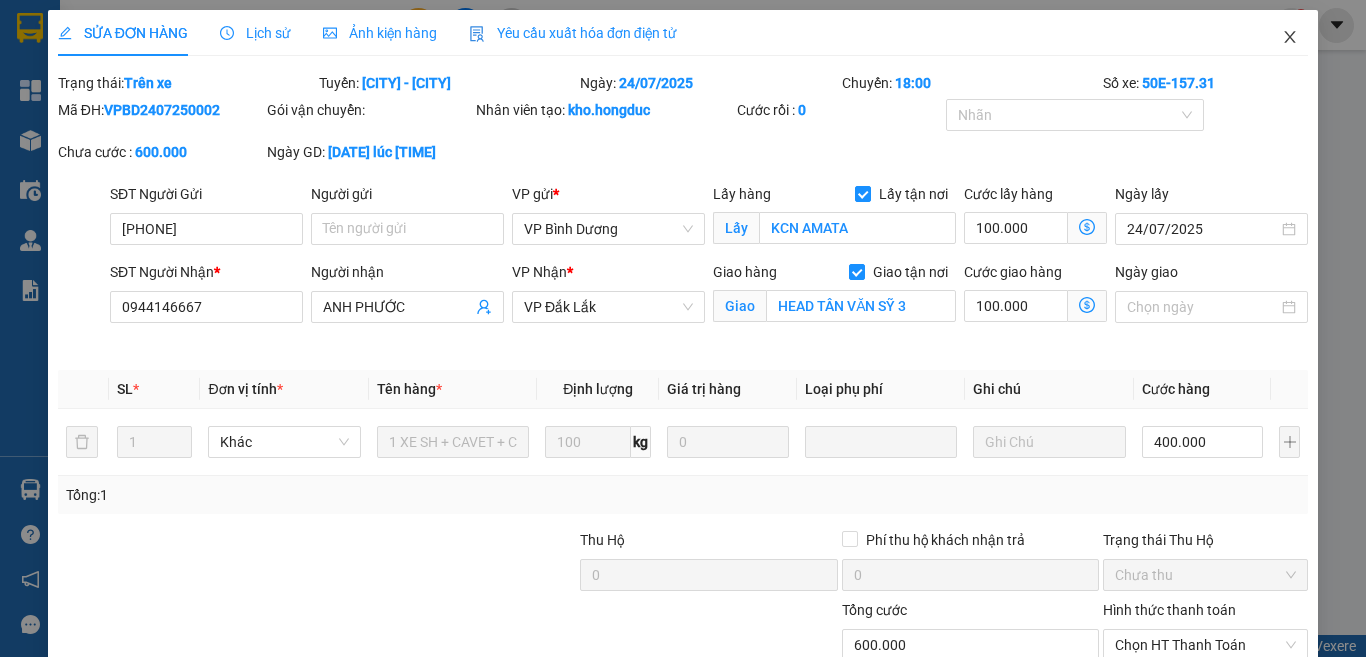 click 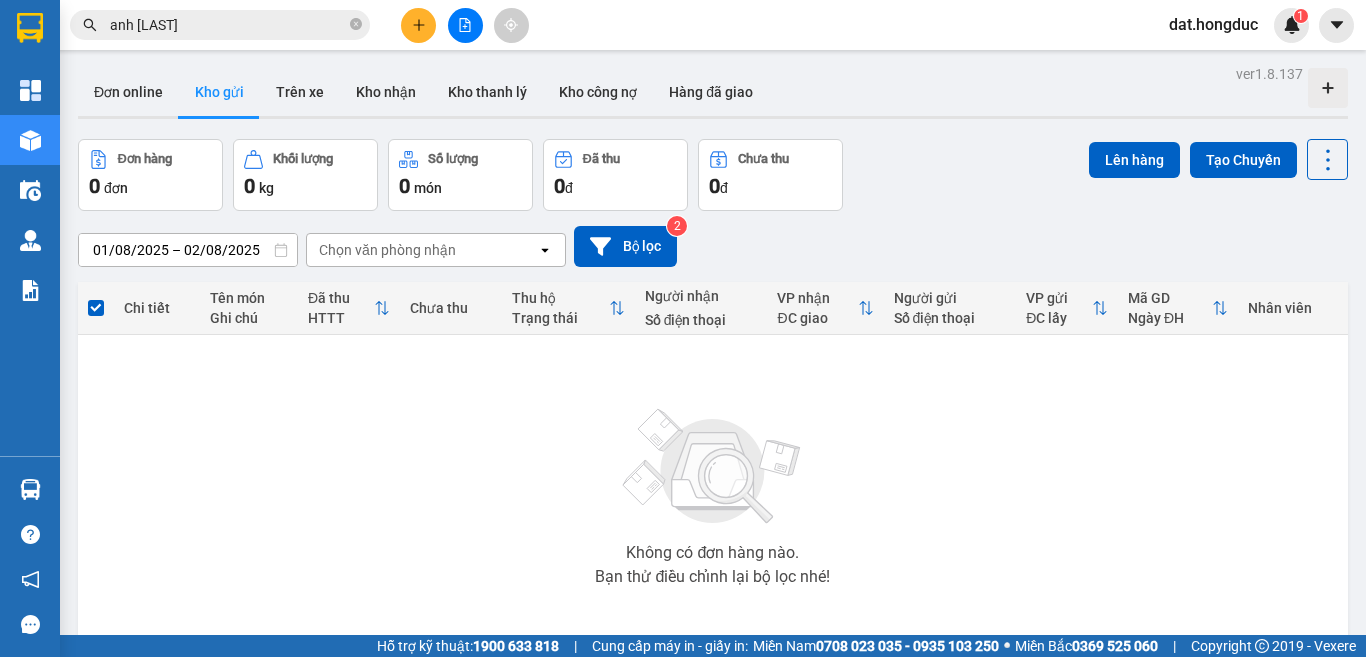 drag, startPoint x: 352, startPoint y: 22, endPoint x: 330, endPoint y: 0, distance: 31.112698 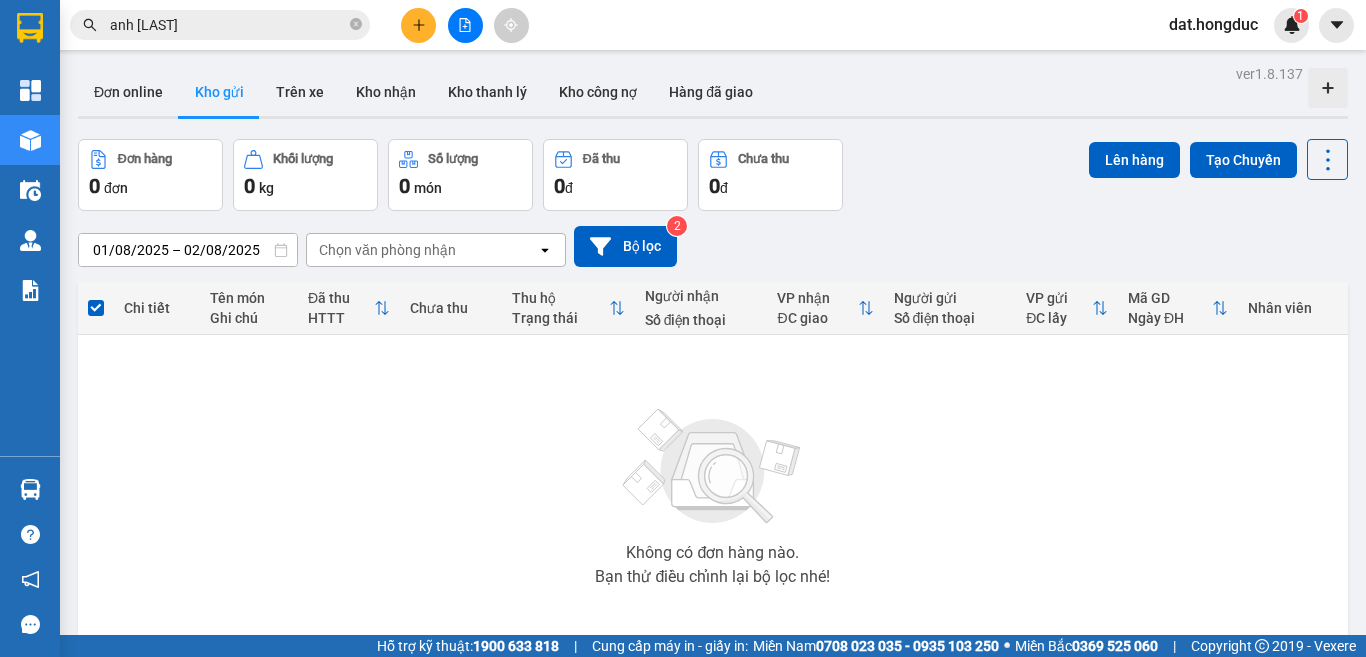 click 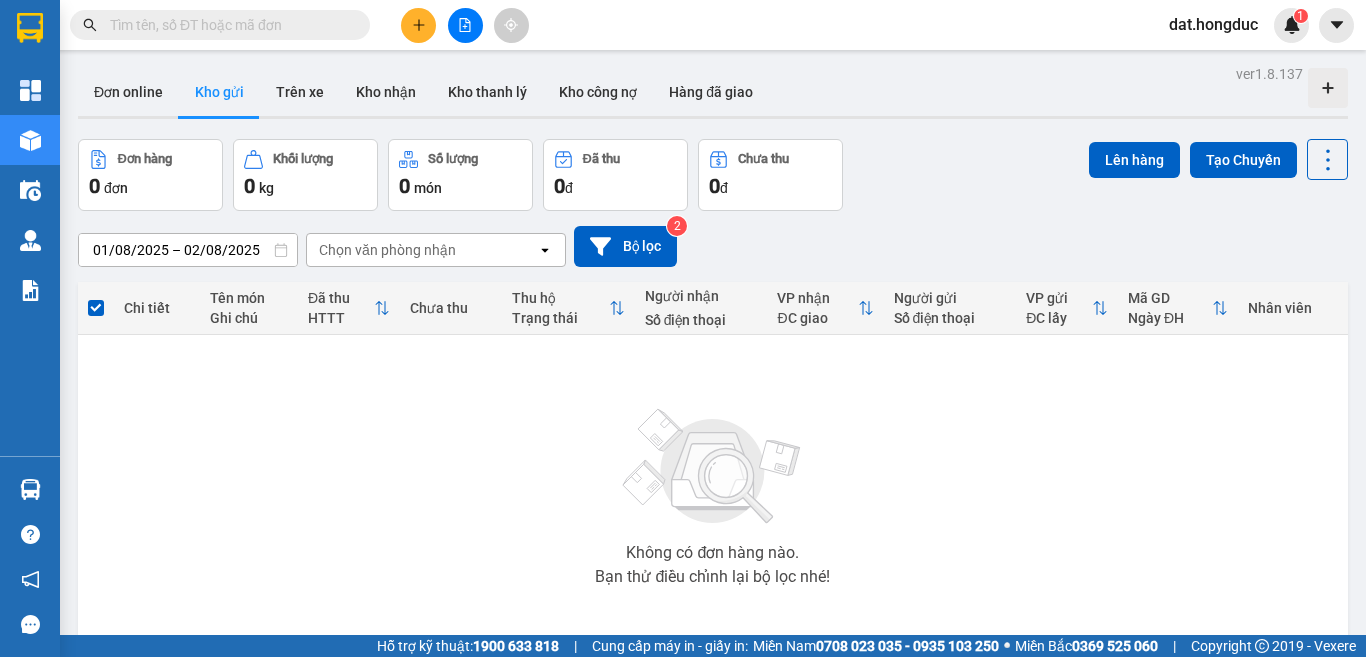 click at bounding box center [228, 25] 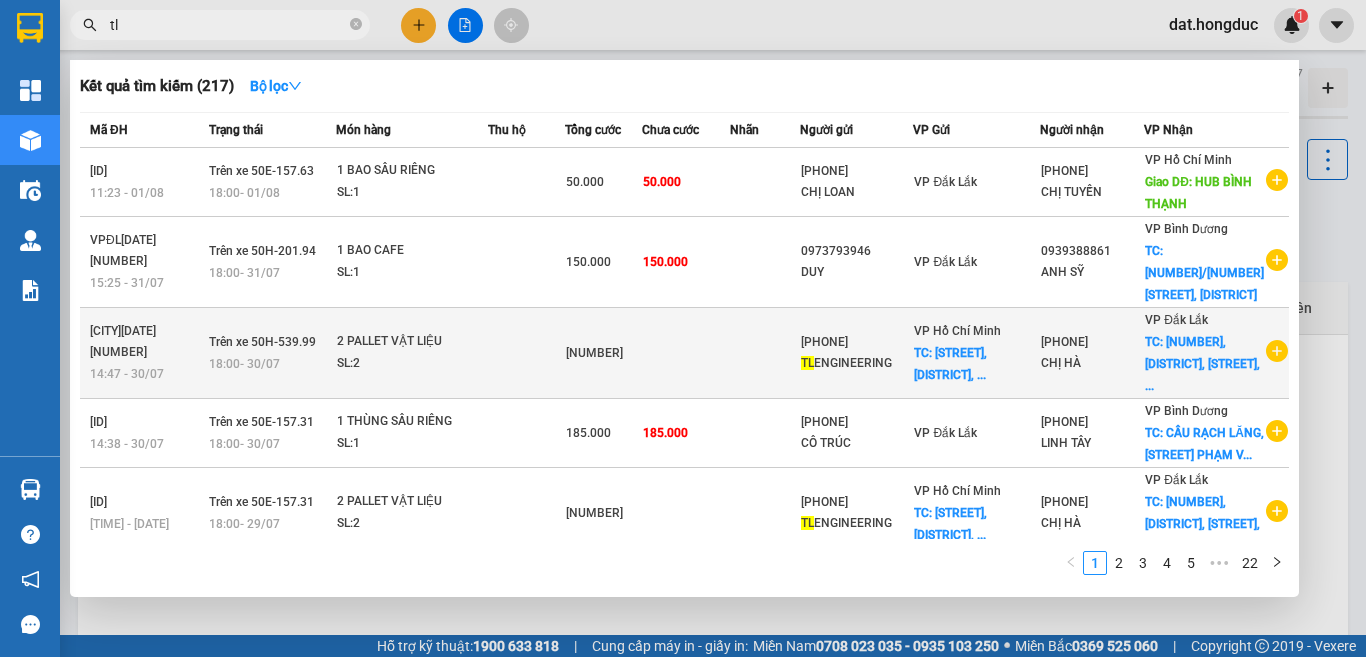 type on "tl" 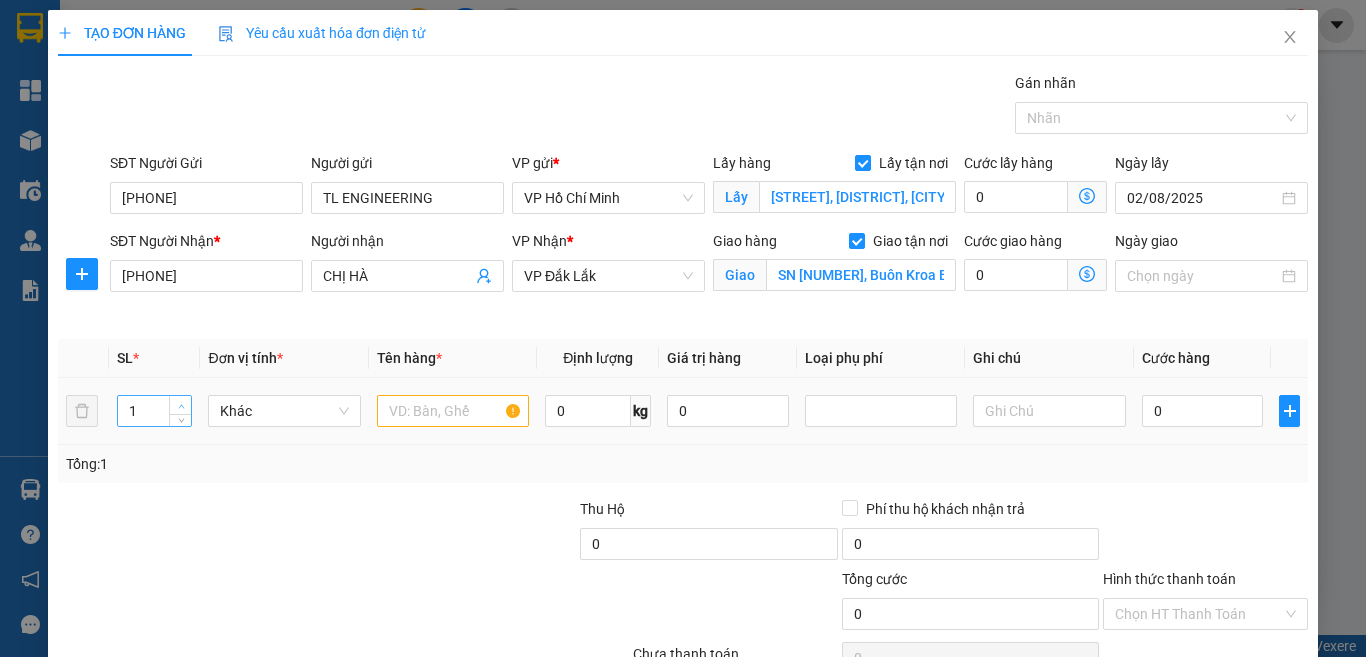 click 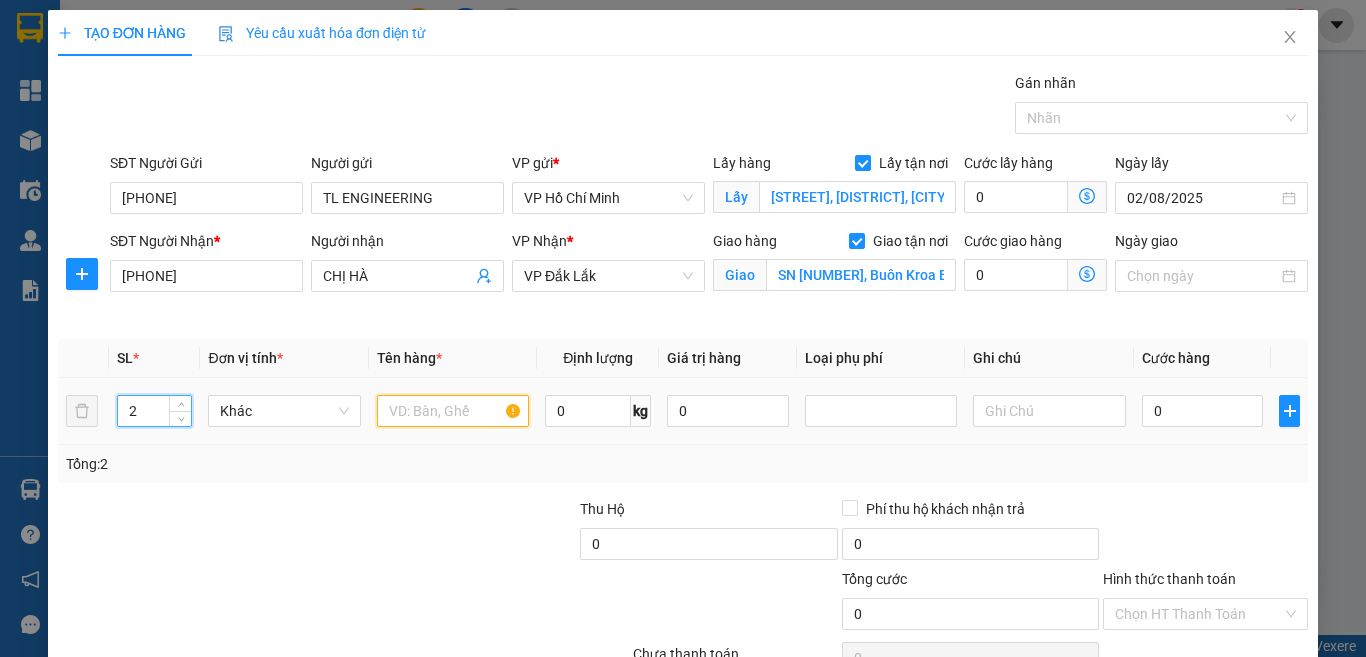 click at bounding box center (453, 411) 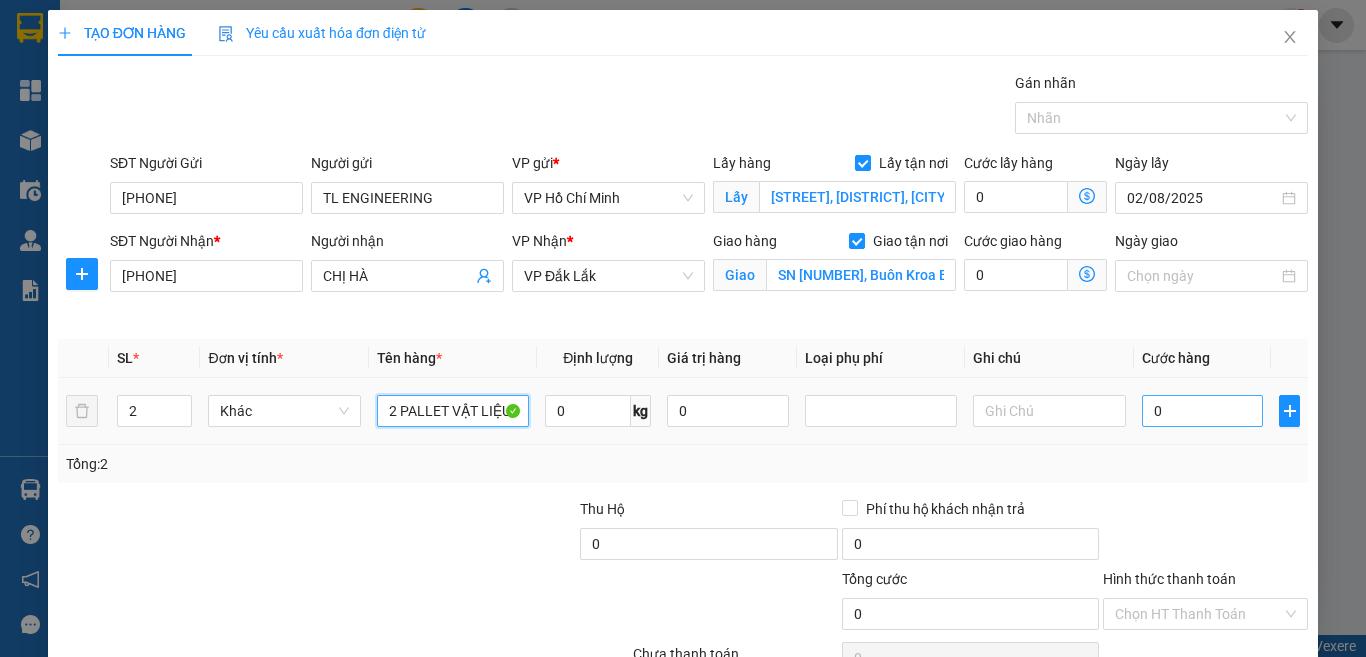 type on "2 PALLET VẬT LIỆU" 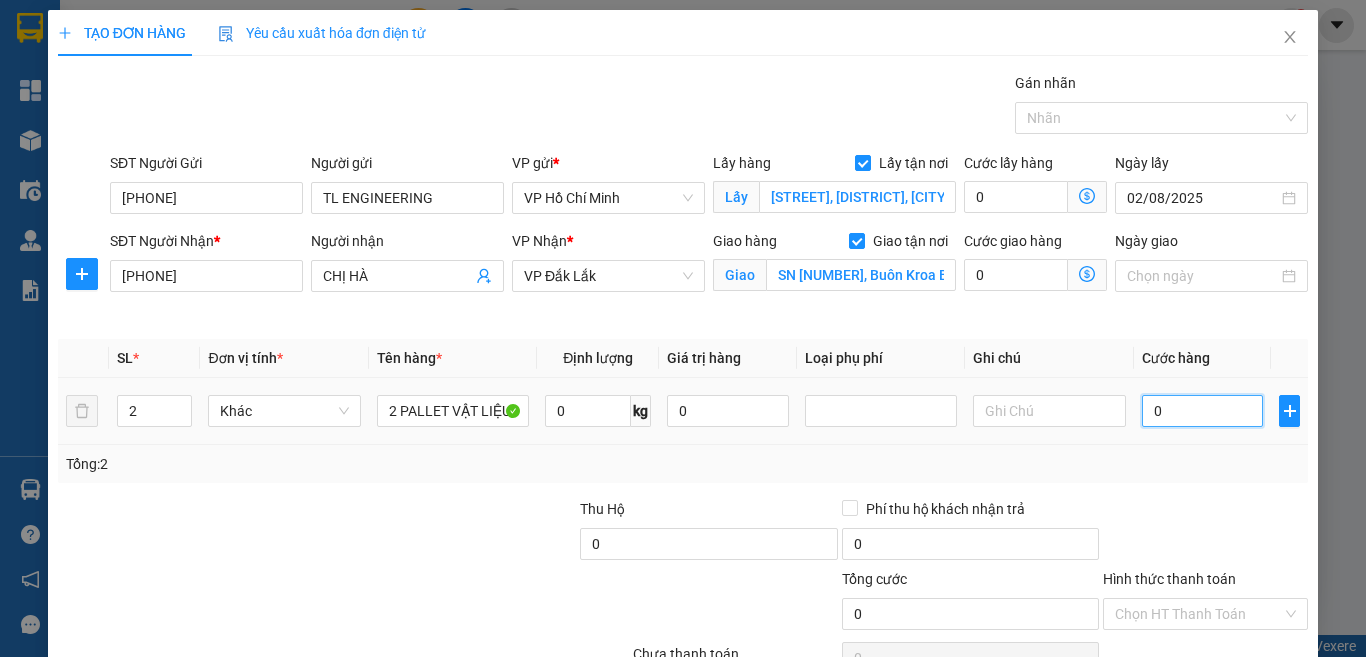 click on "0" at bounding box center [1203, 411] 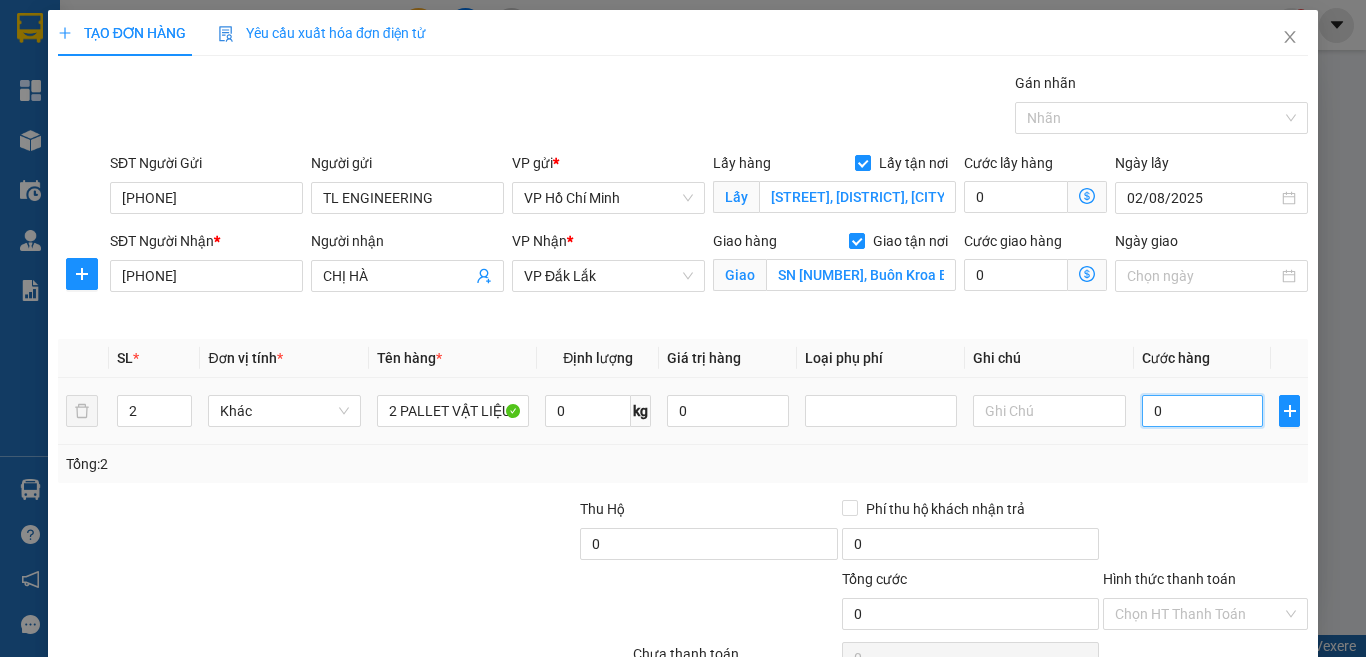 type on "2" 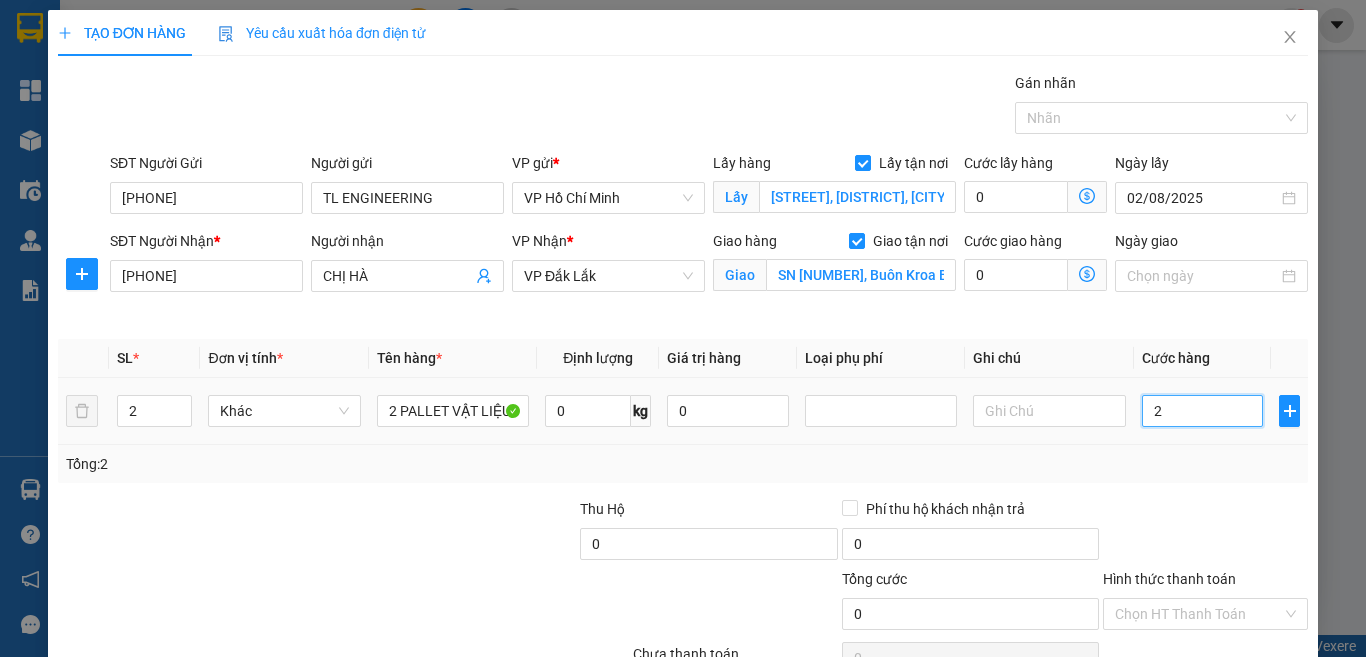 type on "2" 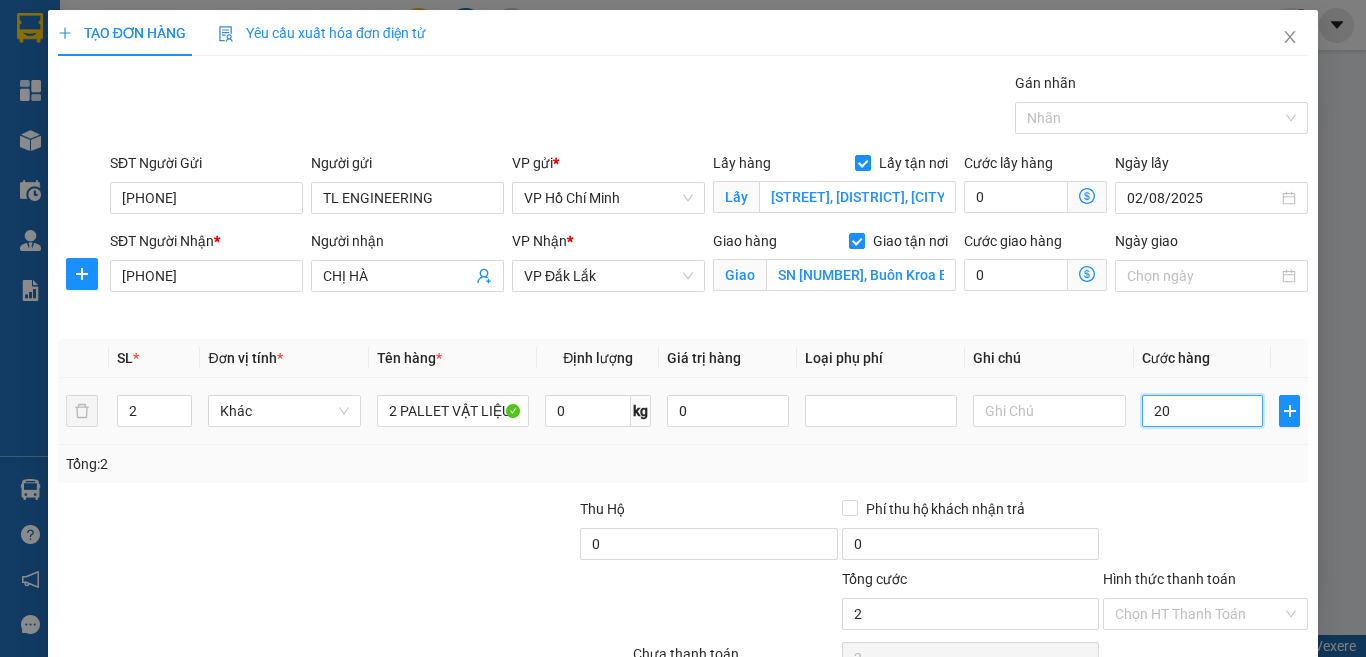 type on "200" 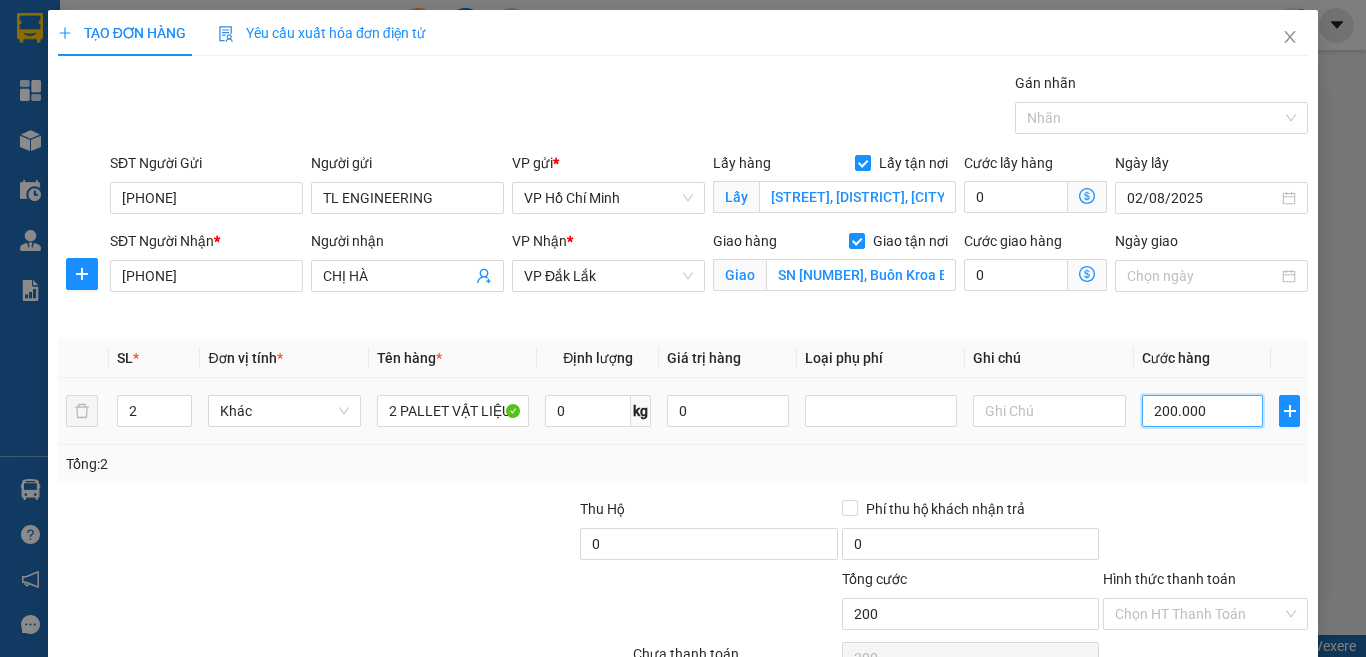 type on "2.000.000" 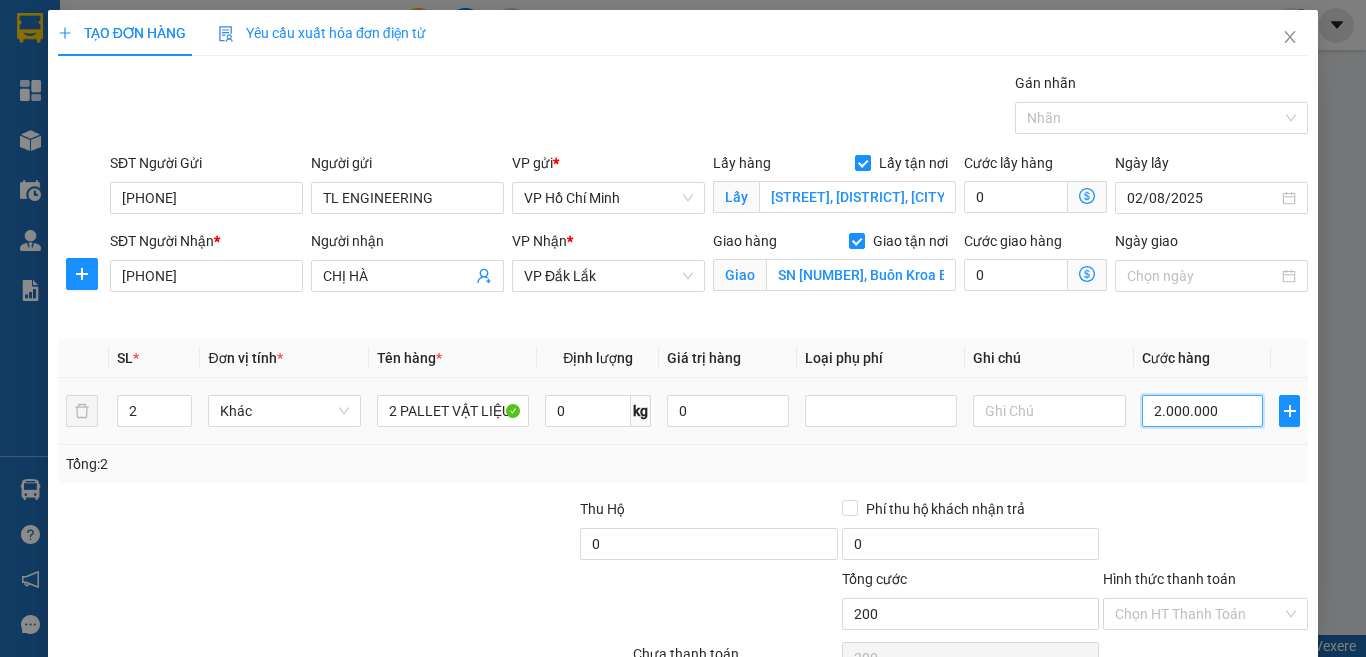 type on "2.000.000" 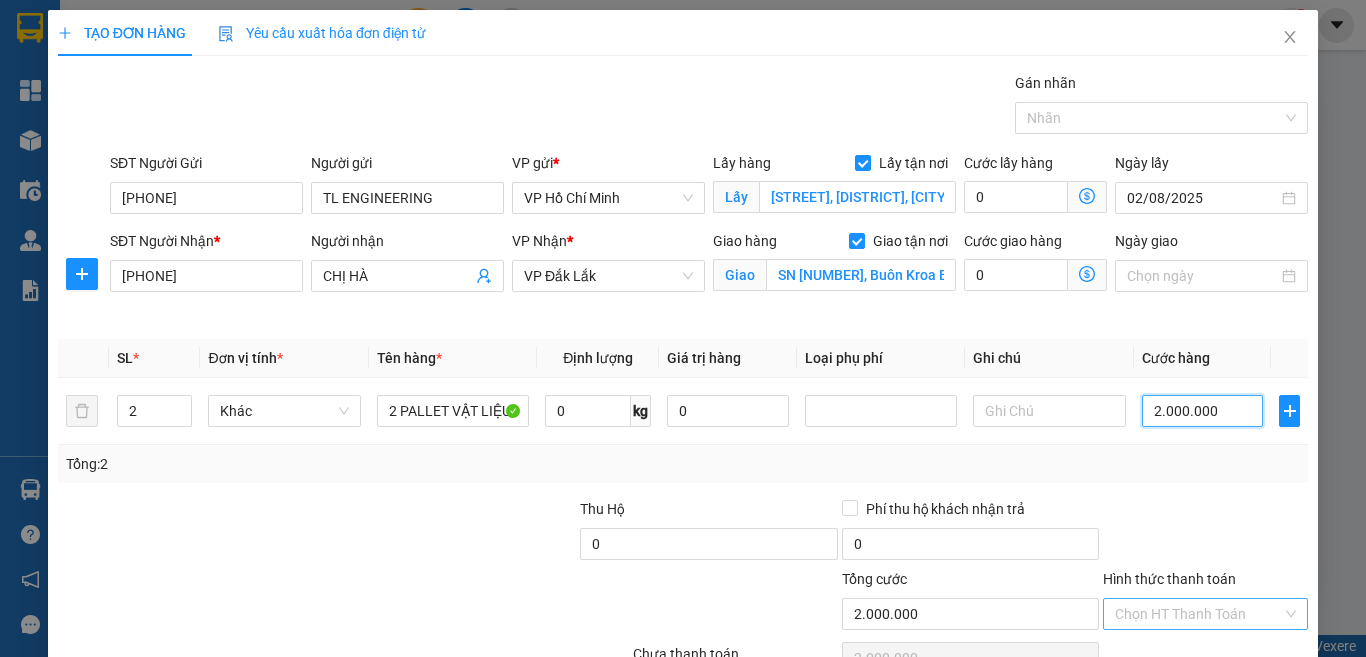 type on "2.000.000" 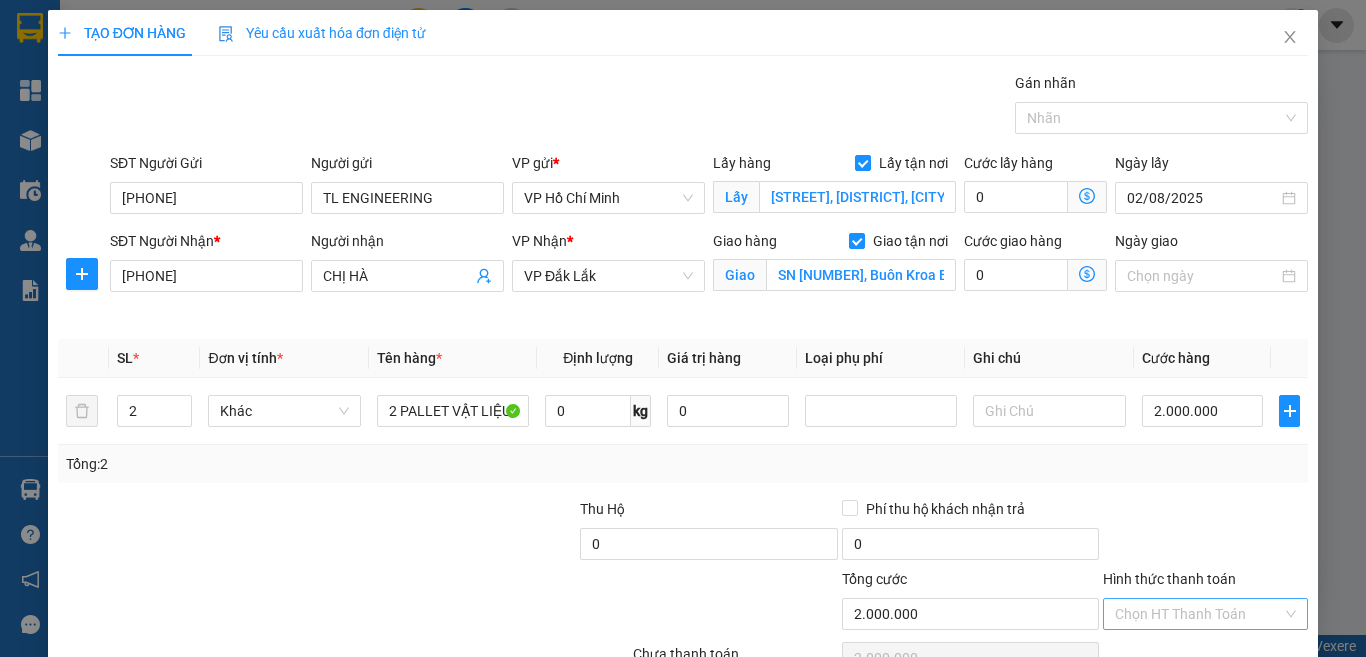 click on "Hình thức thanh toán" at bounding box center (1198, 614) 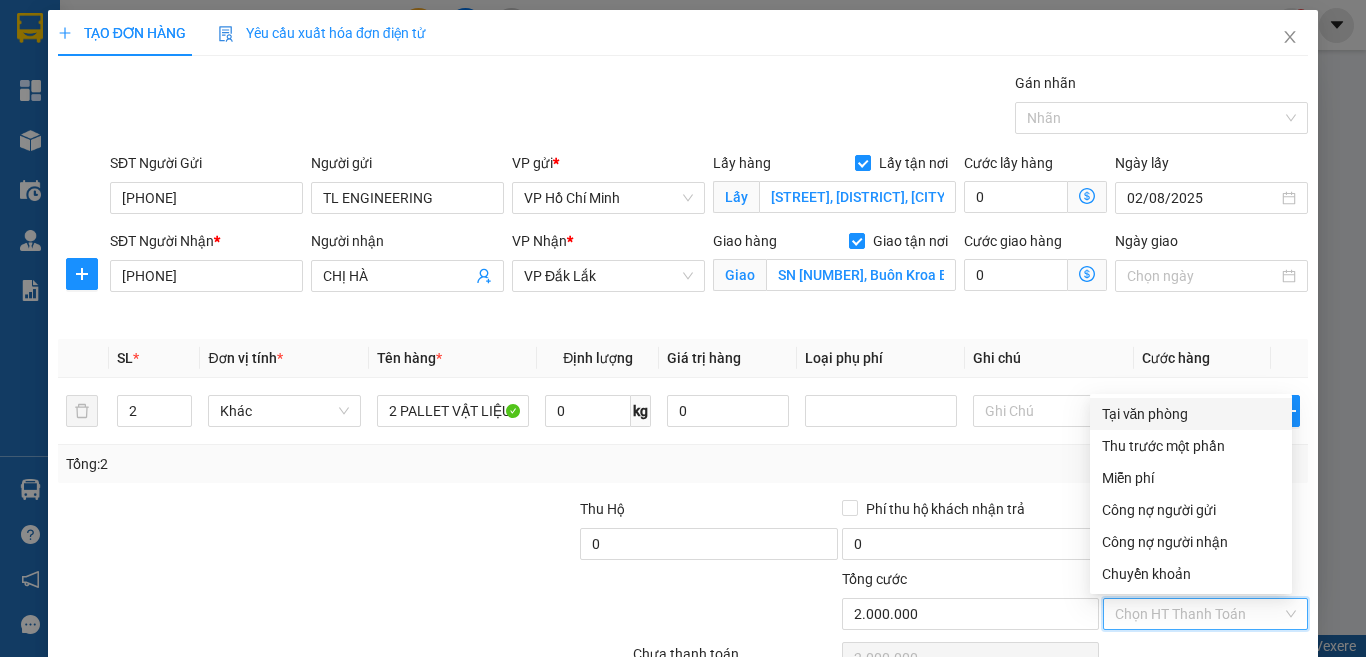 click on "Tại văn phòng" at bounding box center (1191, 414) 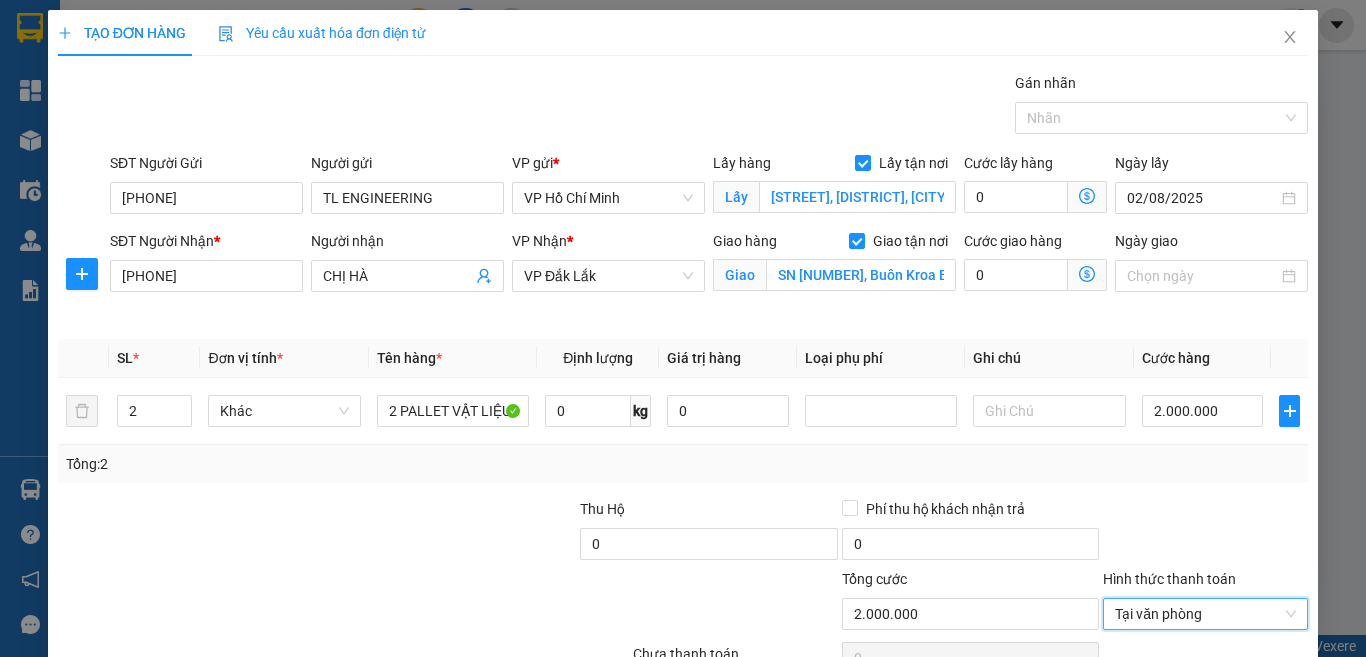 scroll, scrollTop: 107, scrollLeft: 0, axis: vertical 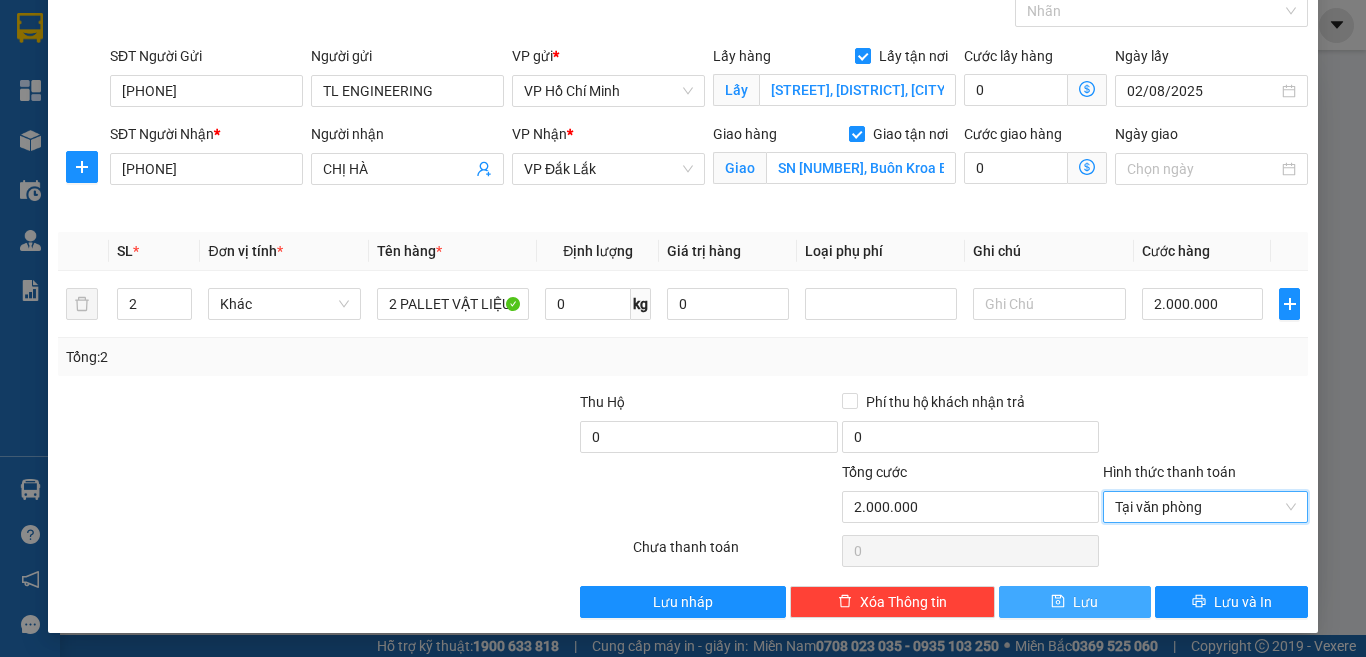 click on "Lưu" at bounding box center (1075, 602) 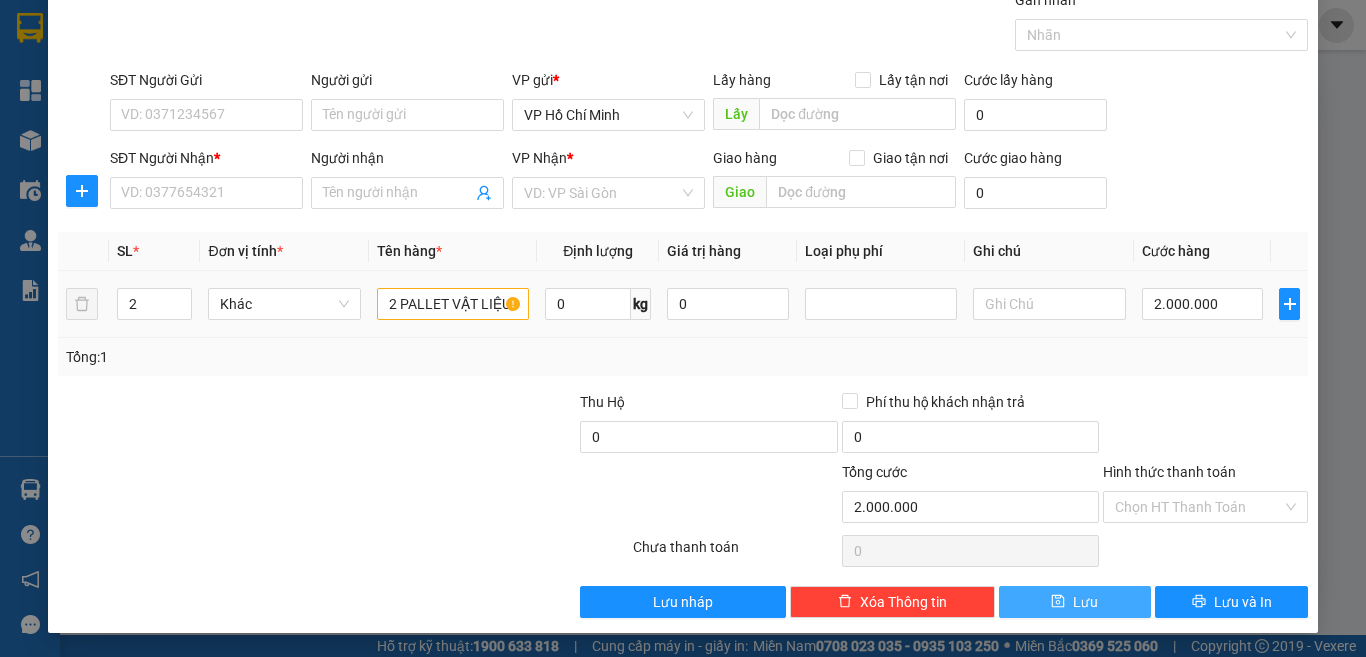 type 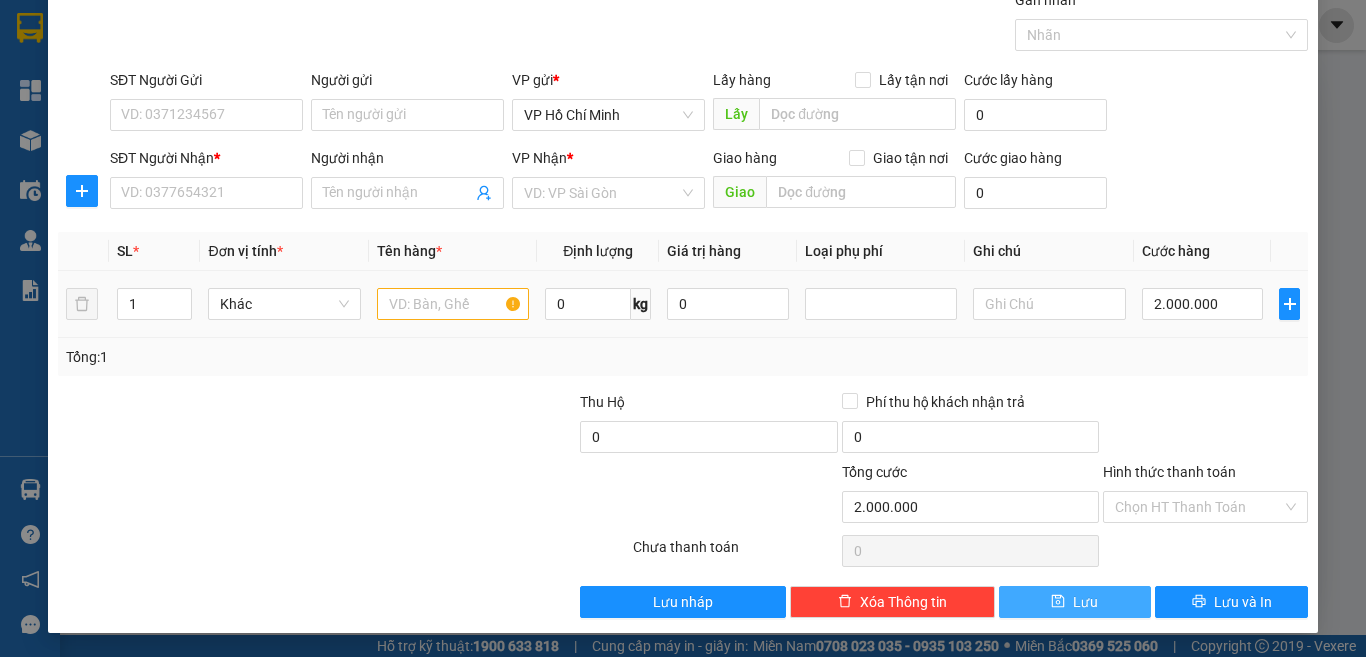 type on "0" 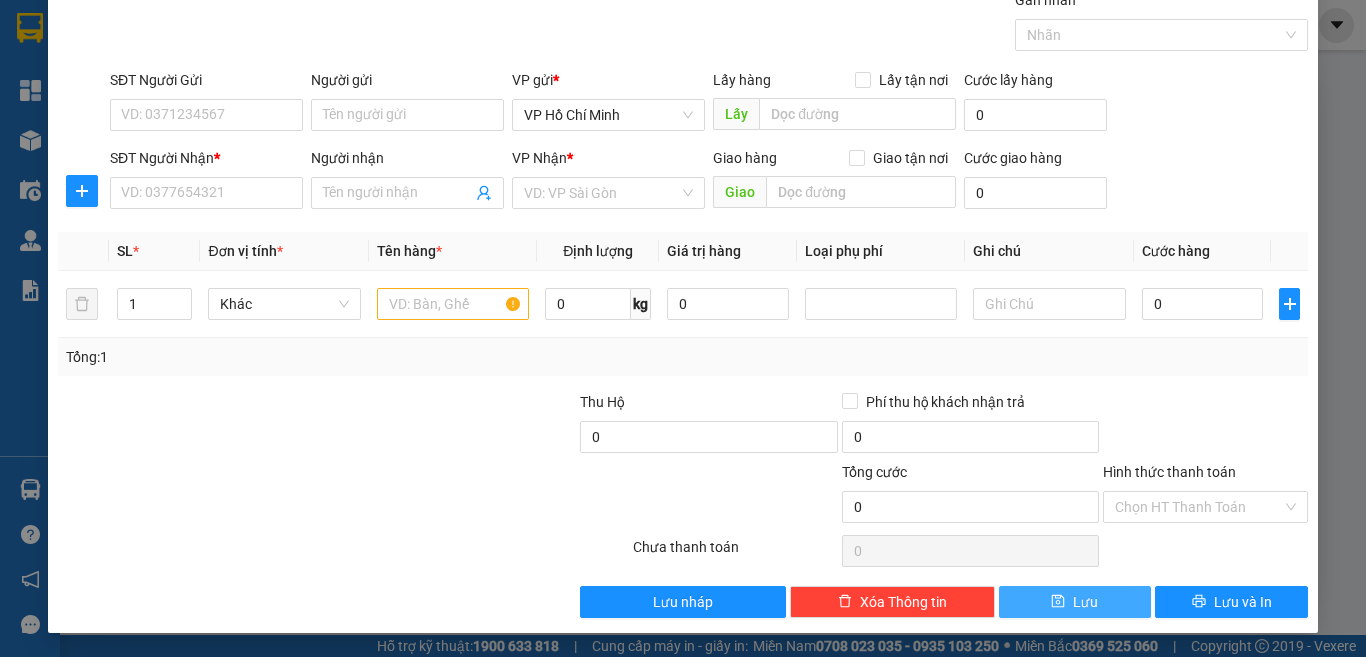 scroll, scrollTop: 0, scrollLeft: 0, axis: both 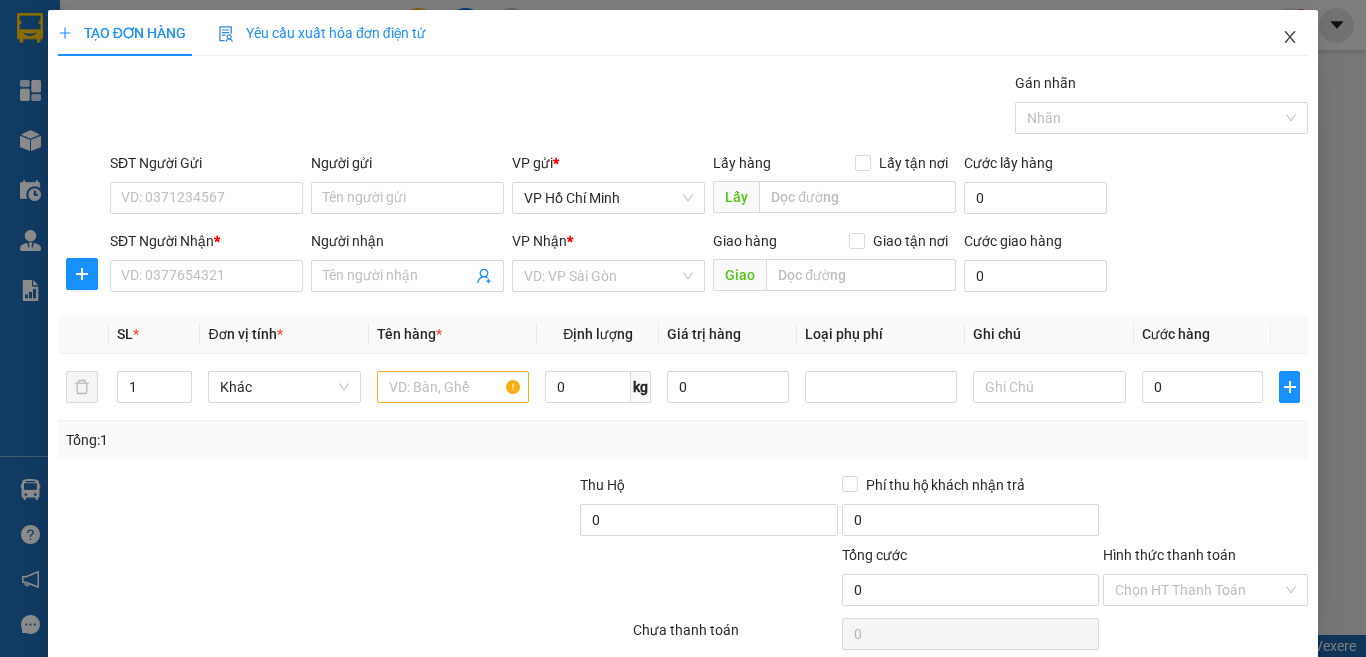 click 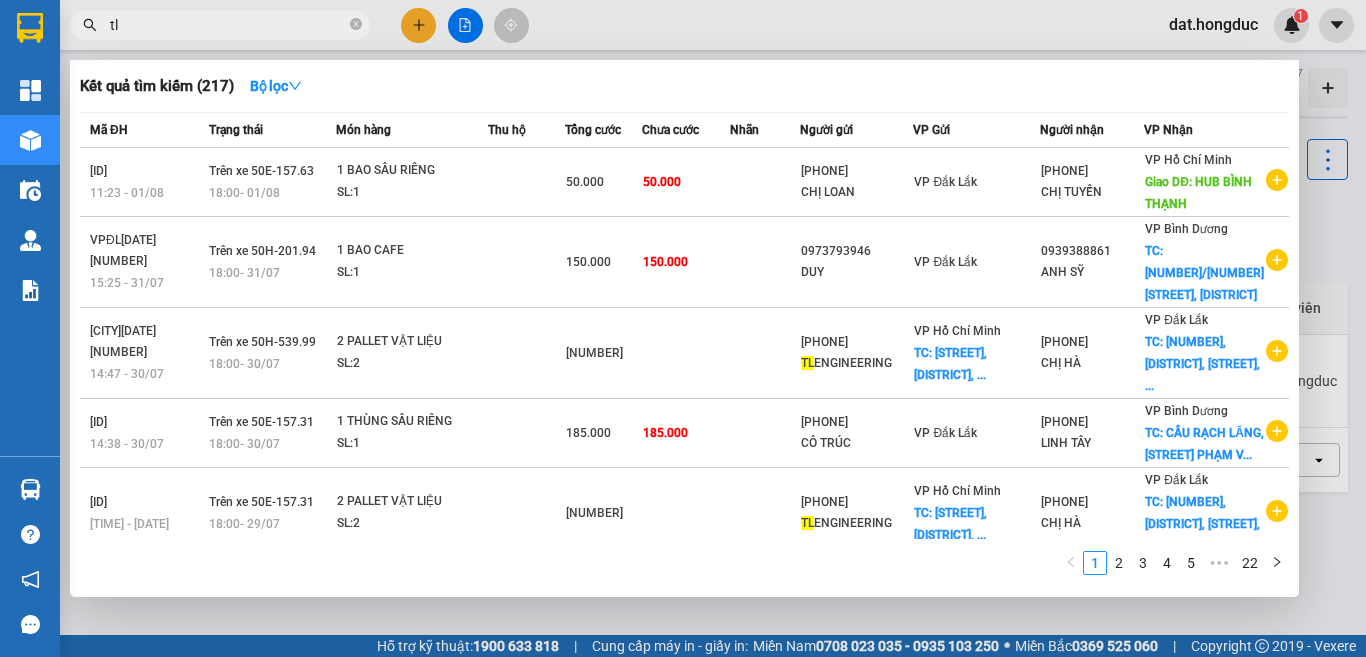 click on "tl" at bounding box center [228, 25] 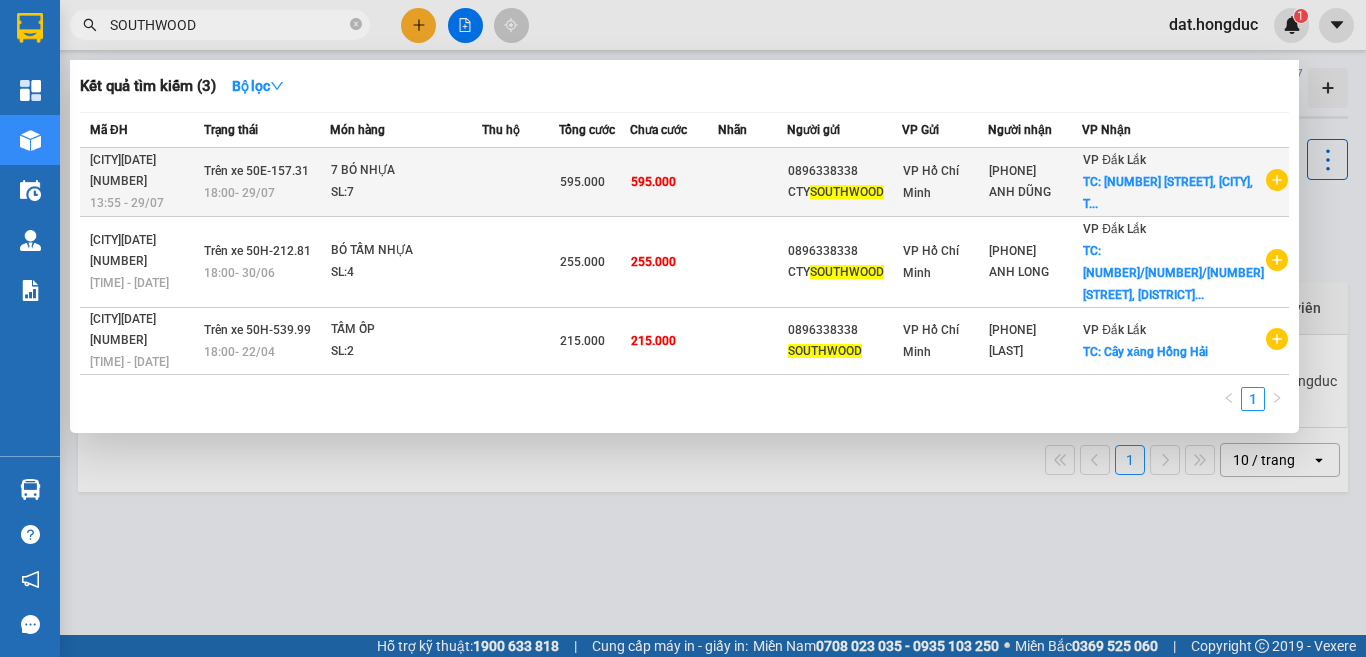 type on "SOUTHWOOD" 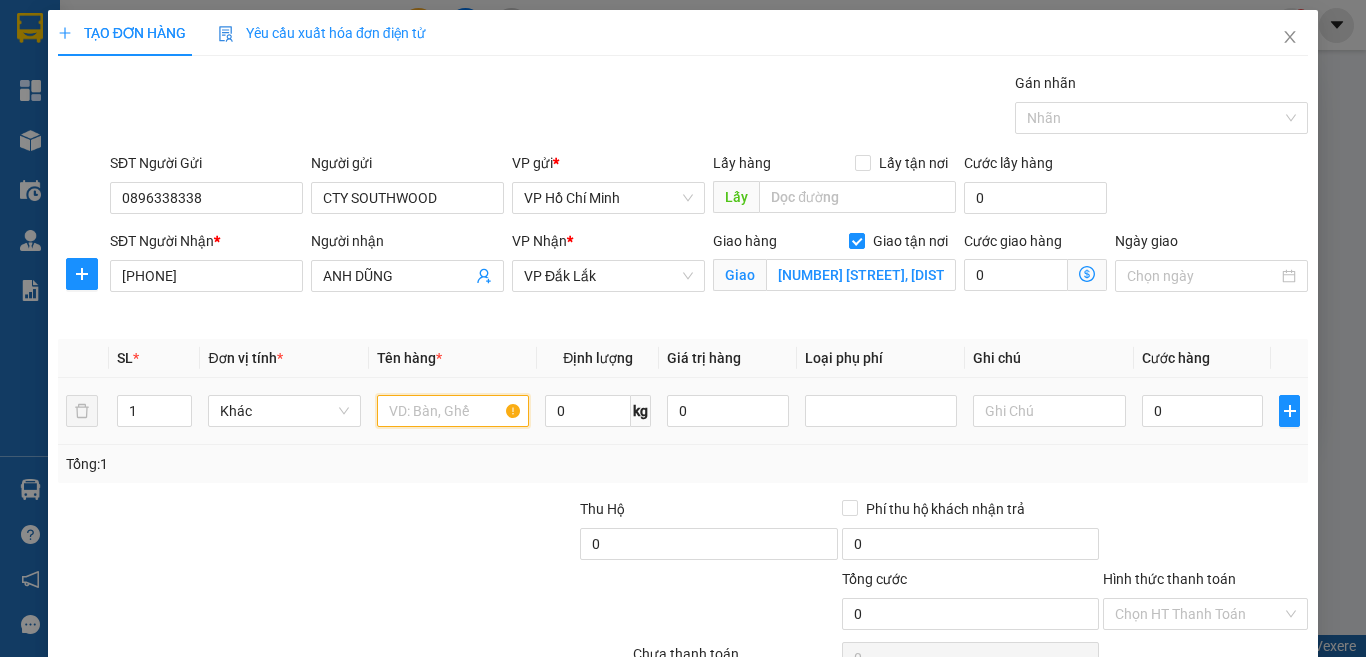 click at bounding box center (453, 411) 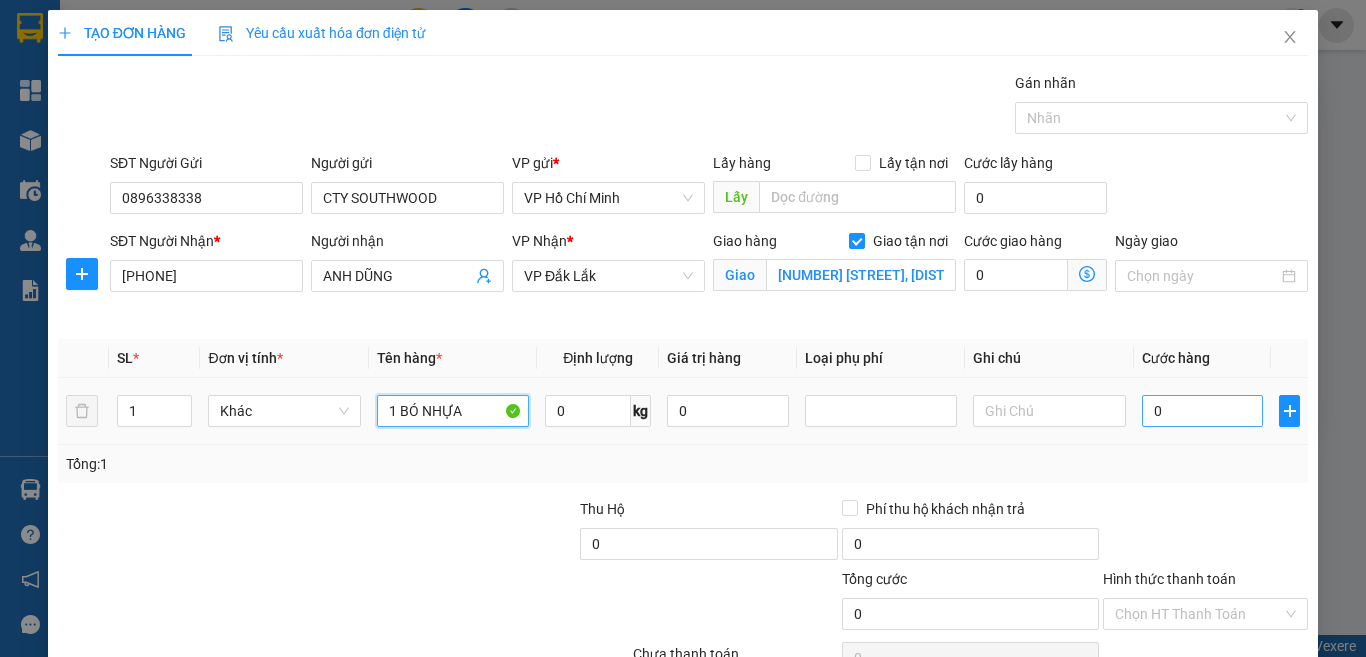 type on "1 BÓ NHỰA" 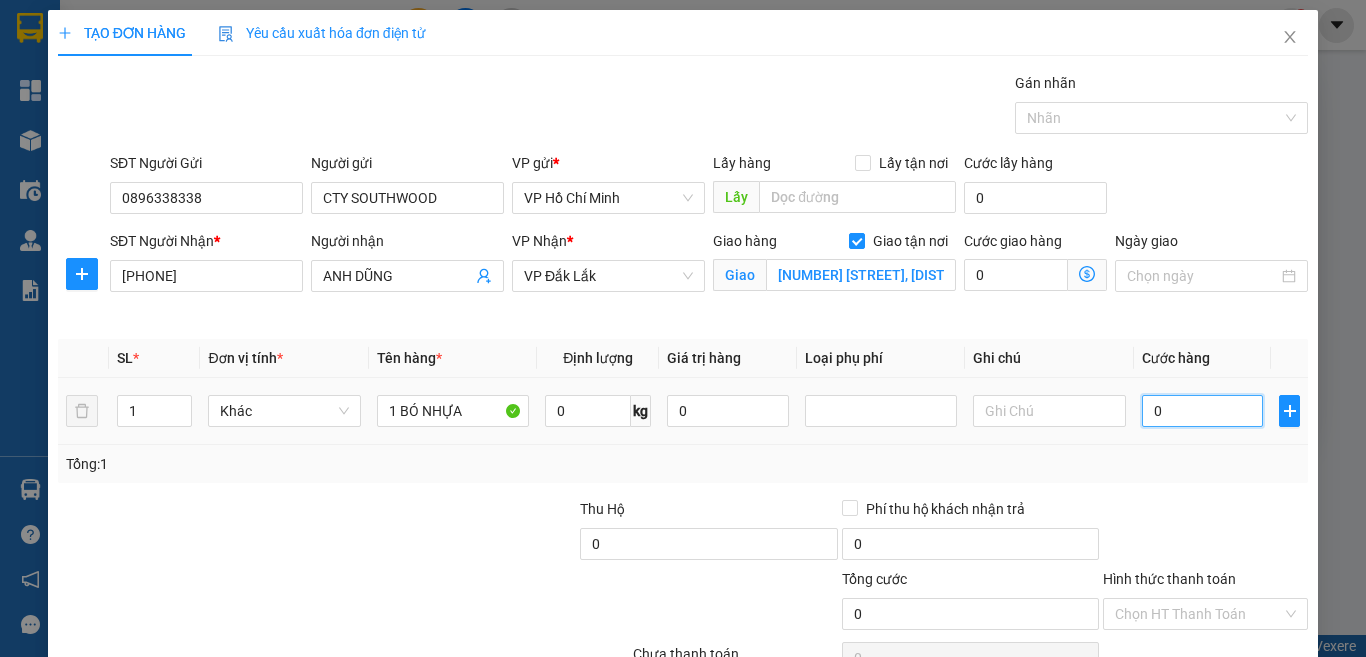 click on "0" at bounding box center (1203, 411) 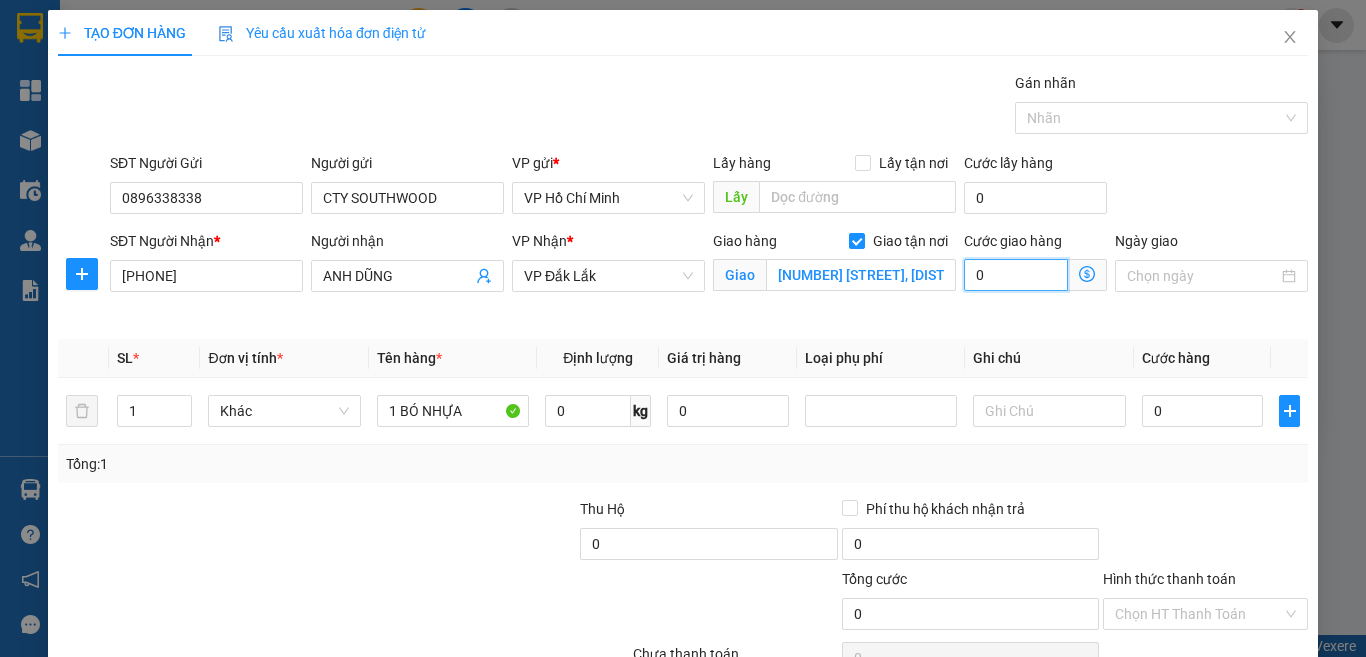 click on "0" at bounding box center [1016, 275] 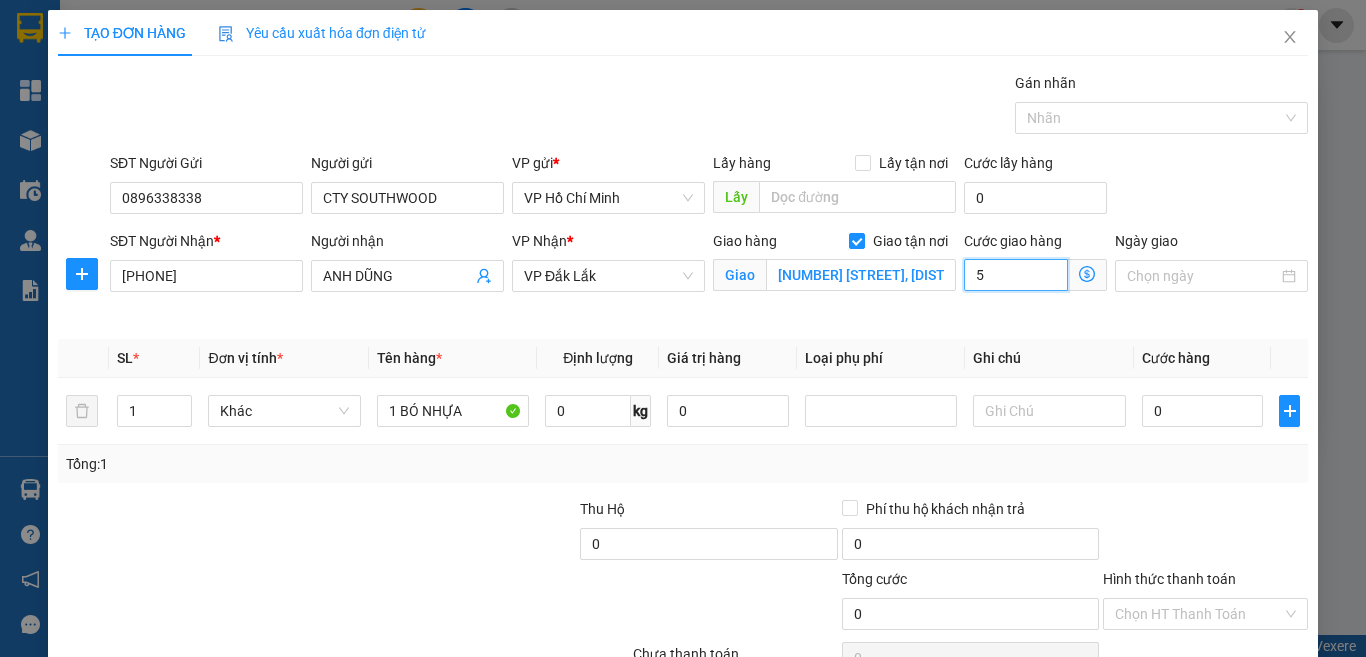 type on "5" 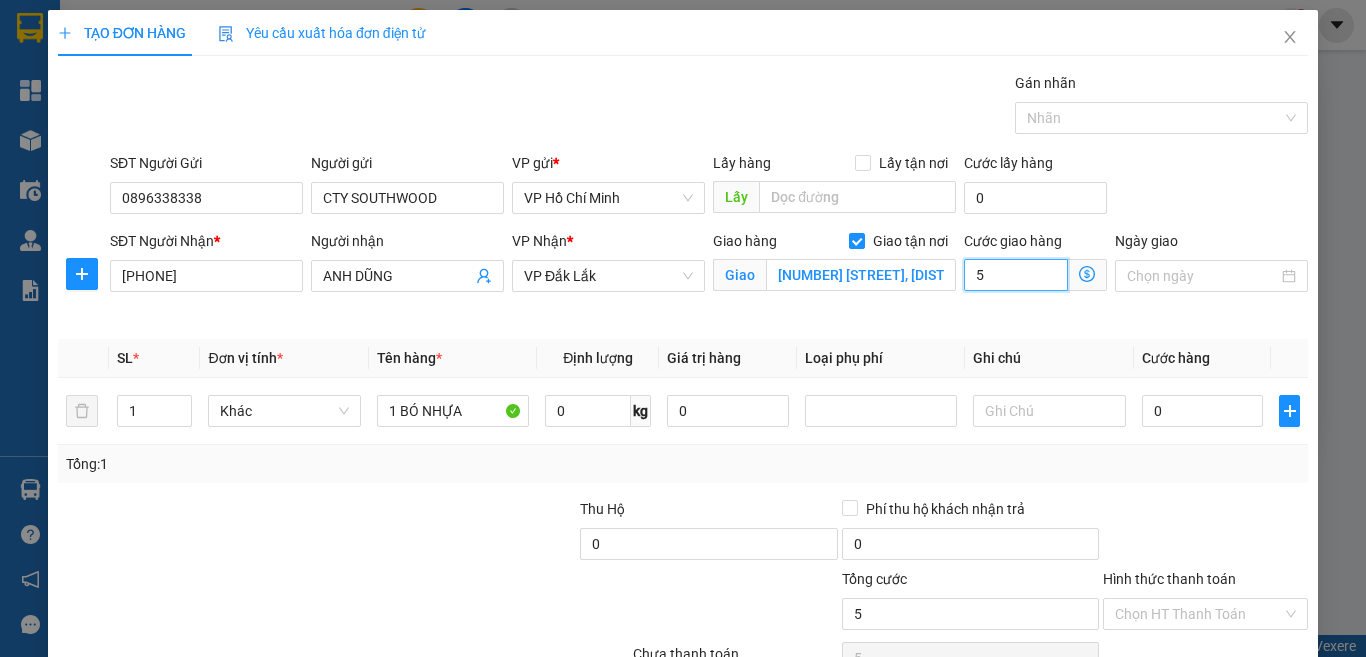 type on "50" 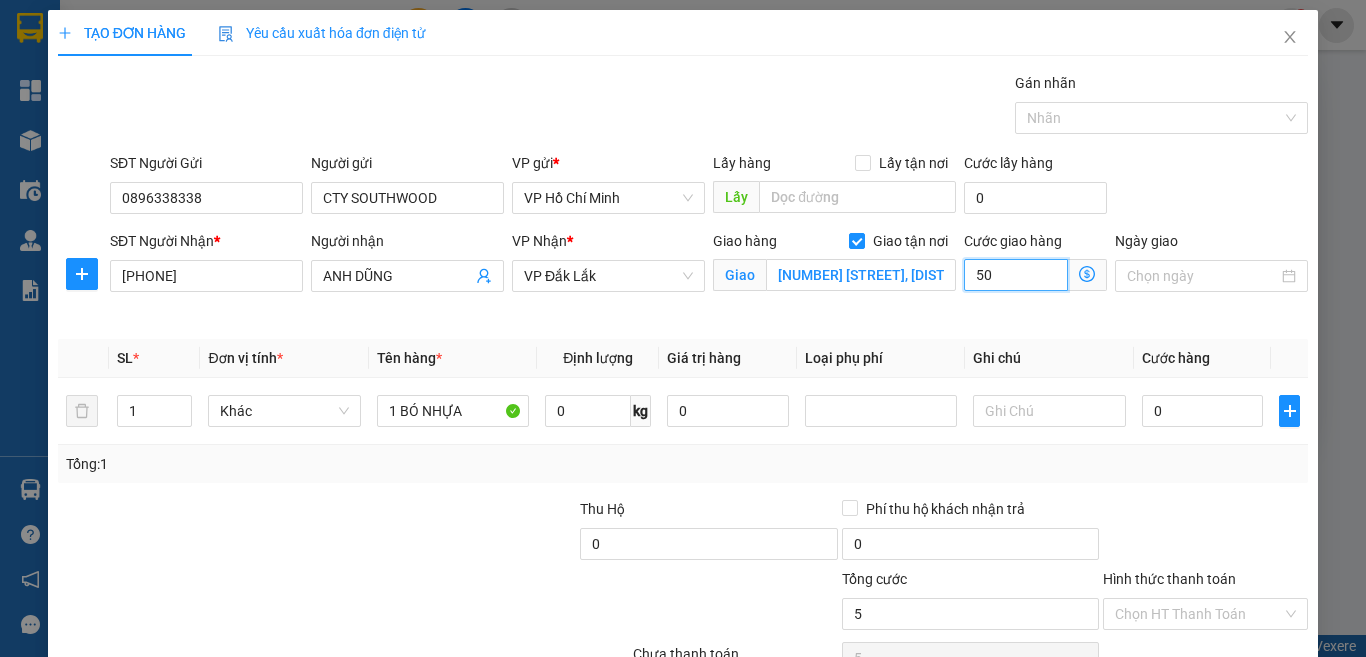 type on "50" 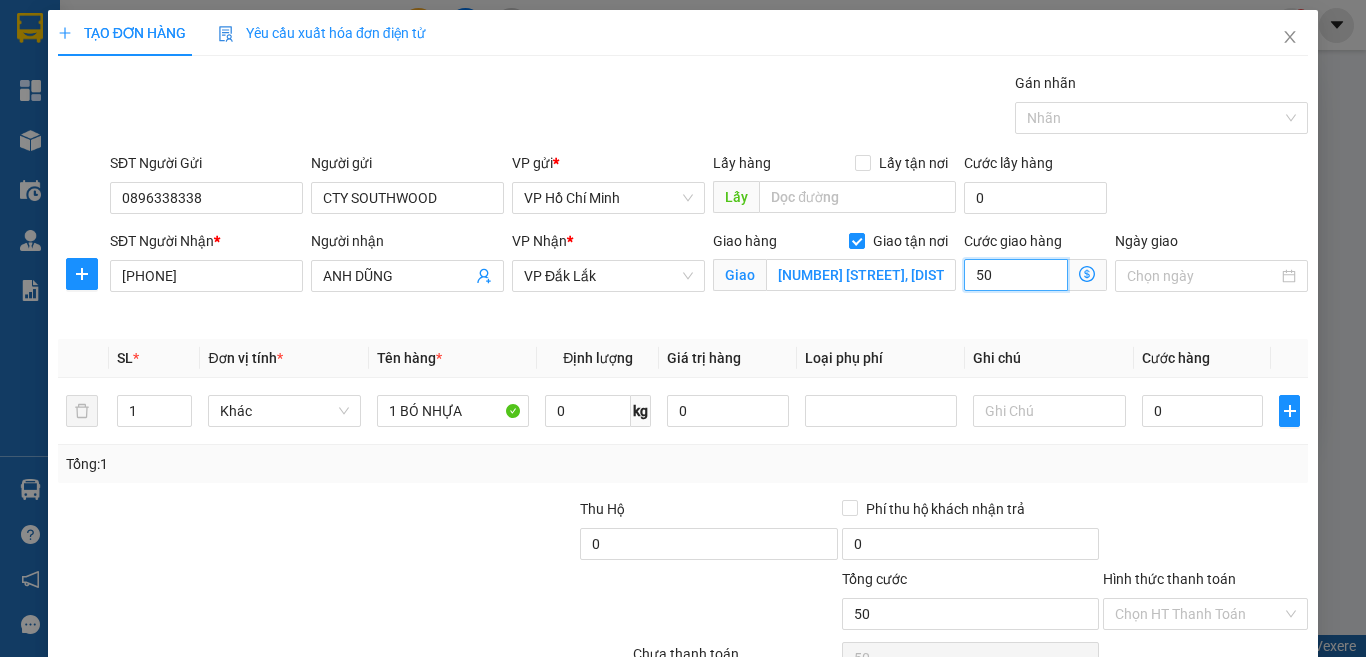 type on "500" 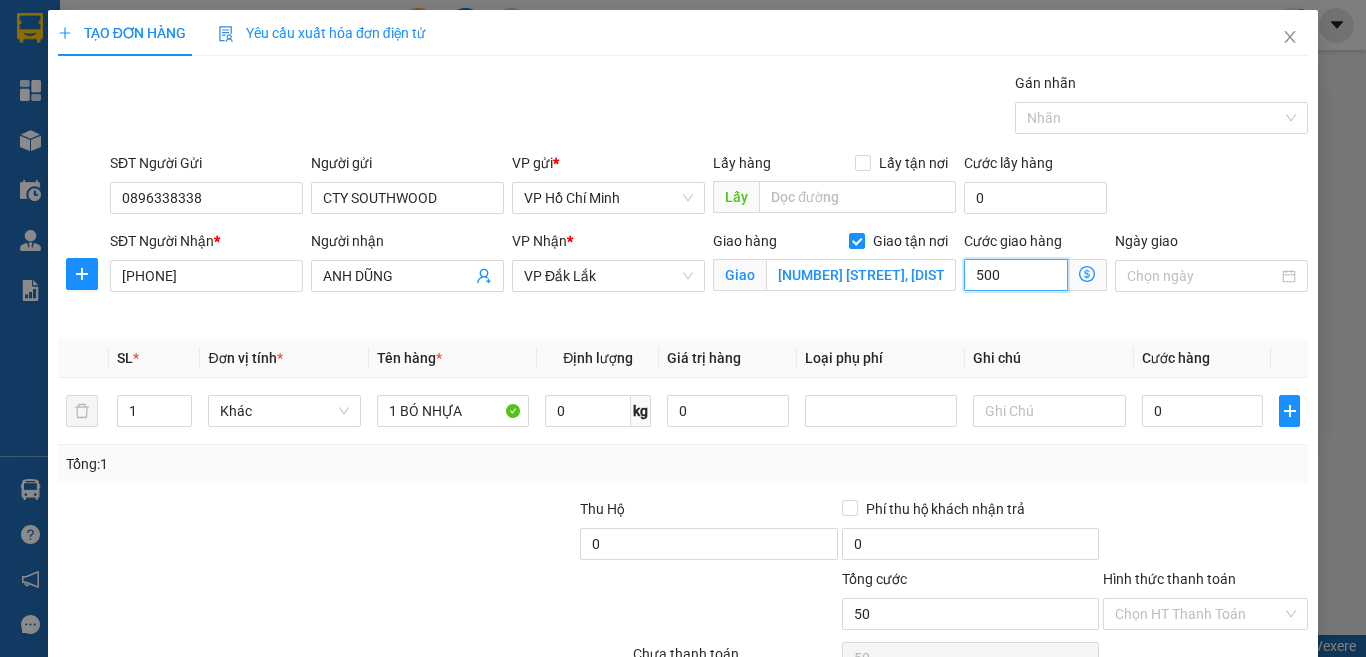 type on "500" 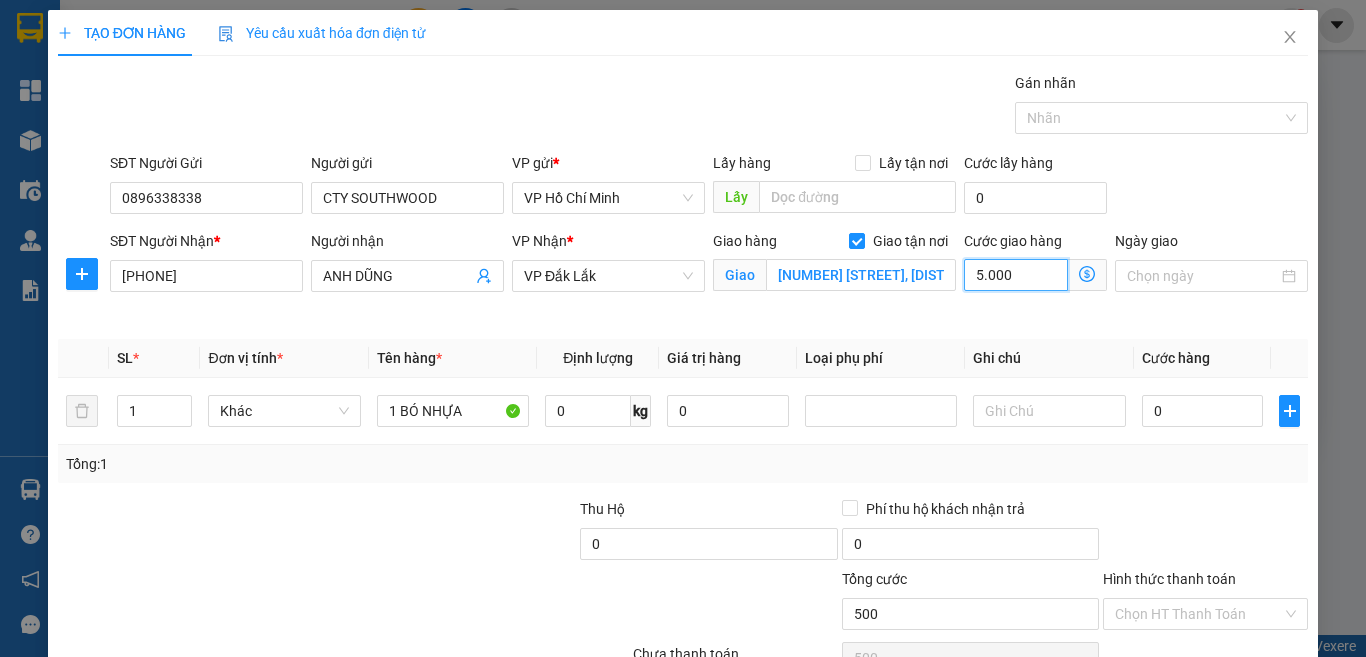 type on "50.000" 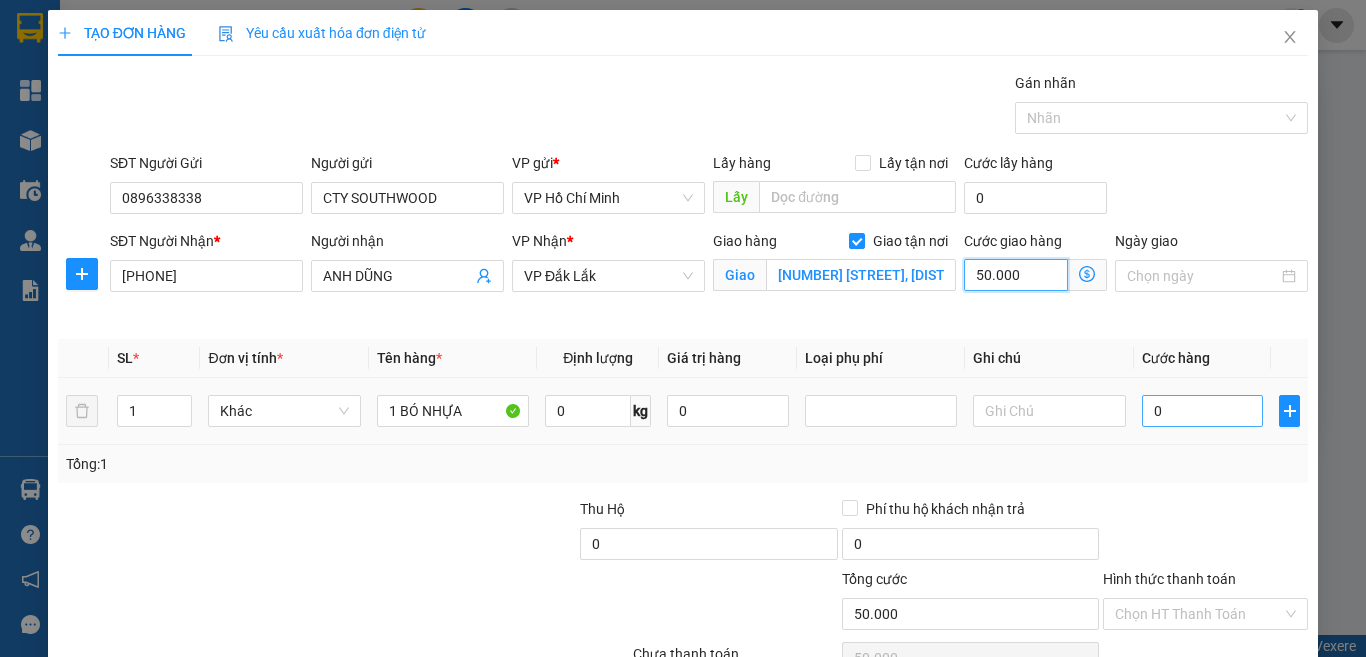 type on "50.000" 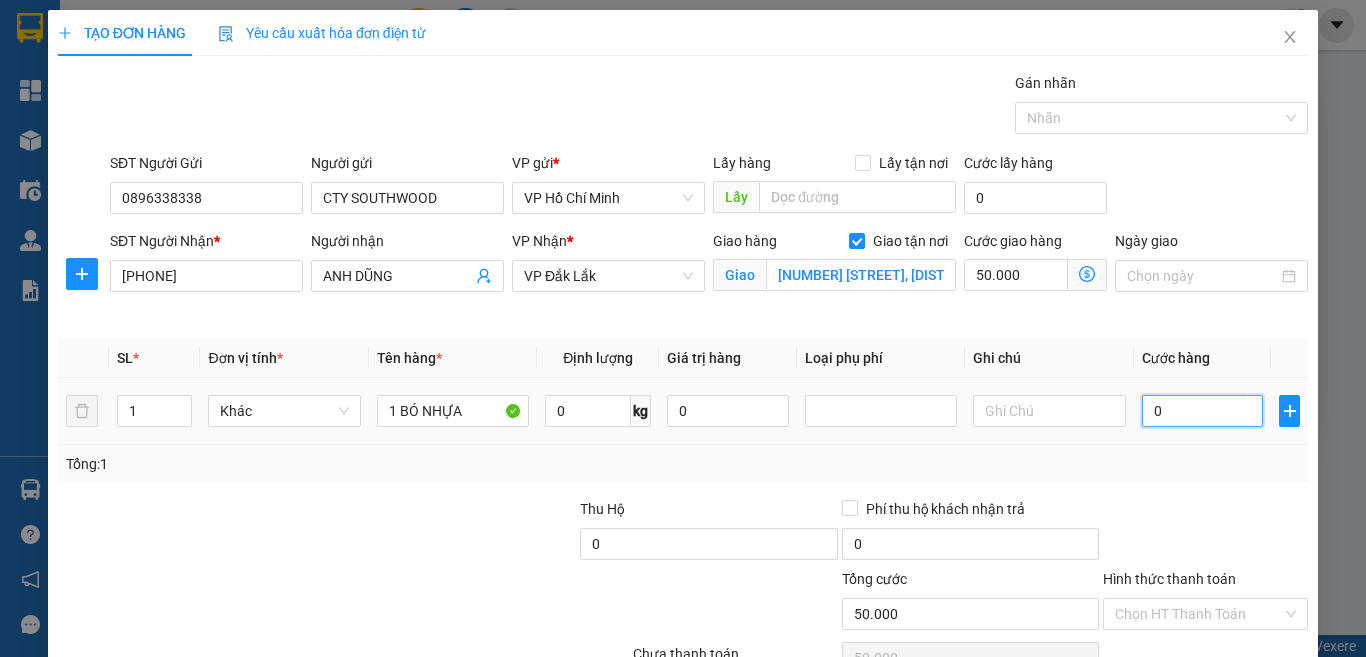 click on "0" at bounding box center (1203, 411) 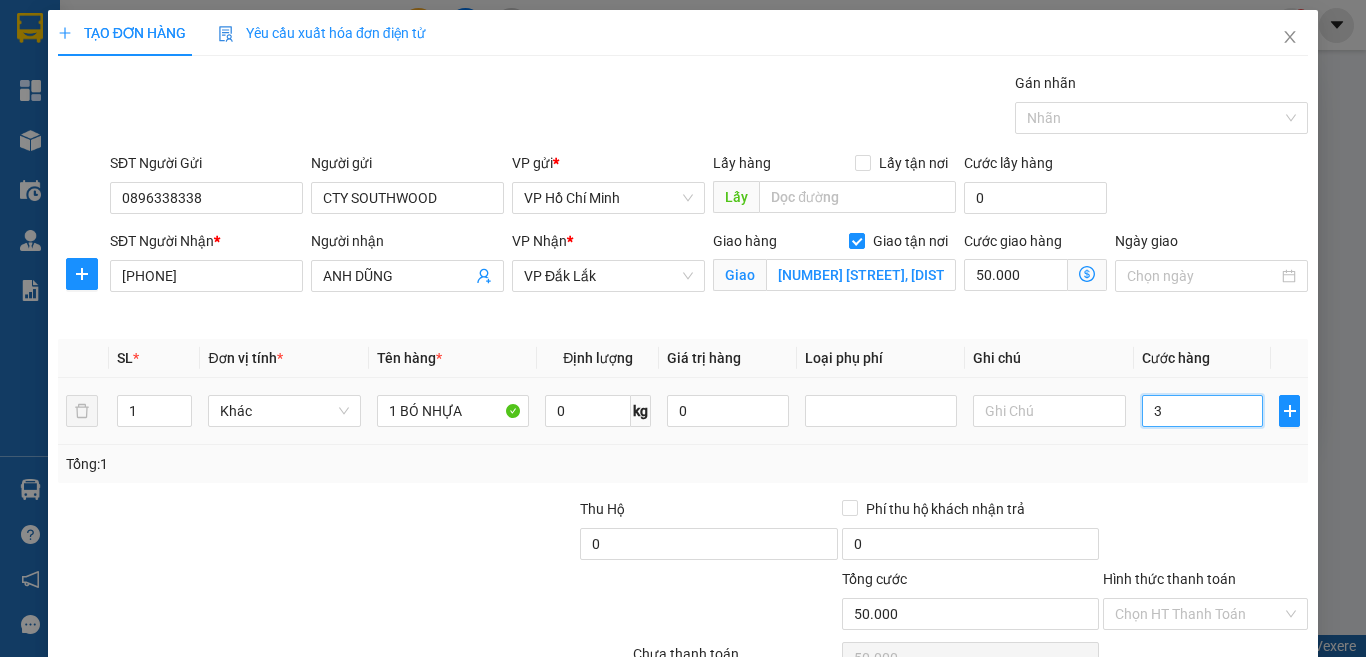 type on "50.003" 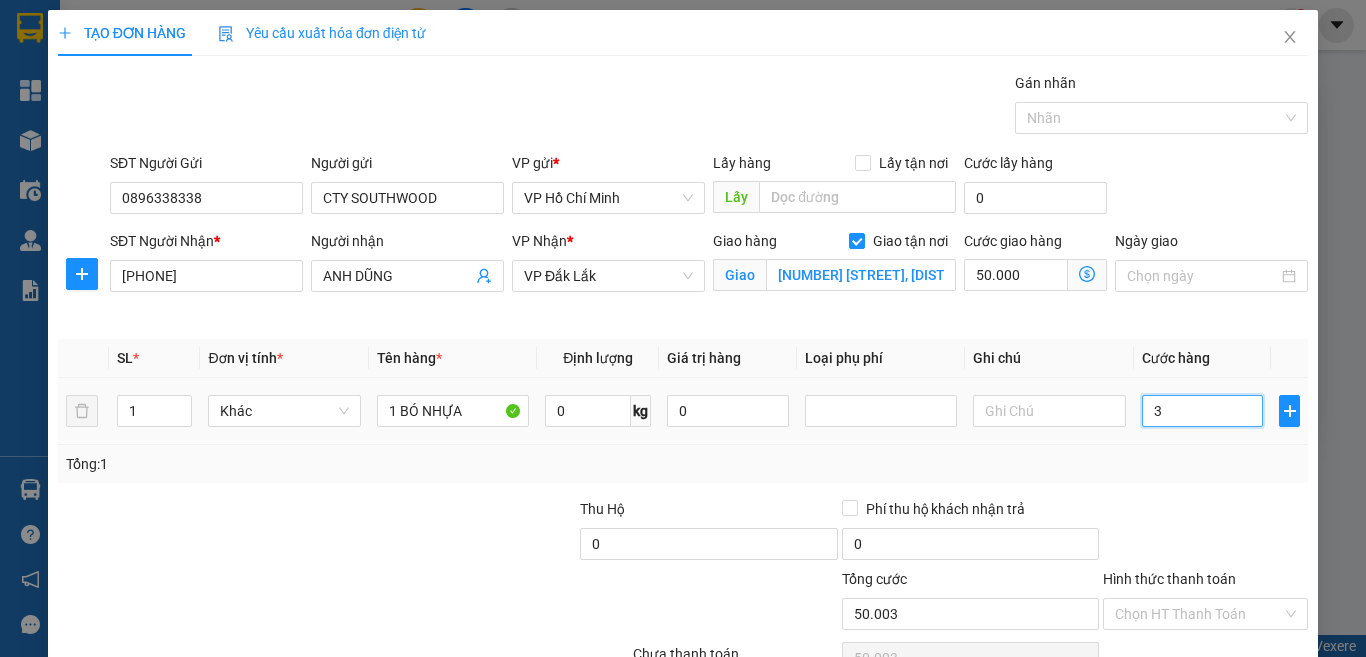 type on "35" 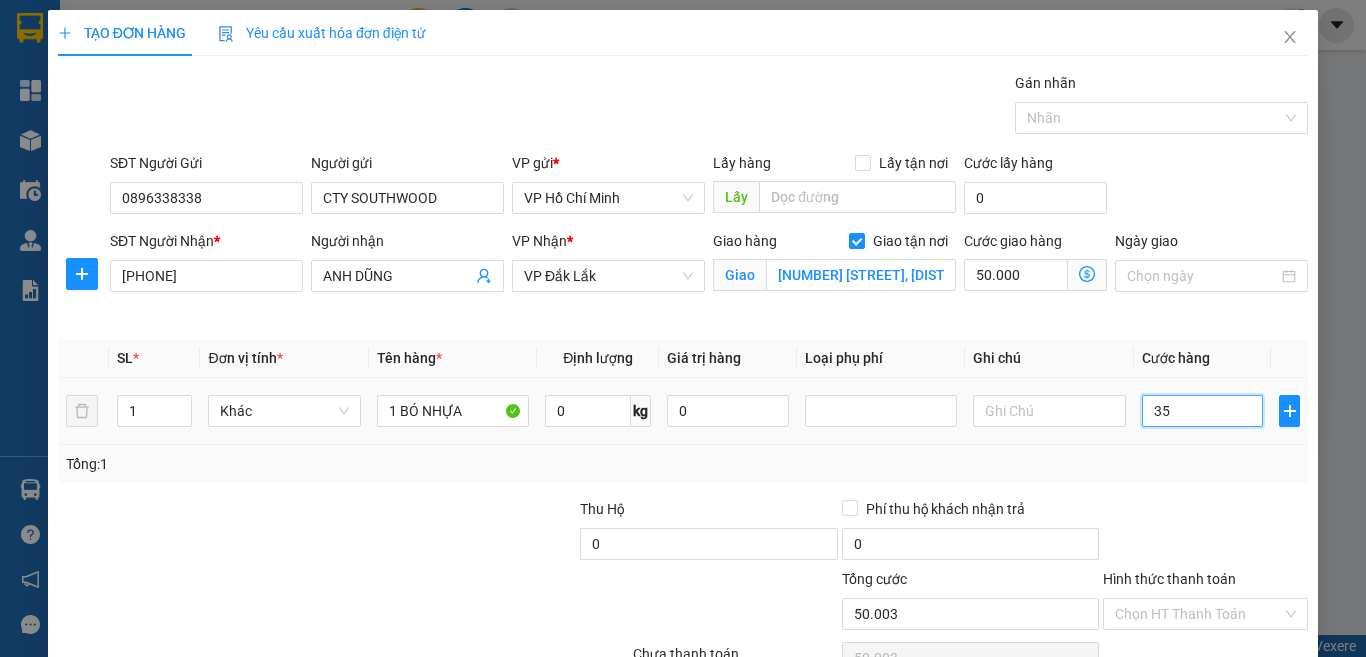 type on "50.035" 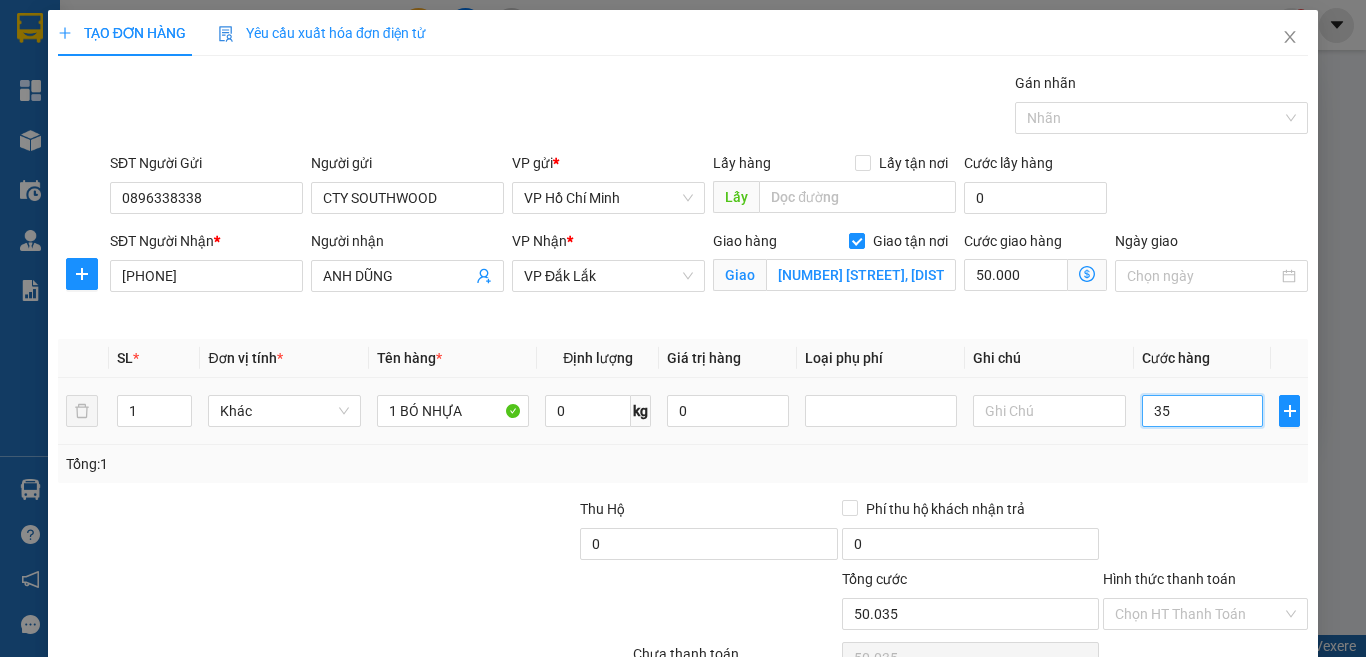 type on "350" 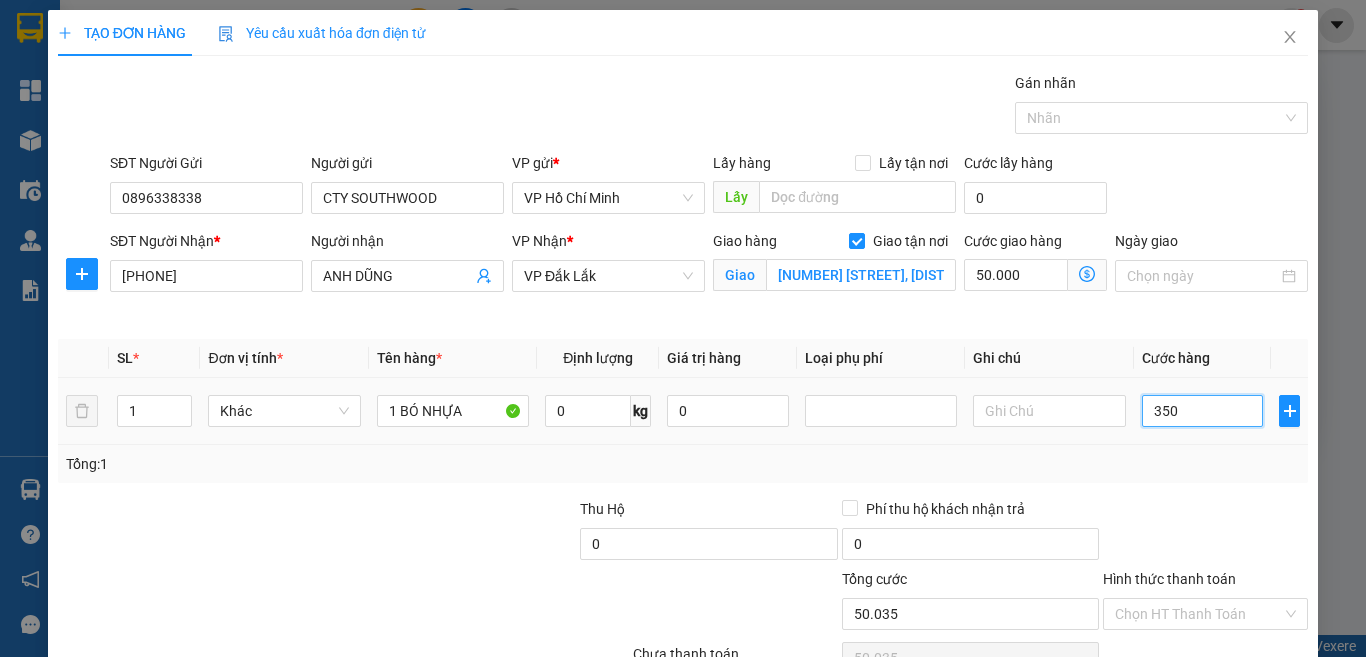 type on "[NUMBER]" 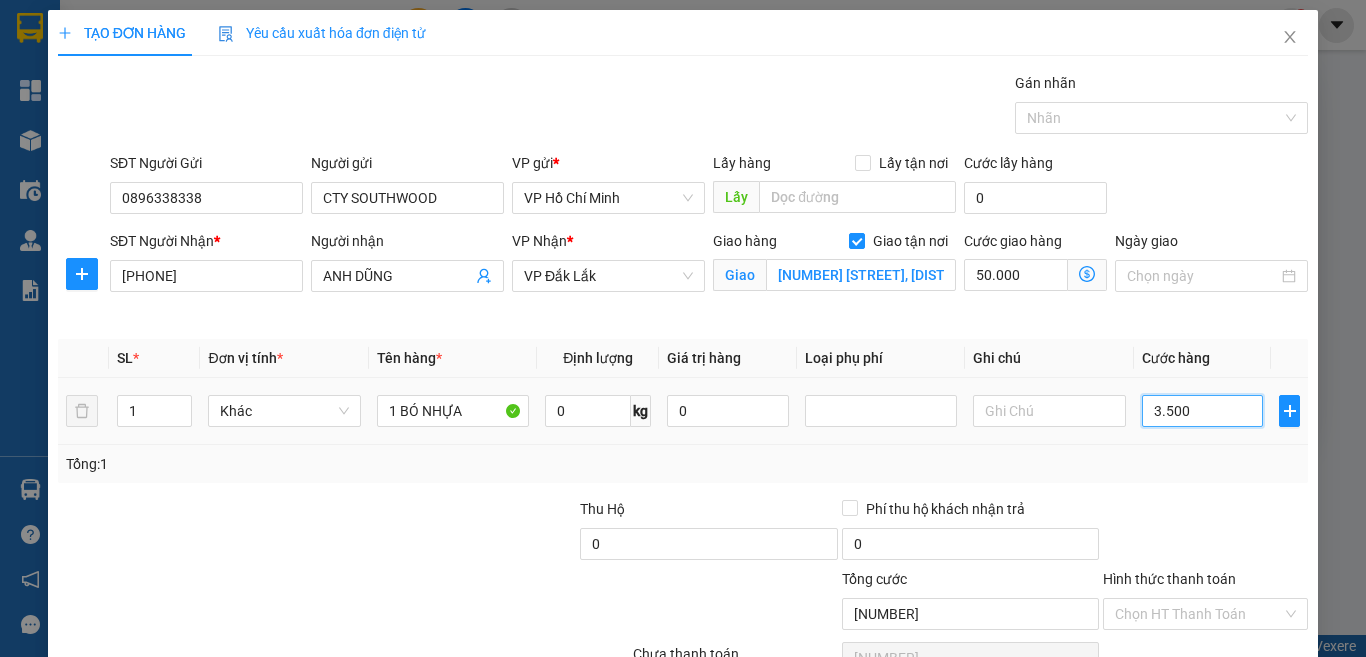 type on "35.000" 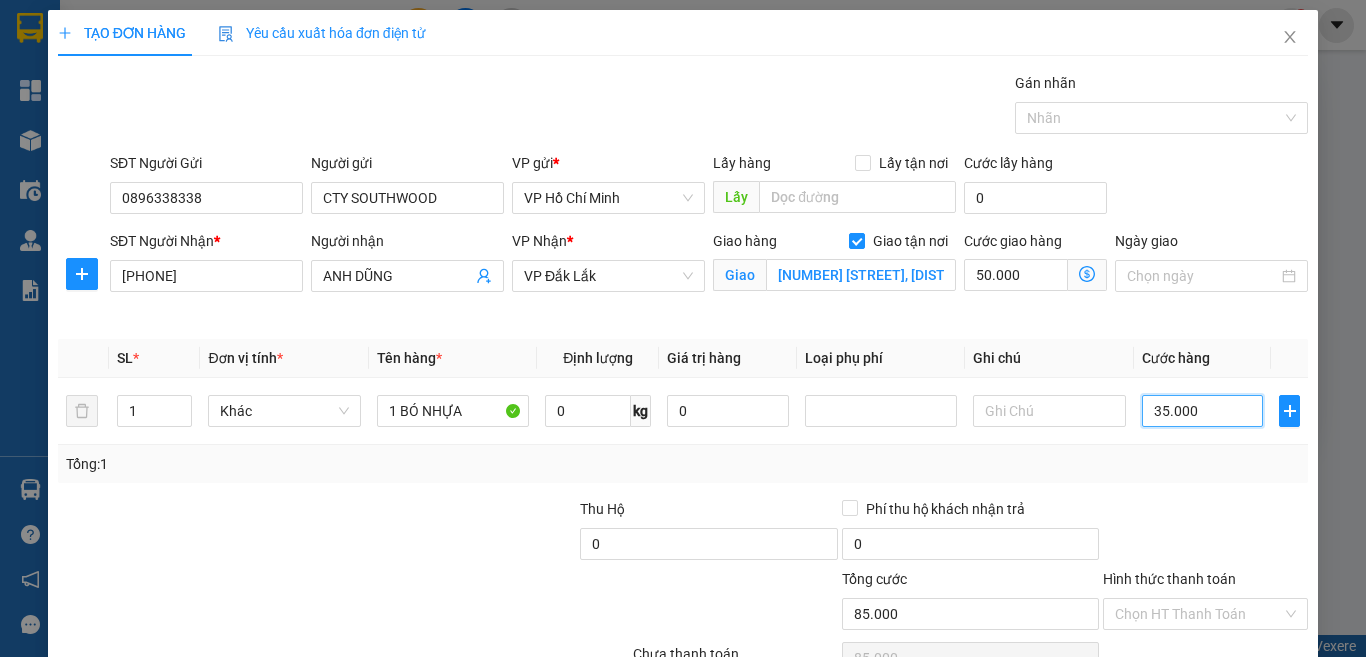 scroll, scrollTop: 107, scrollLeft: 0, axis: vertical 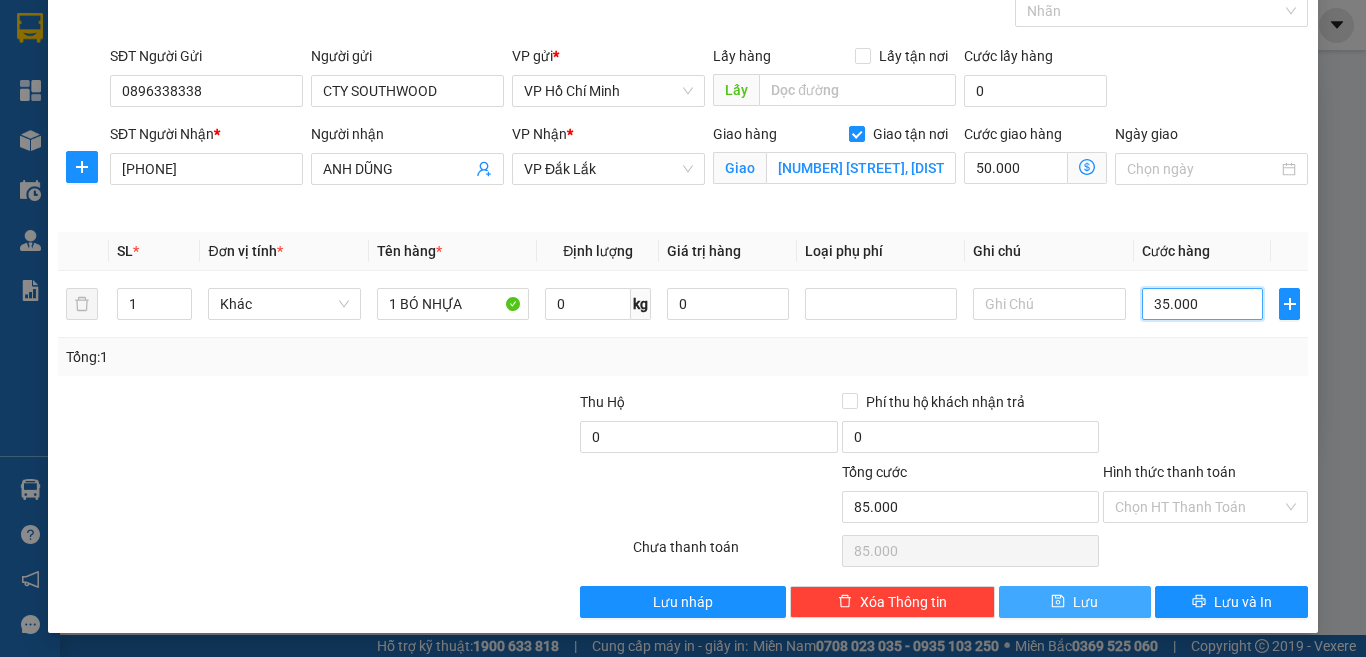 type on "35.000" 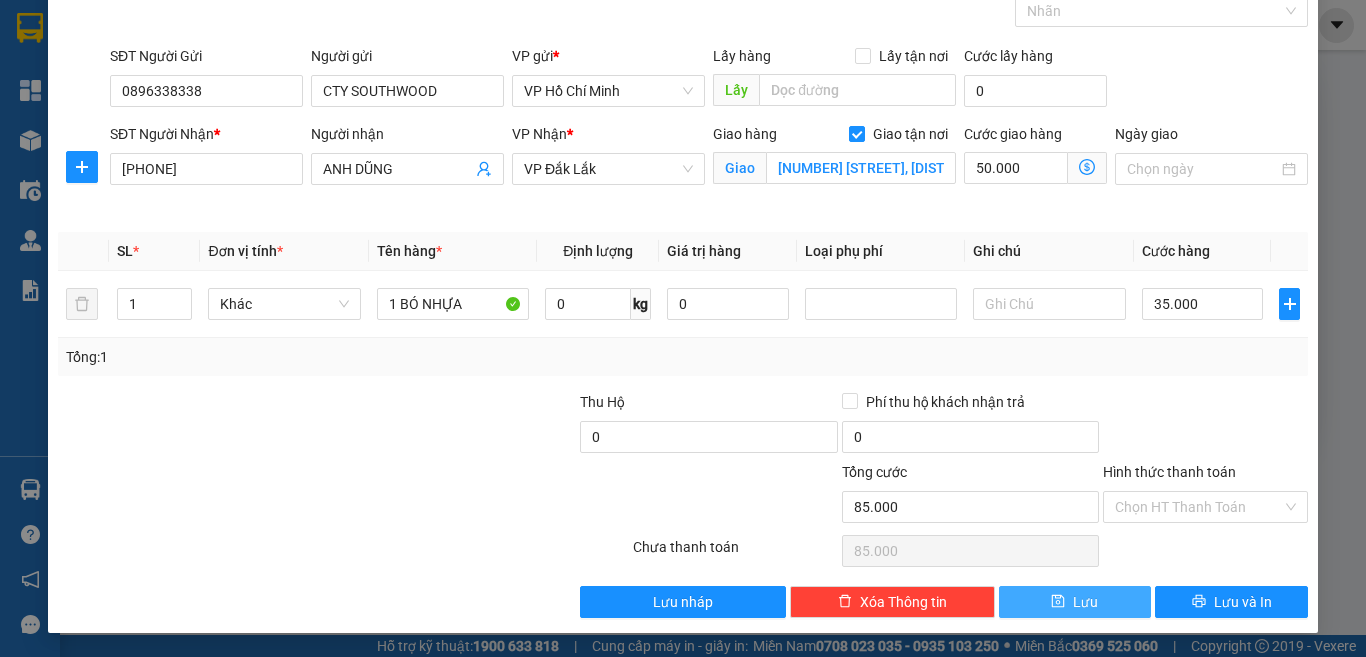 click on "Lưu" at bounding box center (1075, 602) 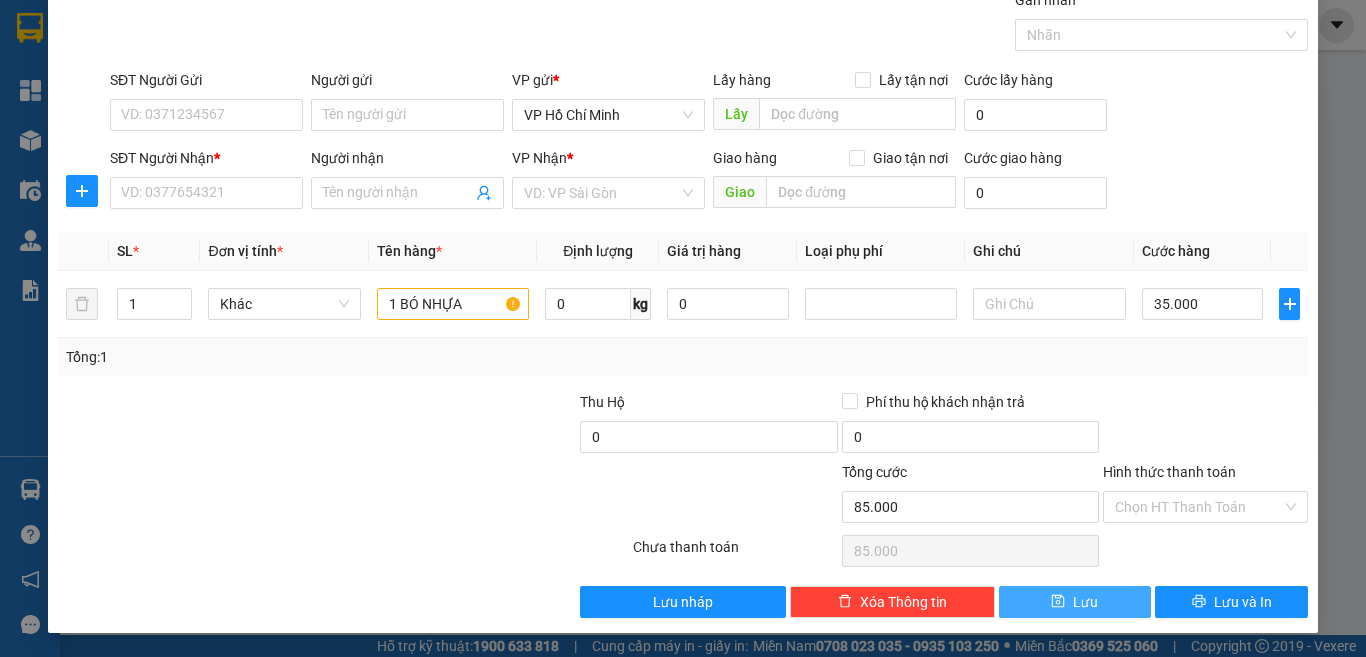 type 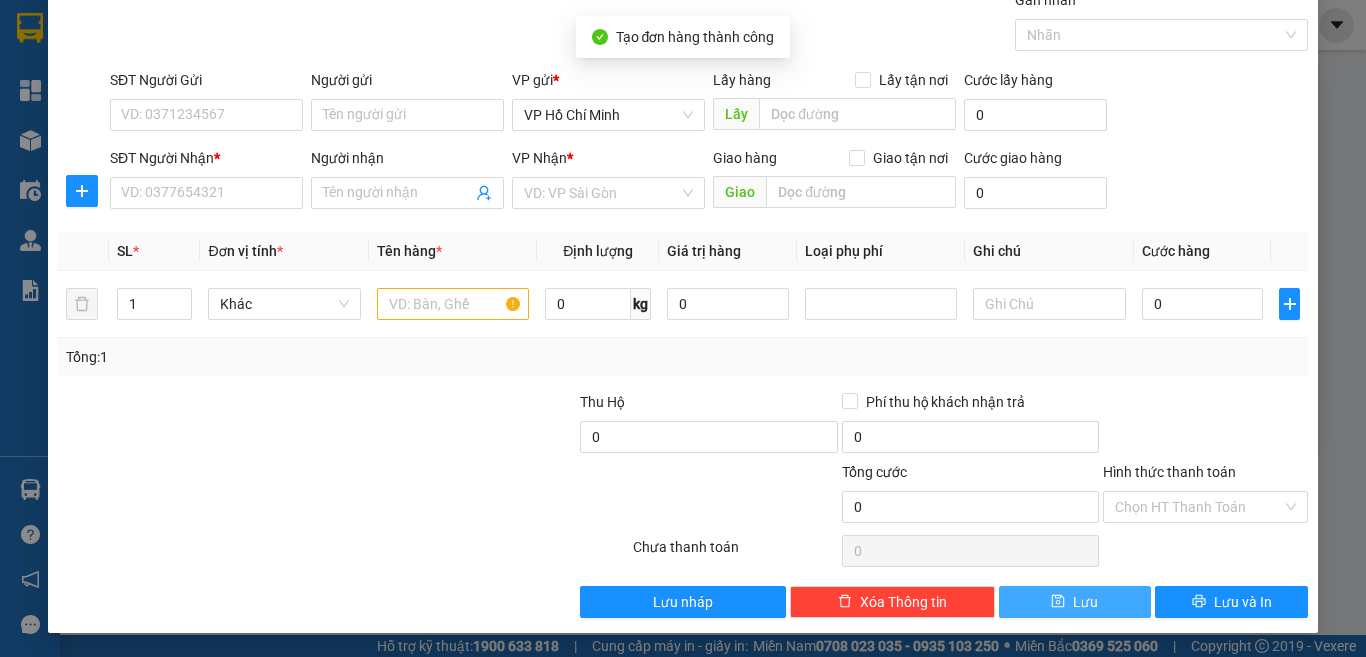 scroll, scrollTop: 0, scrollLeft: 0, axis: both 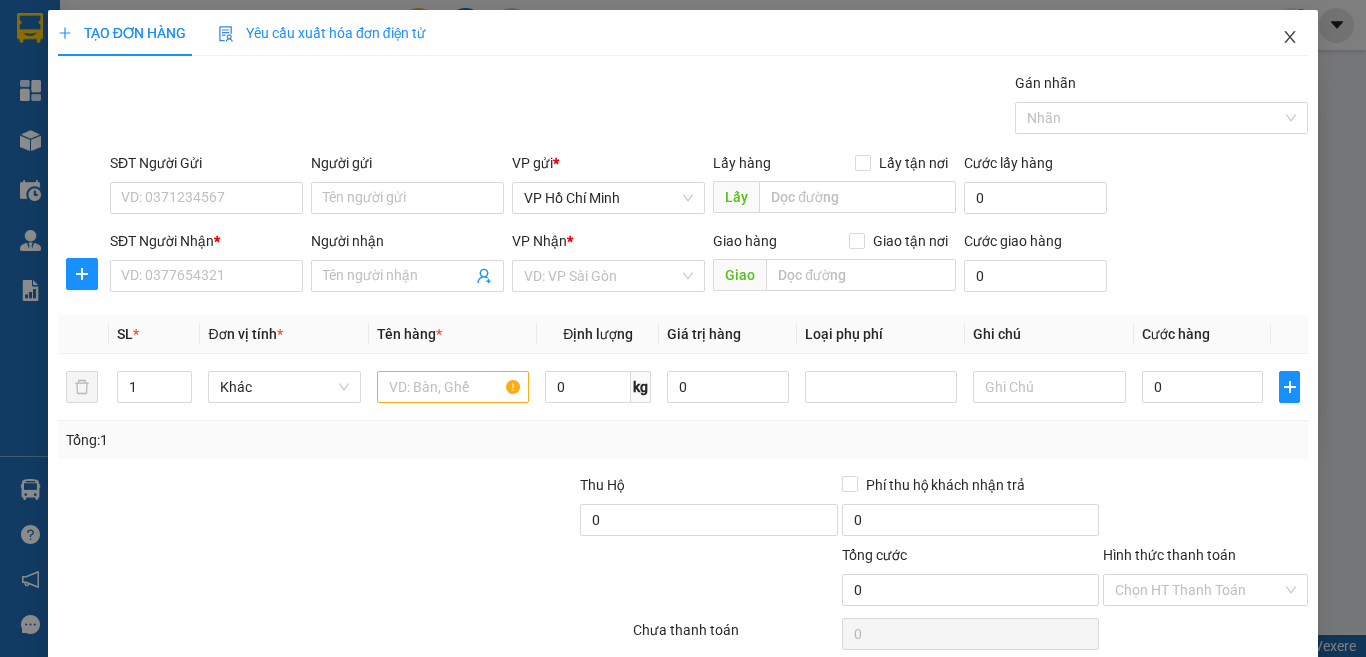 click 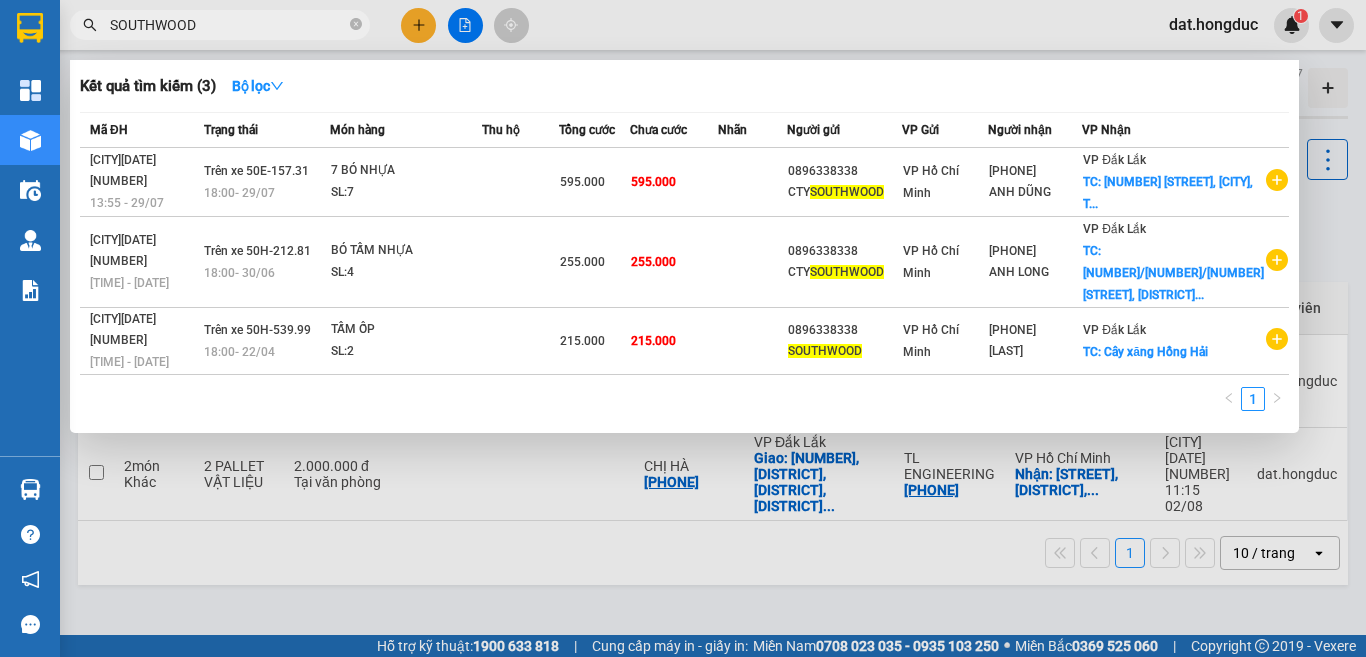 click at bounding box center [683, 328] 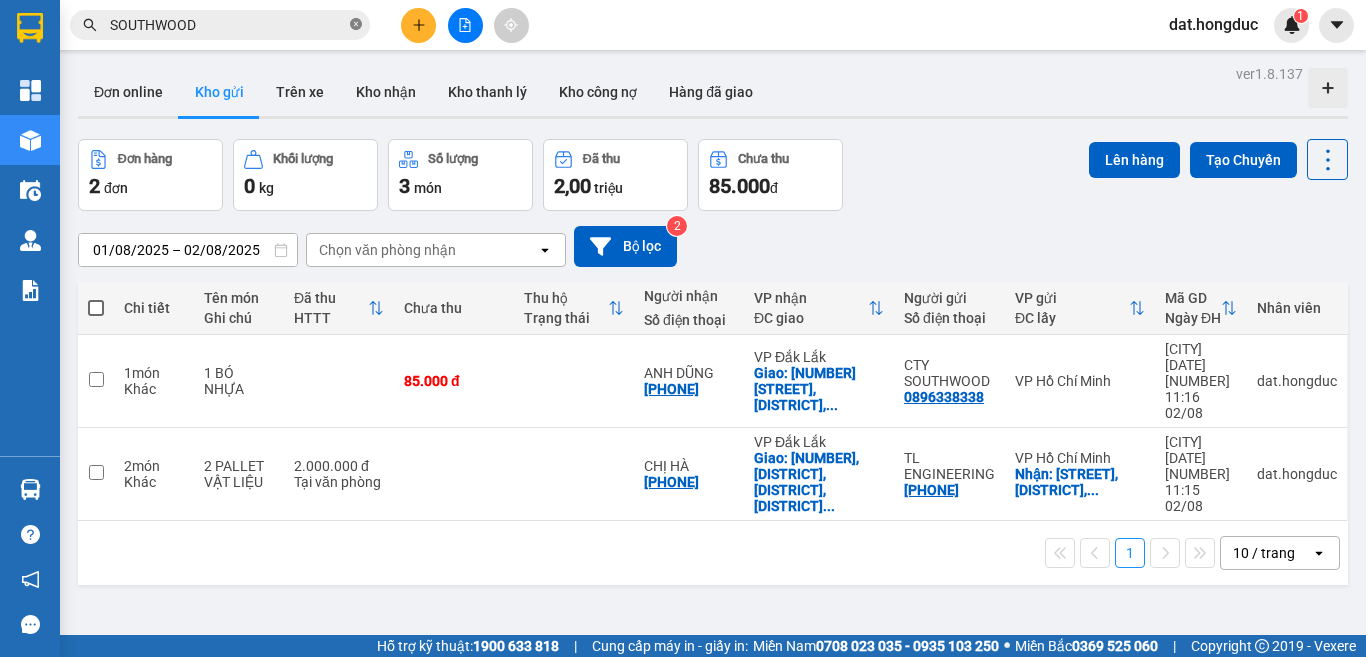 click 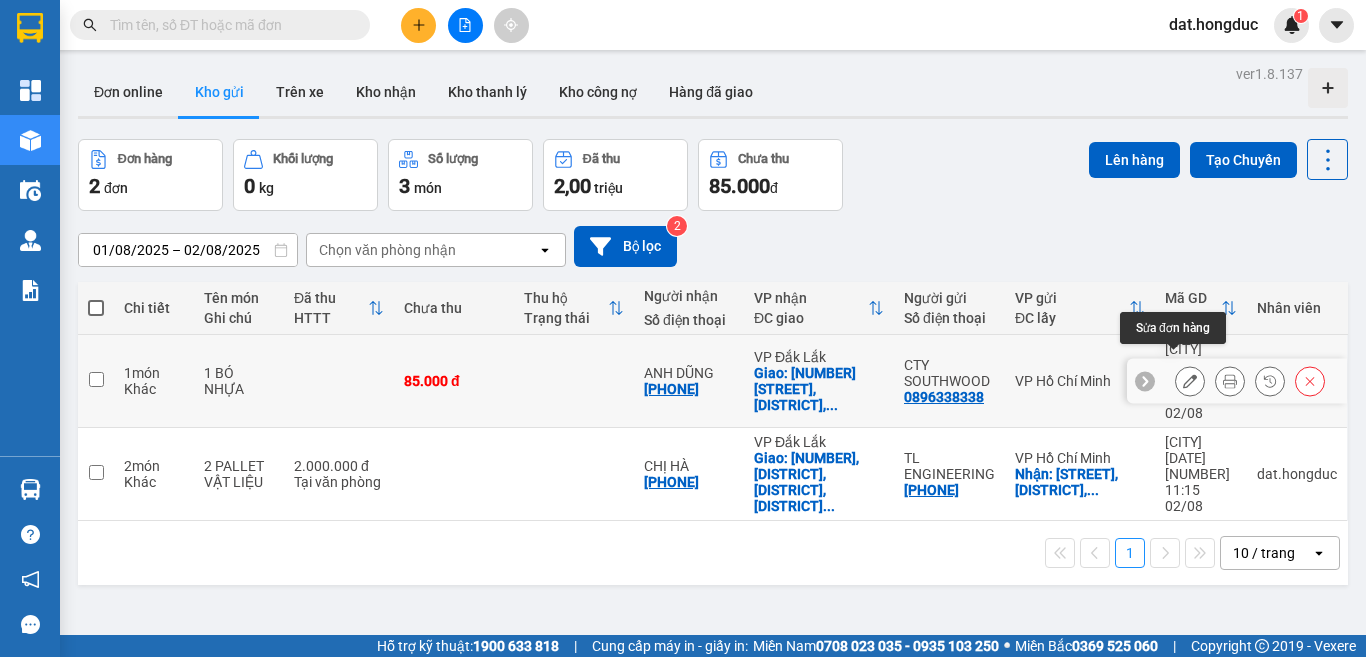 click 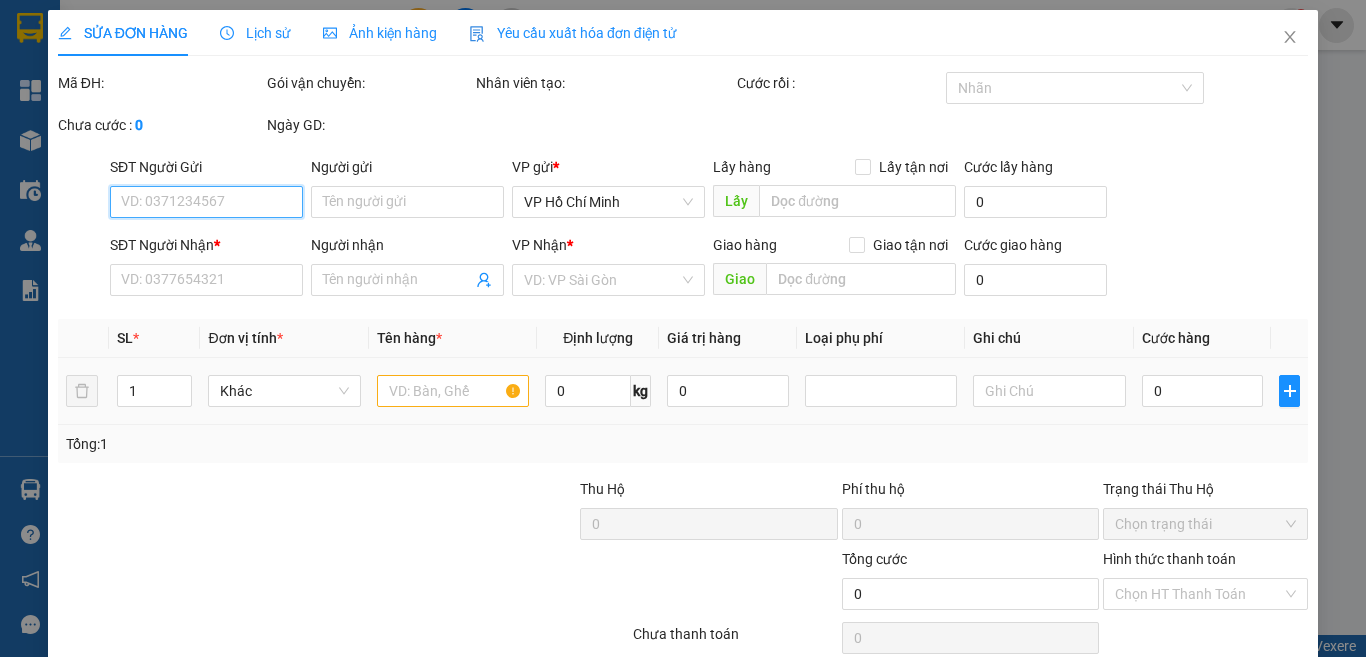 type on "0896338338" 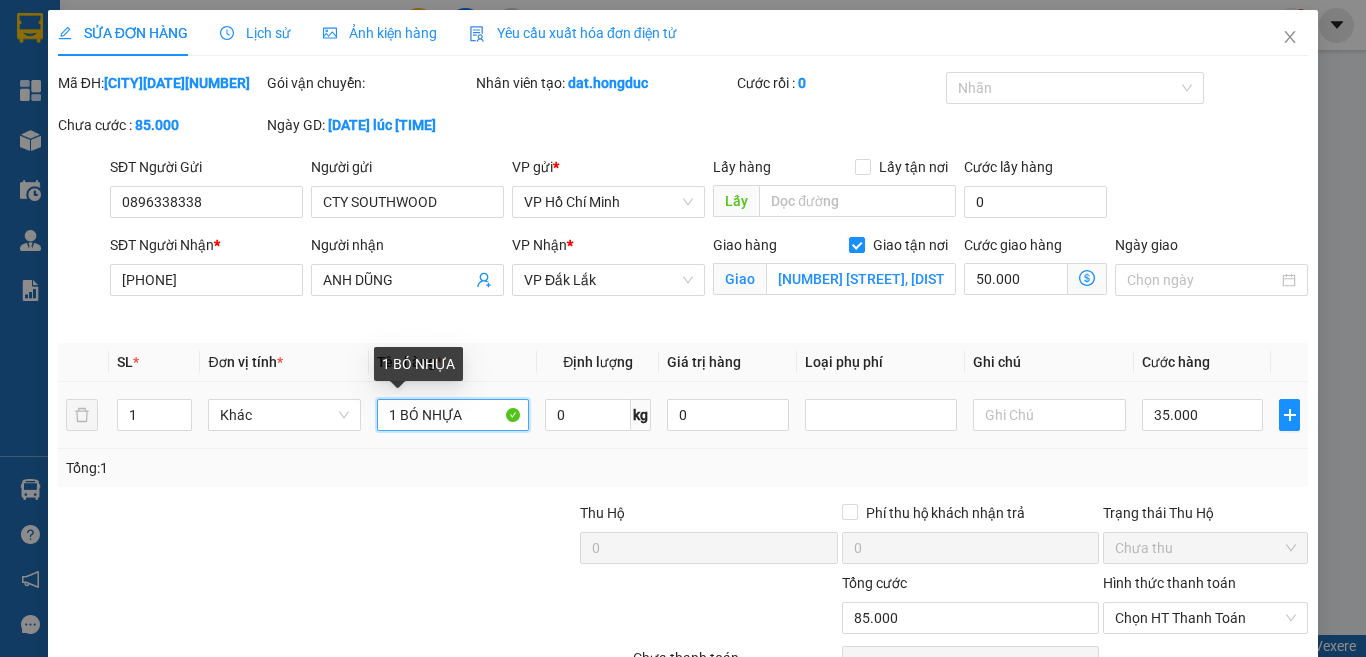 click on "1 BÓ NHỰA" at bounding box center [453, 415] 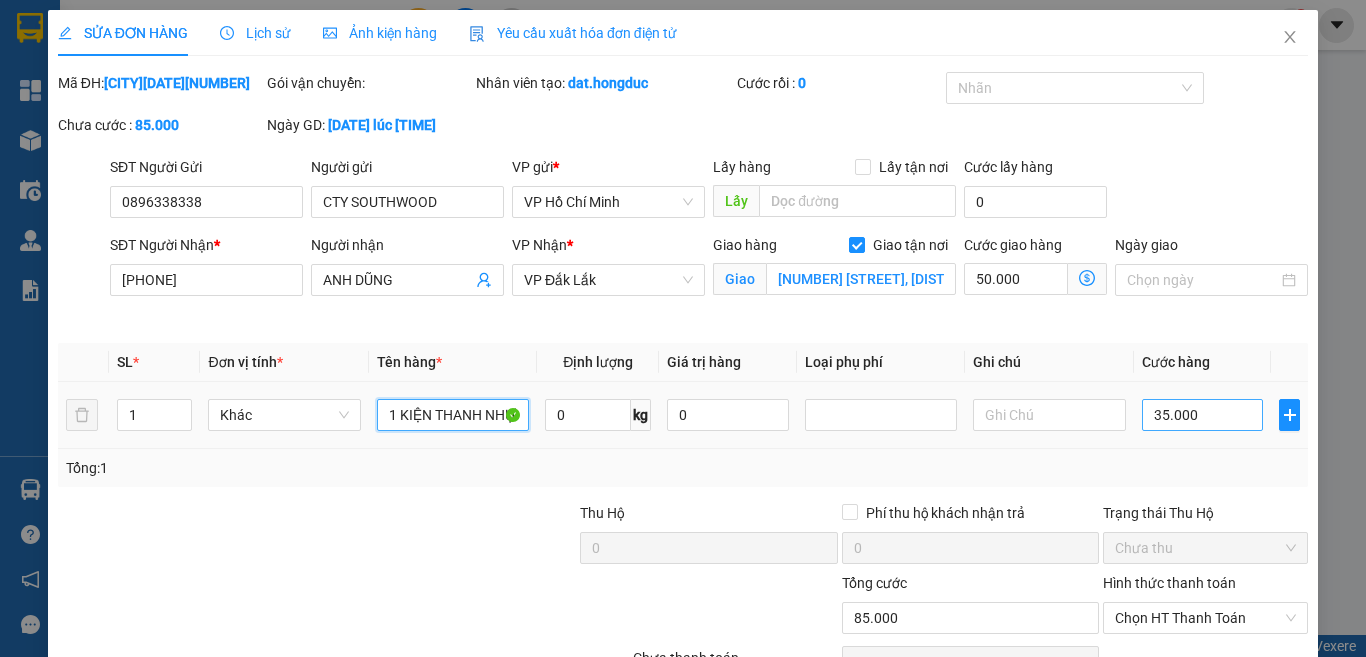 type on "1 KIỆN THANH NHỰA" 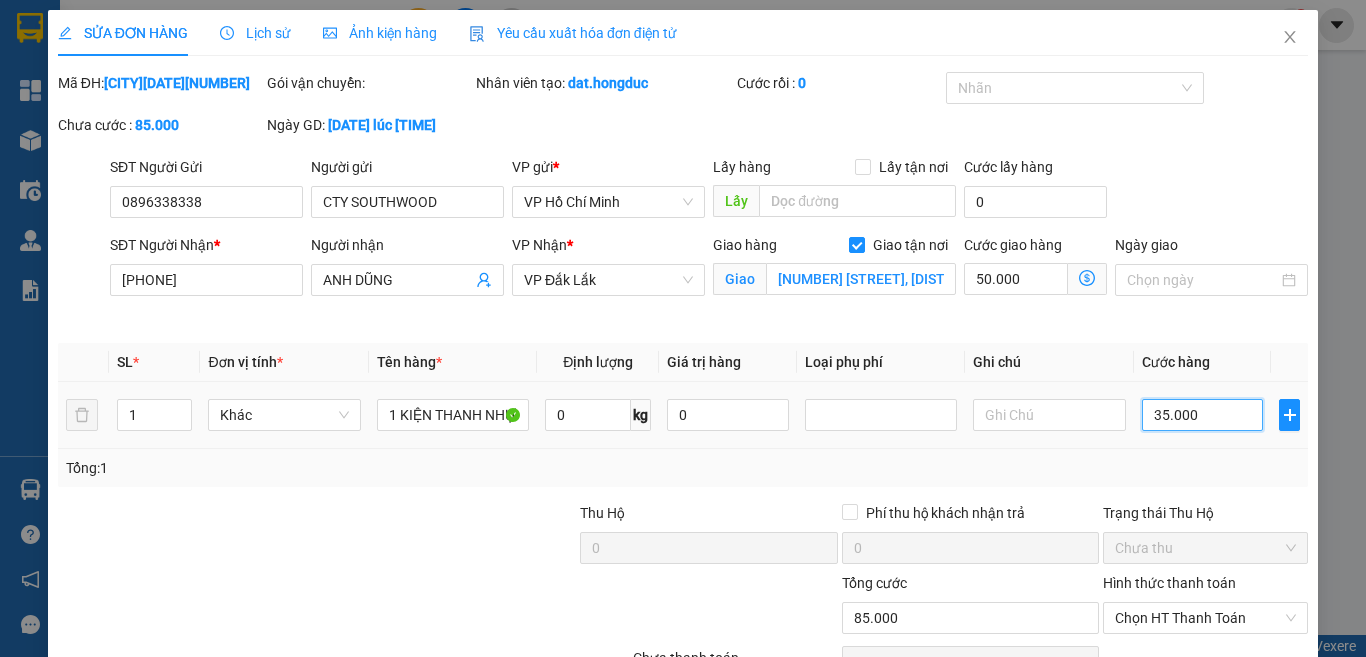 click on "35.000" at bounding box center (1203, 415) 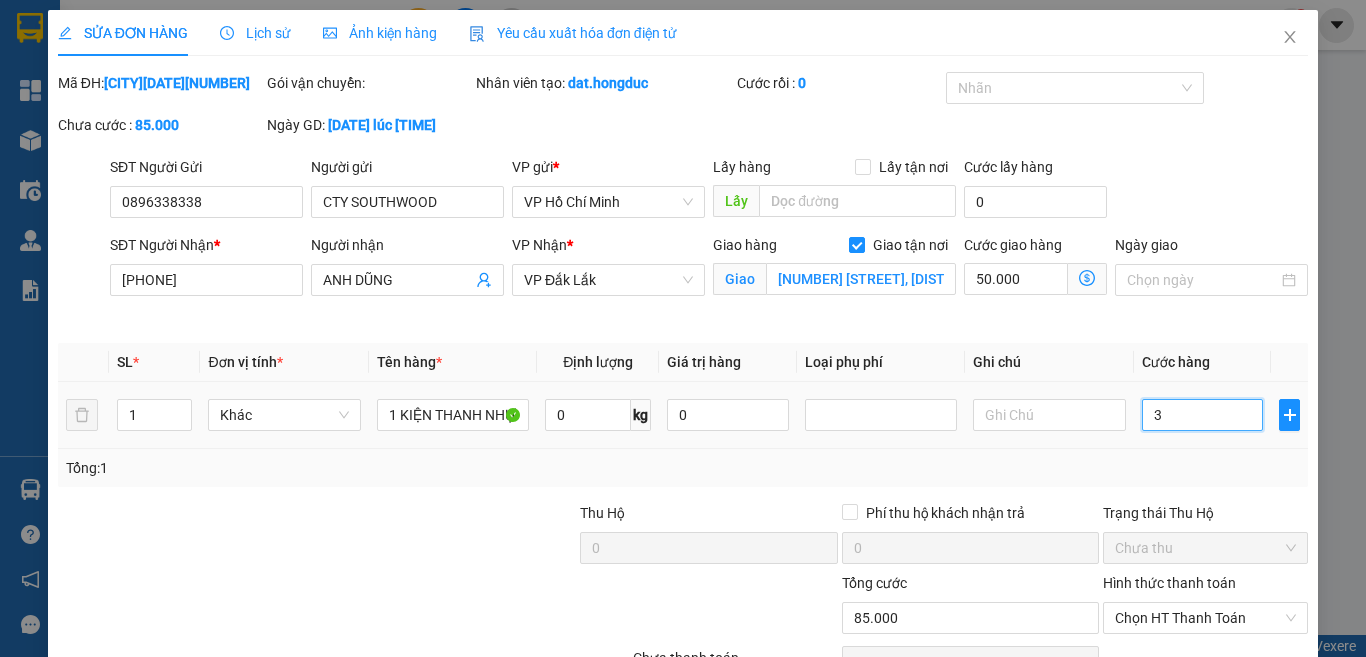type on "50.003" 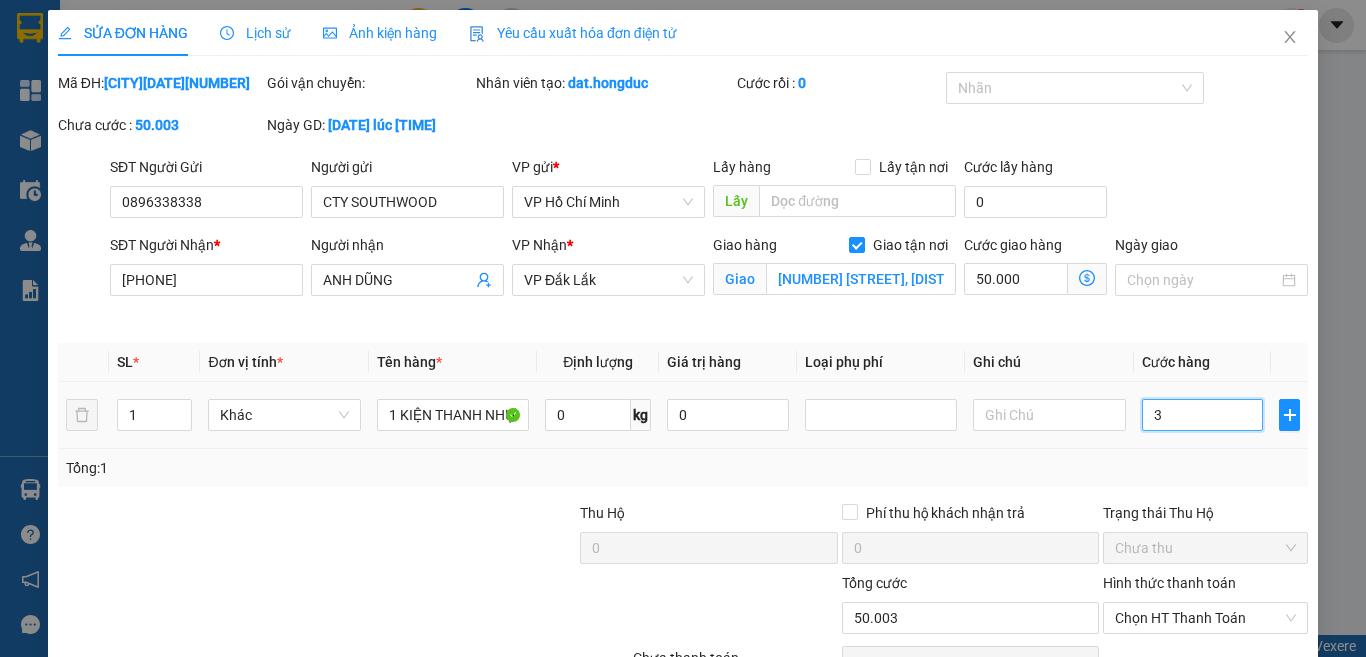 type on "30" 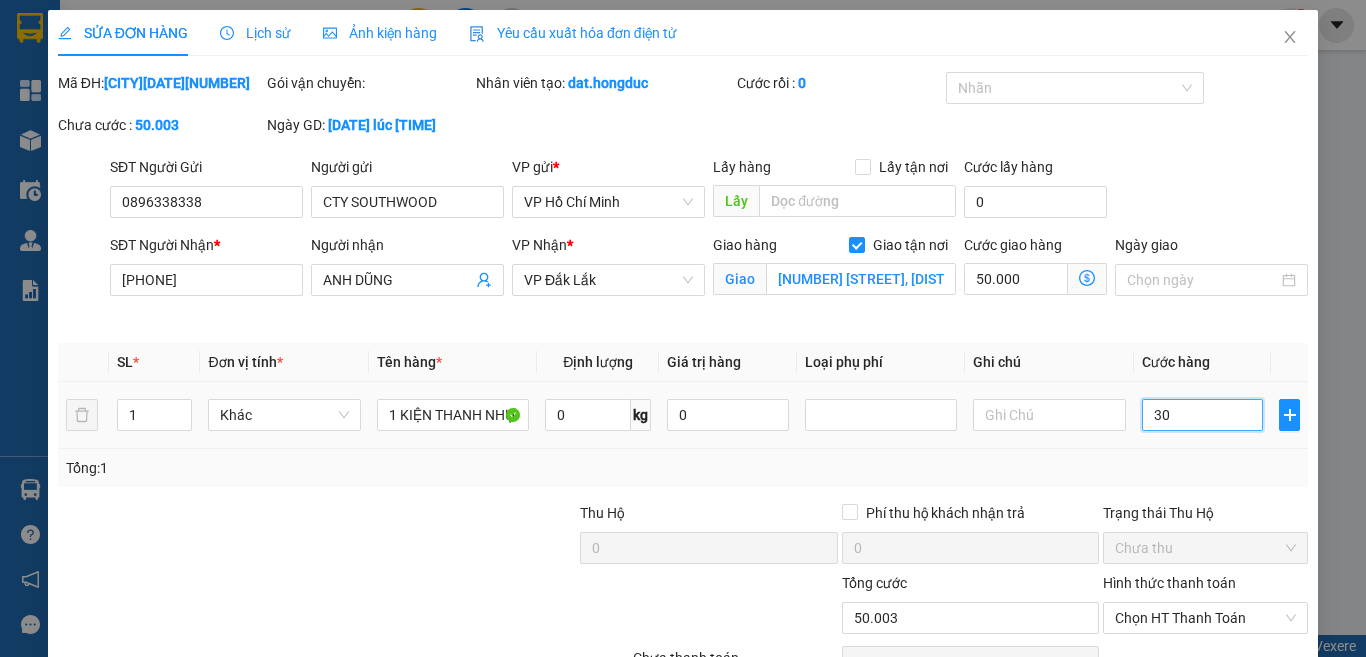 type on "50.030" 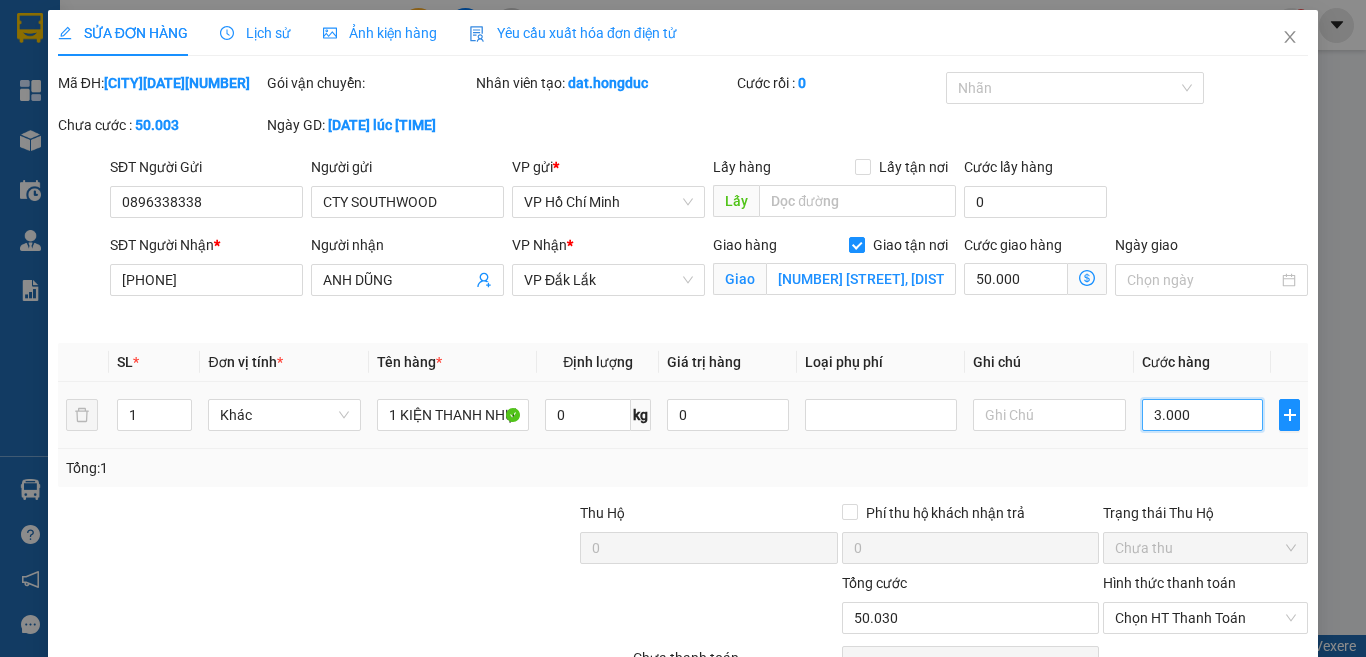 type on "30.000" 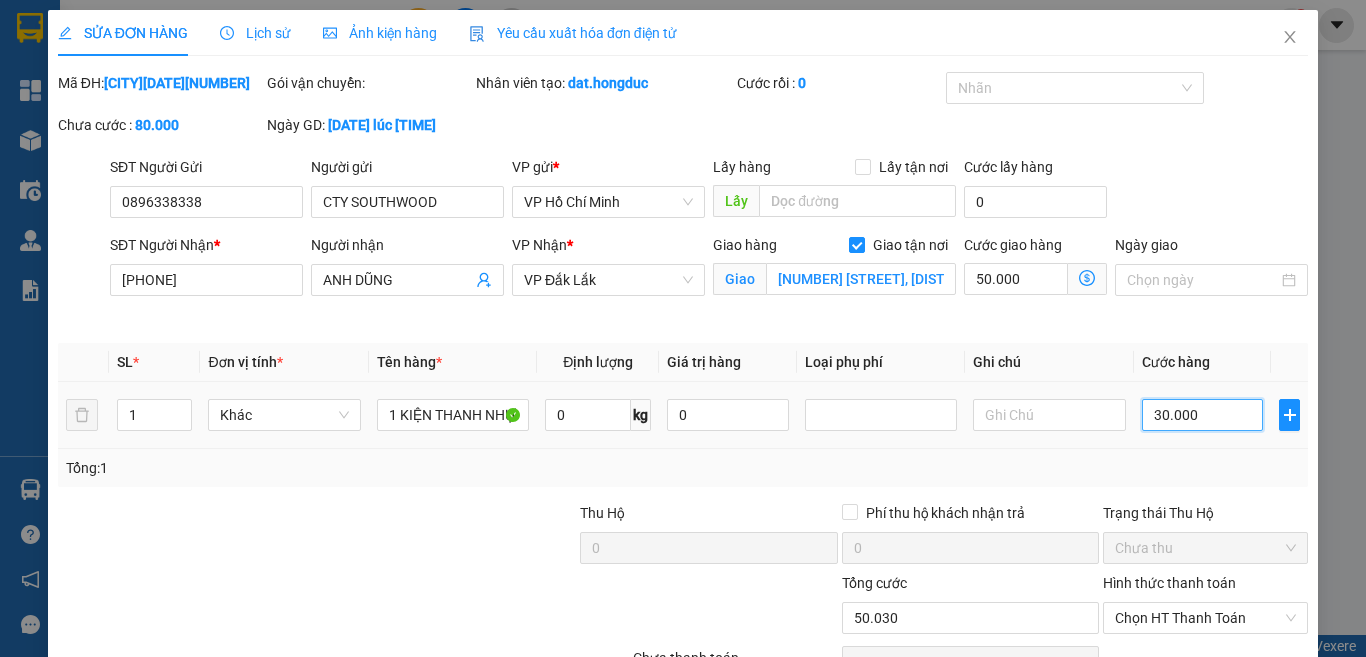 type on "80.000" 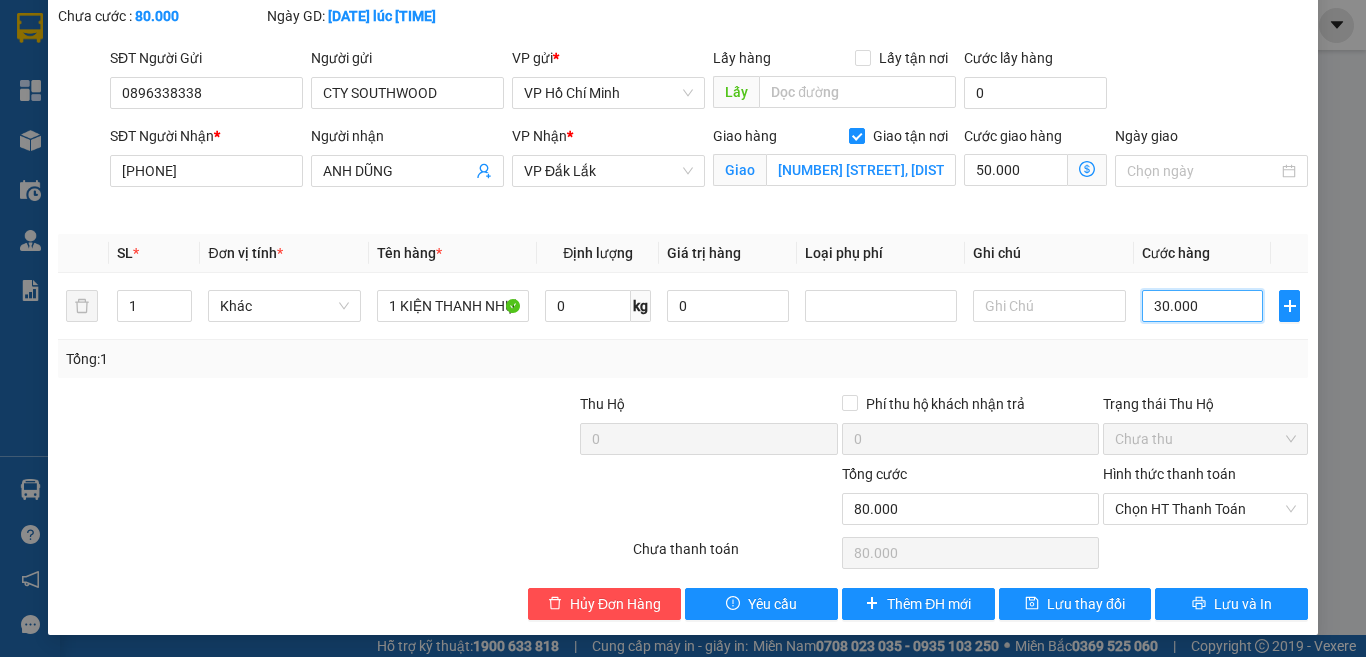 scroll, scrollTop: 111, scrollLeft: 0, axis: vertical 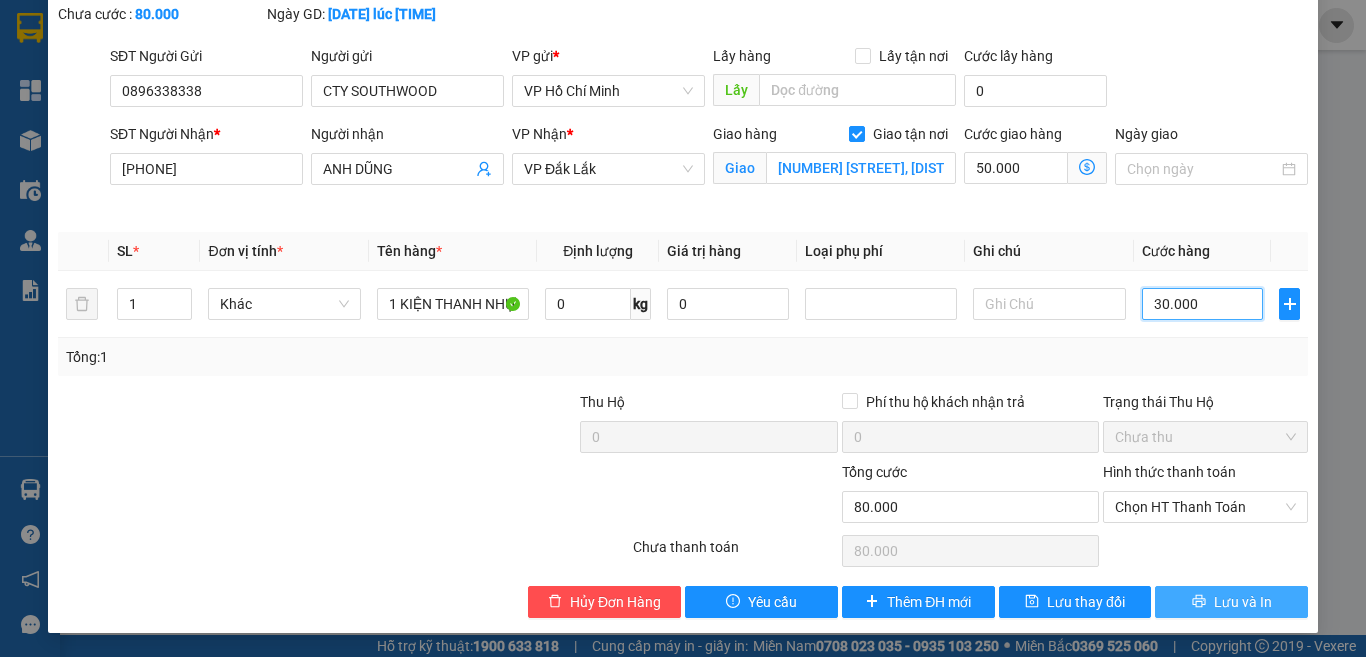 type on "30.000" 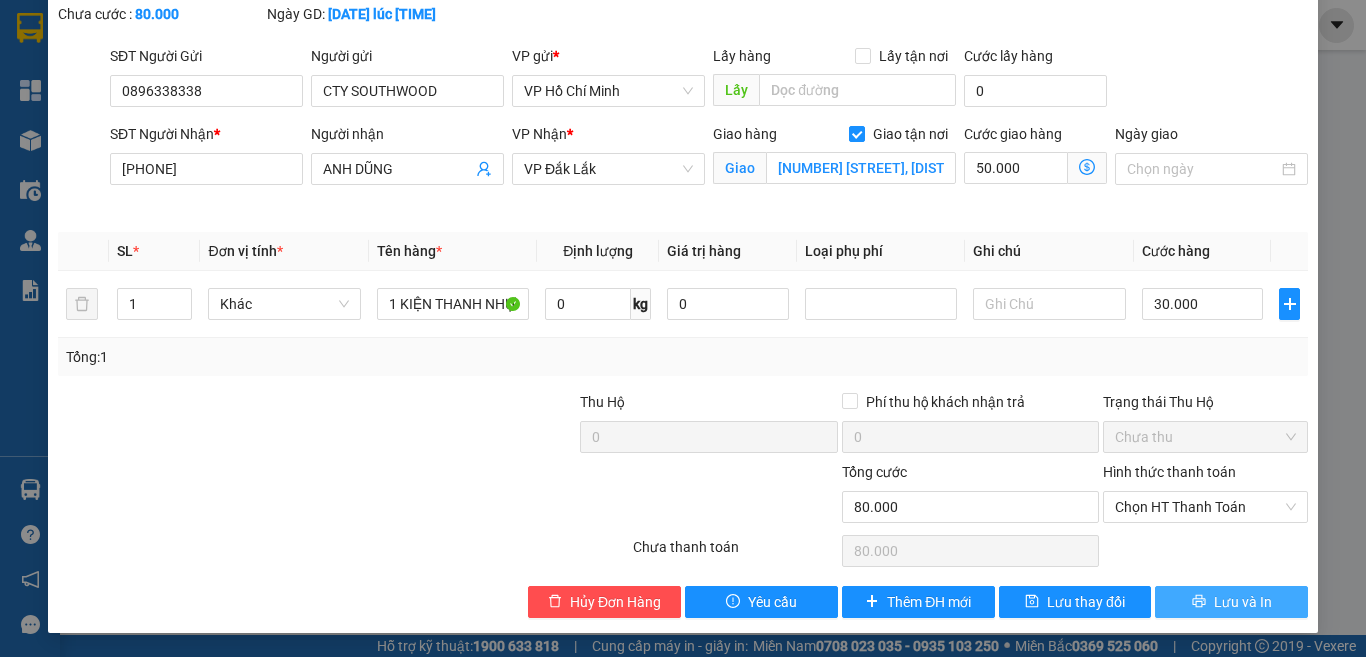 click on "Lưu và In" at bounding box center (1231, 602) 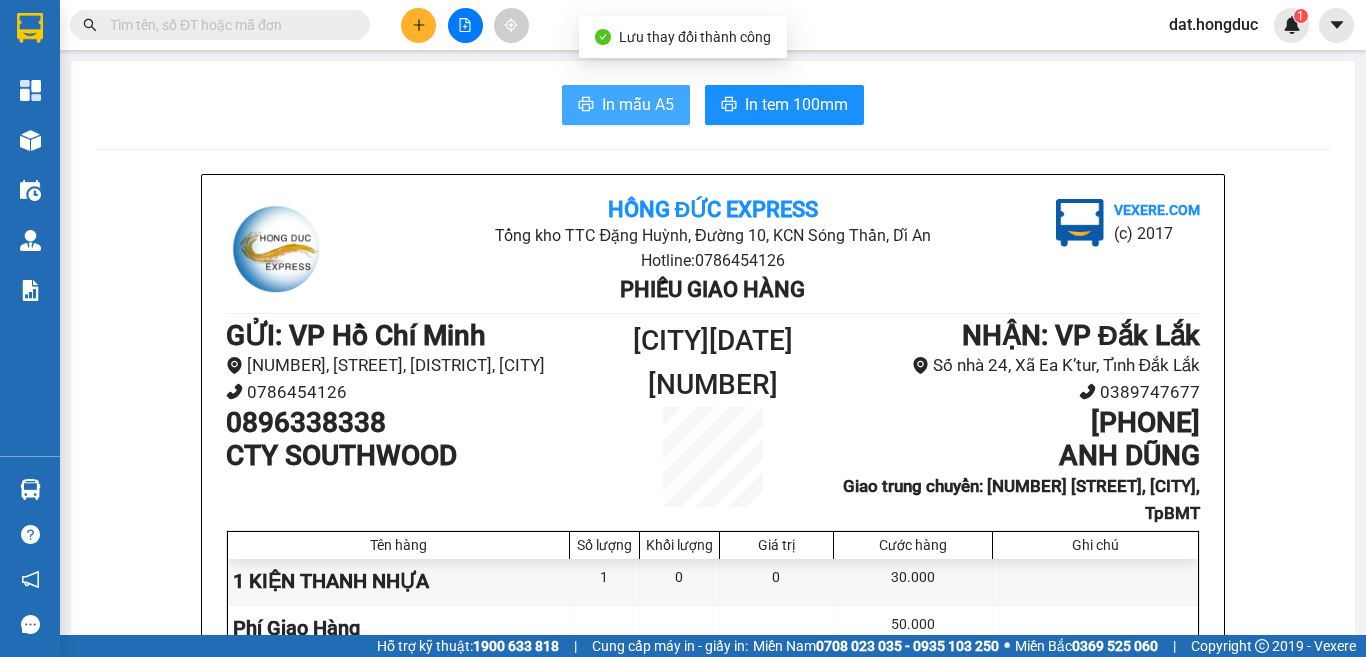 click on "In mẫu A5" at bounding box center [638, 104] 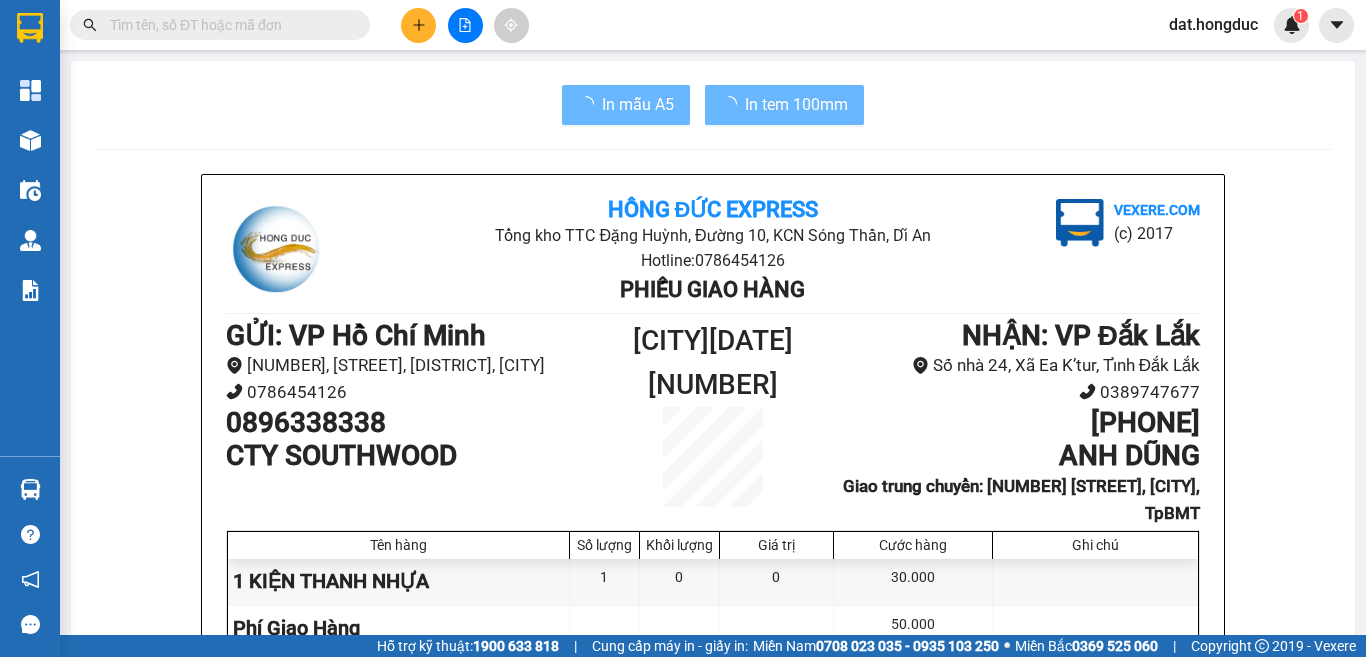 scroll, scrollTop: 0, scrollLeft: 0, axis: both 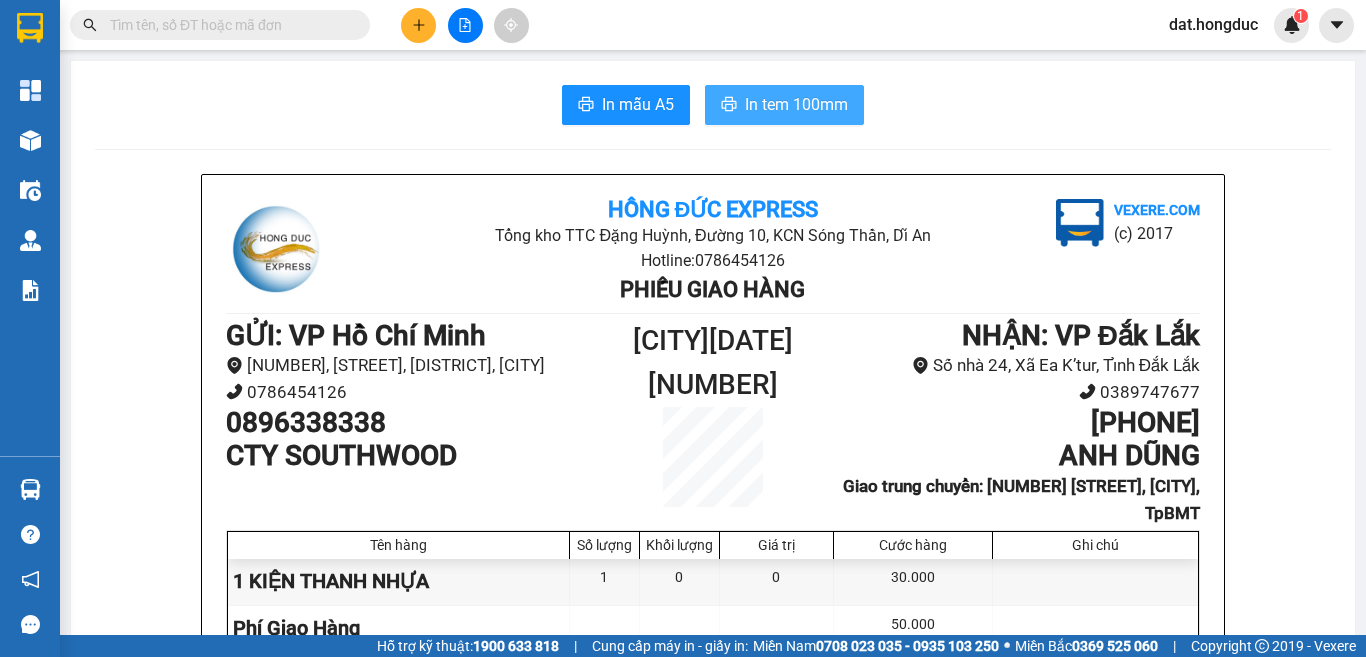 click on "In tem 100mm" at bounding box center [796, 104] 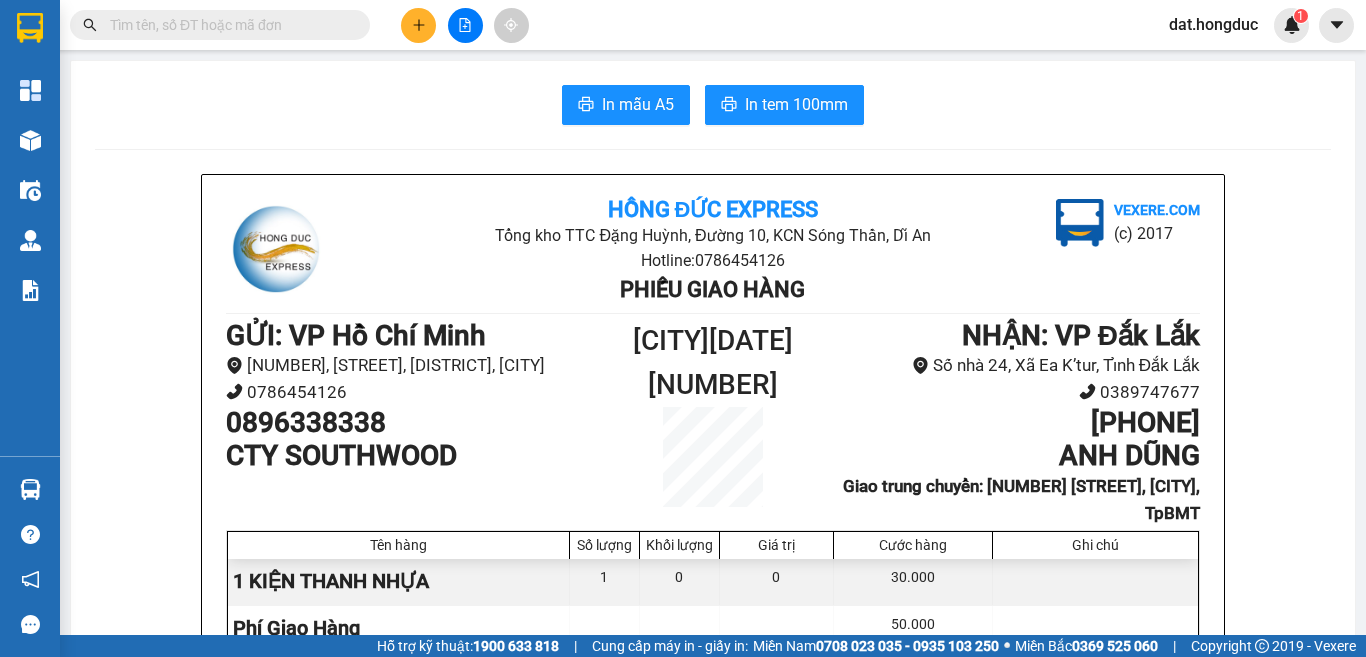 scroll, scrollTop: 0, scrollLeft: 0, axis: both 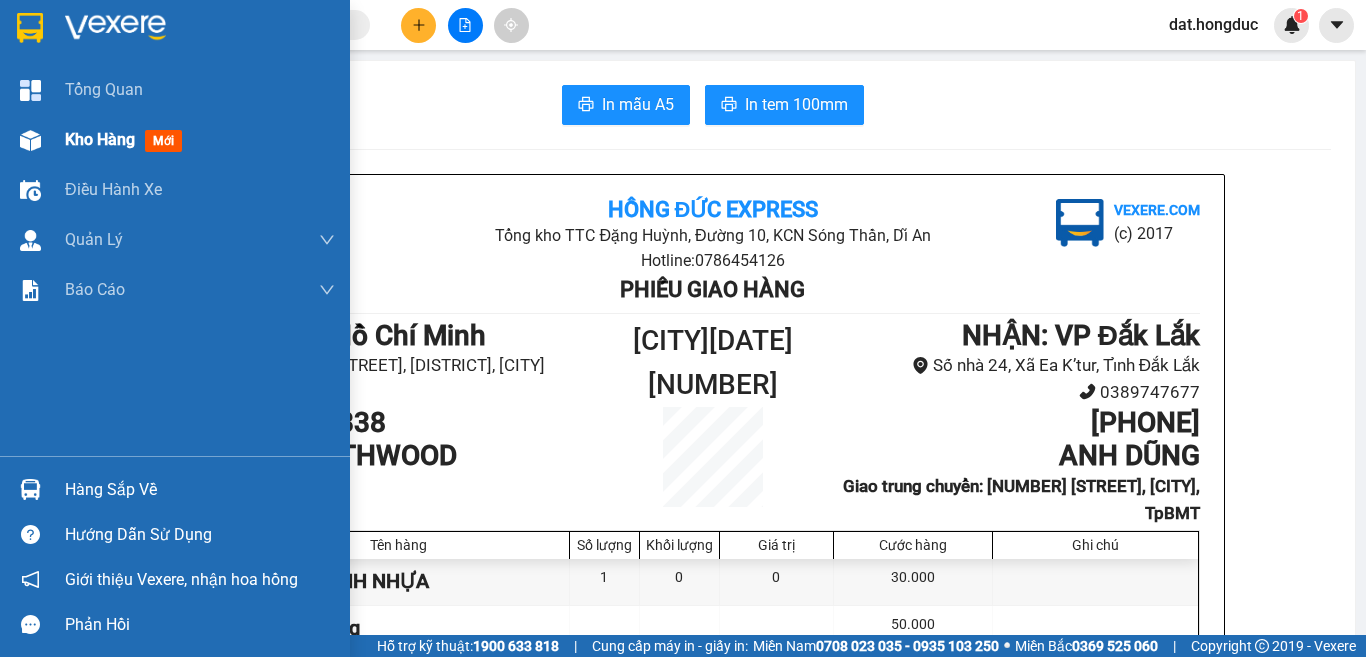 click on "Kho hàng" at bounding box center (100, 139) 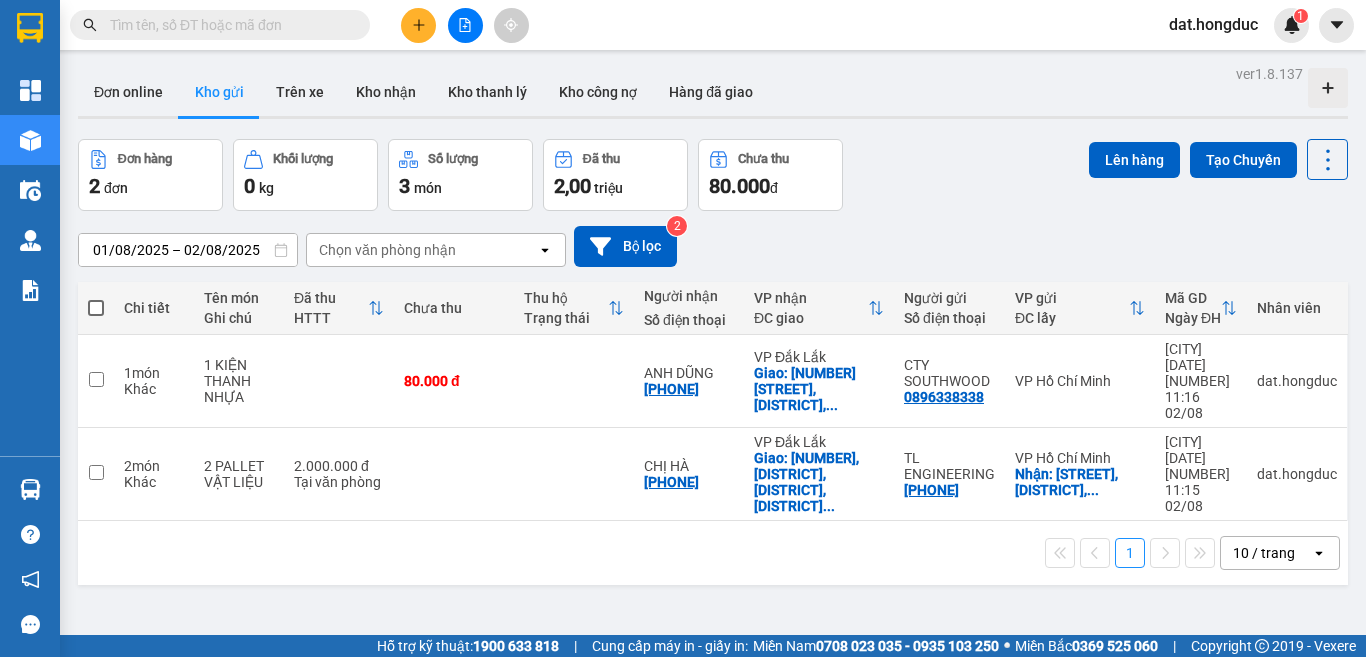 click at bounding box center [228, 25] 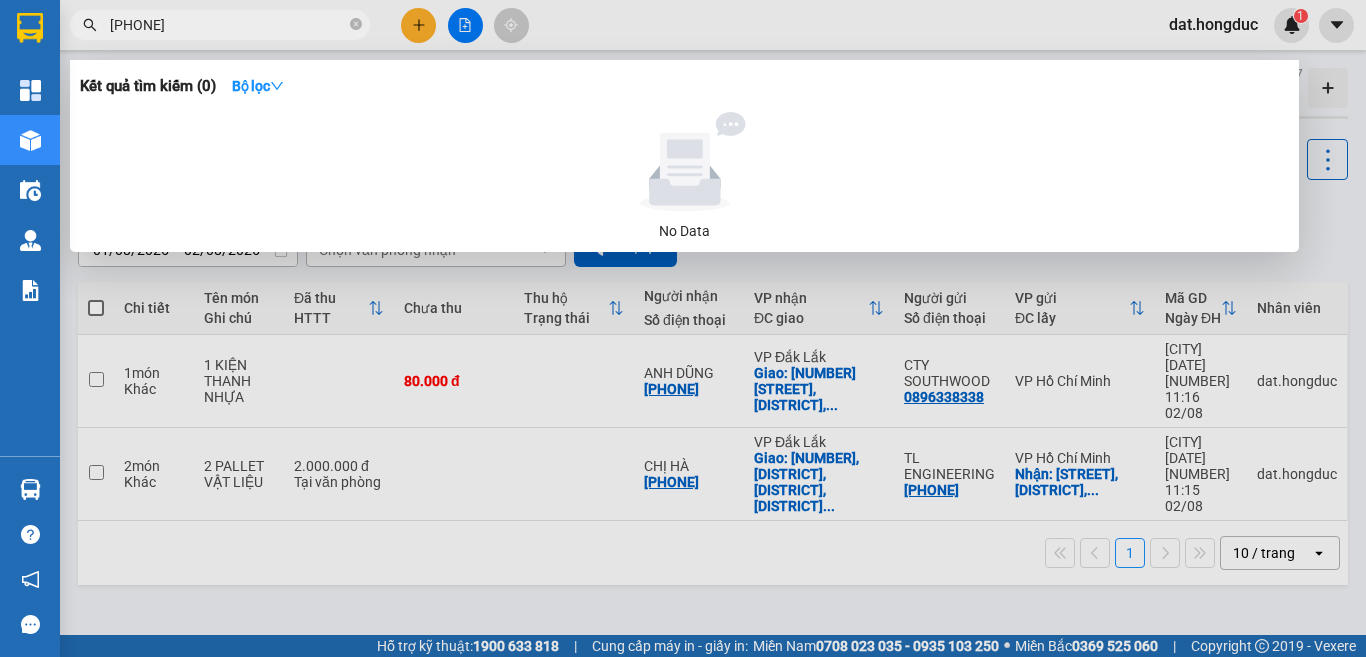 drag, startPoint x: 194, startPoint y: 29, endPoint x: 84, endPoint y: 17, distance: 110.65261 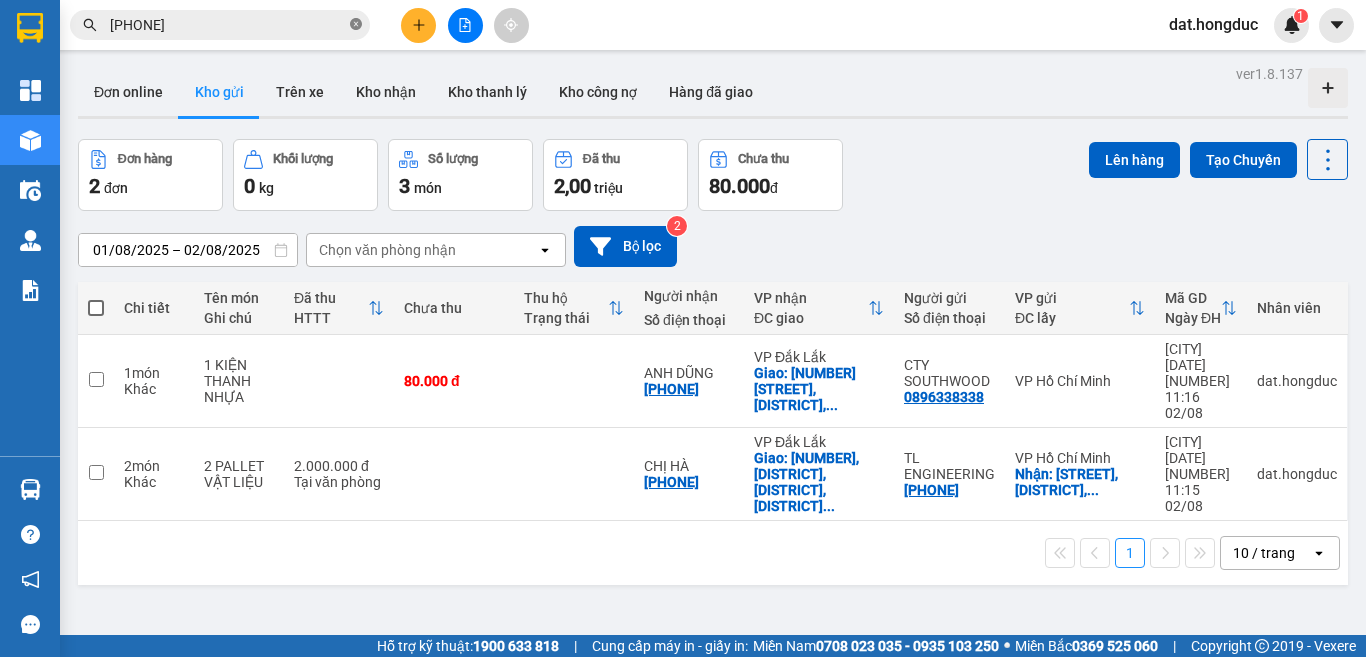 click 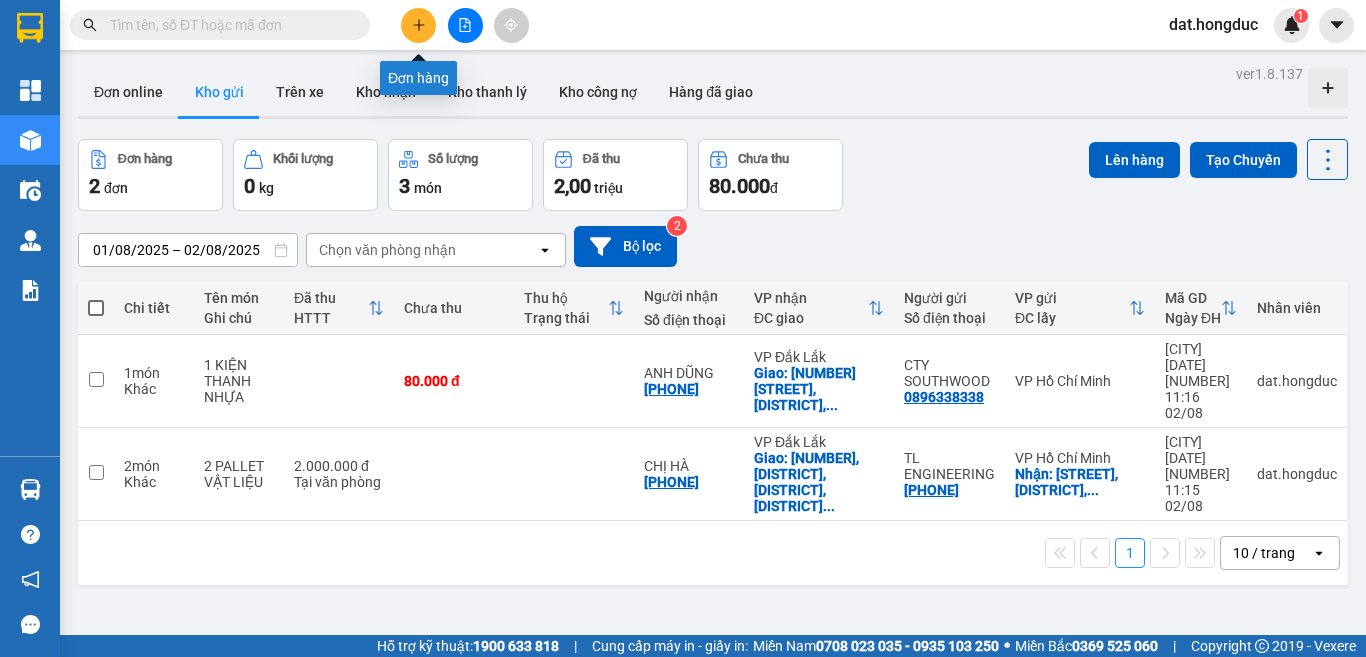 click at bounding box center (418, 25) 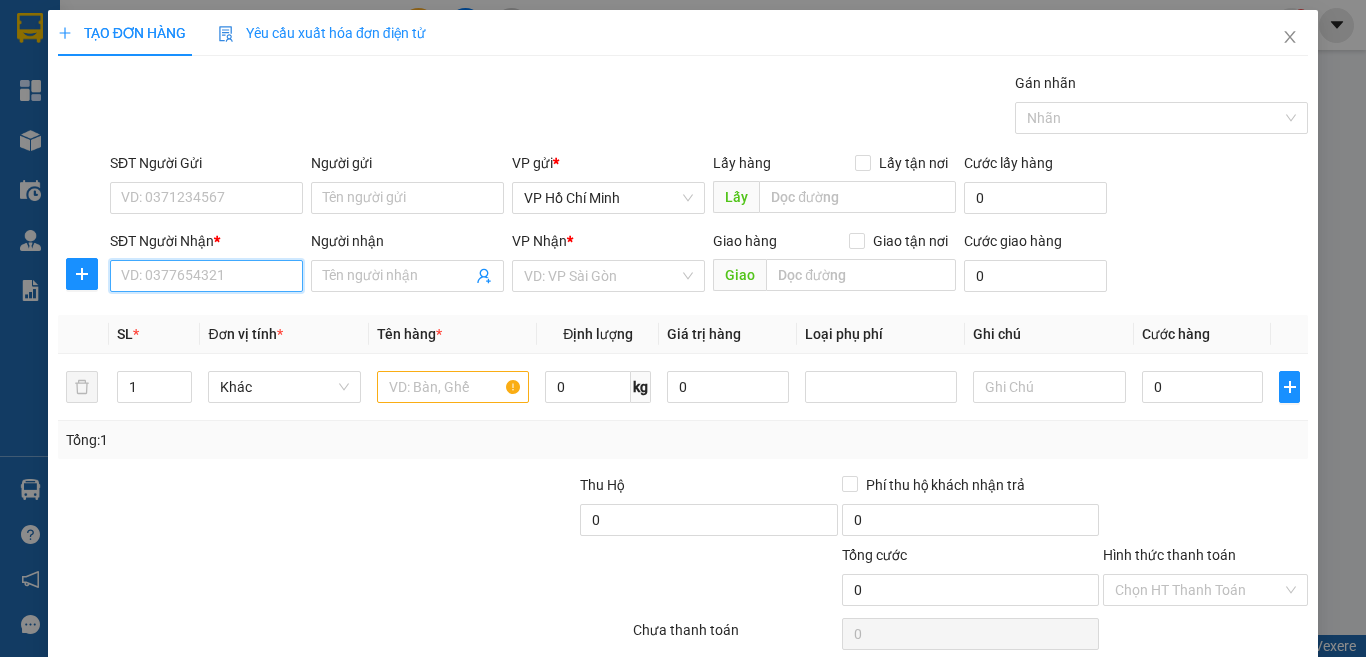 click on "SĐT Người Nhận  *" at bounding box center [206, 276] 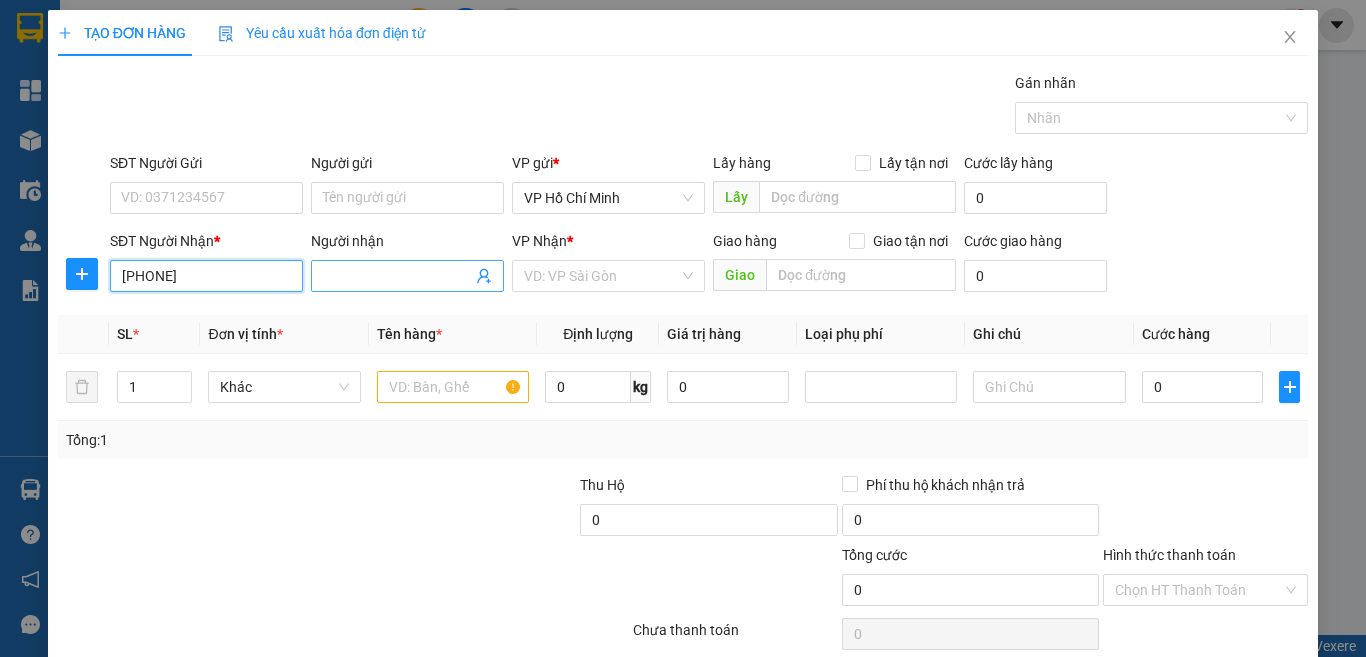 type on "[PHONE]" 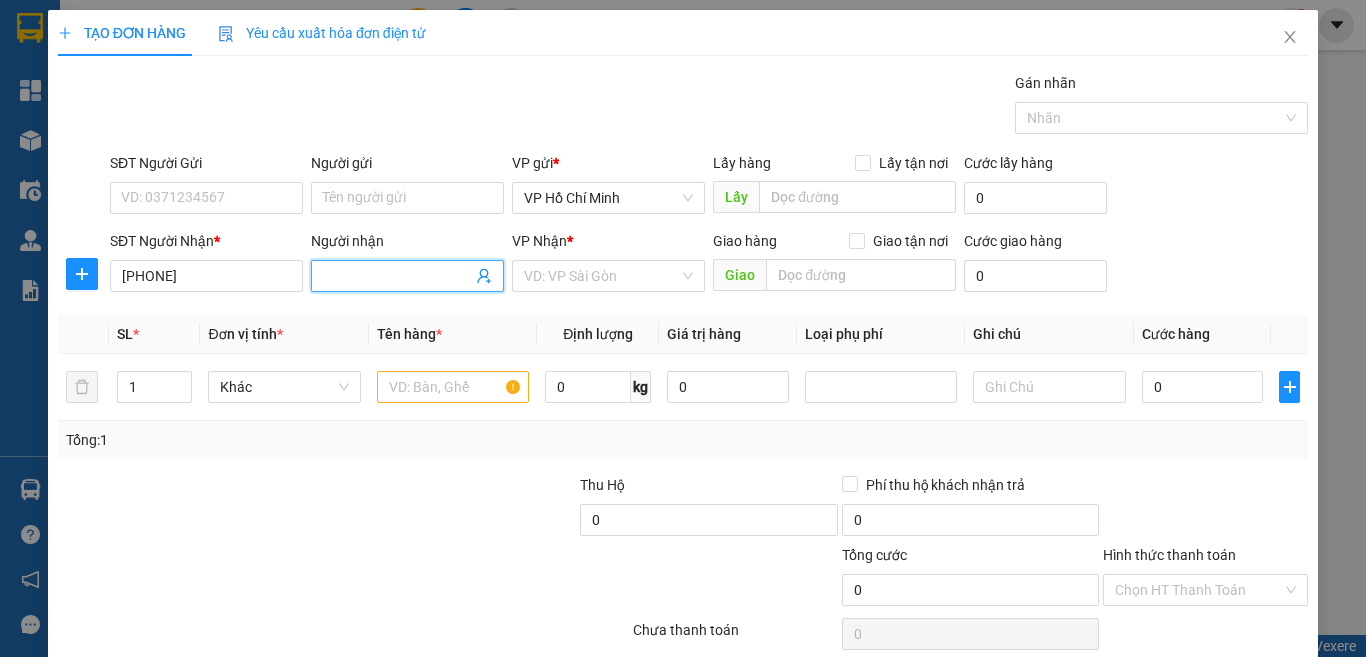 click on "Người nhận" at bounding box center (397, 276) 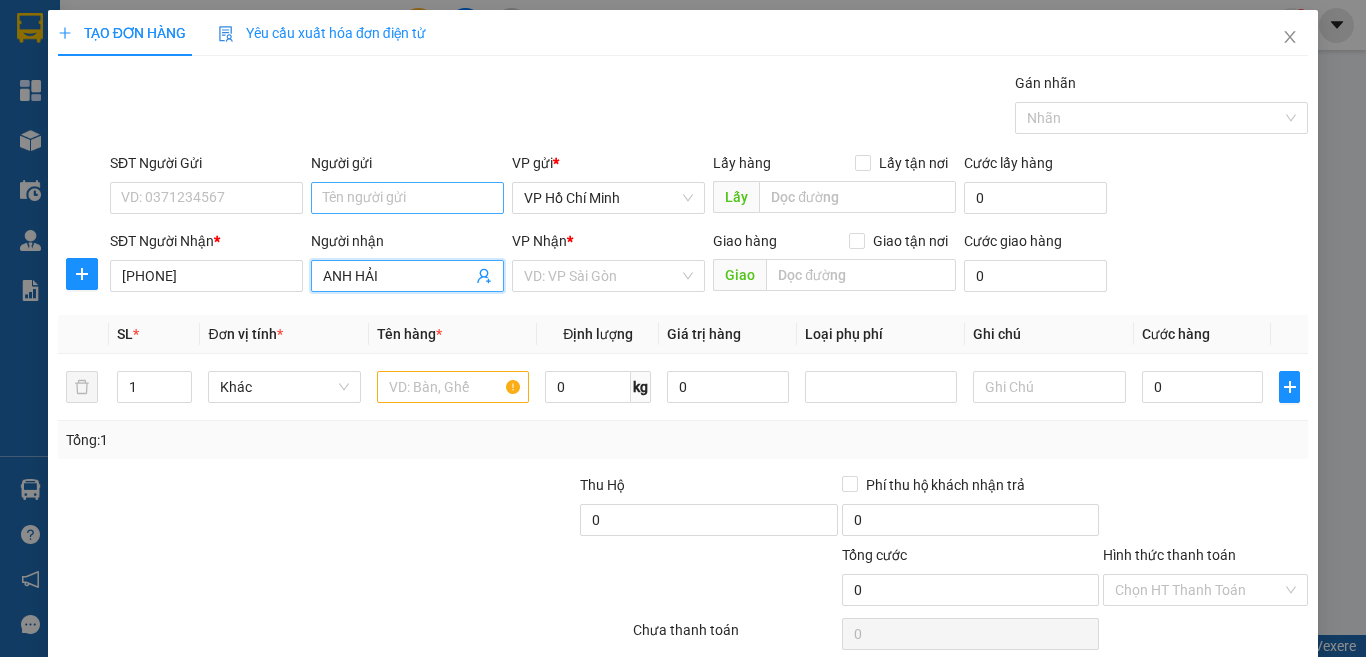type on "ANH HẢI" 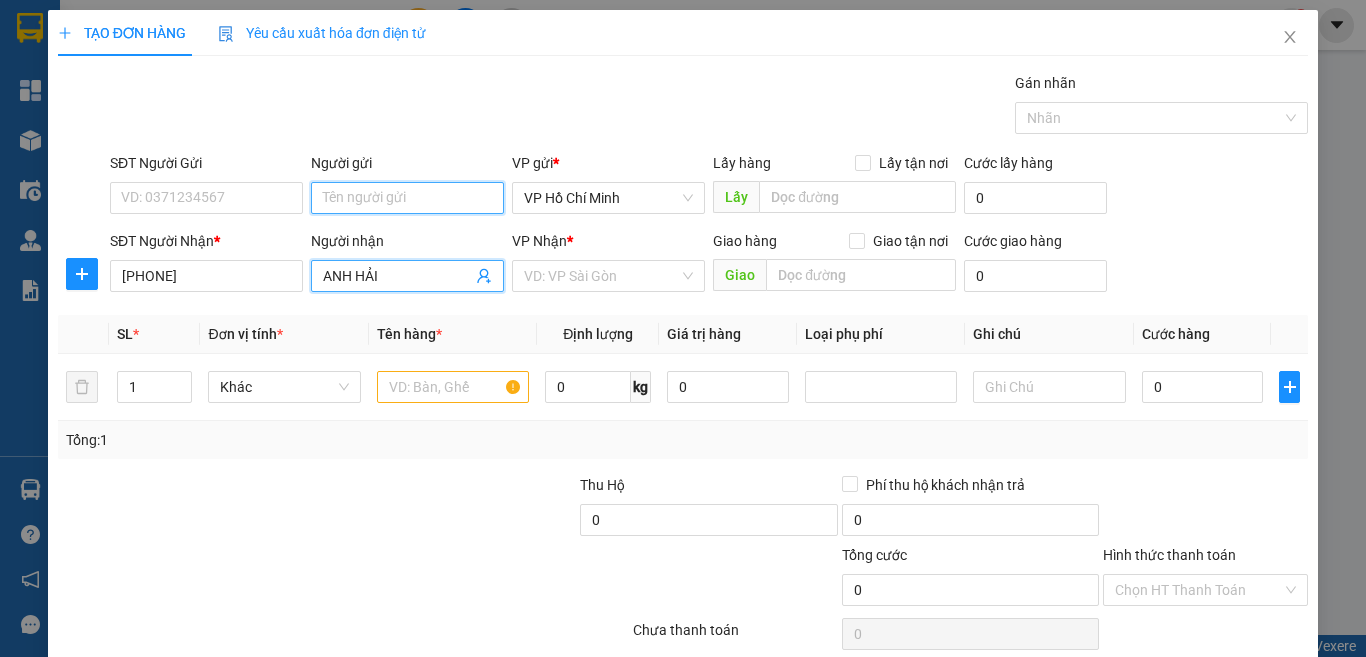 click on "Người gửi" at bounding box center [407, 198] 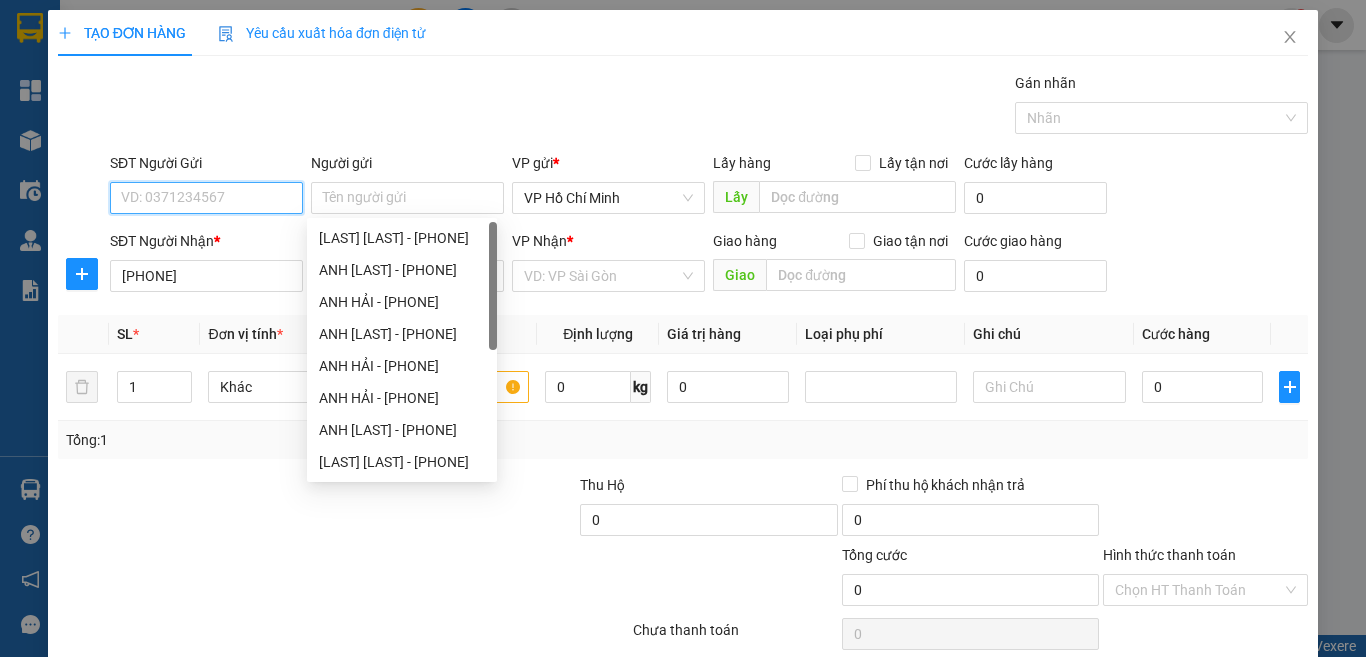 click on "SĐT Người Gửi" at bounding box center [206, 198] 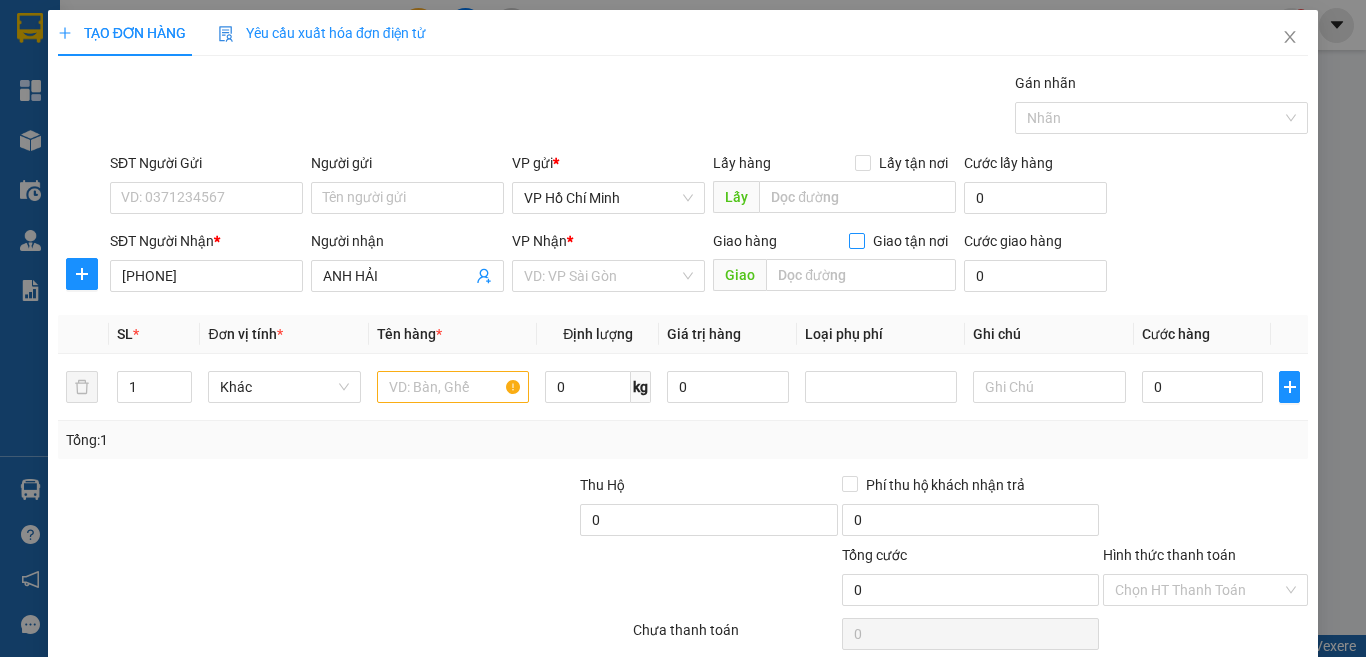 click on "Giao tận nơi" at bounding box center (856, 240) 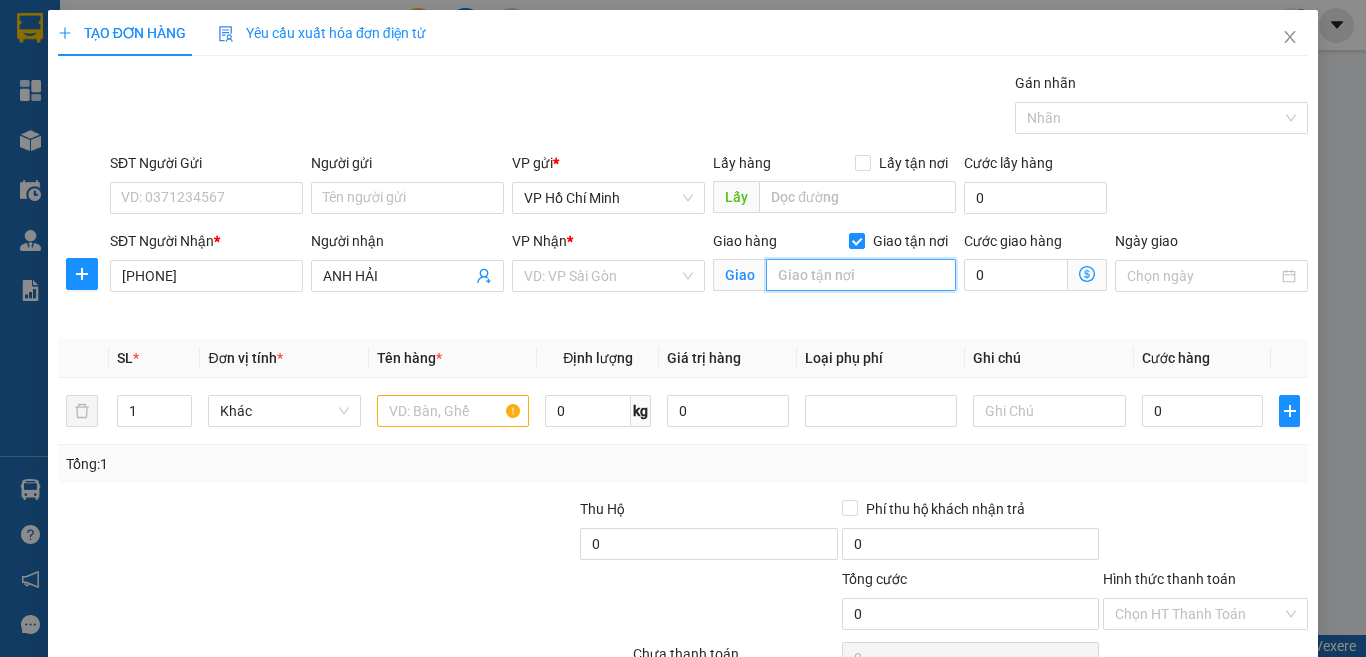 click at bounding box center [861, 275] 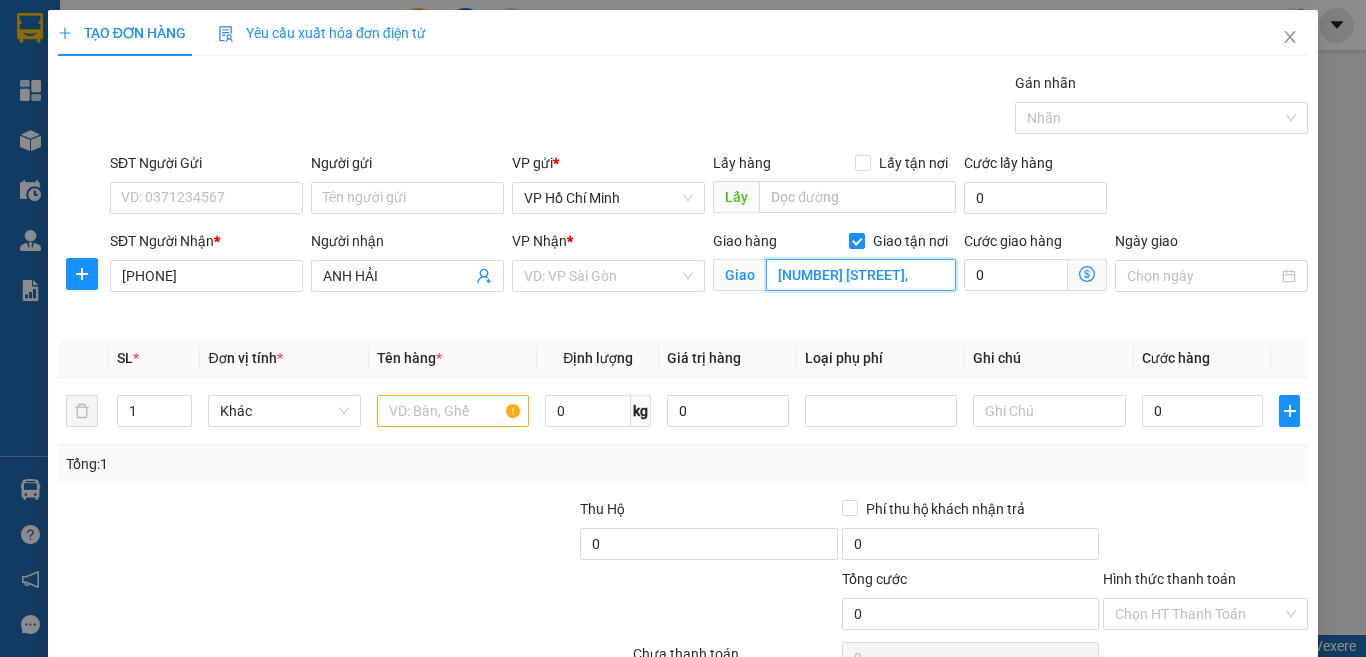 click on "[NUMBER] [STREET]," at bounding box center (861, 275) 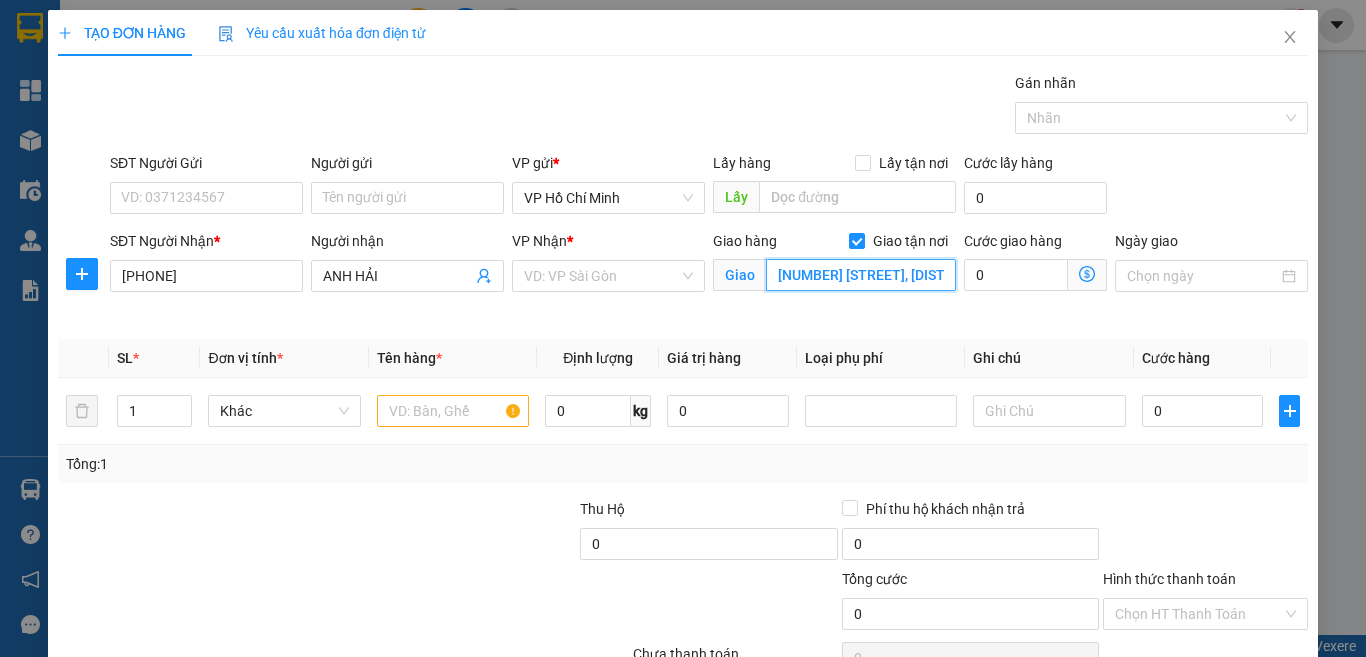 scroll, scrollTop: 0, scrollLeft: 12, axis: horizontal 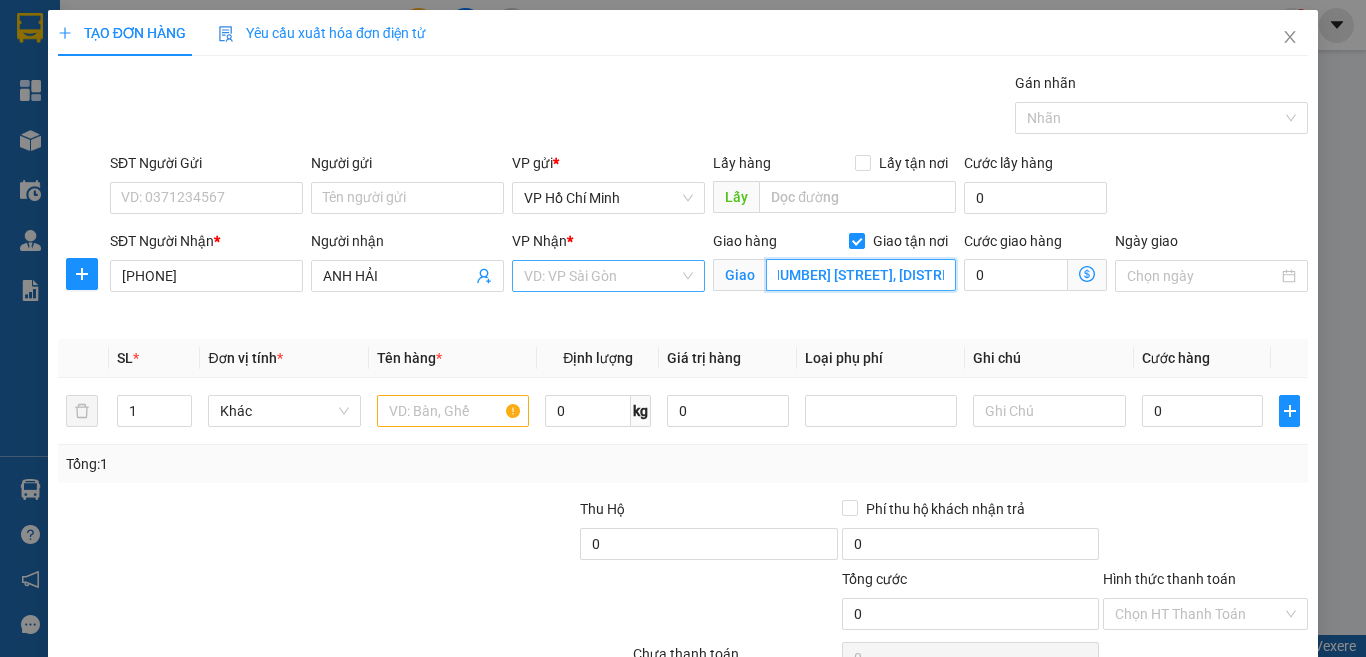 type on "[NUMBER] [STREET], [DISTRICT], [CITY]" 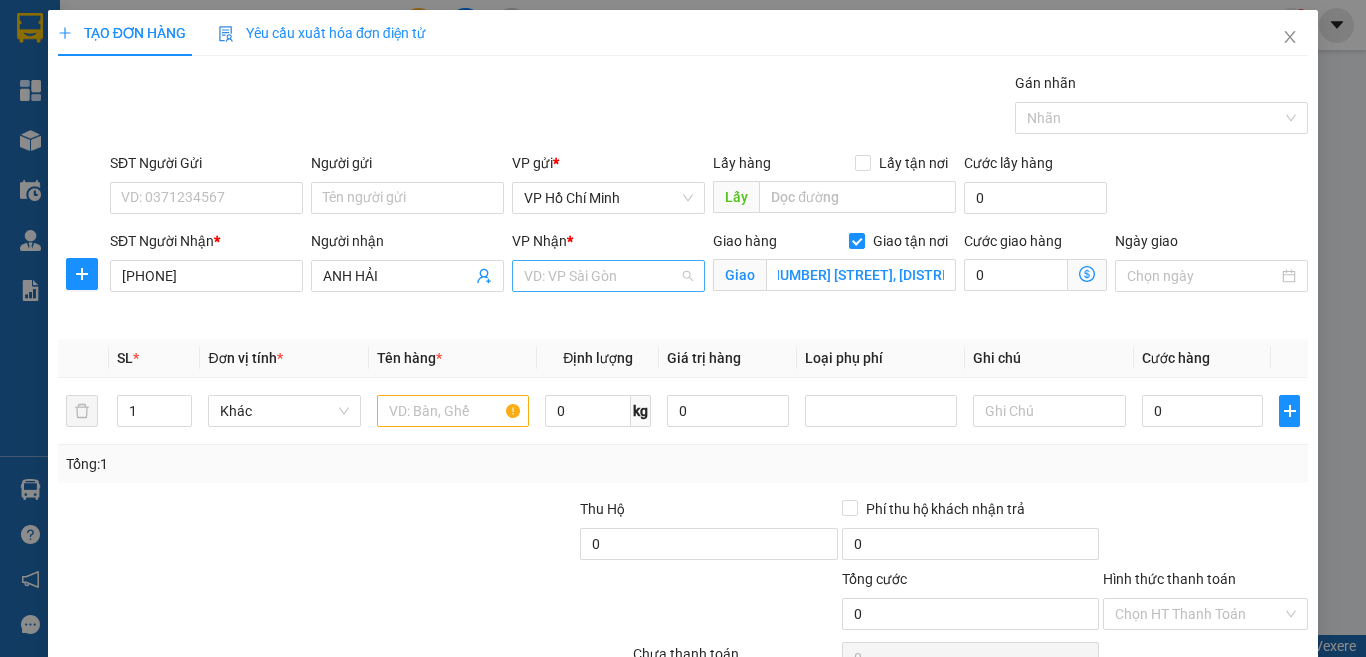 click at bounding box center [601, 276] 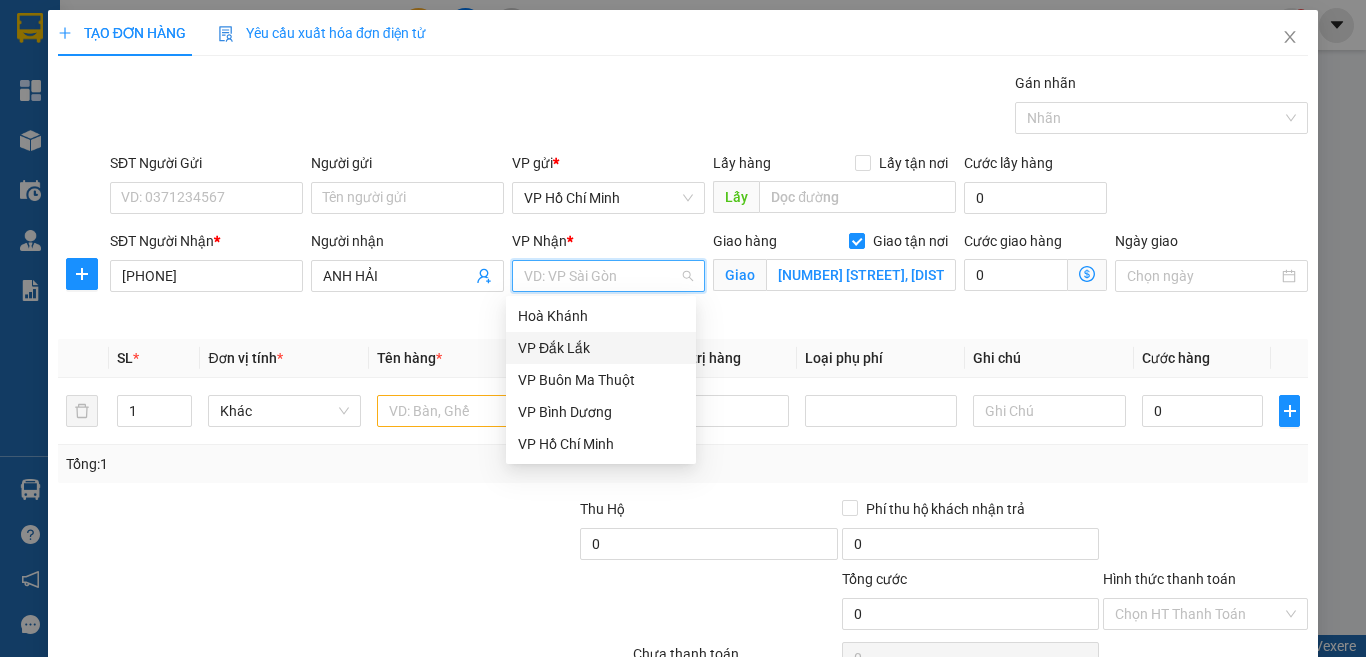 click on "VP Đắk Lắk" at bounding box center [601, 348] 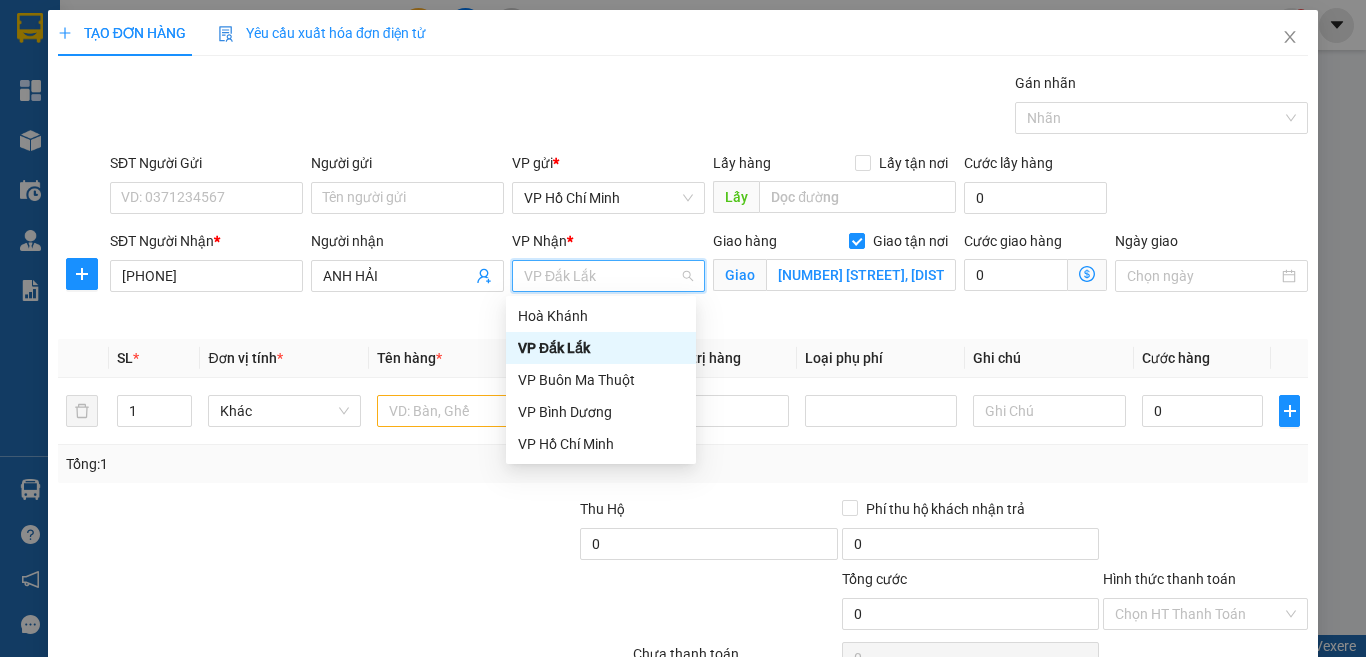 click on "VP Đắk Lắk" at bounding box center (601, 348) 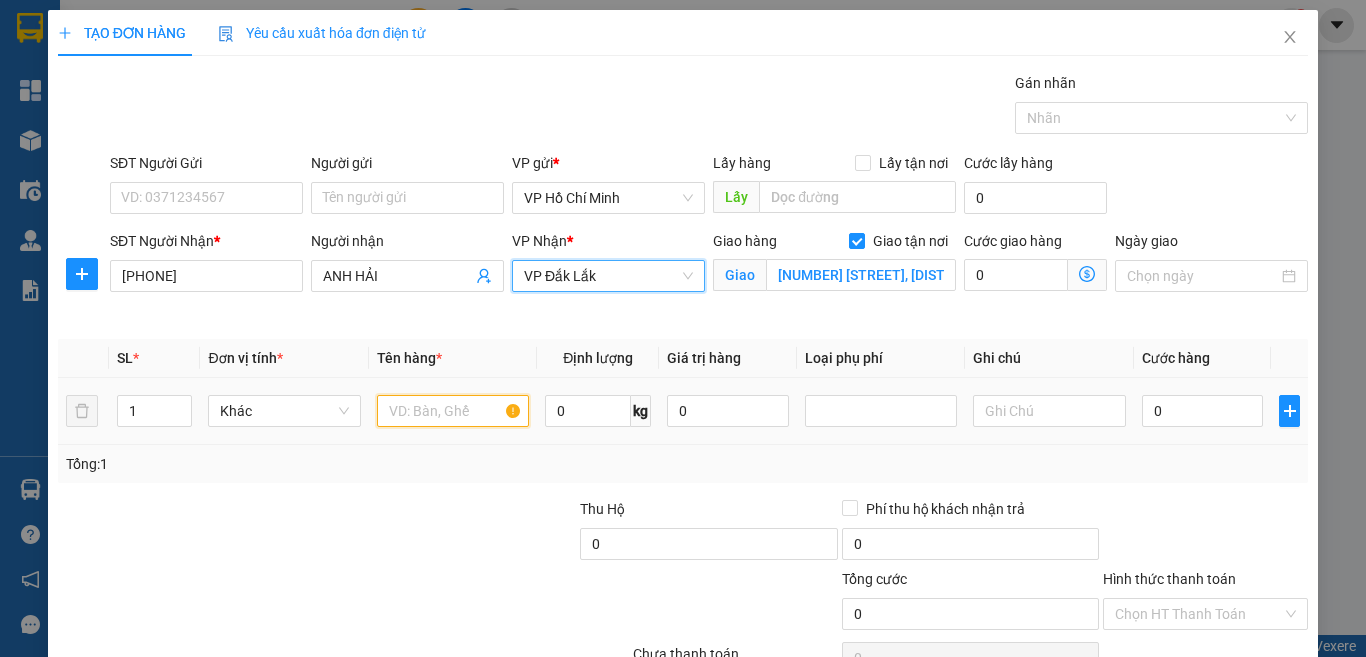 click at bounding box center [453, 411] 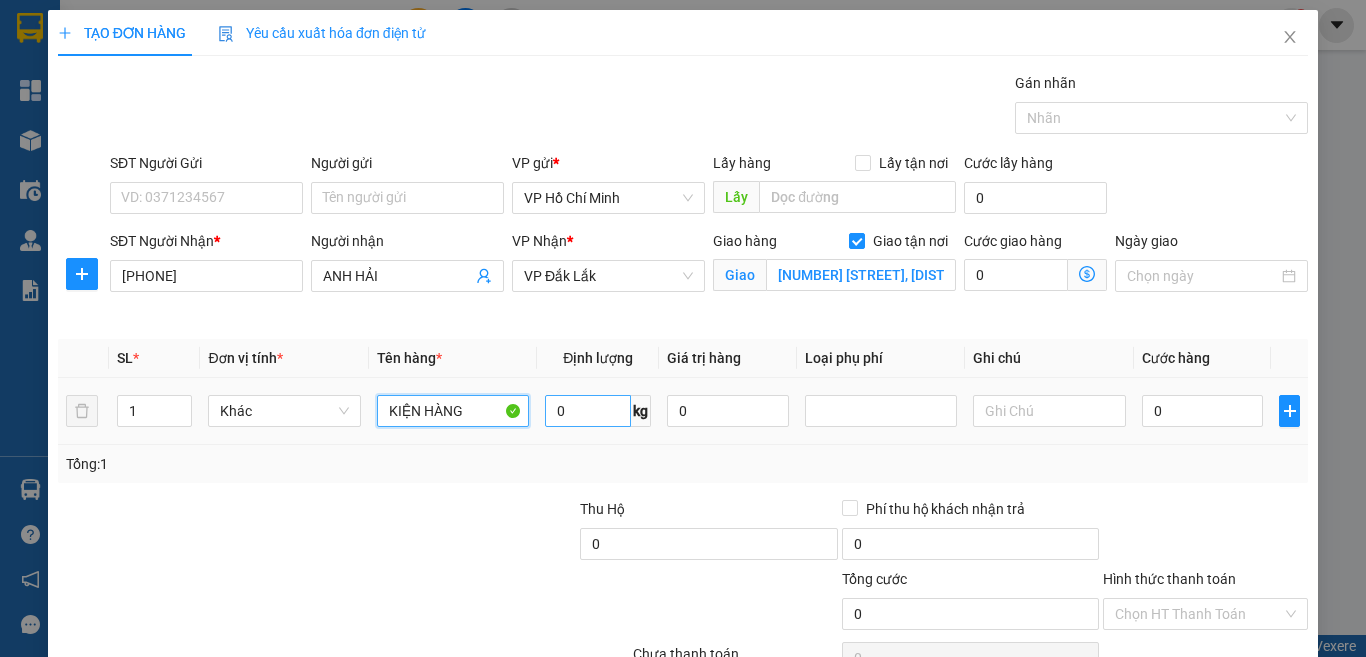 type on "KIỆN HÀNG" 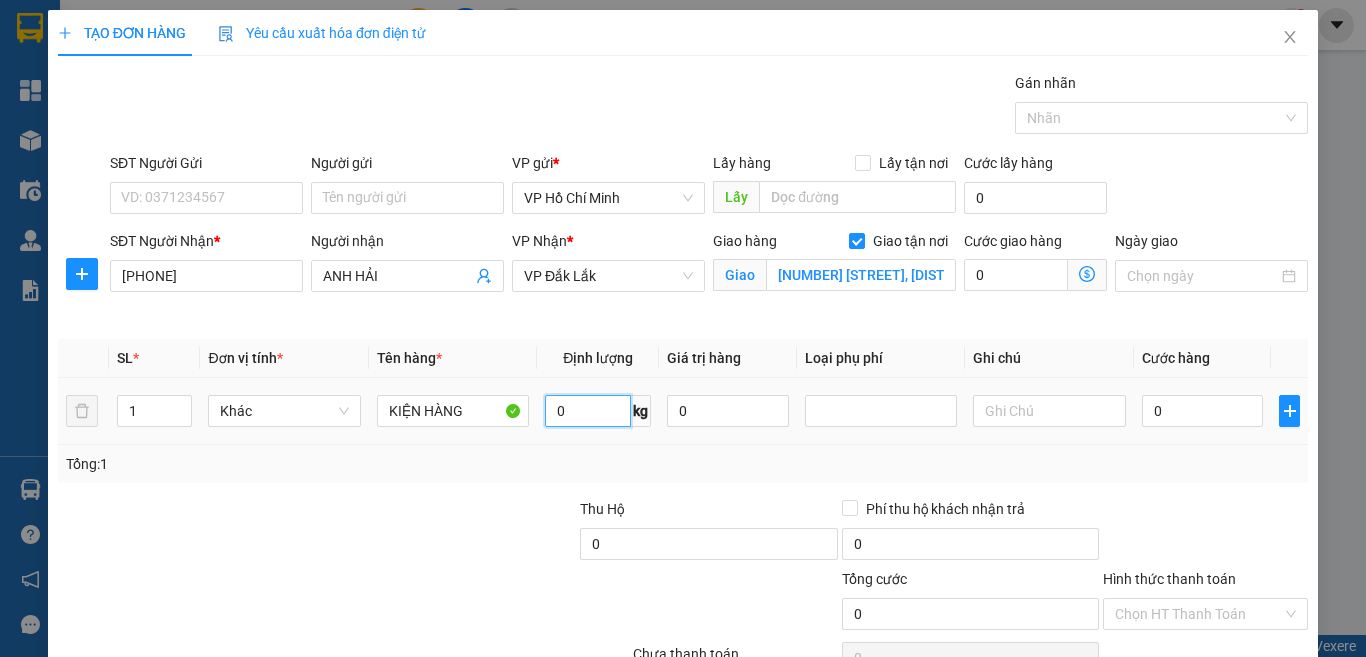 click on "0" at bounding box center (588, 411) 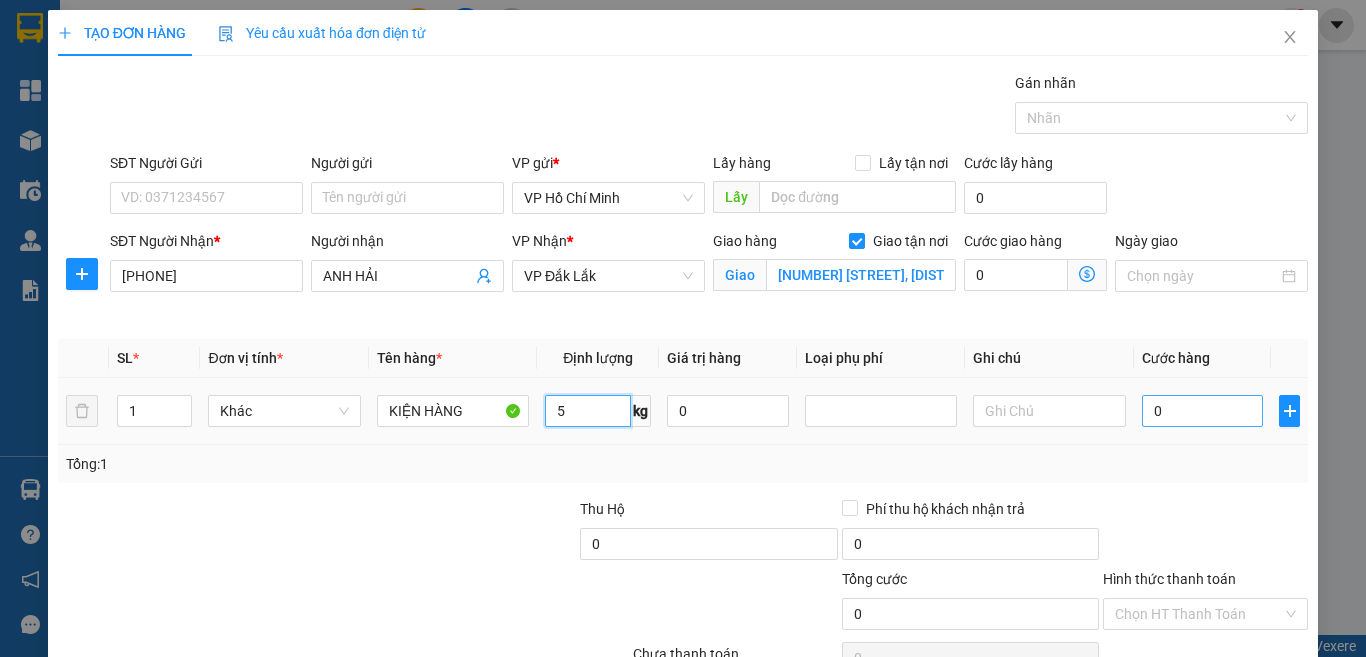 type on "5" 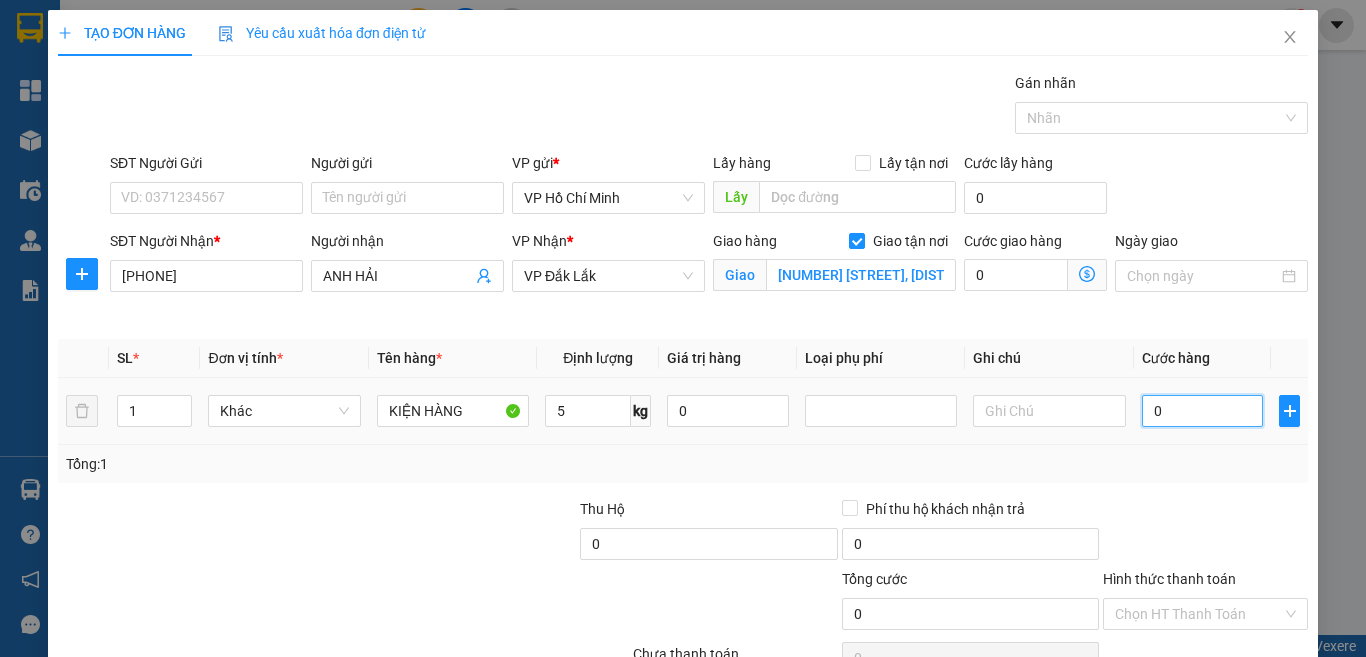 click on "0" at bounding box center (1203, 411) 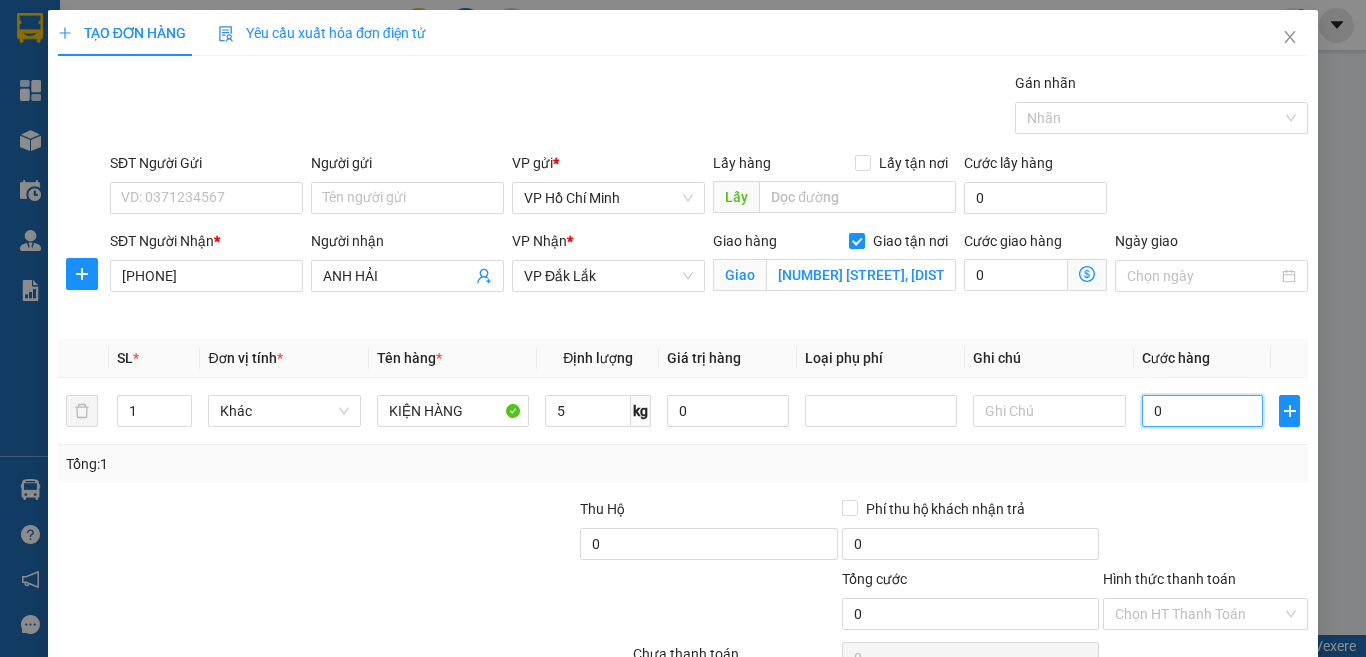 type on "3" 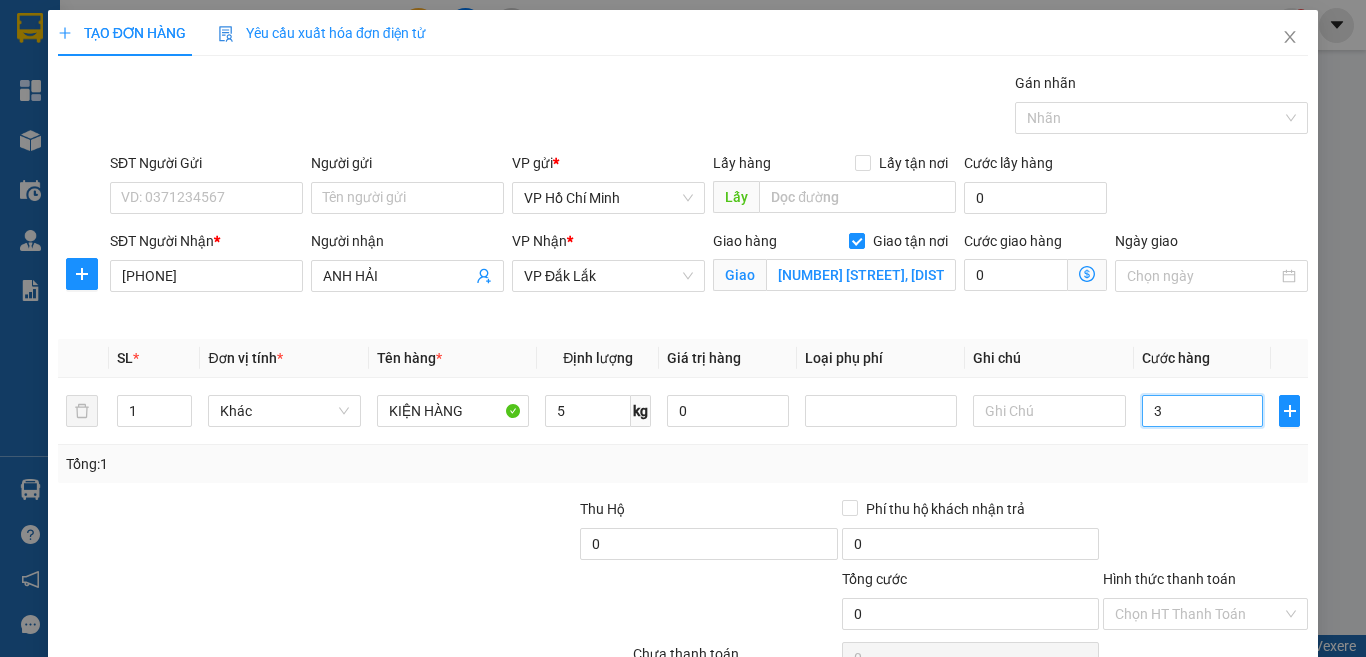 type on "3" 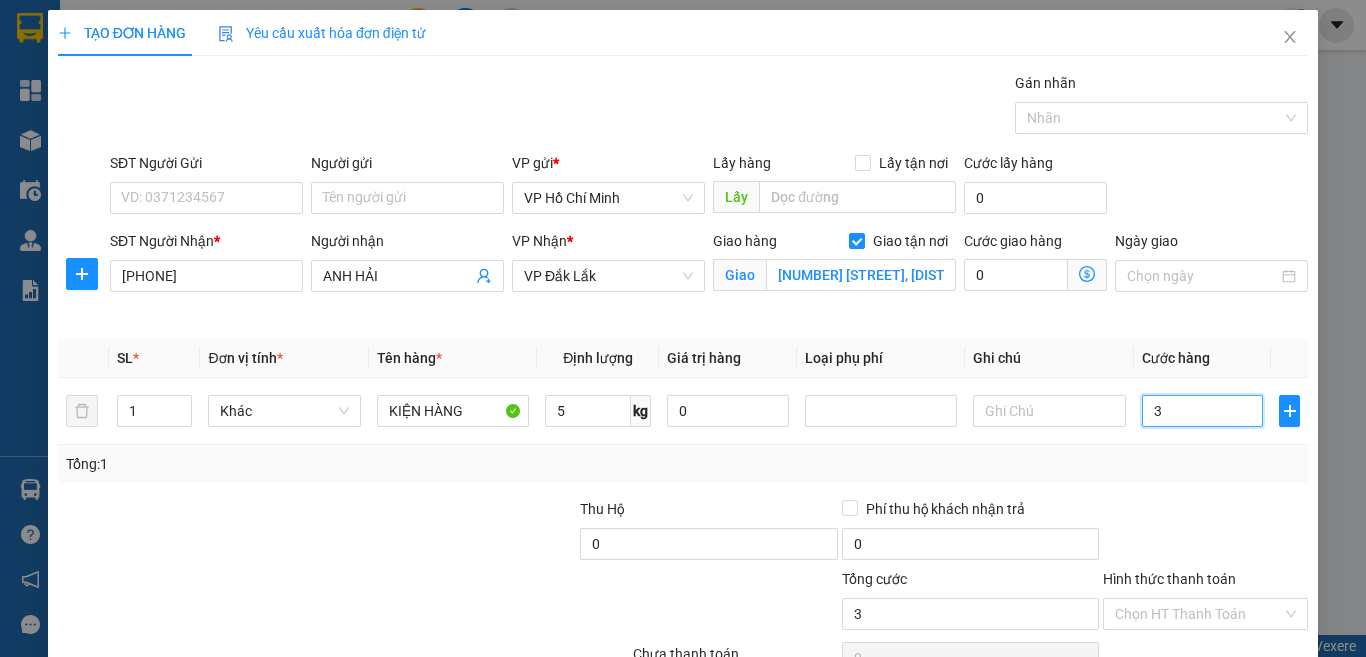 type on "3" 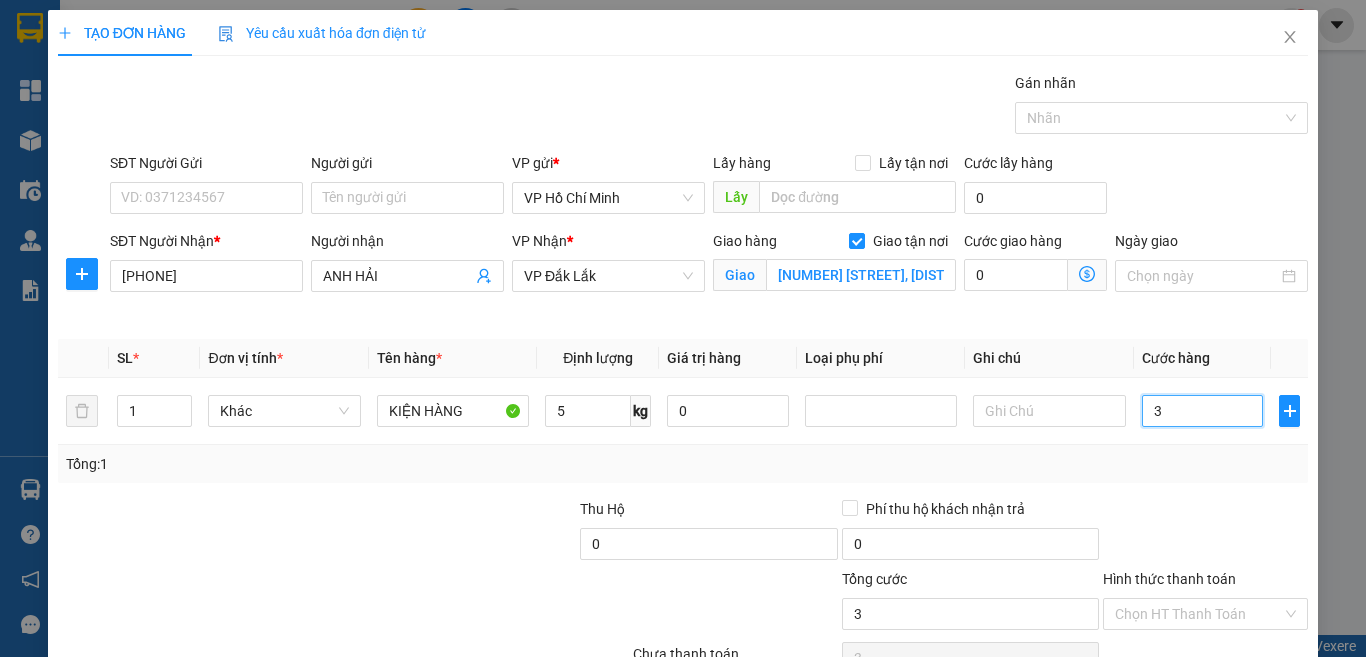 type on "30" 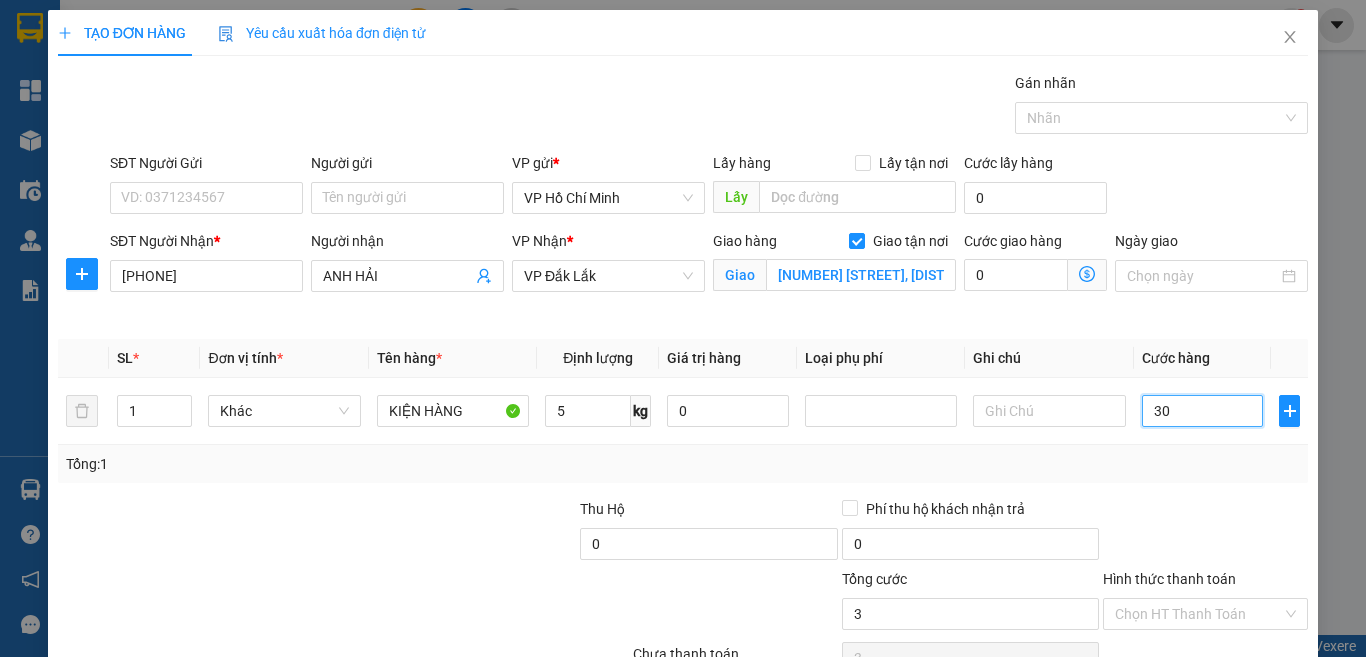 type on "30" 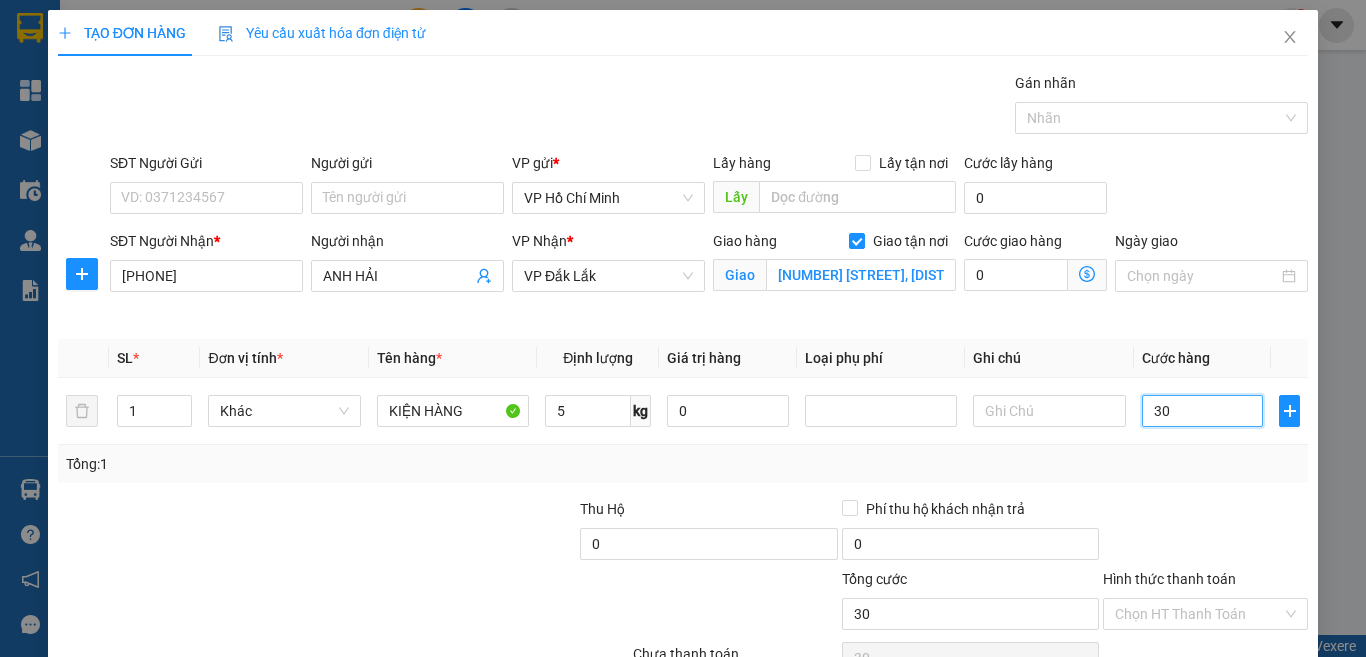 type on "300" 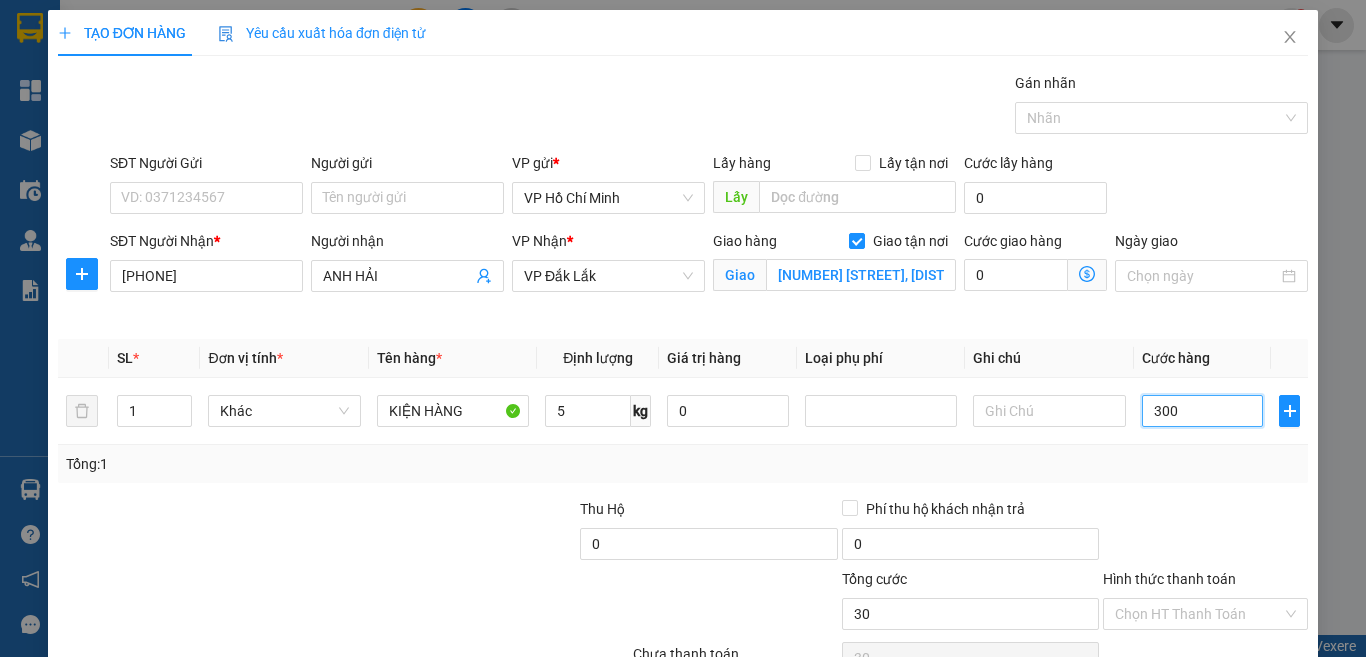 type on "300" 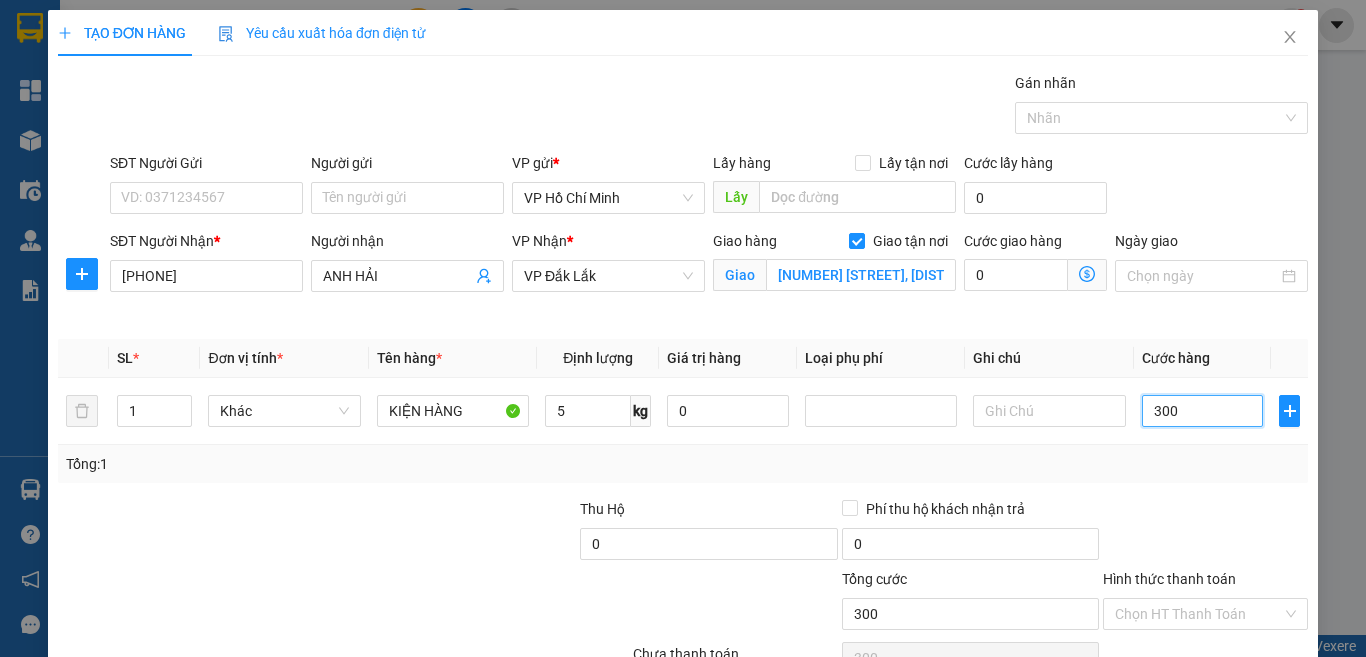 type on "3.000" 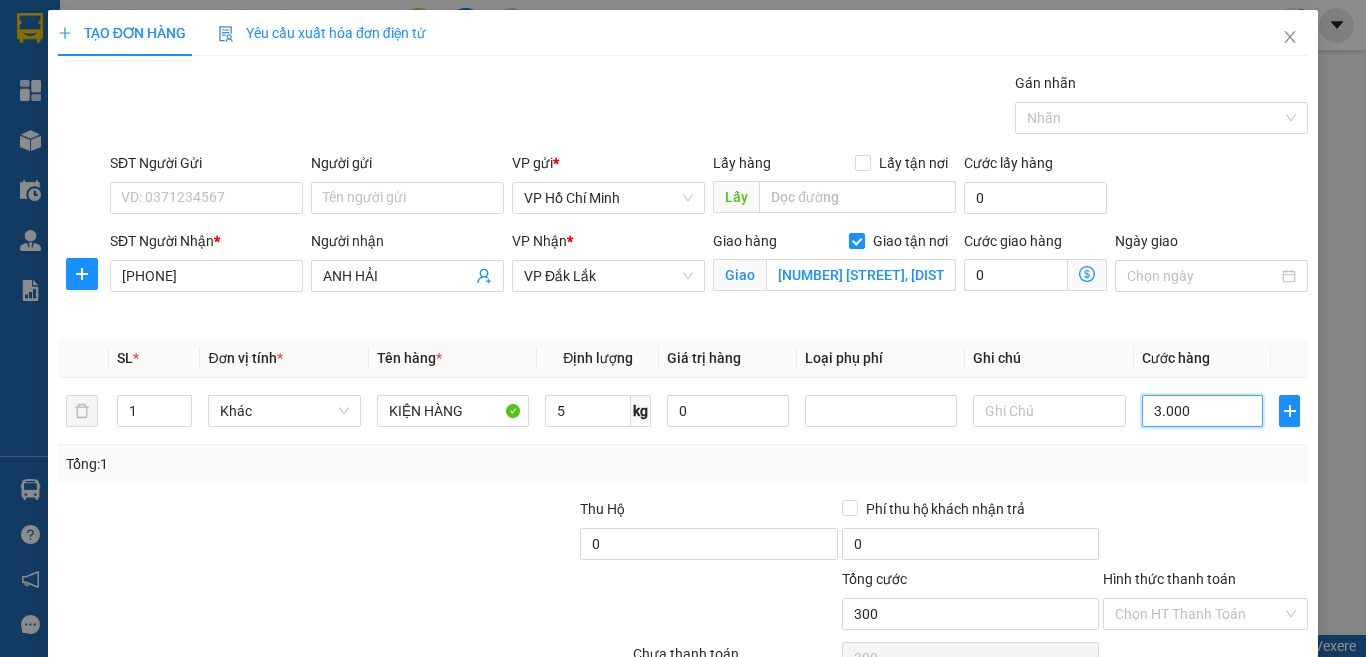 type on "3.000" 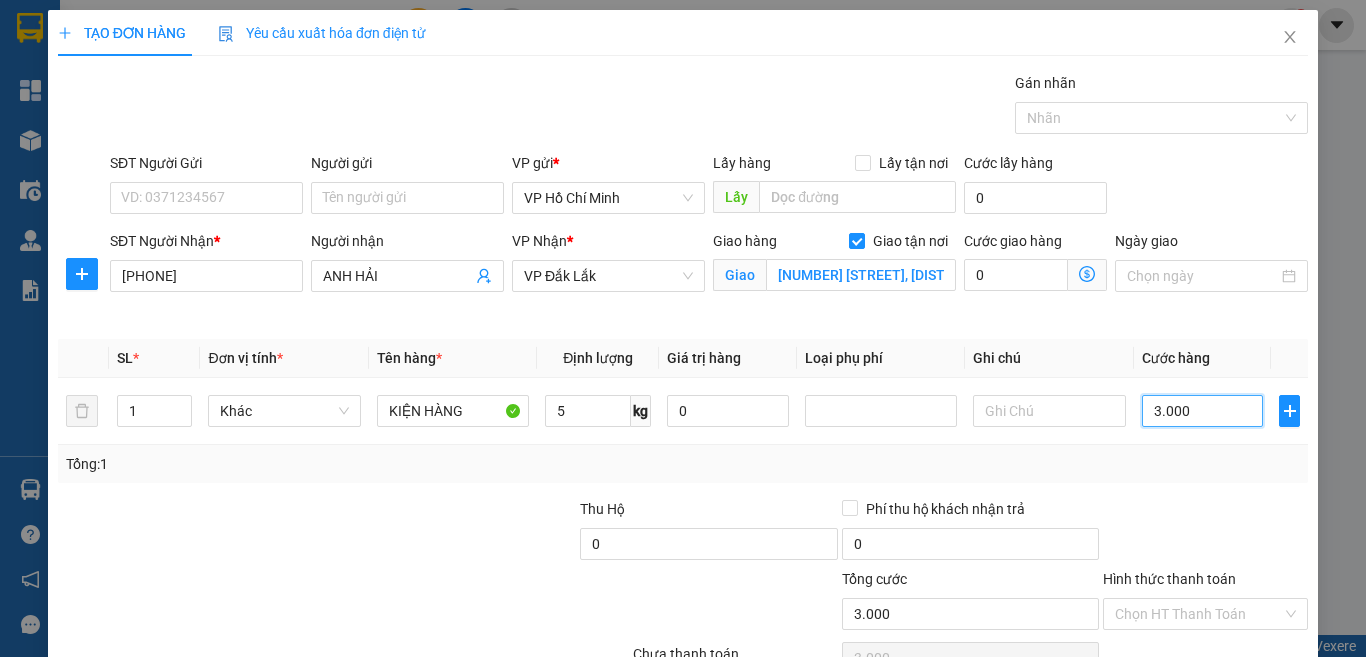 type on "30.000" 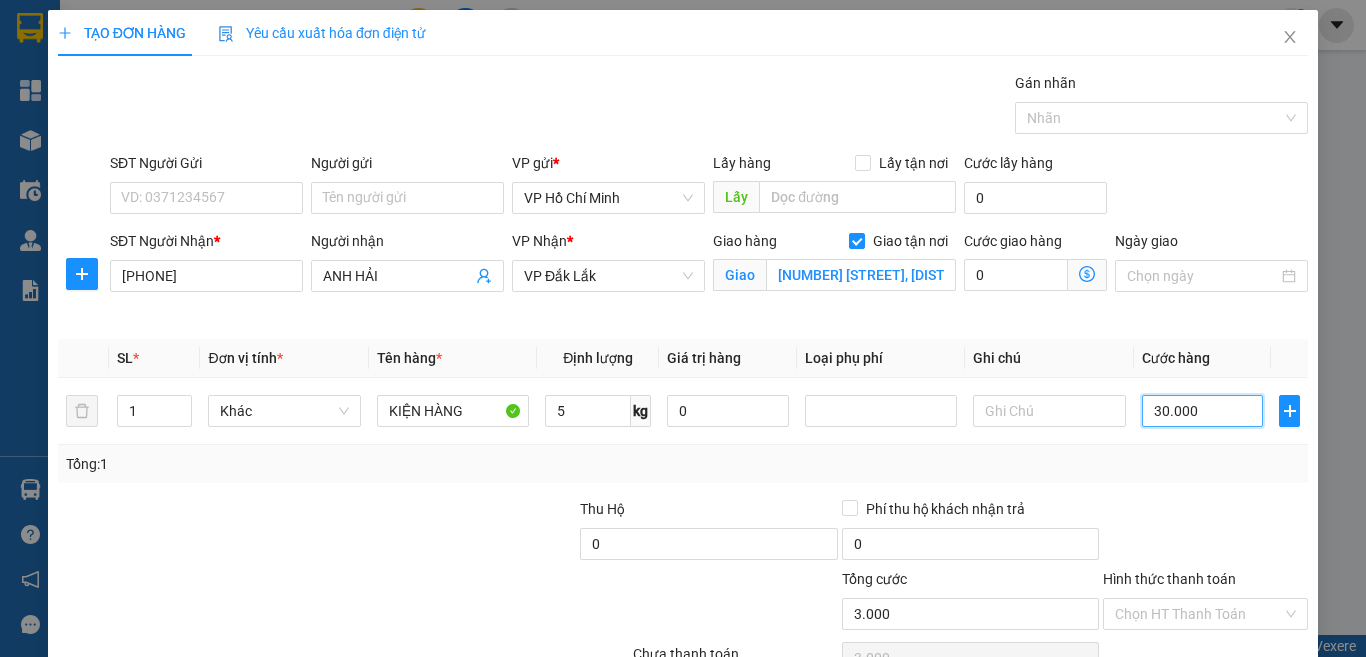 type on "30.000" 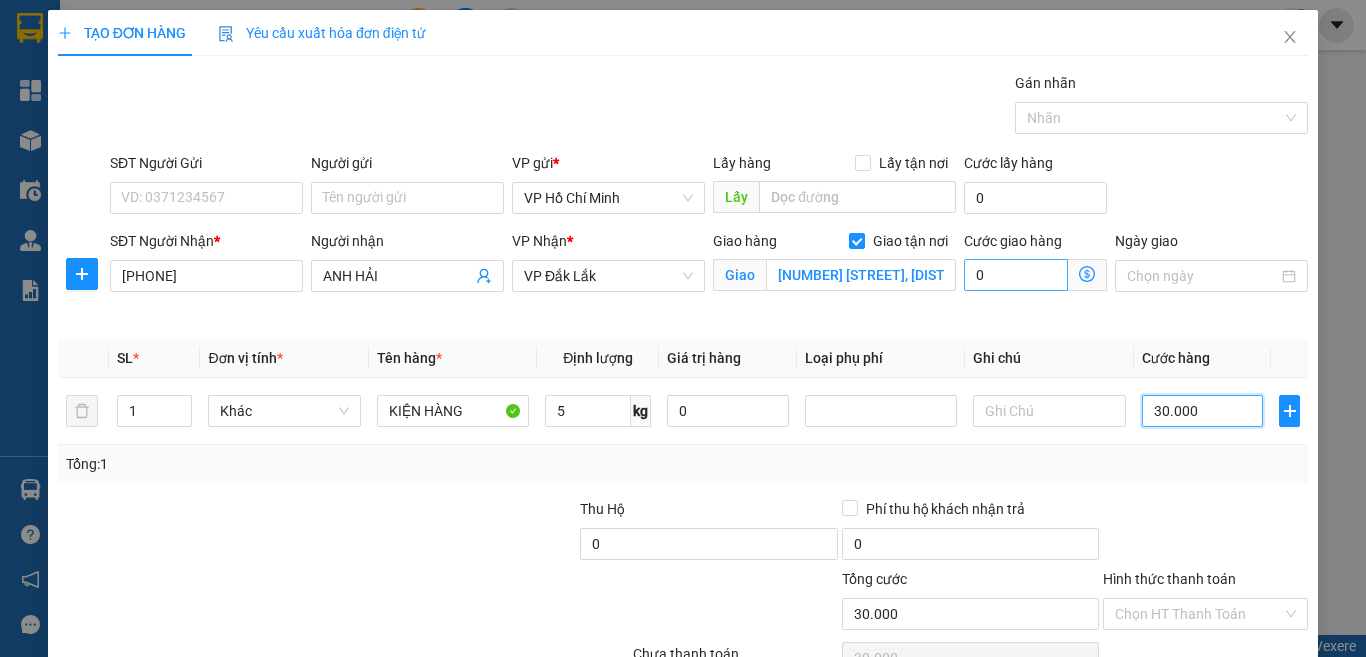 type on "30.000" 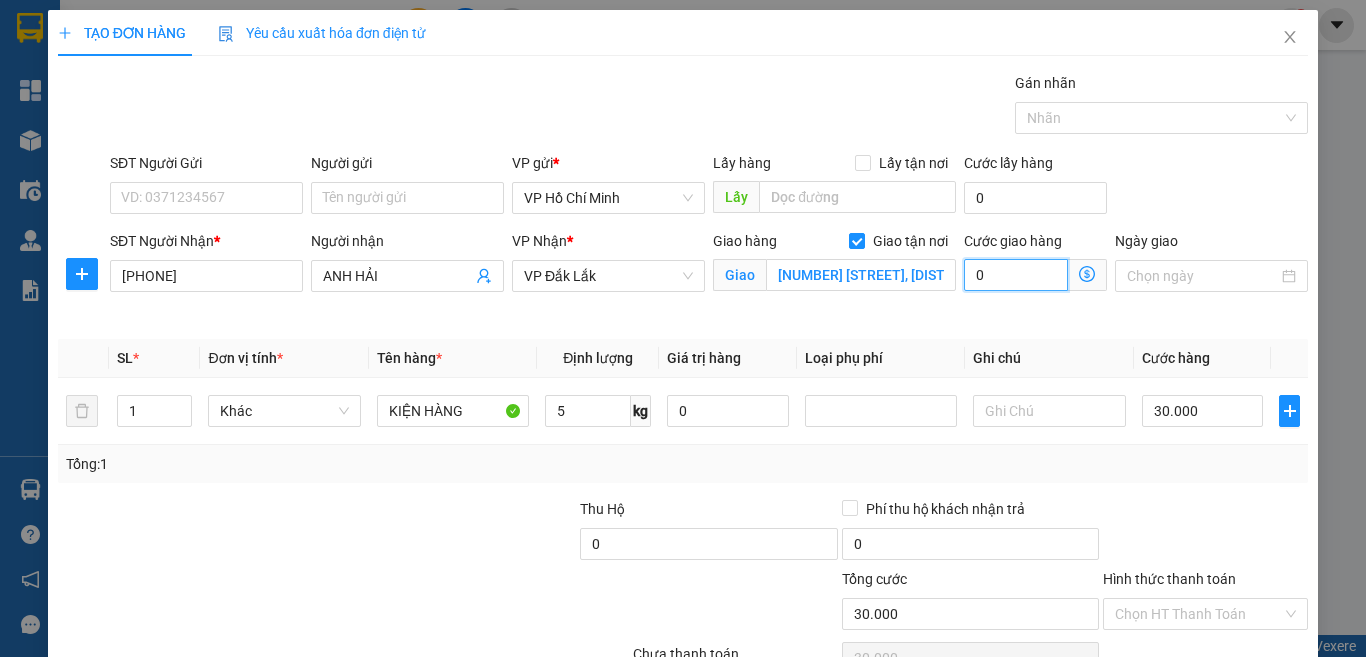 click on "0" at bounding box center (1016, 275) 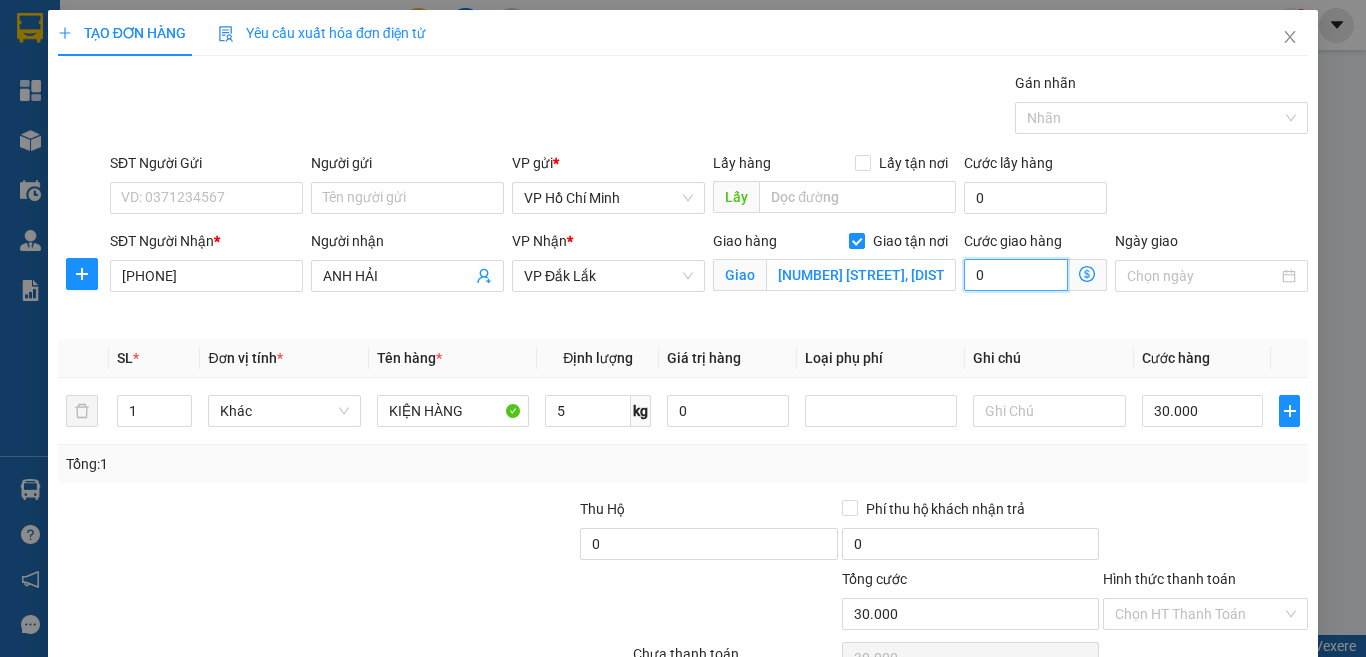 type on "5" 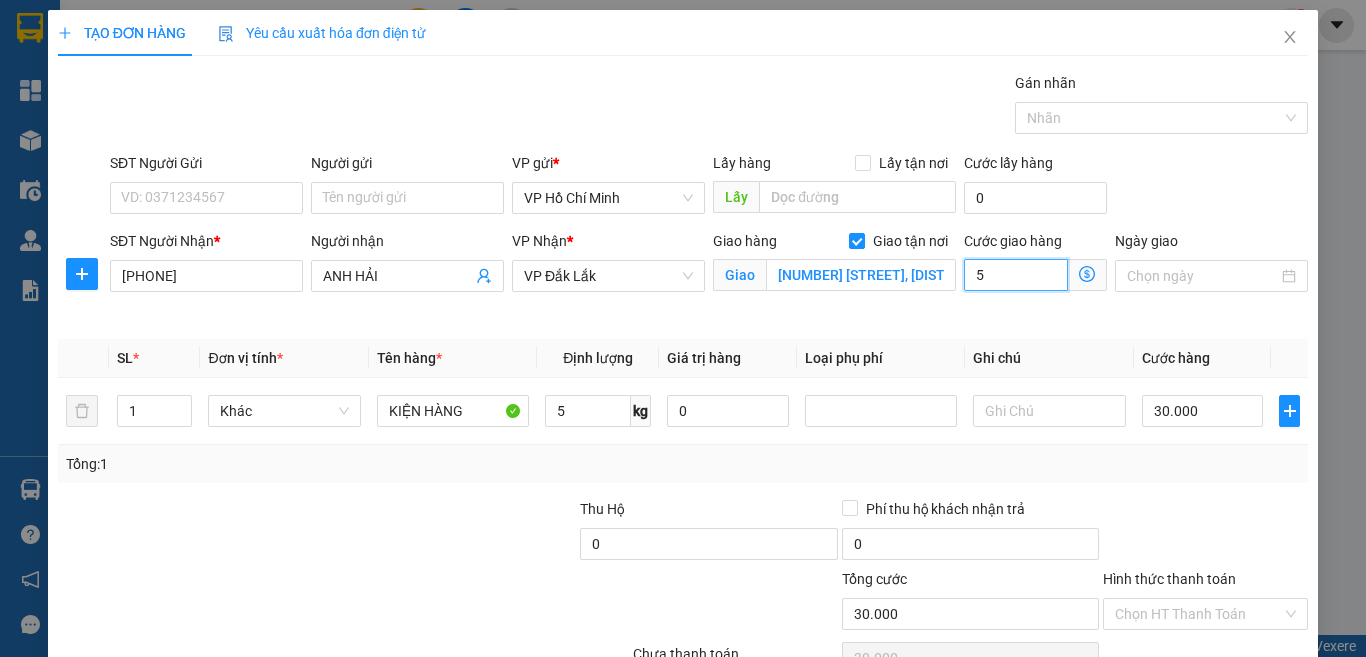 type on "30.005" 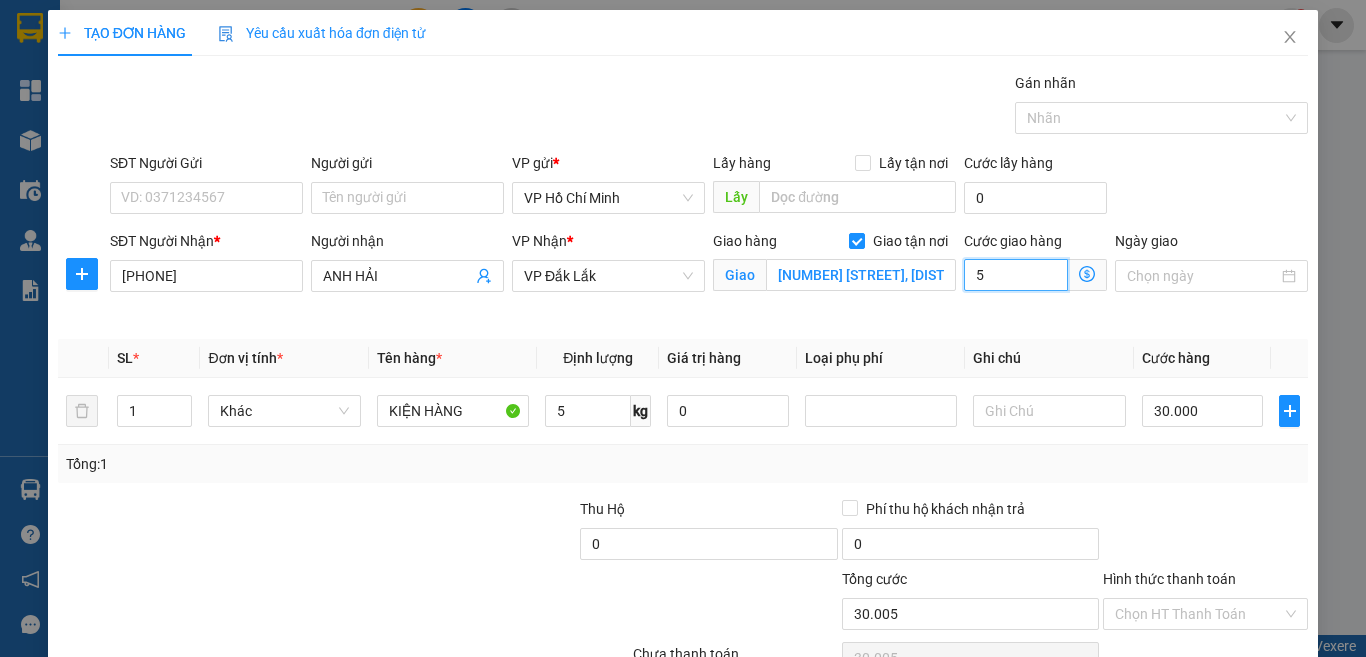 type on "50" 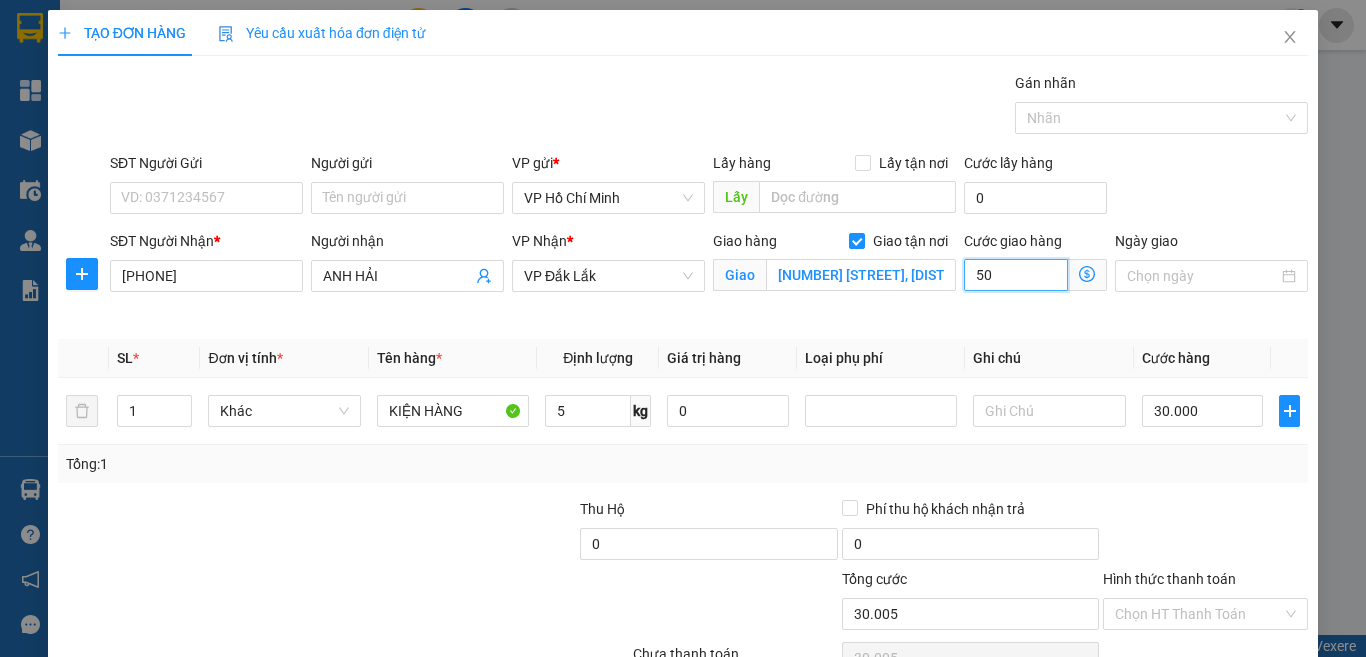 type on "30.050" 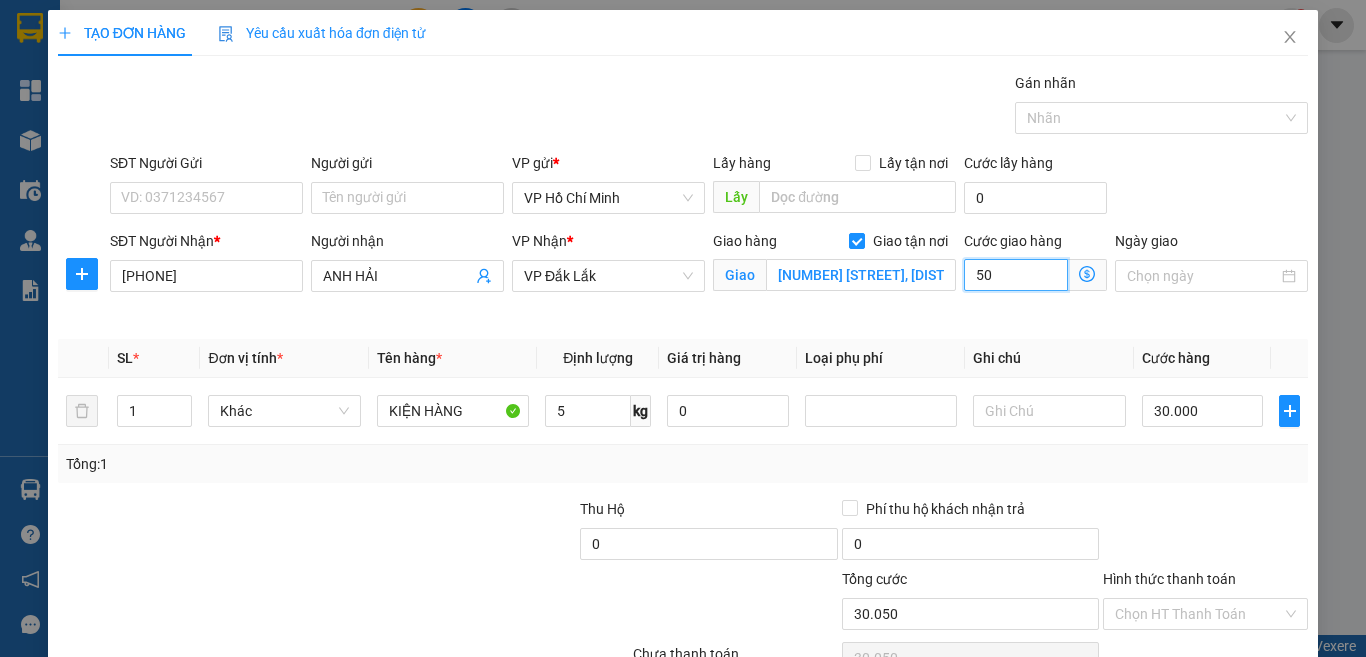 type on "500" 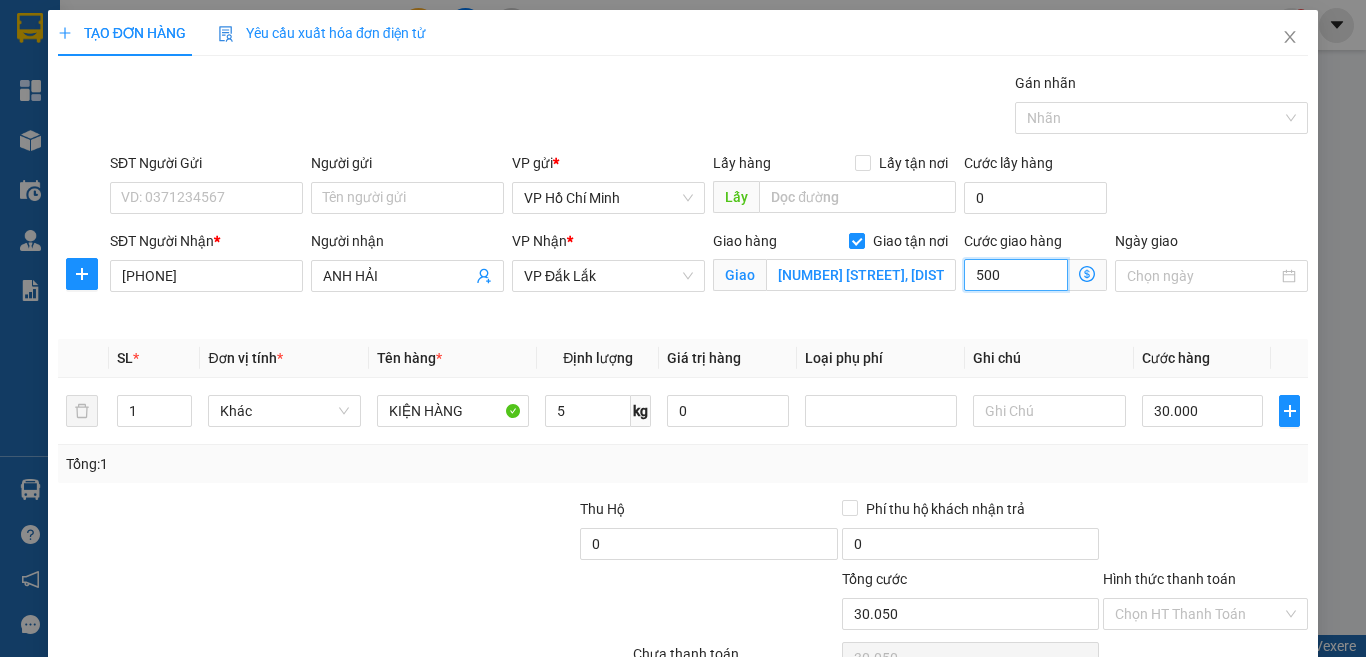 type on "30.500" 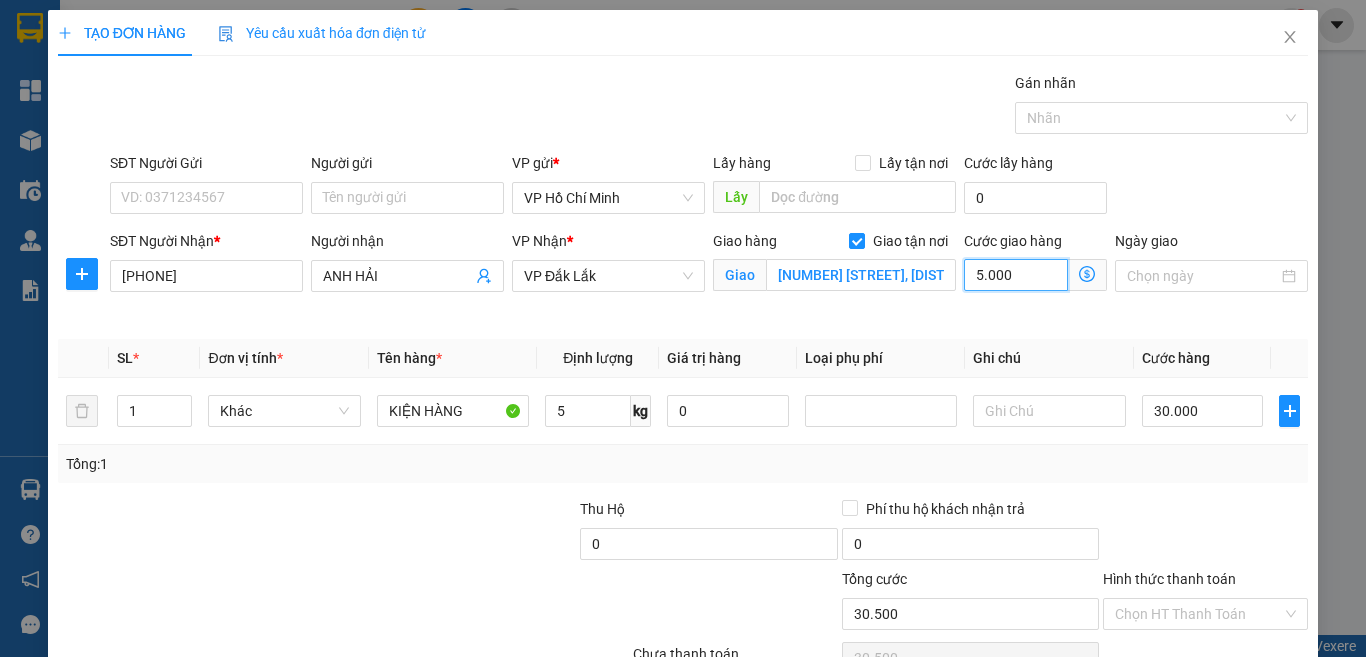 type on "50.000" 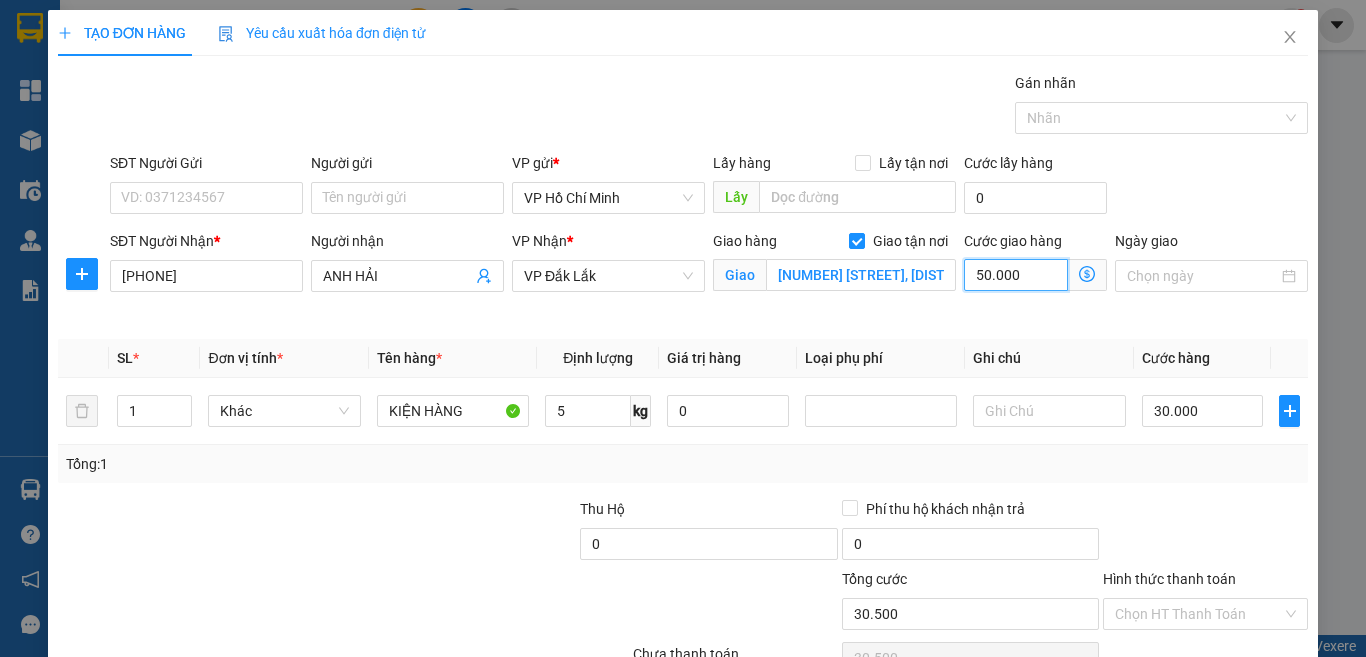 type on "80.000" 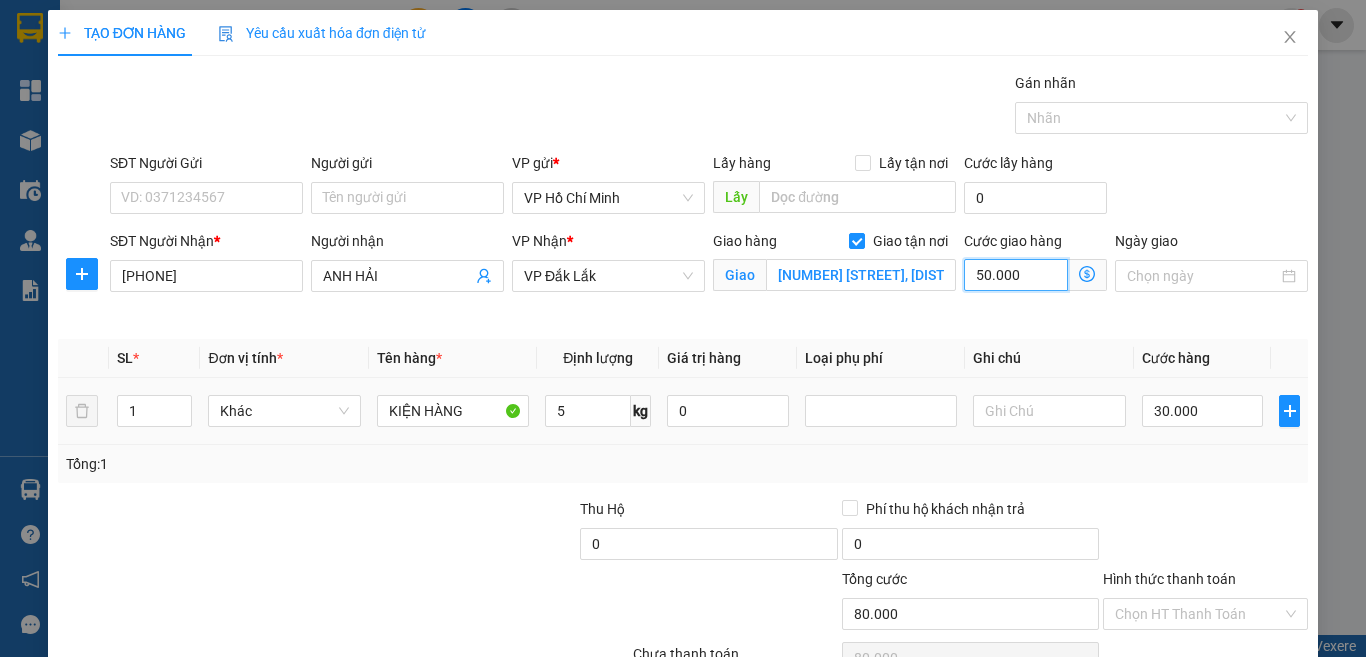 scroll, scrollTop: 107, scrollLeft: 0, axis: vertical 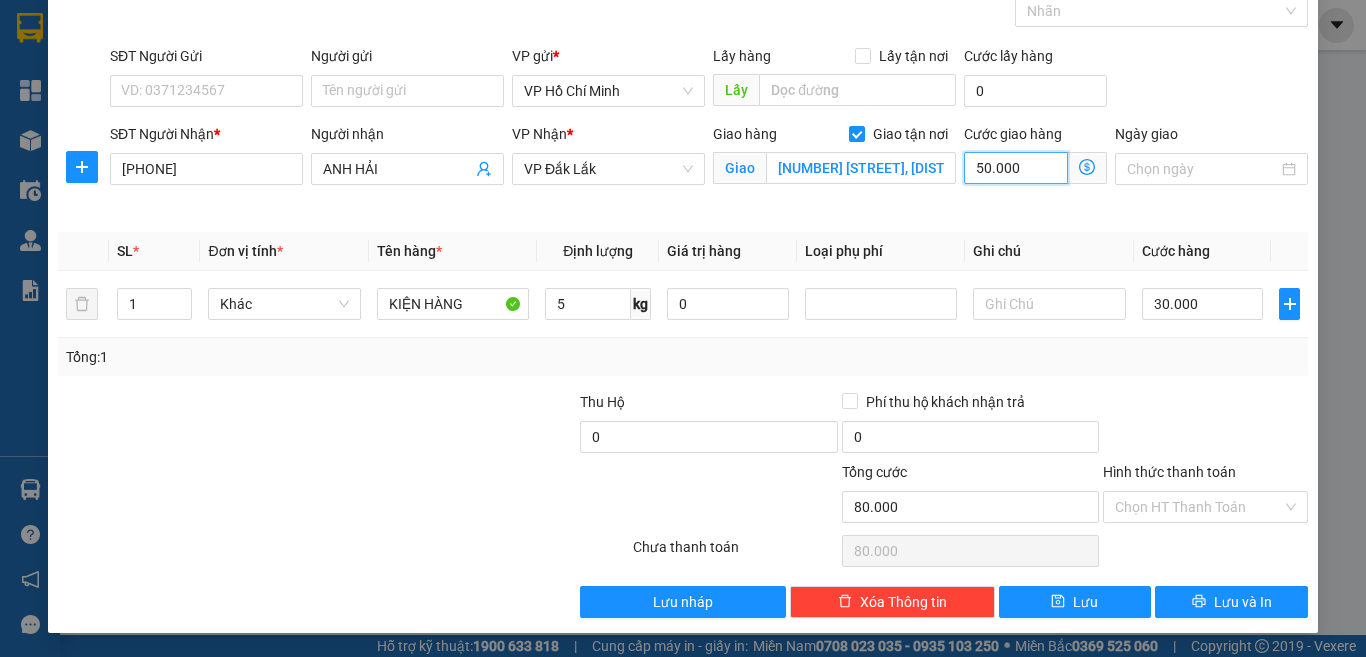 type on "50.000" 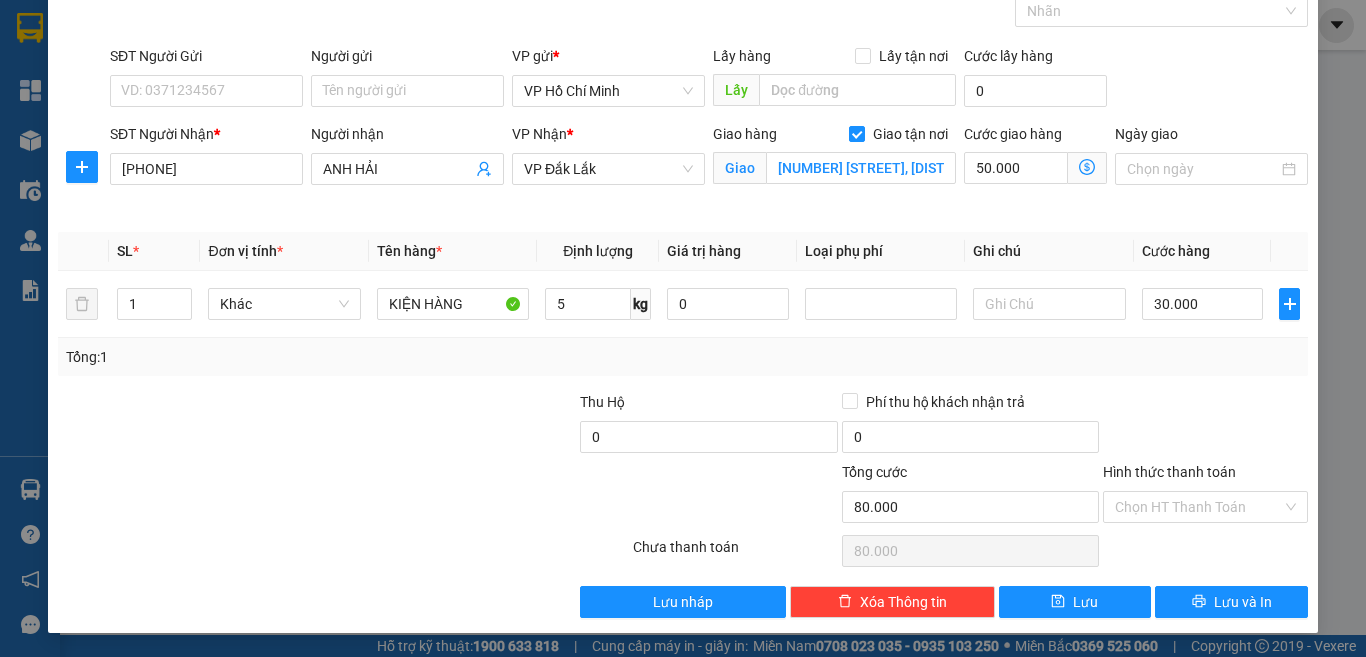 click on "Tổng:  1" at bounding box center [683, 357] 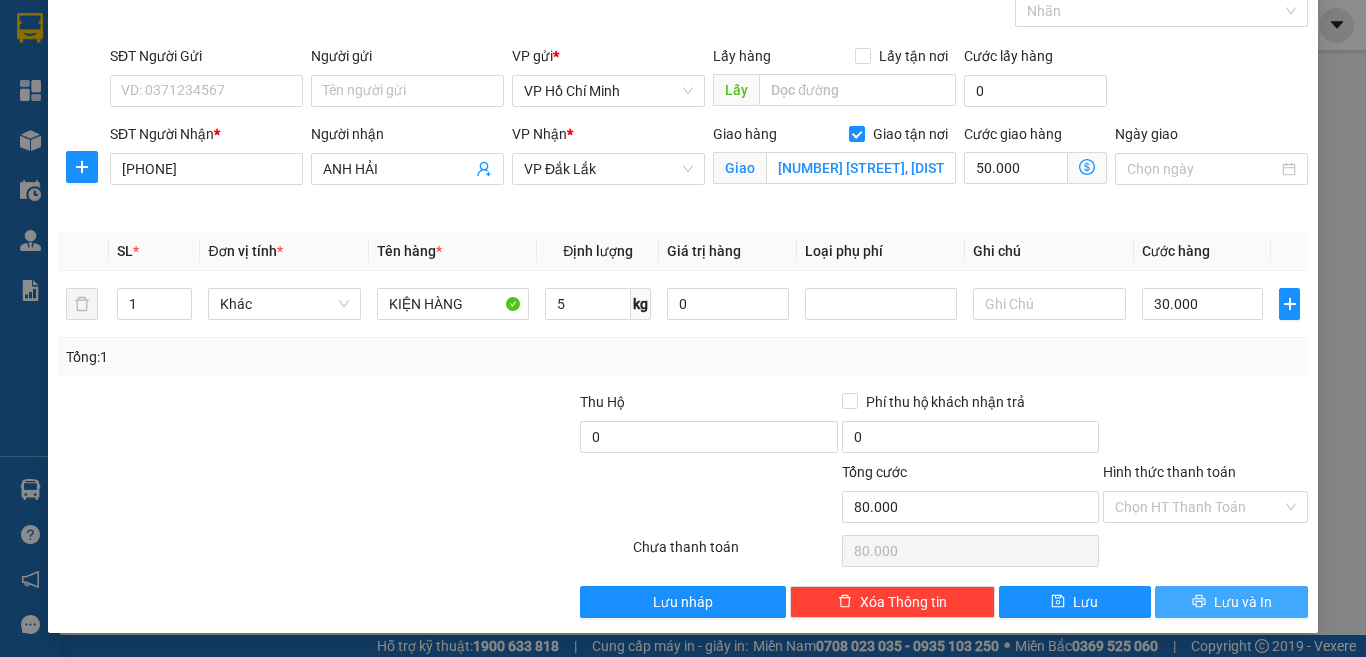click on "Lưu và In" at bounding box center (1231, 602) 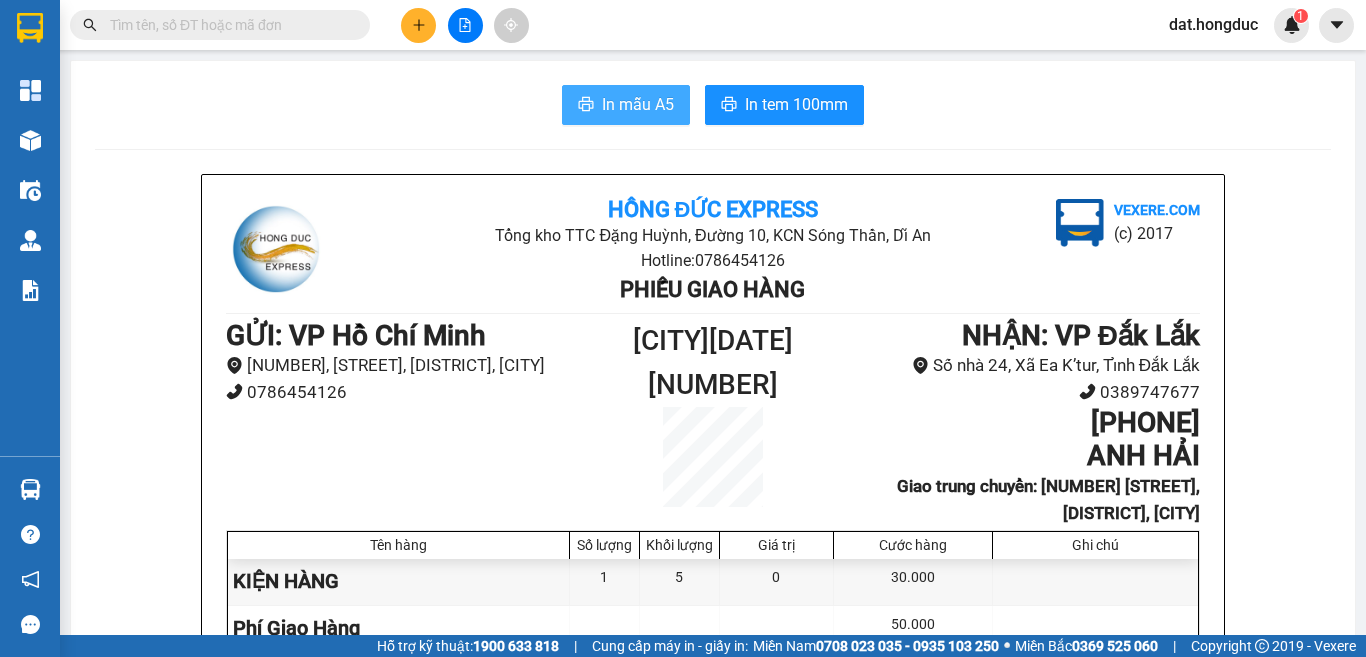 click on "In mẫu A5" at bounding box center [638, 104] 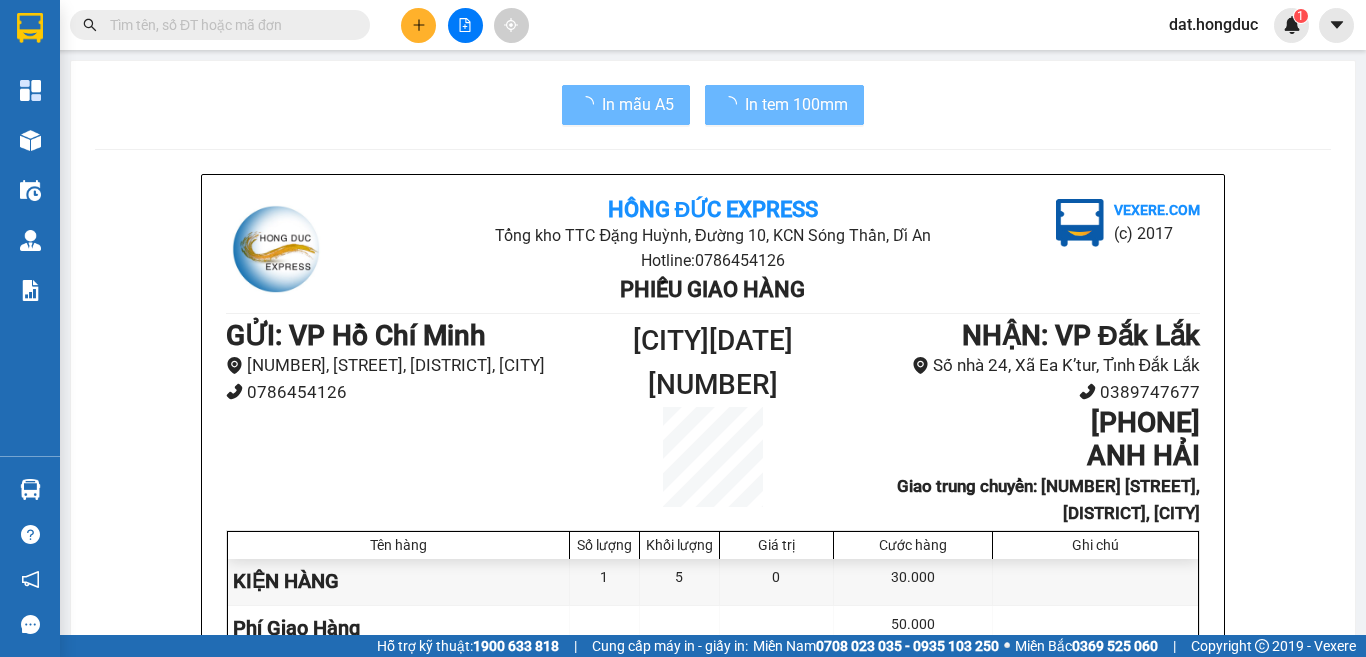 scroll, scrollTop: 0, scrollLeft: 0, axis: both 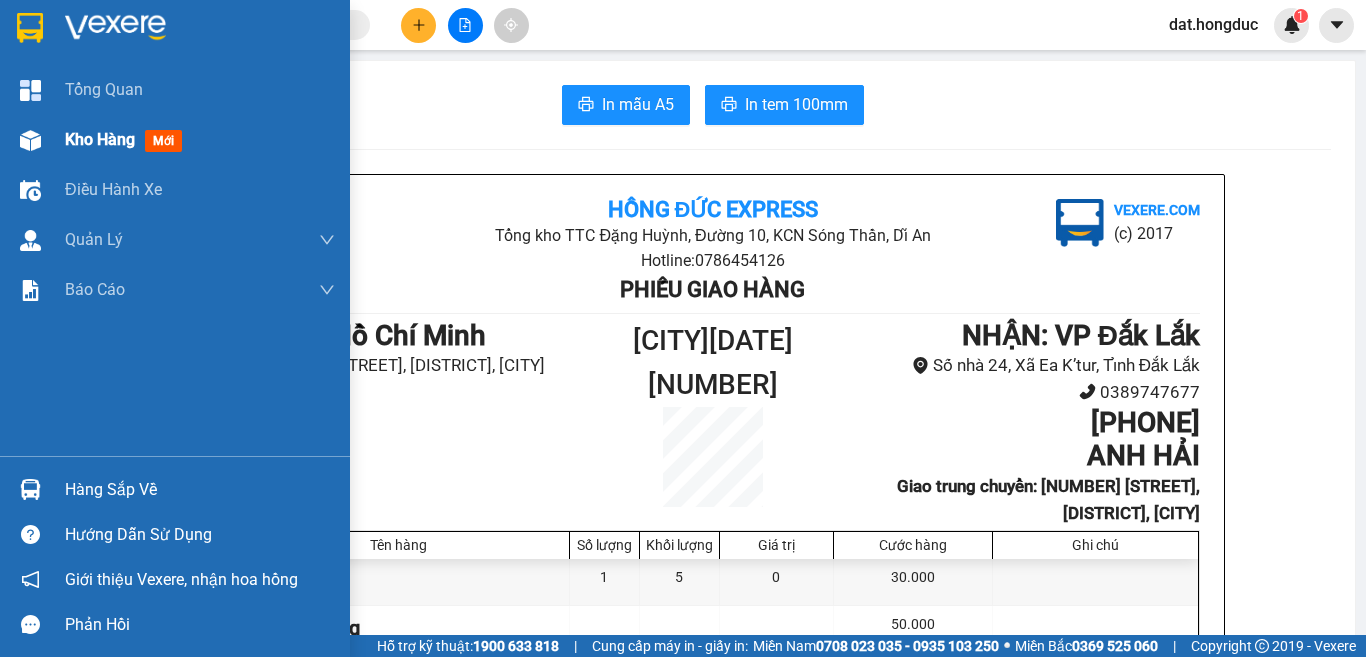 click on "Kho hàng mới" at bounding box center (127, 139) 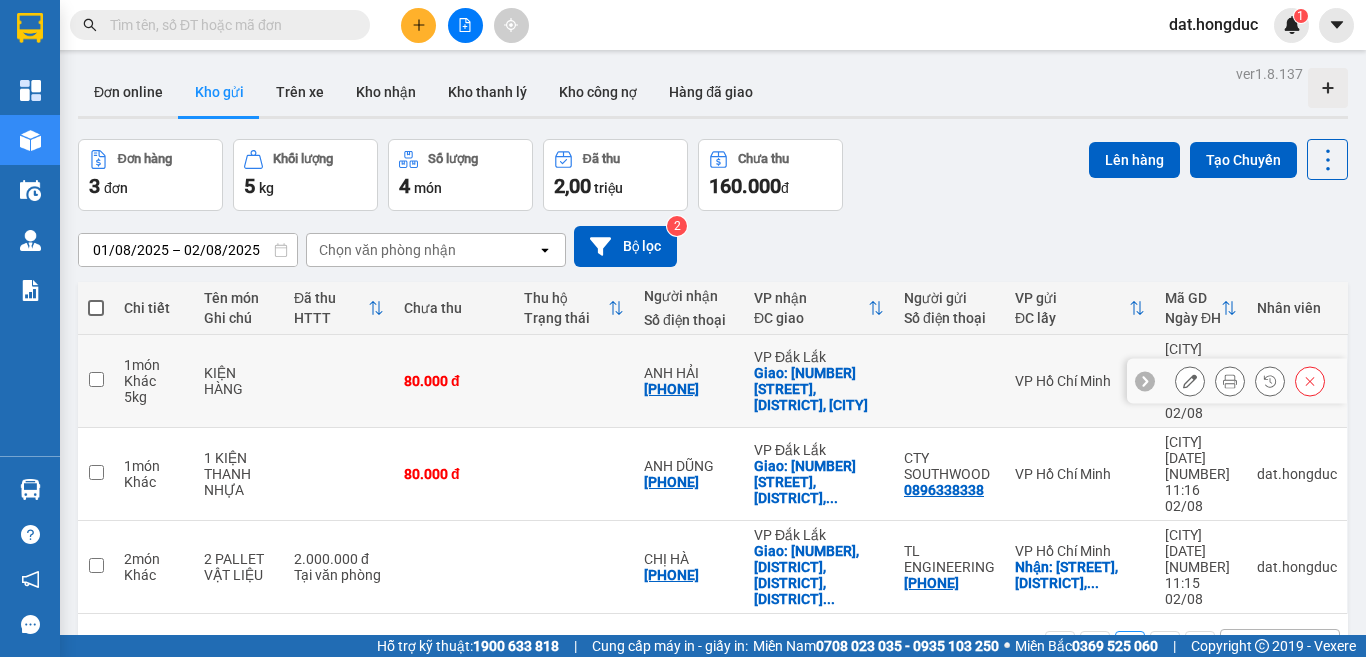 click 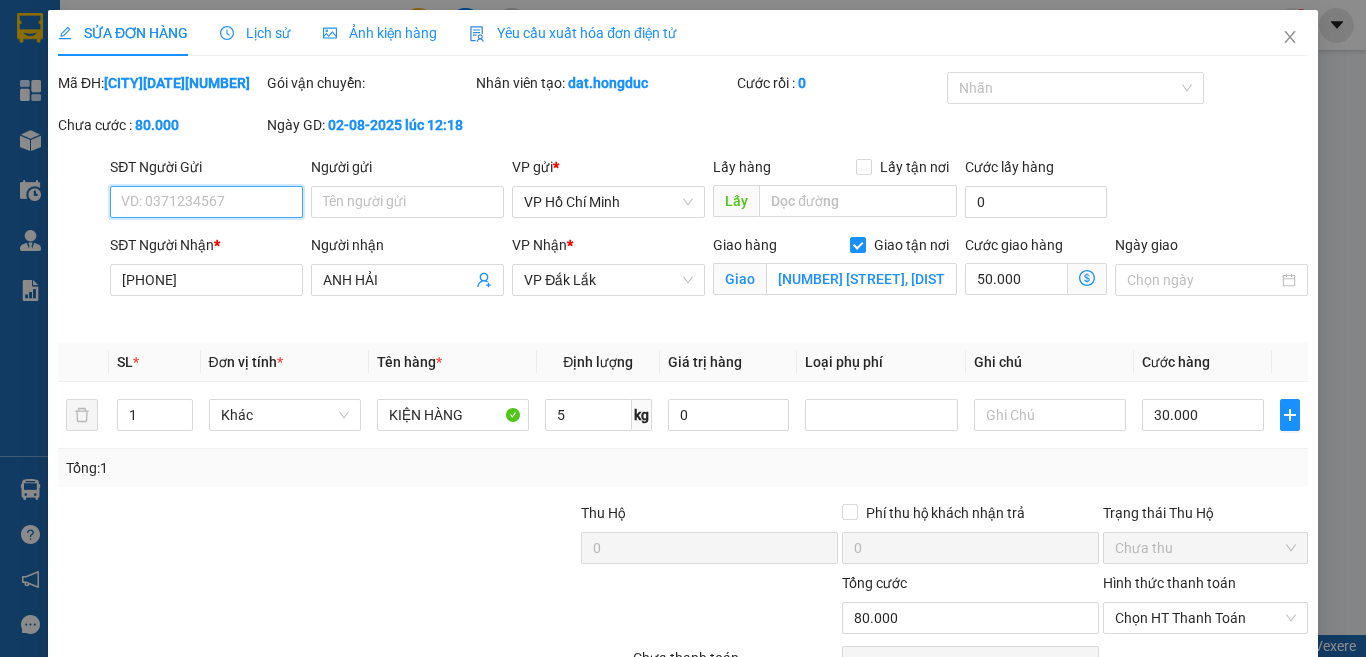 type on "[PHONE]" 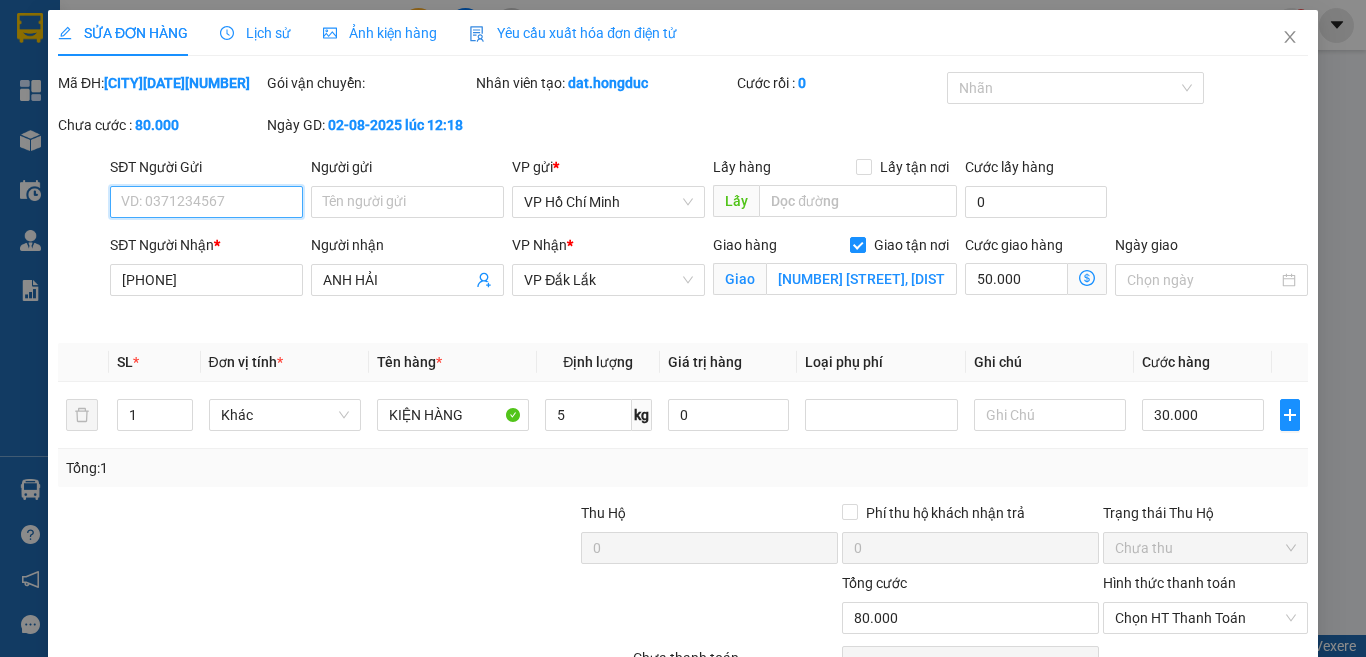 type on "ANH HẢI" 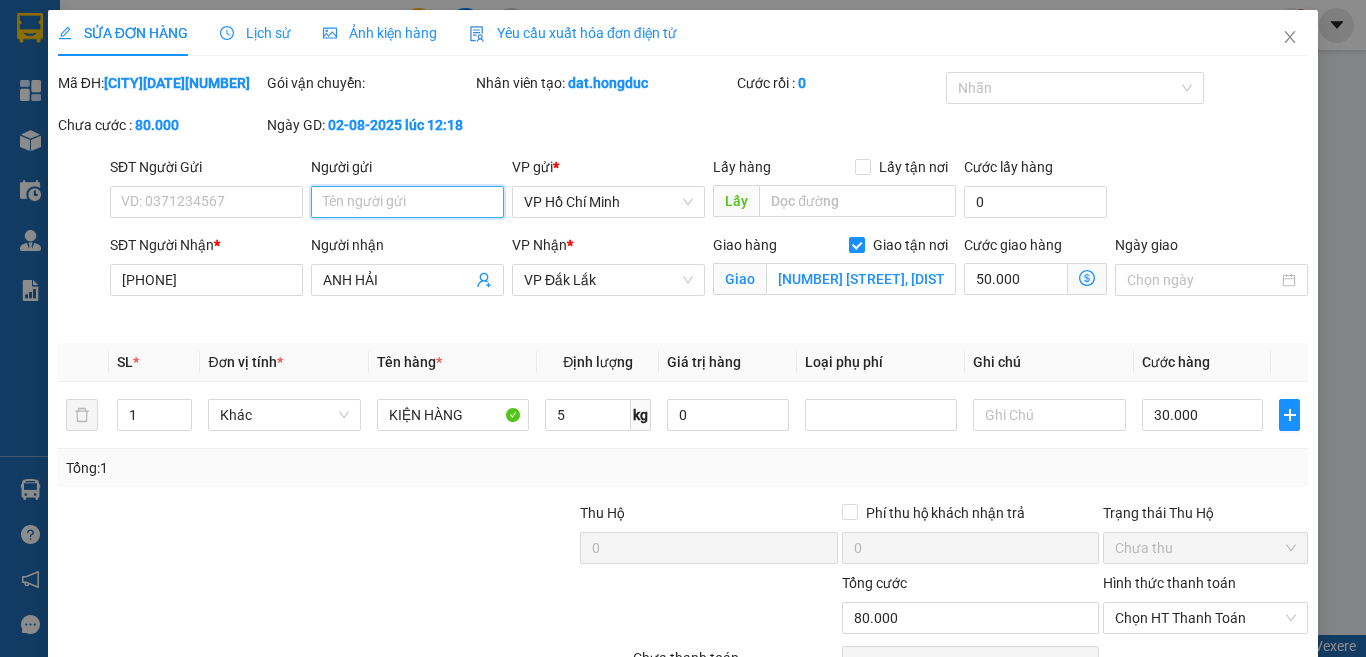 click on "Người gửi" at bounding box center [407, 202] 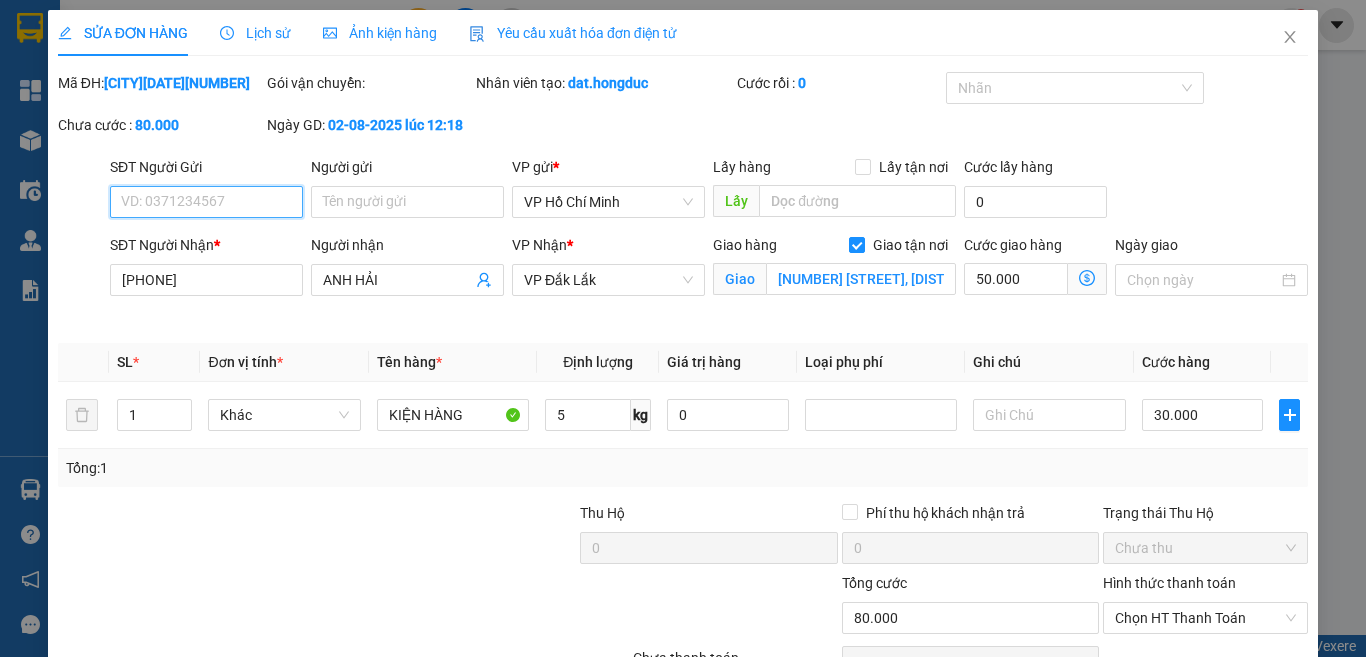 click on "SĐT Người Gửi" at bounding box center (206, 202) 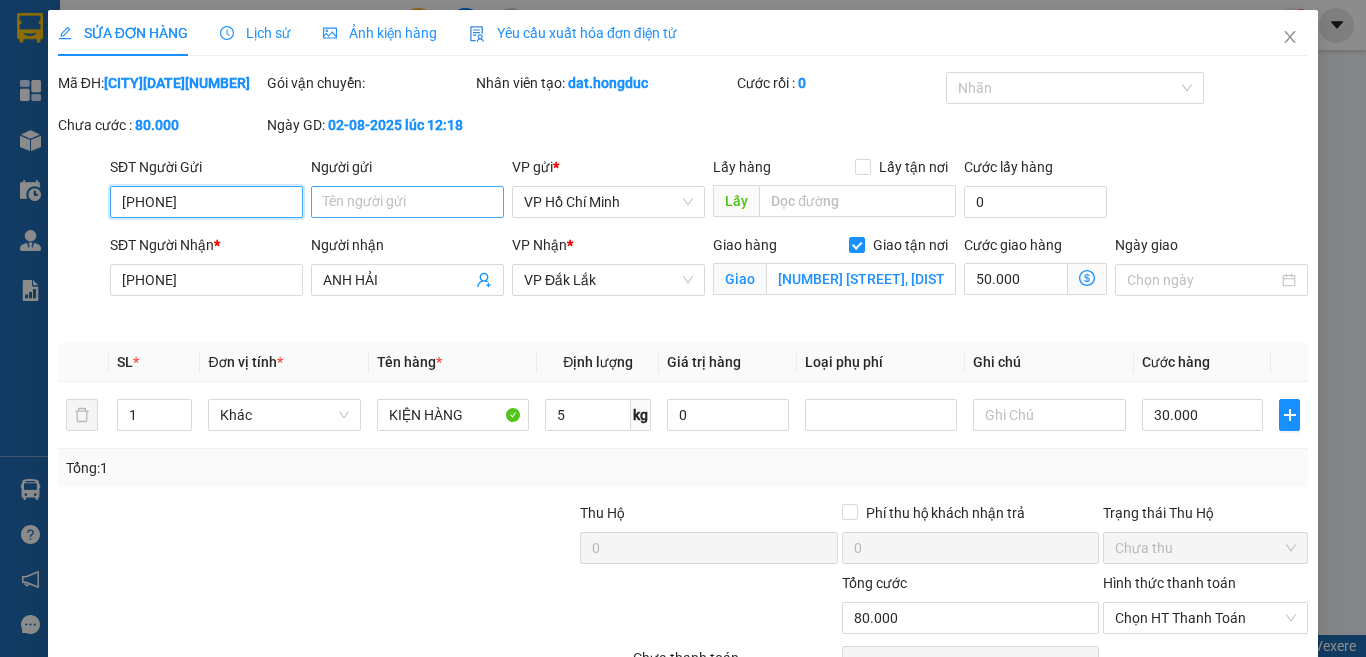 type on "[PHONE]" 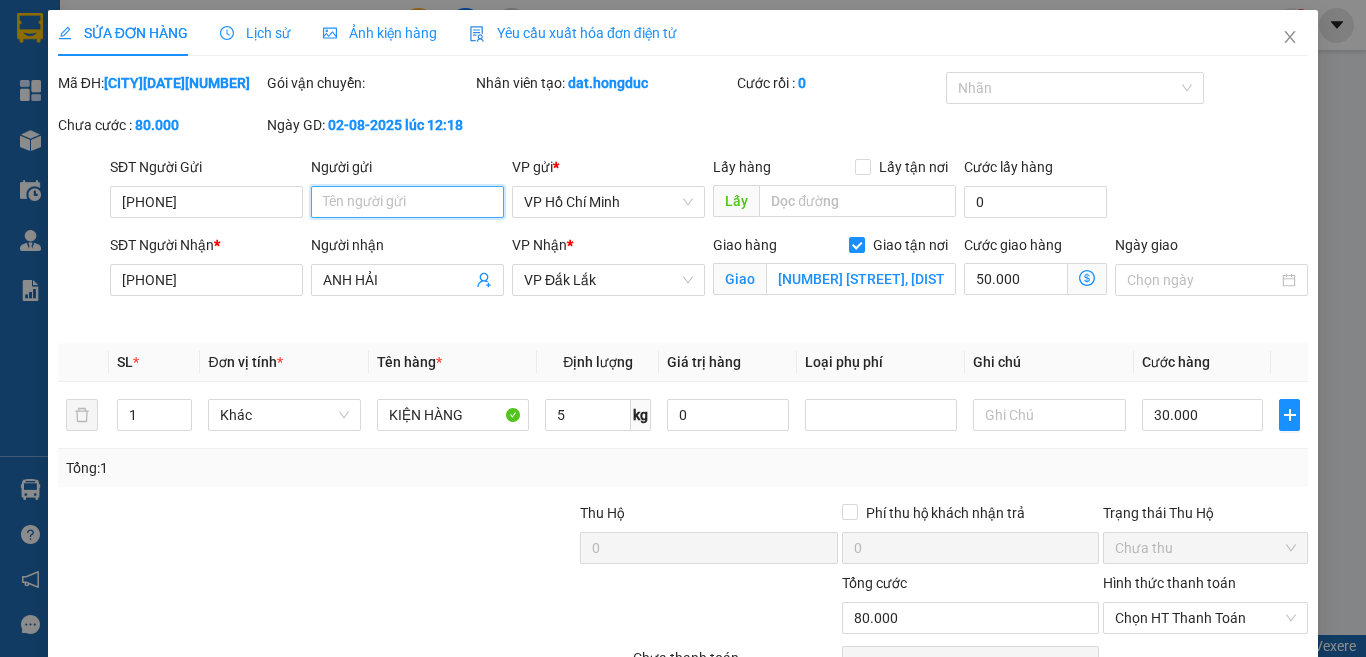 click on "Người gửi" at bounding box center [407, 202] 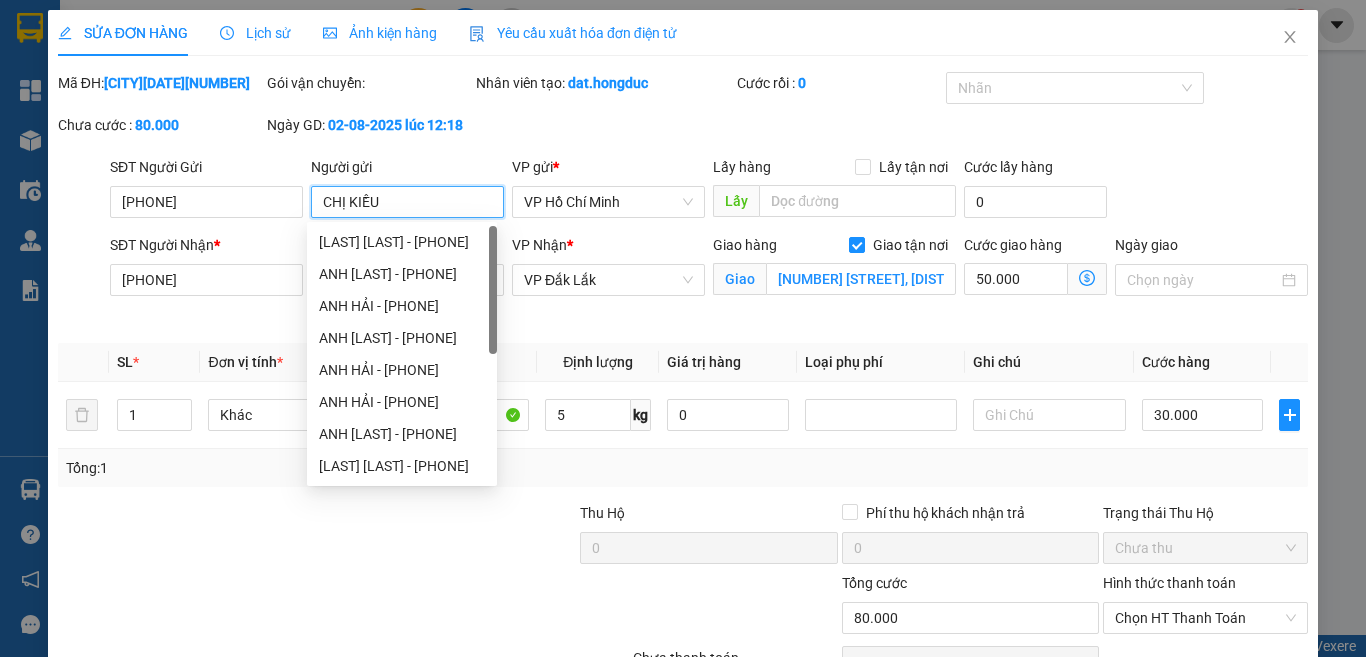 type on "CHỊ KIỀU" 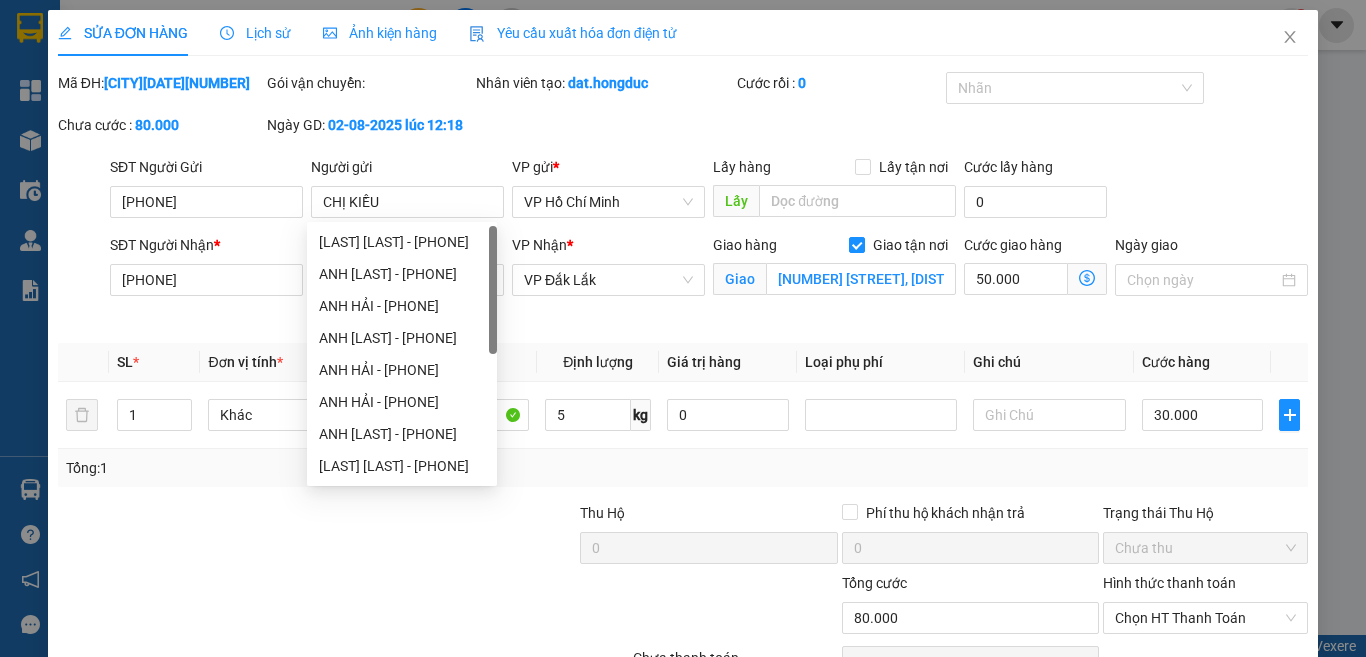 click on "Cước giao hàng [PRICE]" at bounding box center (1035, 281) 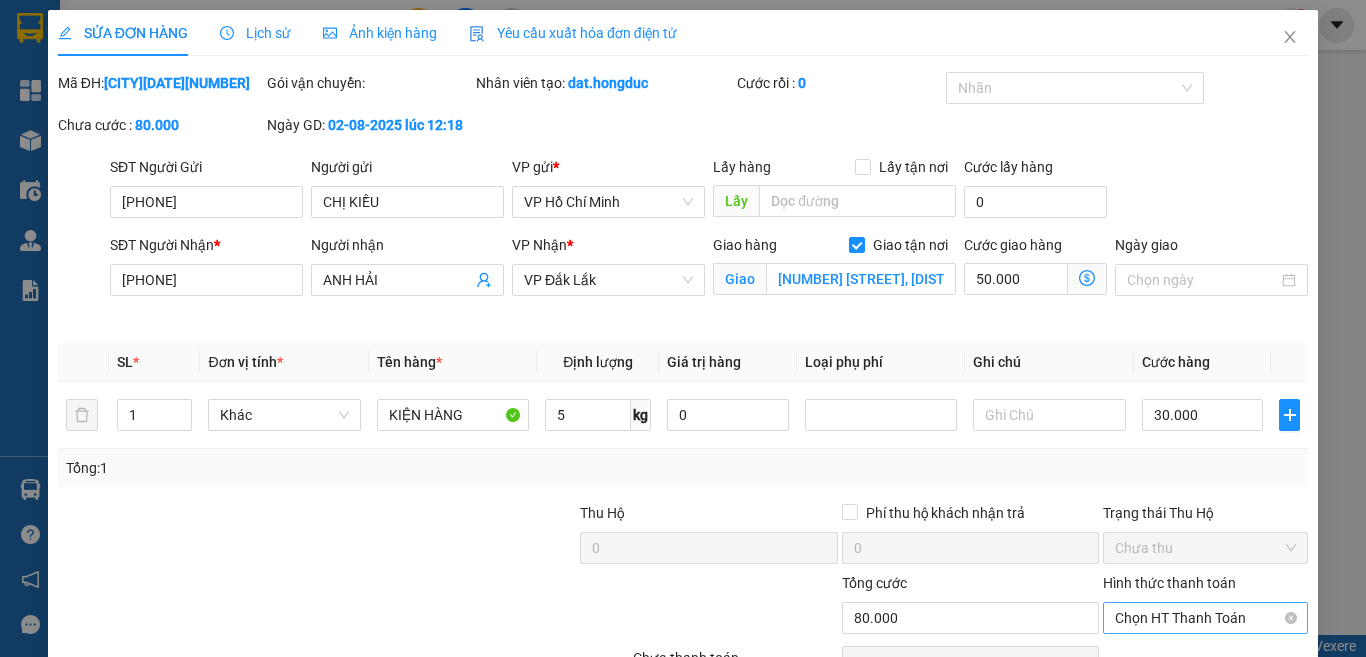scroll, scrollTop: 111, scrollLeft: 0, axis: vertical 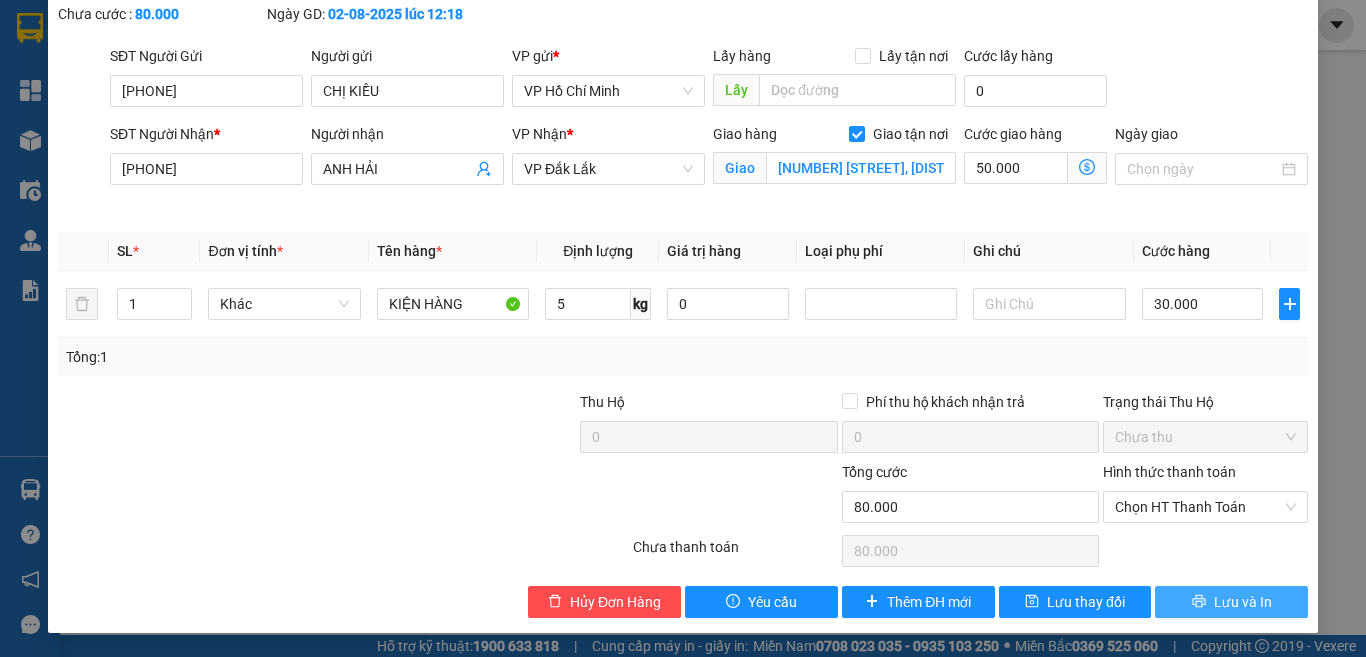 click on "Lưu và In" at bounding box center (1231, 602) 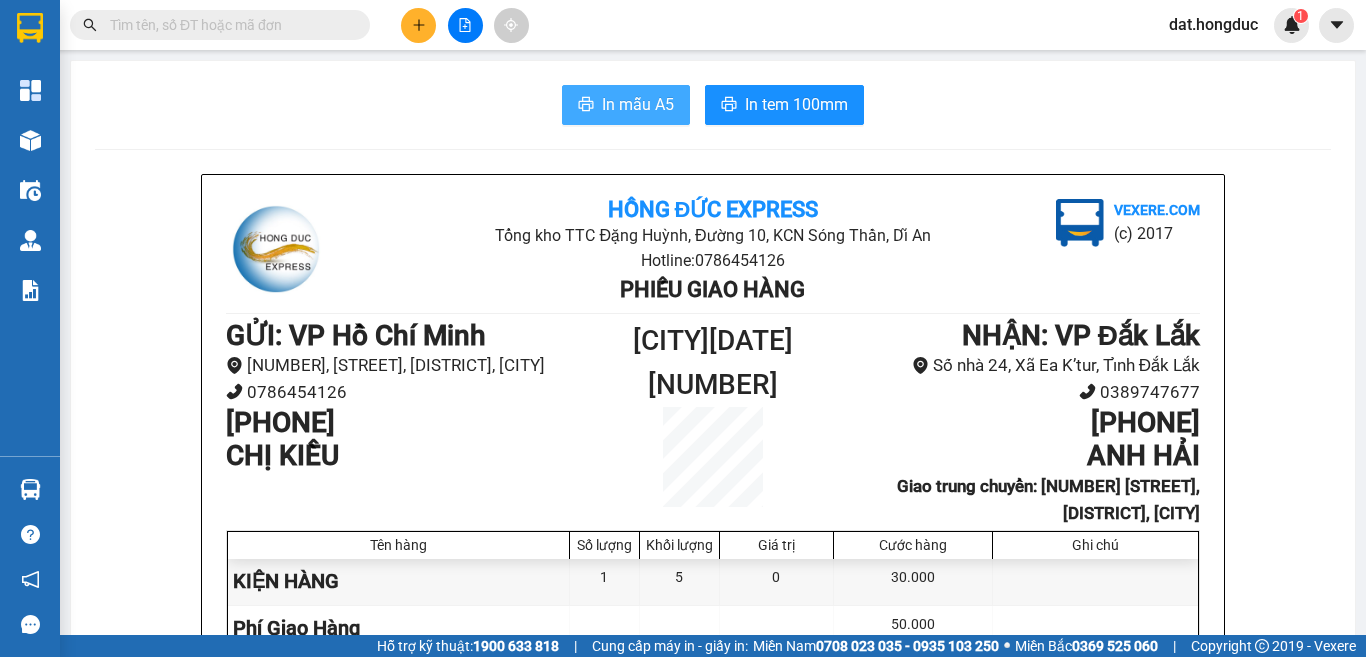 click on "In mẫu A5" at bounding box center [638, 104] 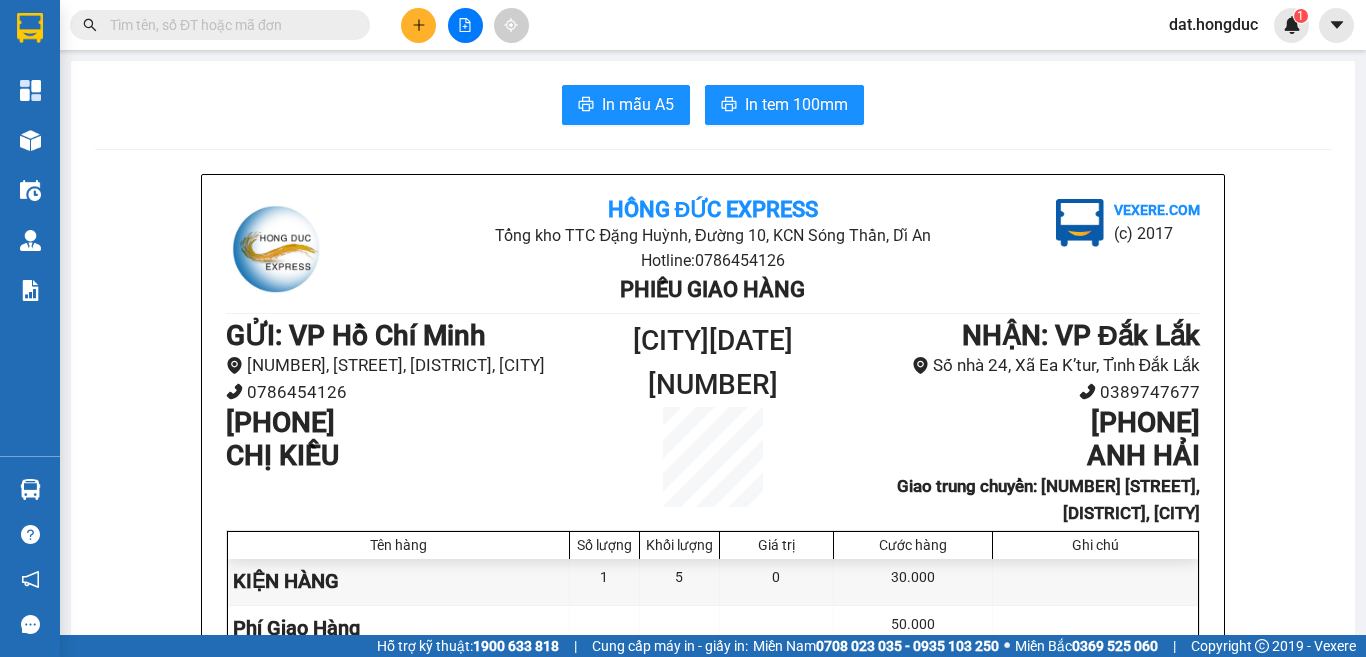 scroll, scrollTop: 0, scrollLeft: 0, axis: both 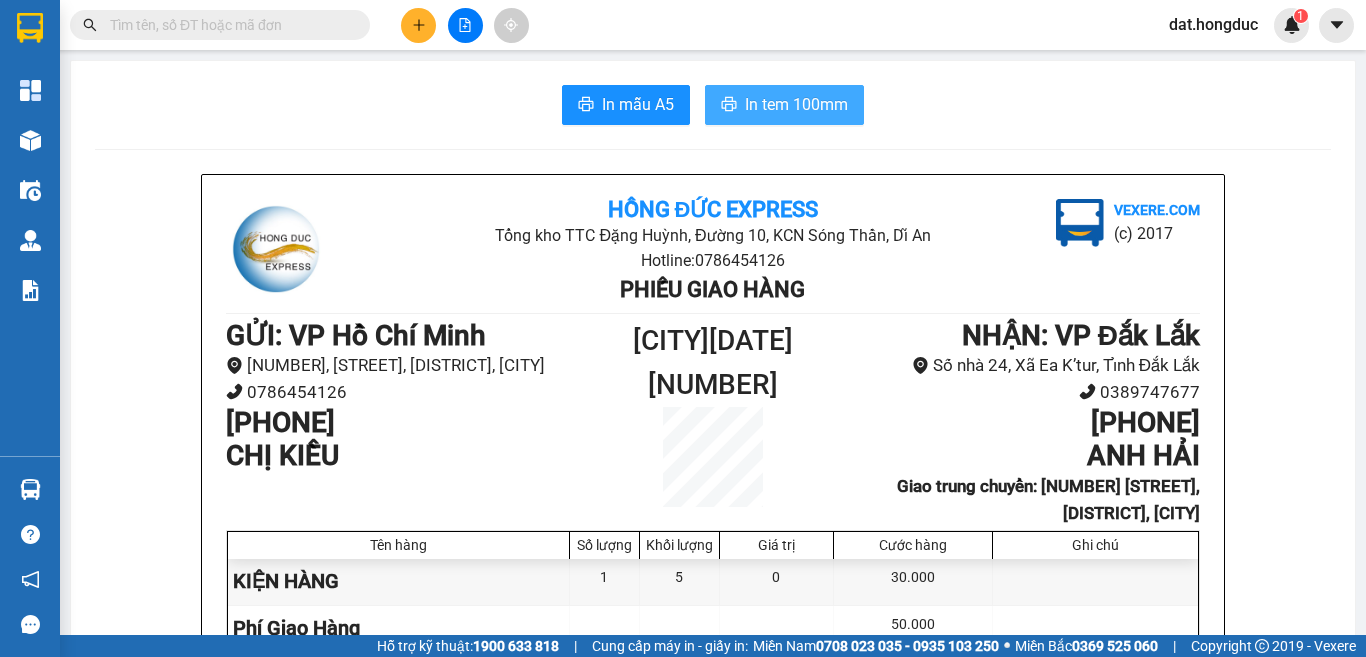click on "In tem 100mm" at bounding box center [796, 104] 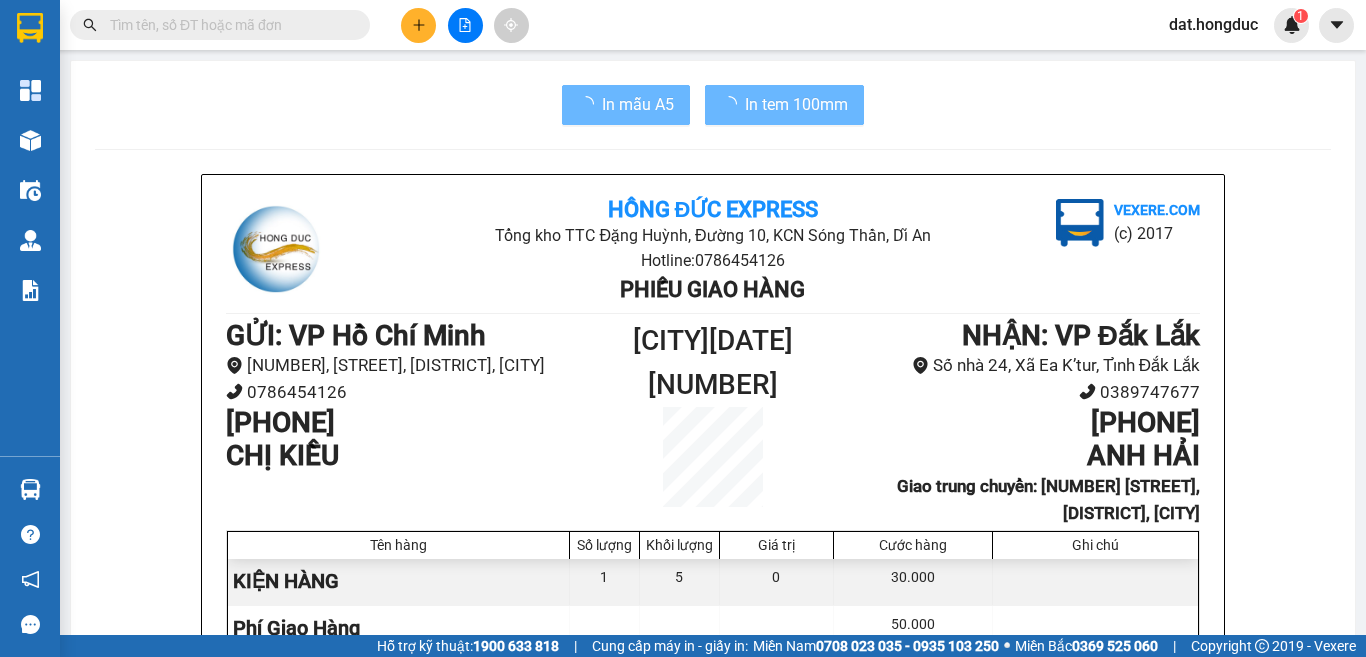 scroll, scrollTop: 0, scrollLeft: 0, axis: both 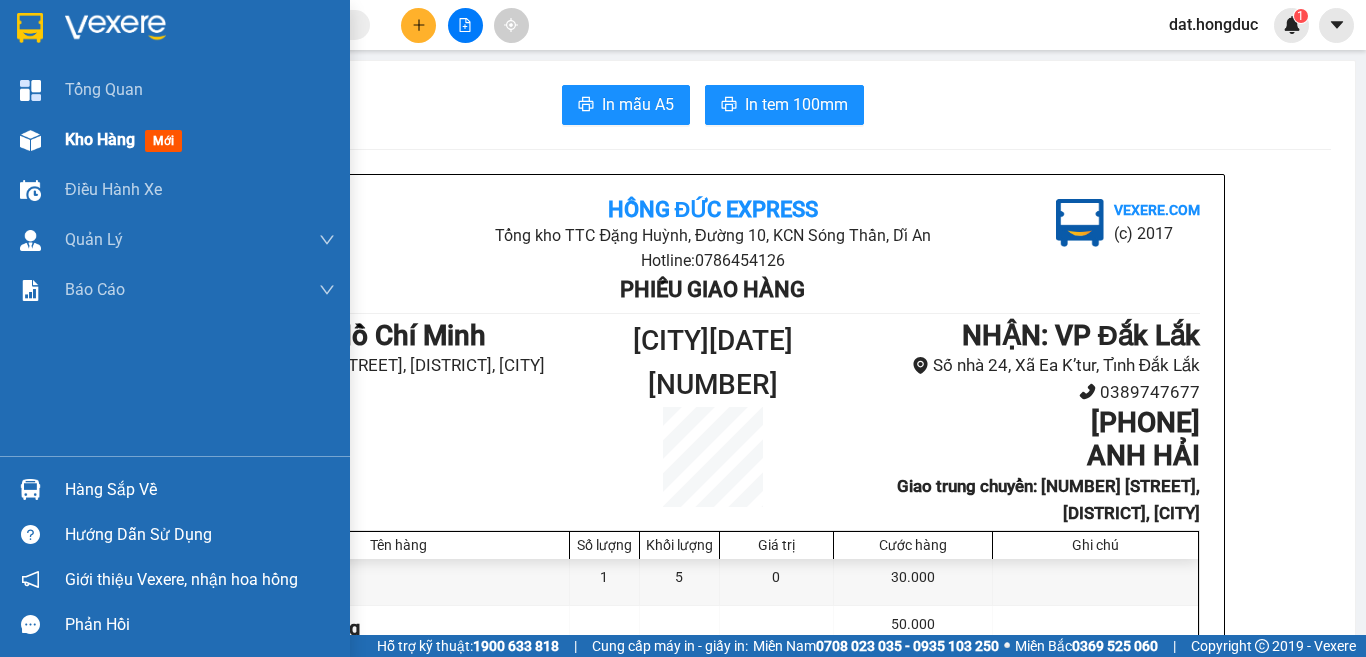 click on "Kho hàng" at bounding box center [100, 139] 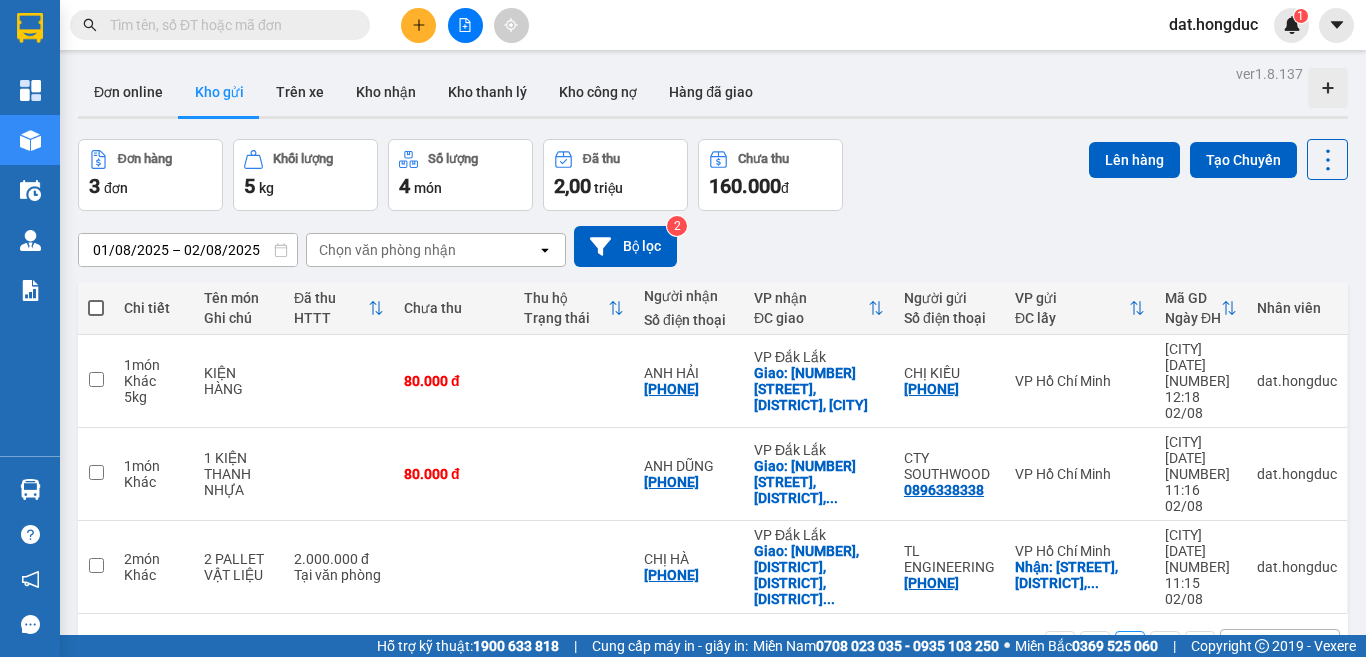 click at bounding box center [228, 25] 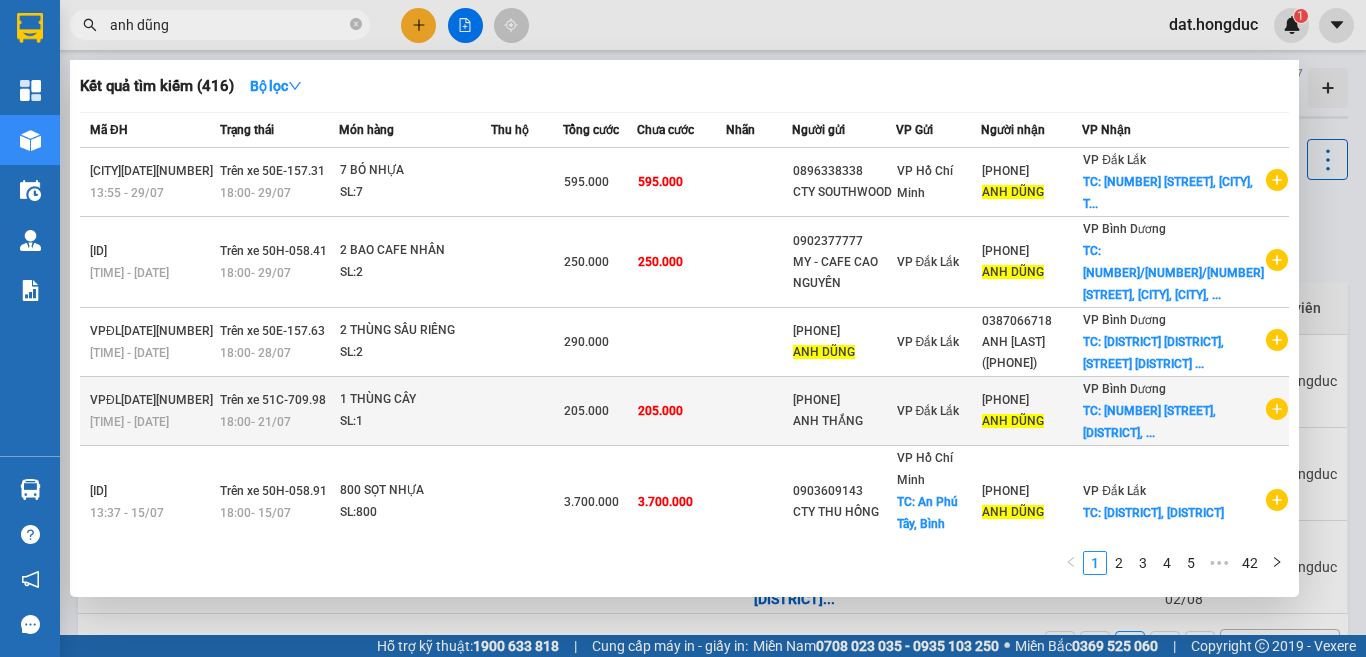 scroll, scrollTop: 200, scrollLeft: 0, axis: vertical 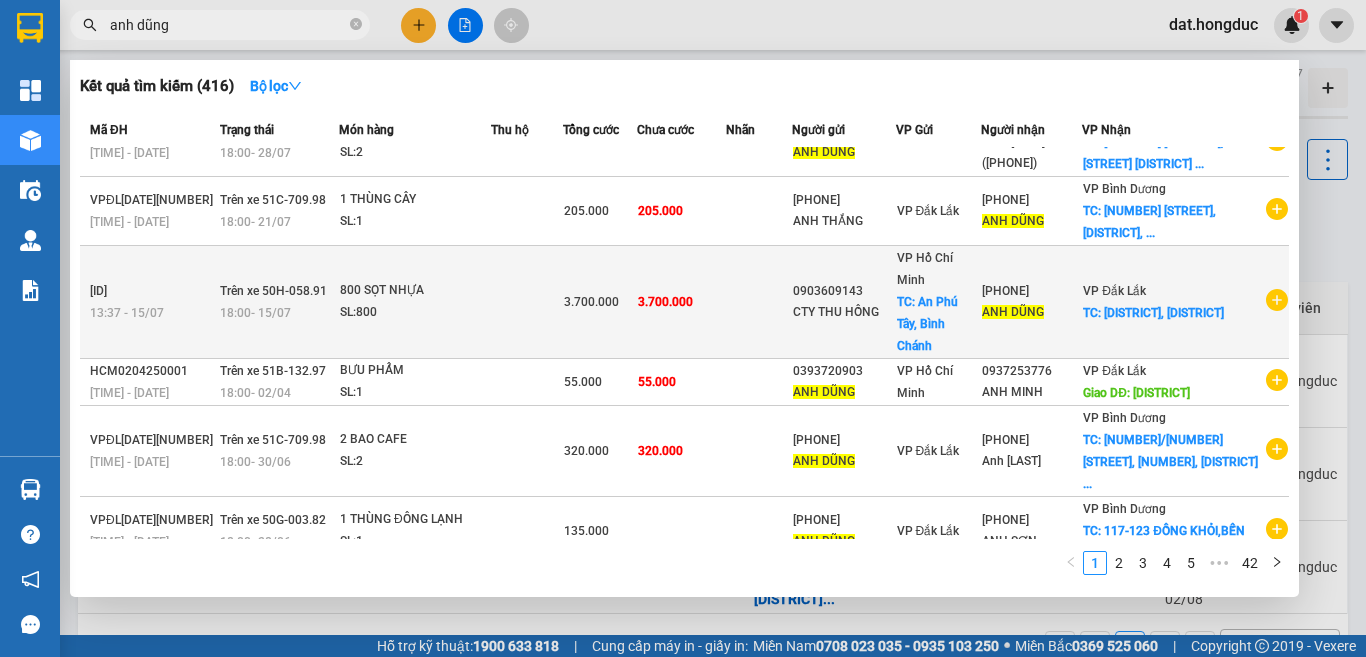 type on "anh dũng" 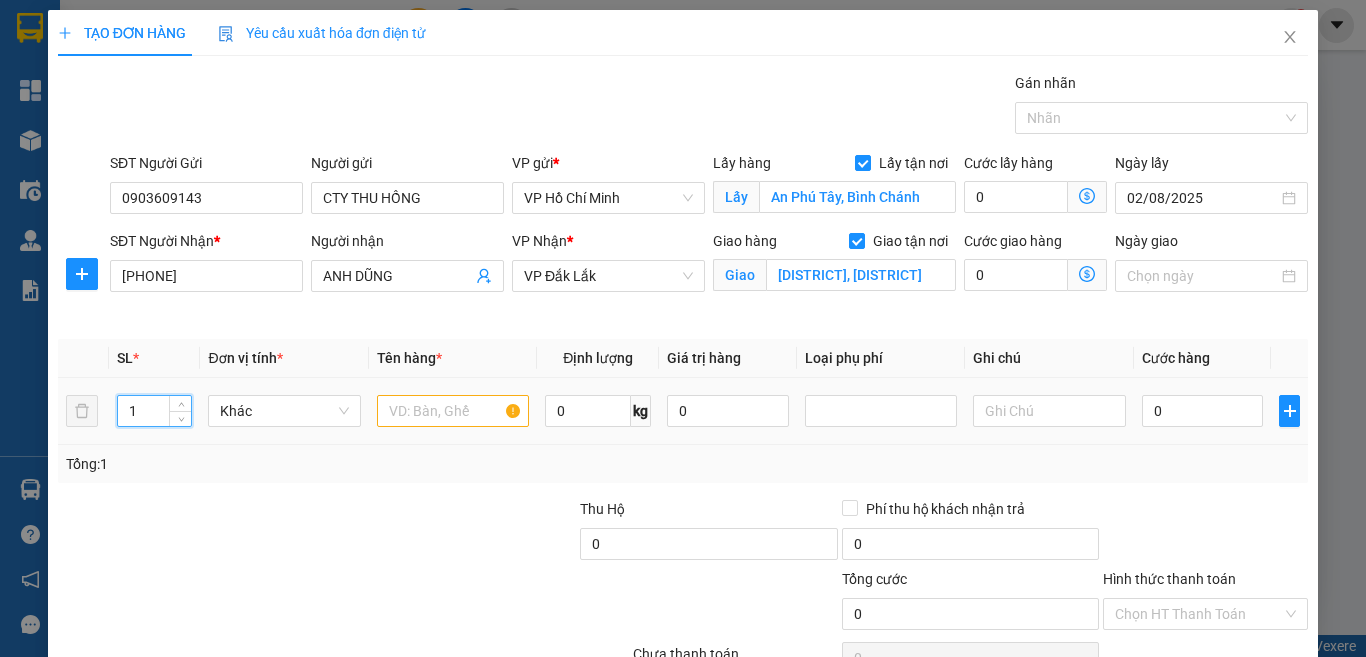 drag, startPoint x: 153, startPoint y: 408, endPoint x: 103, endPoint y: 410, distance: 50.039986 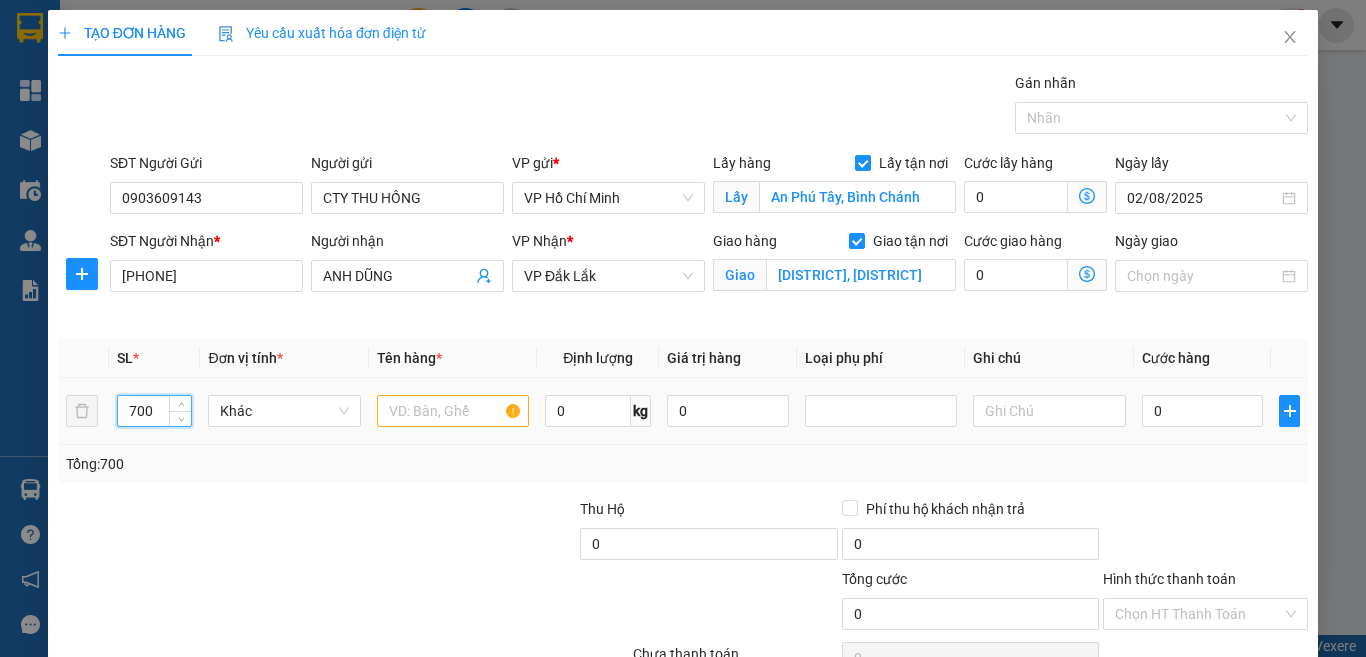 type on "700" 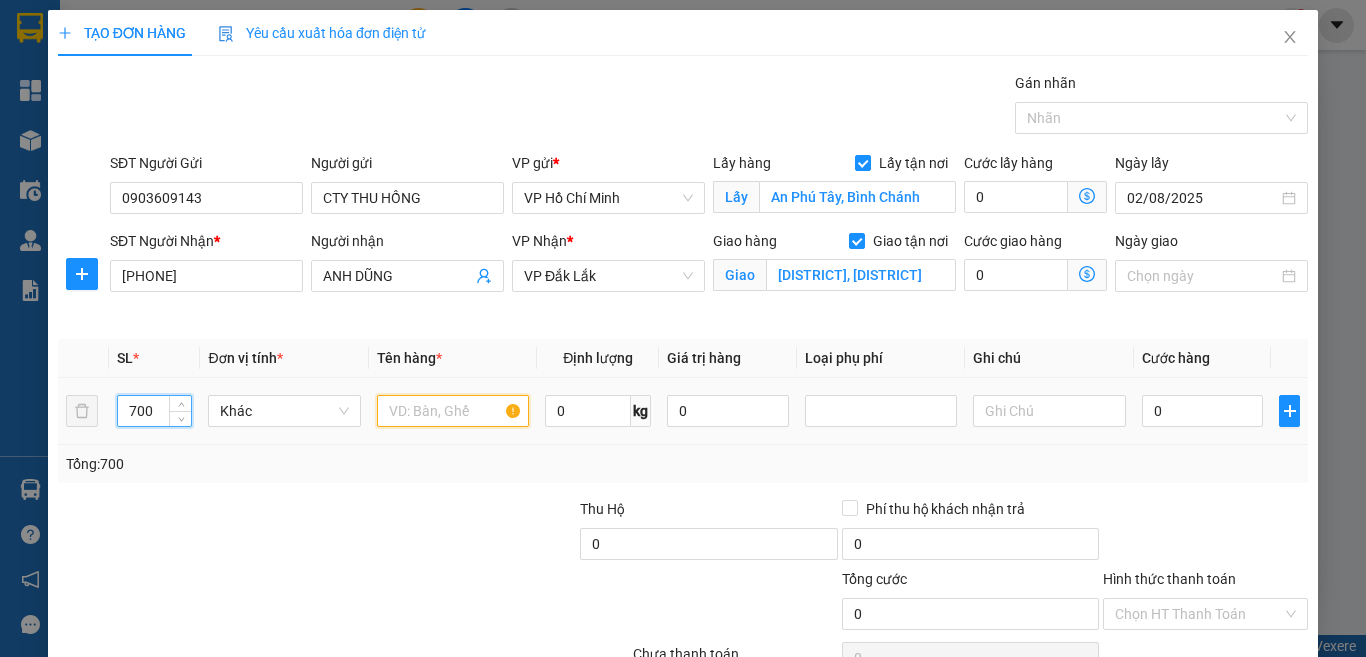 click at bounding box center (453, 411) 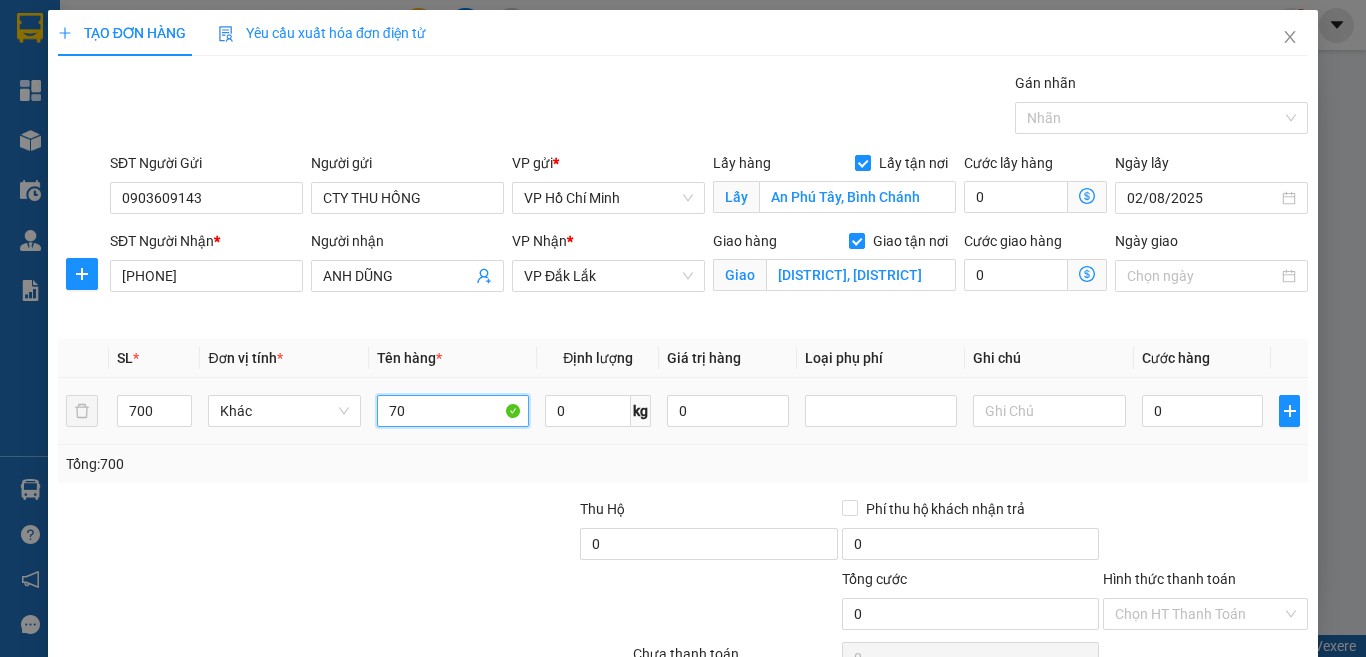 type on "7" 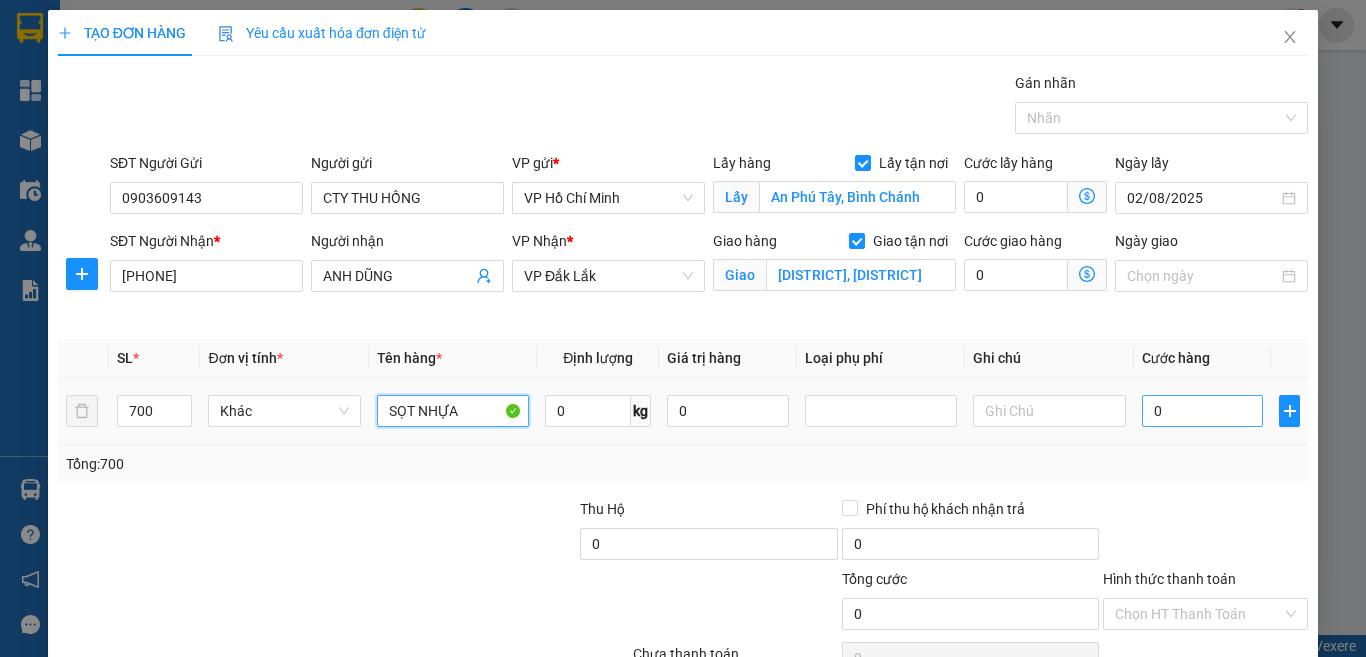 type on "SỌT NHỰA" 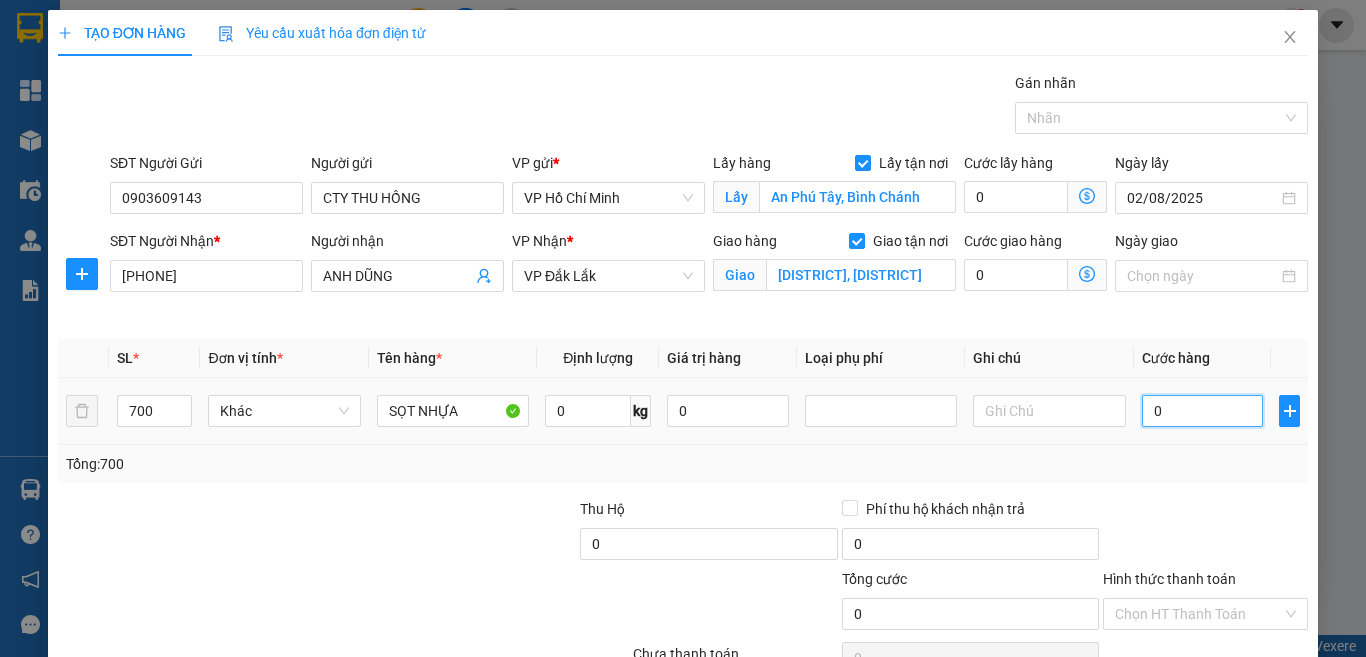click on "0" at bounding box center [1203, 411] 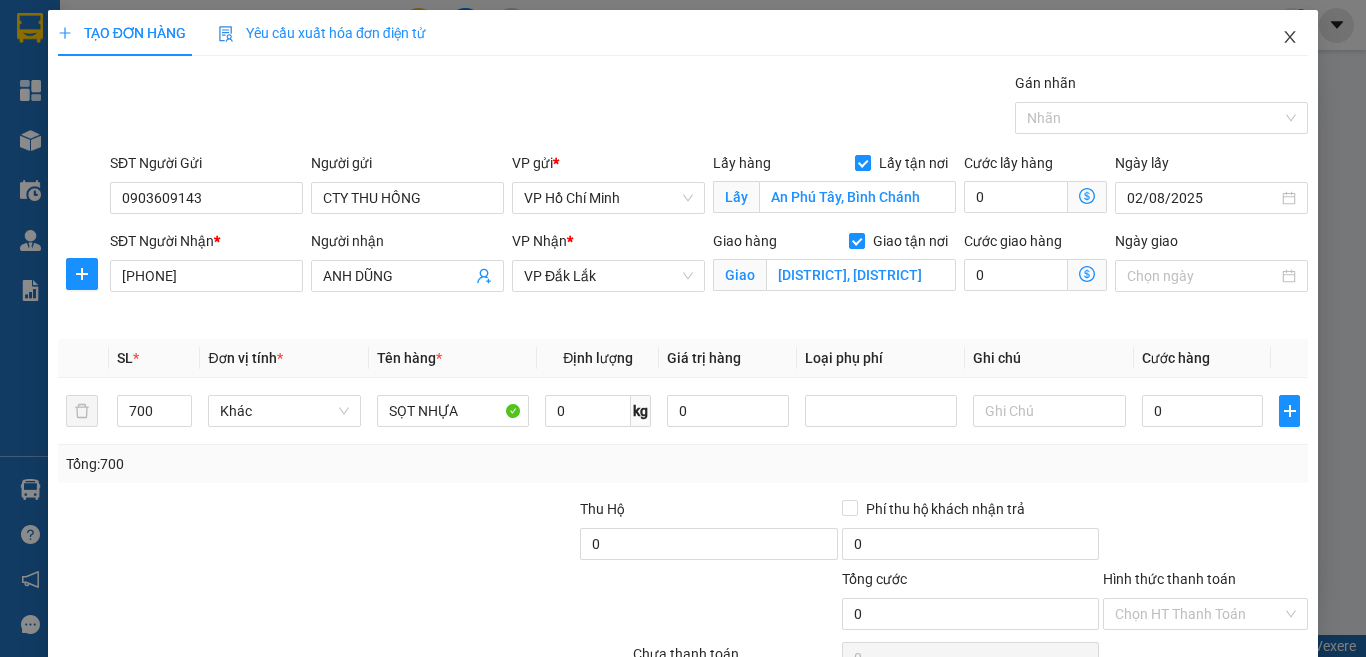 click 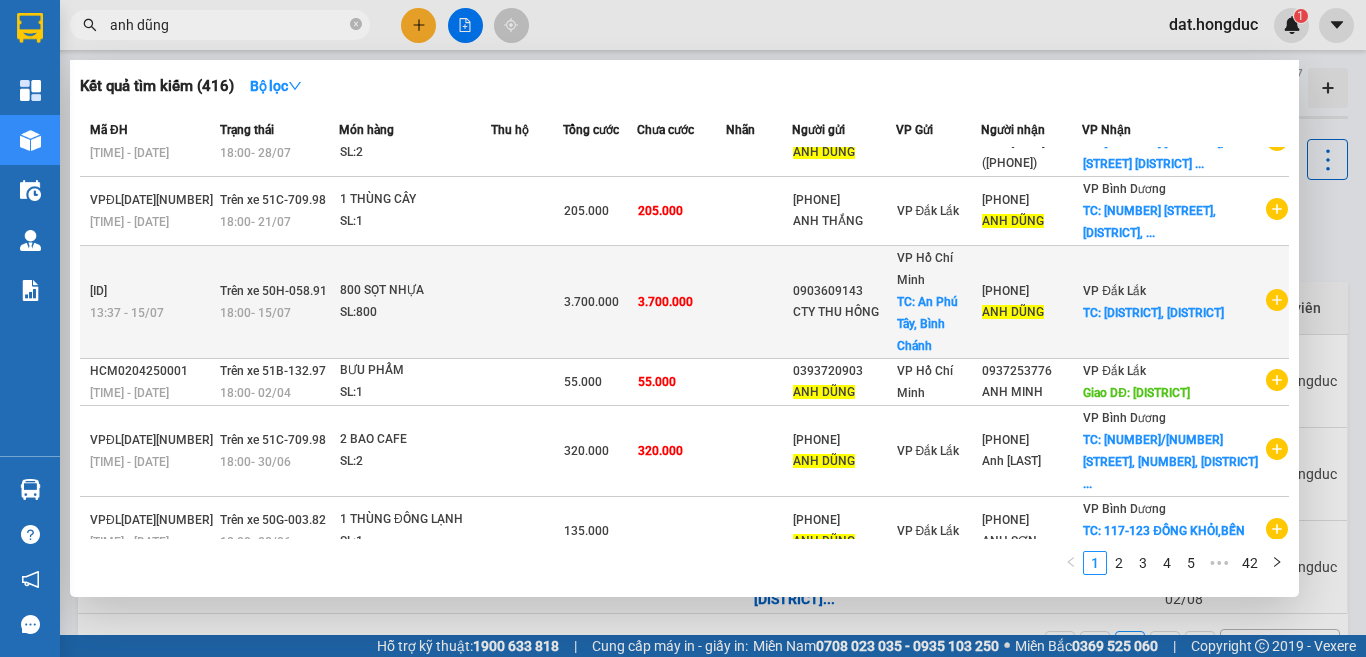 click at bounding box center (759, 302) 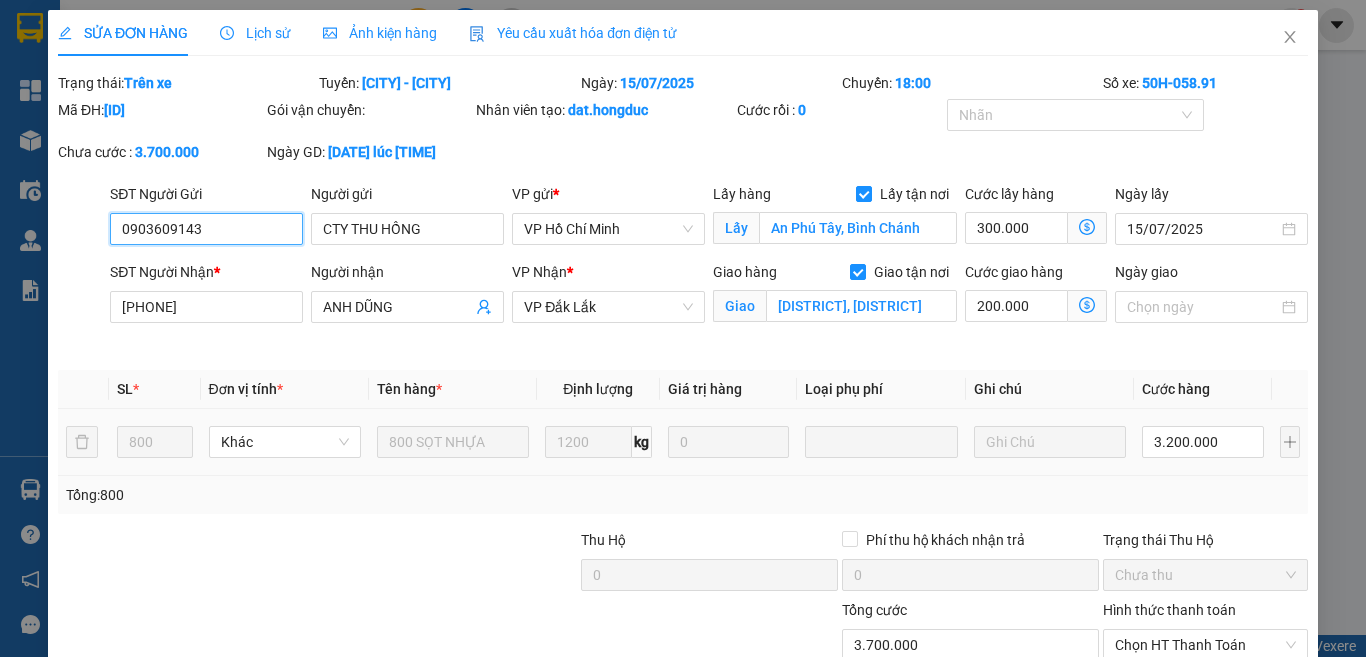 type on "0903609143" 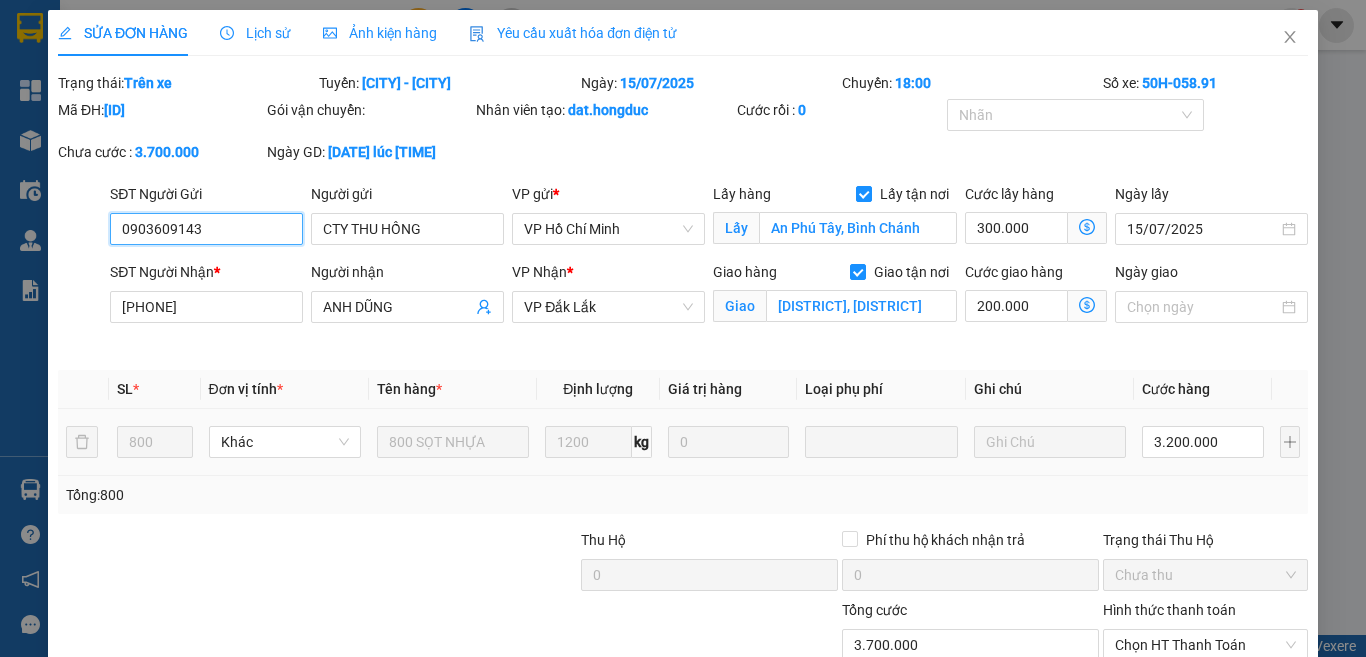 type on "CTY THU HỒNG" 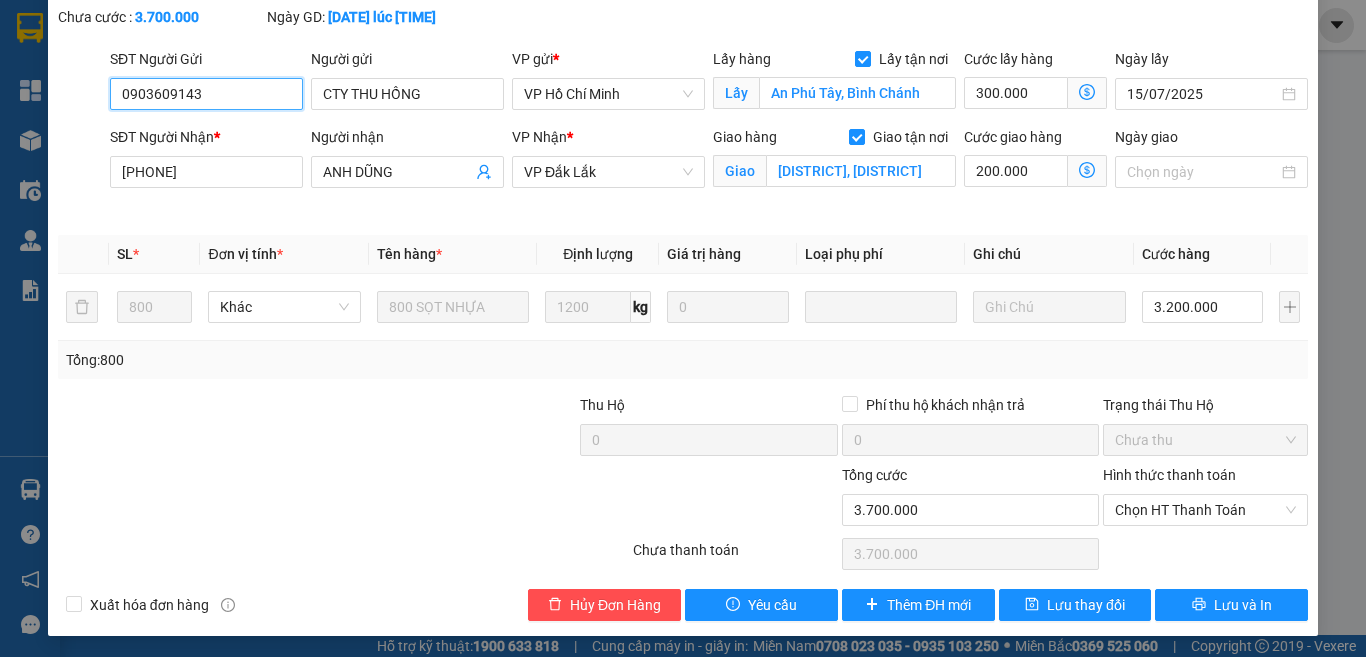scroll, scrollTop: 138, scrollLeft: 0, axis: vertical 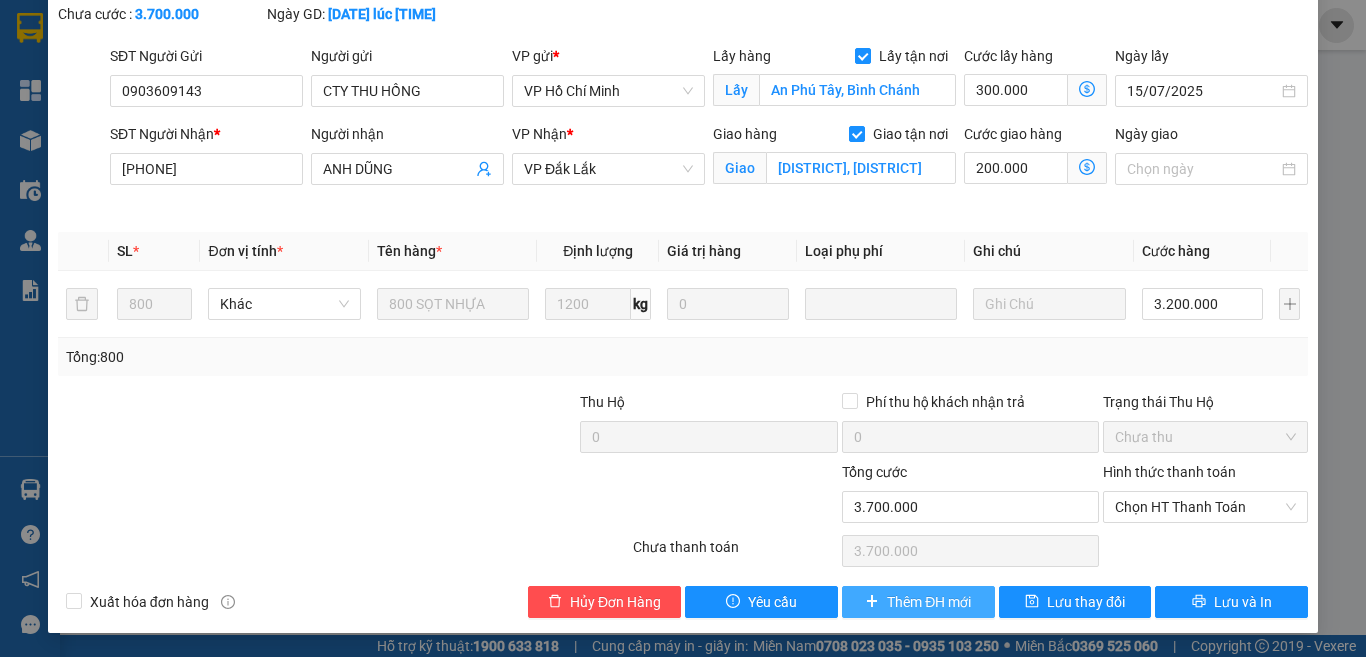 click 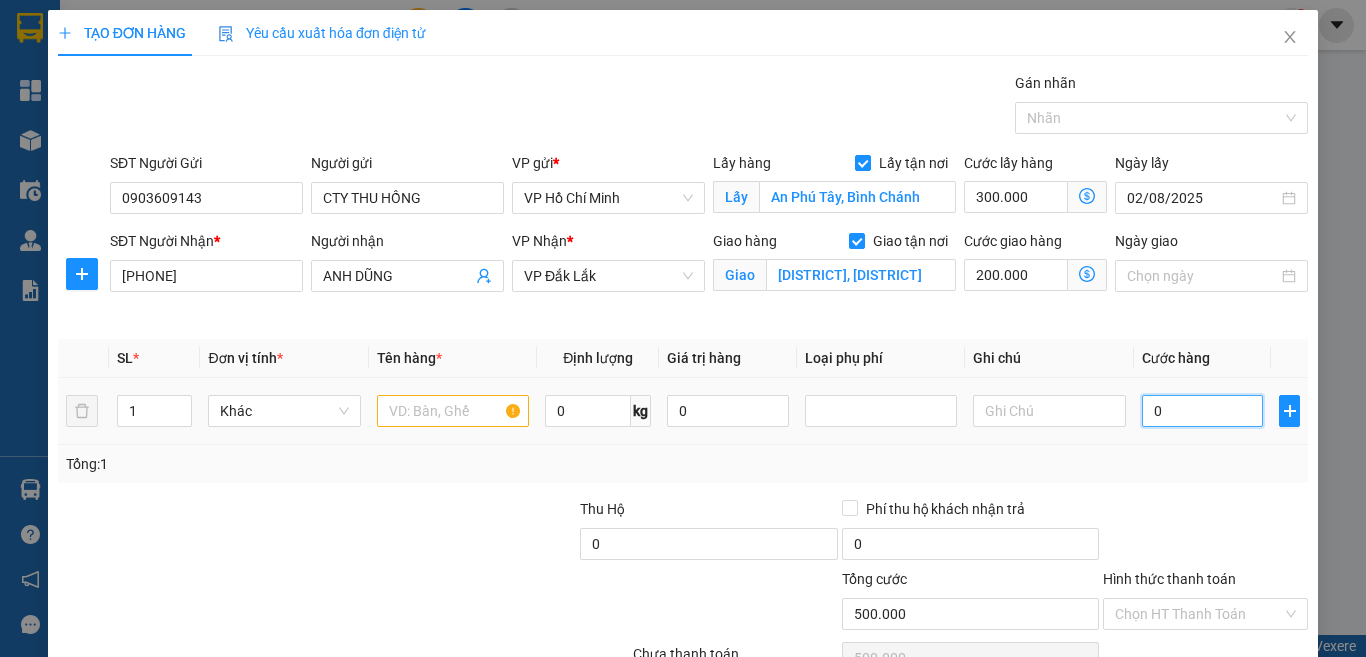 click on "0" at bounding box center [1203, 411] 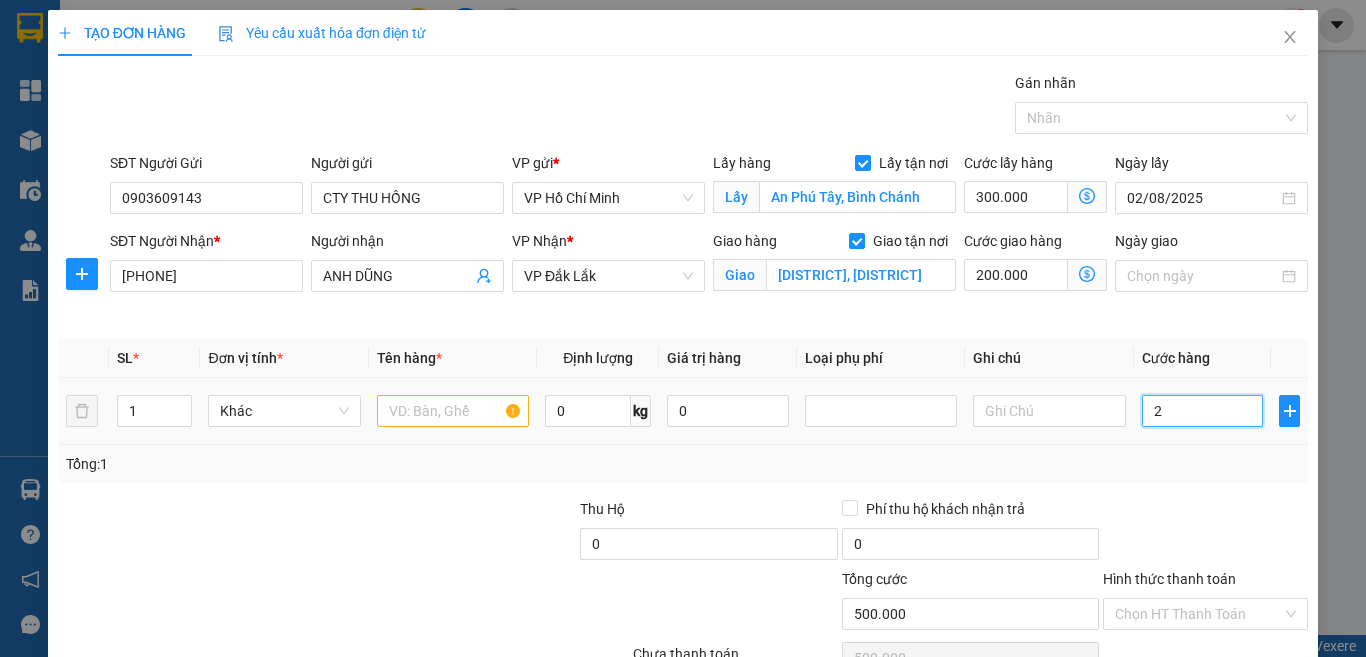 type on "500.002" 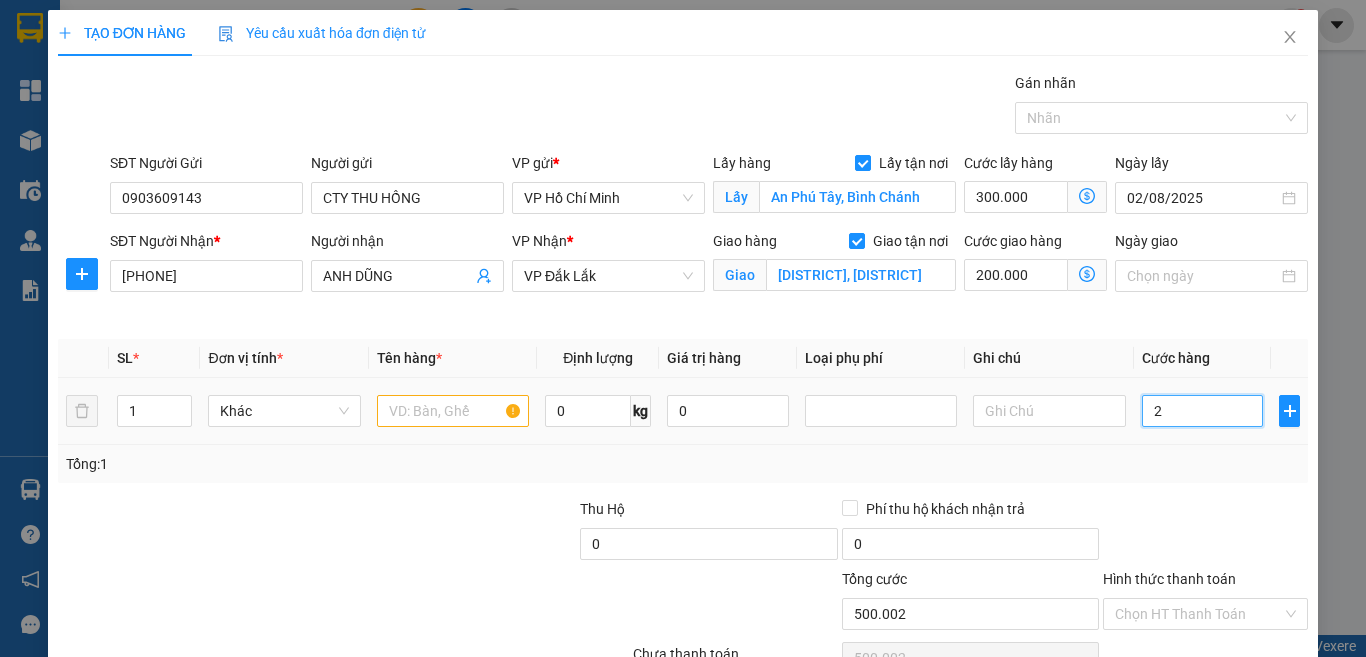 type on "28" 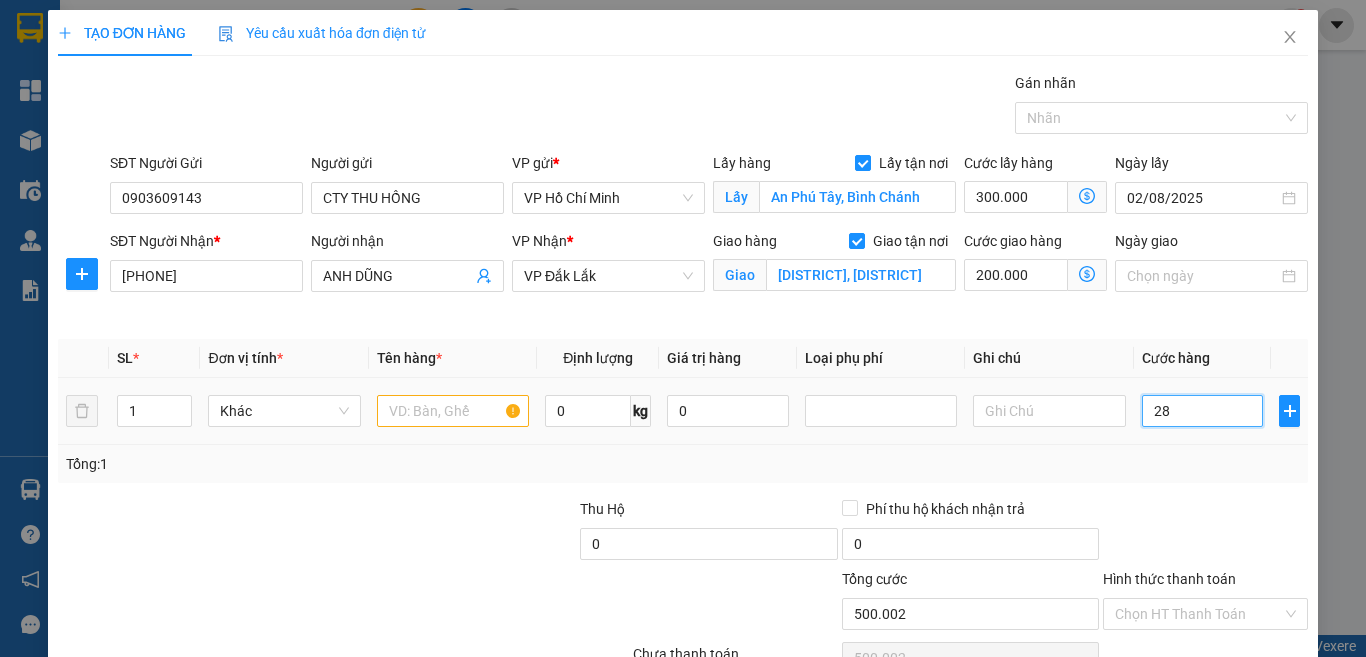type on "[PRICE]" 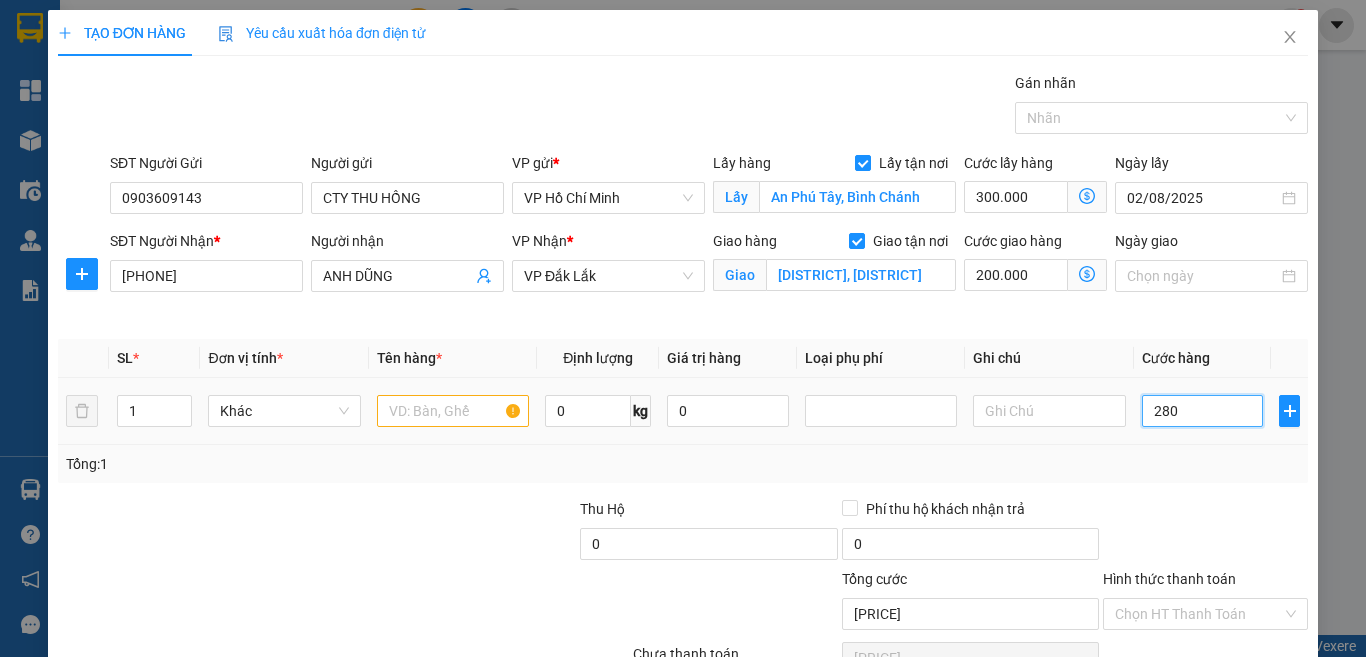 type on "2.800" 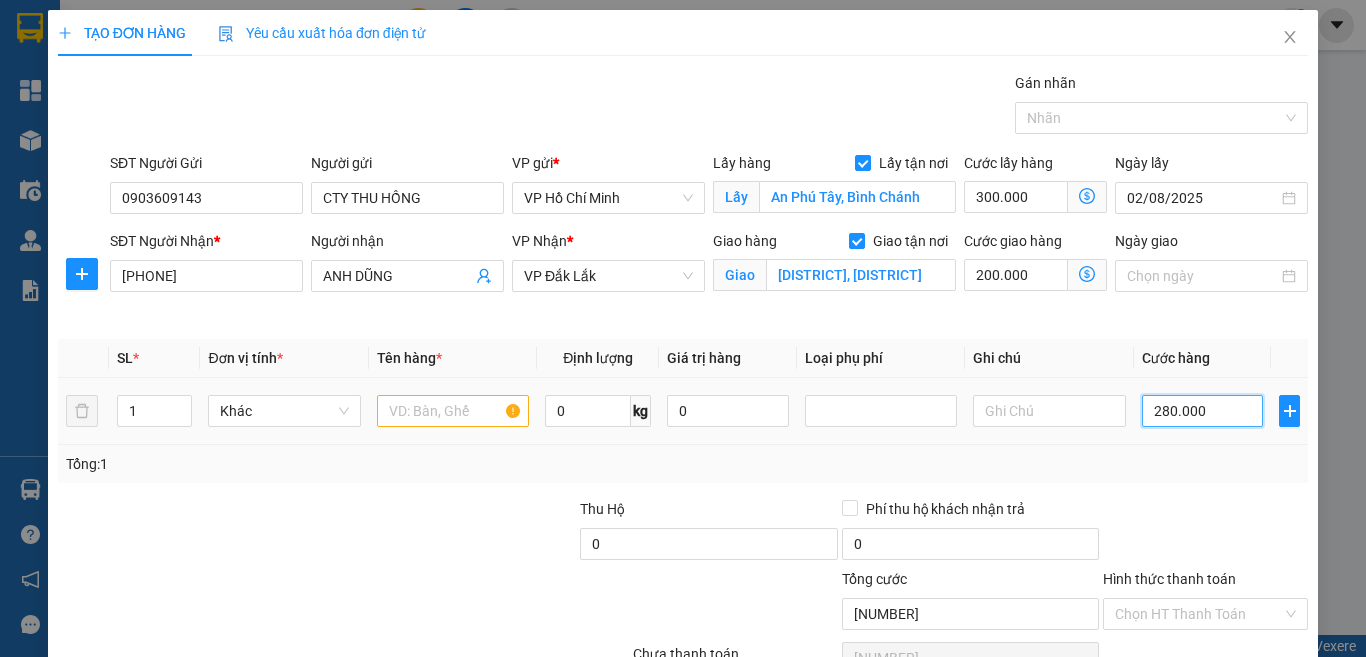 type on "2.800.000" 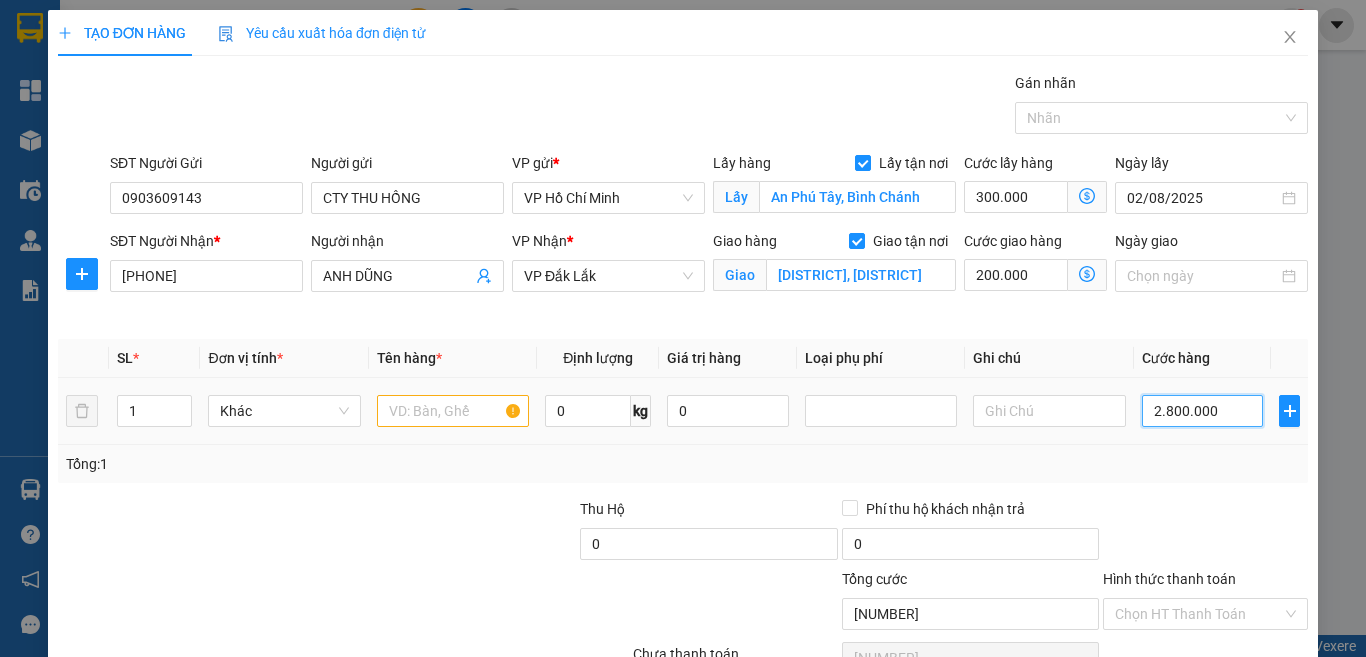 type on "3.300.000" 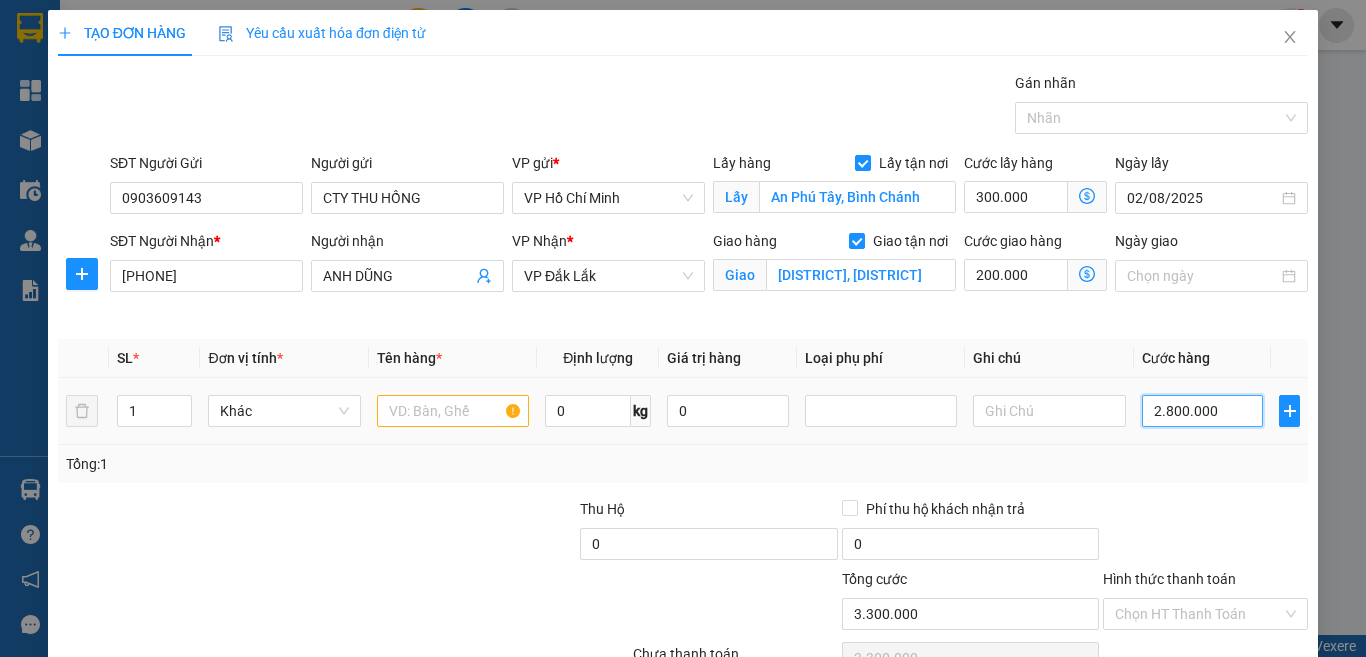 type on "2.800.000" 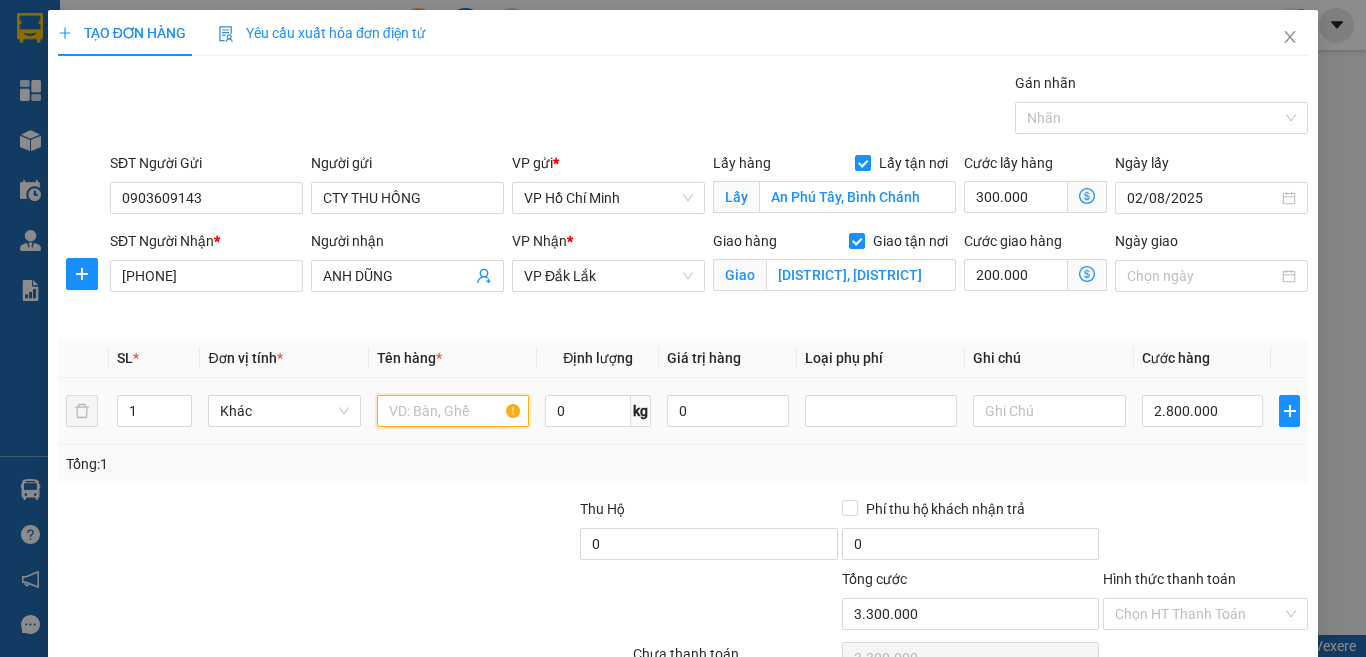 click at bounding box center [453, 411] 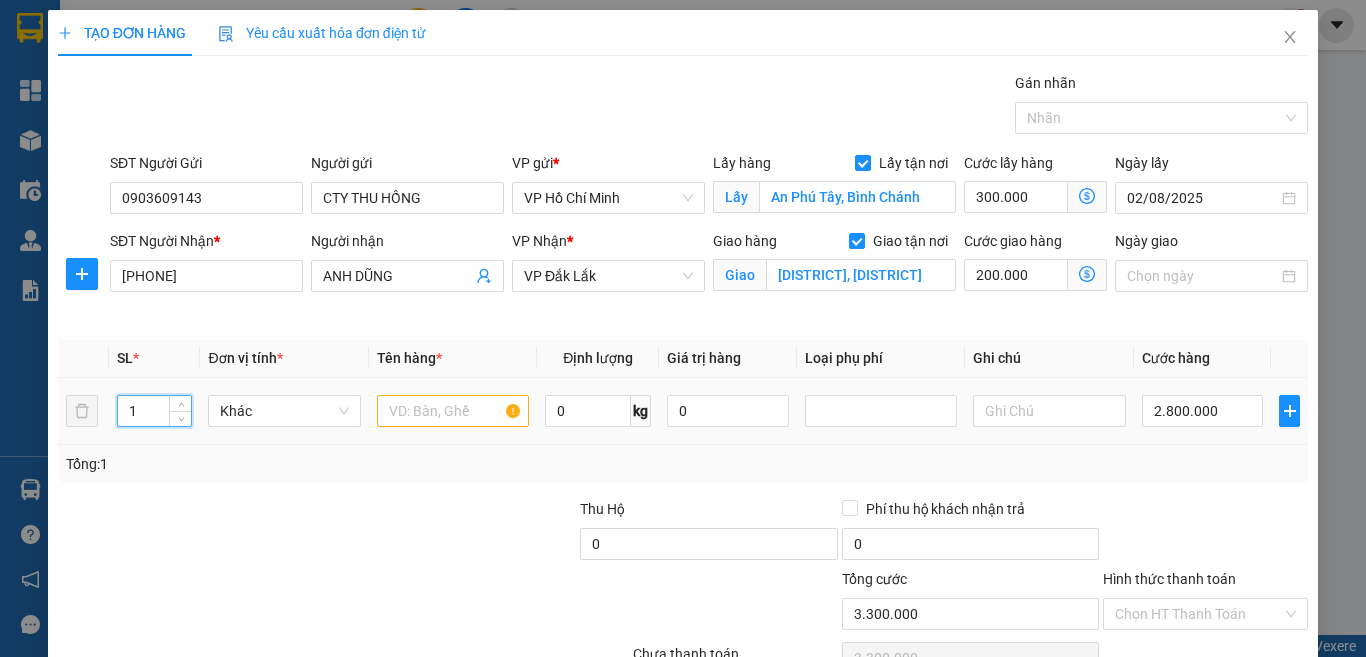 drag, startPoint x: 154, startPoint y: 410, endPoint x: 116, endPoint y: 410, distance: 38 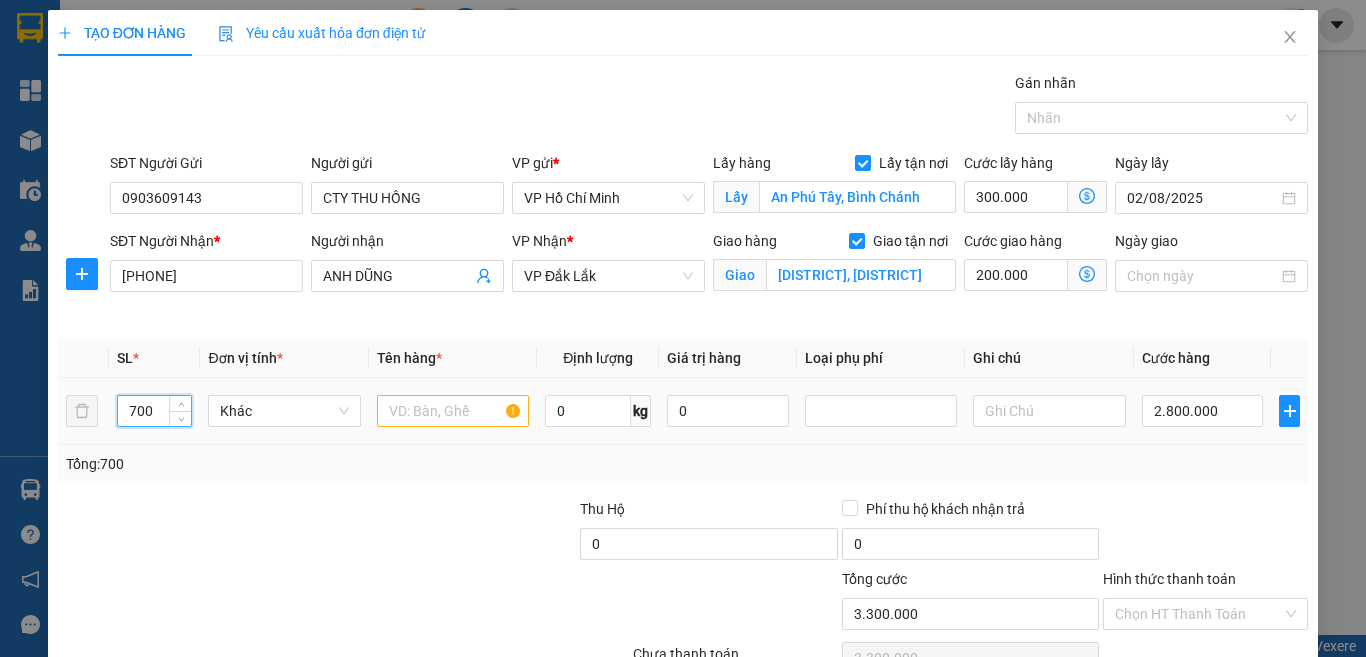 type on "700" 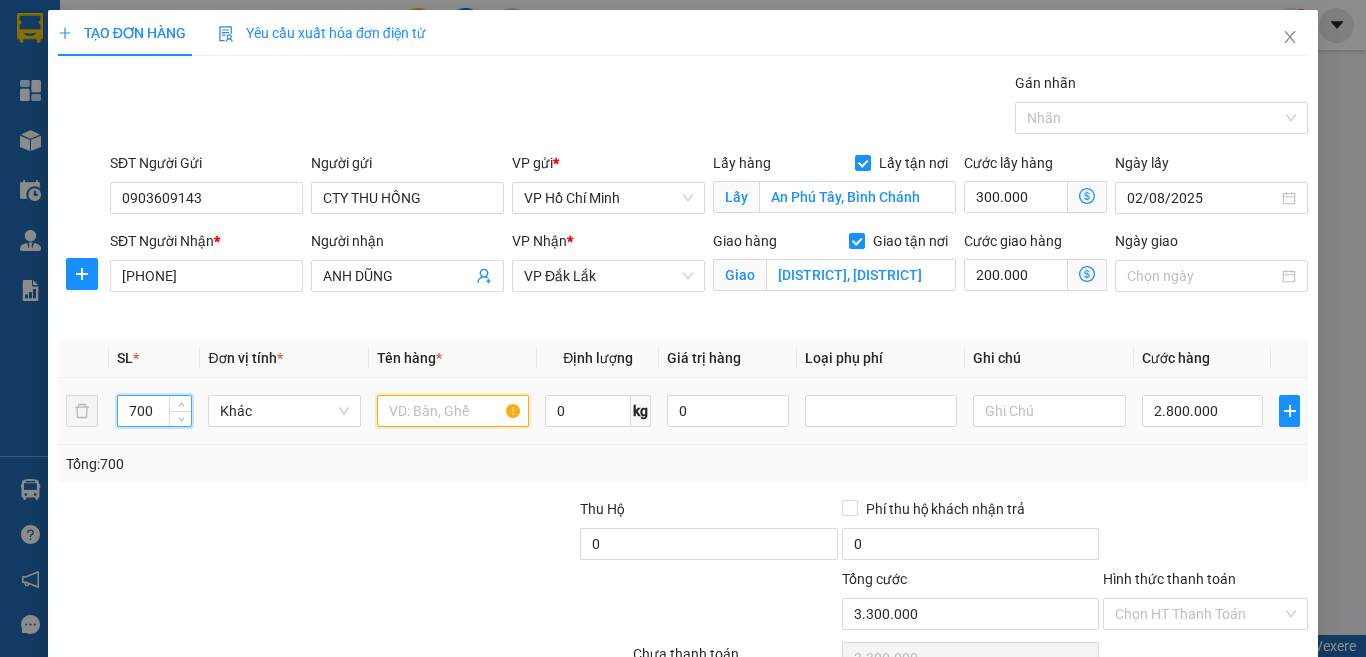 click at bounding box center (453, 411) 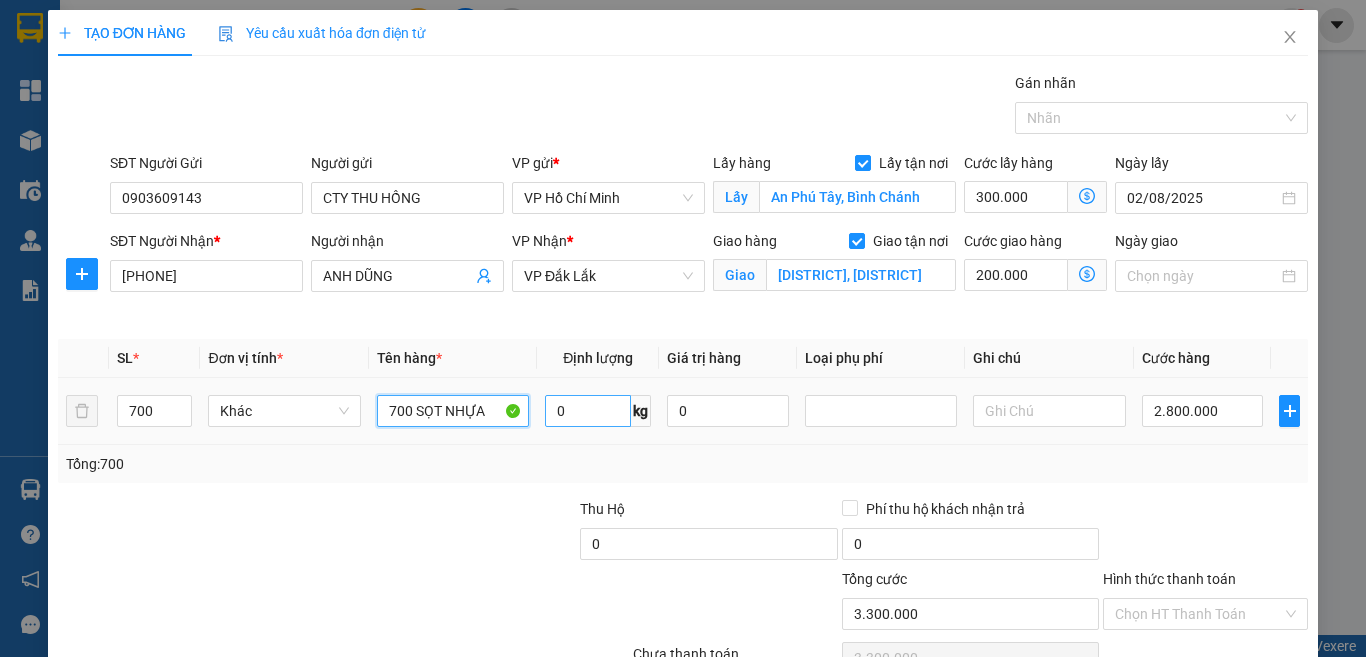 type on "700 SỌT NHỰA" 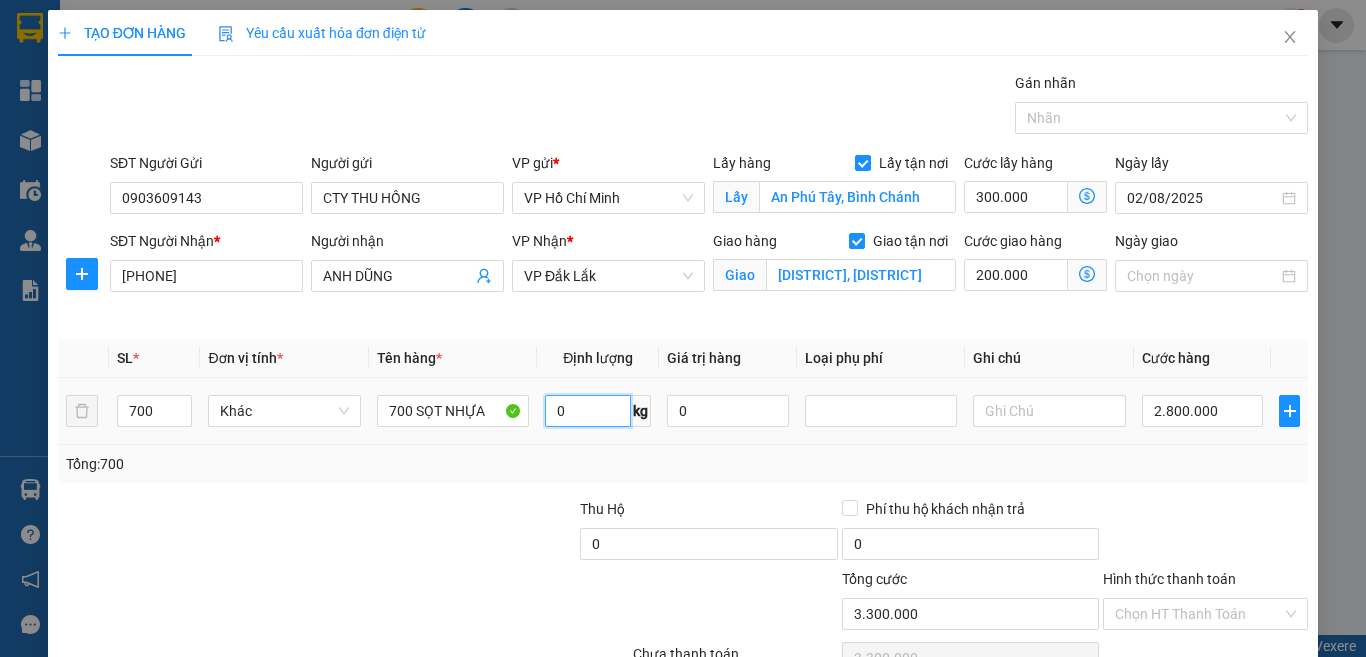 click on "0" at bounding box center (588, 411) 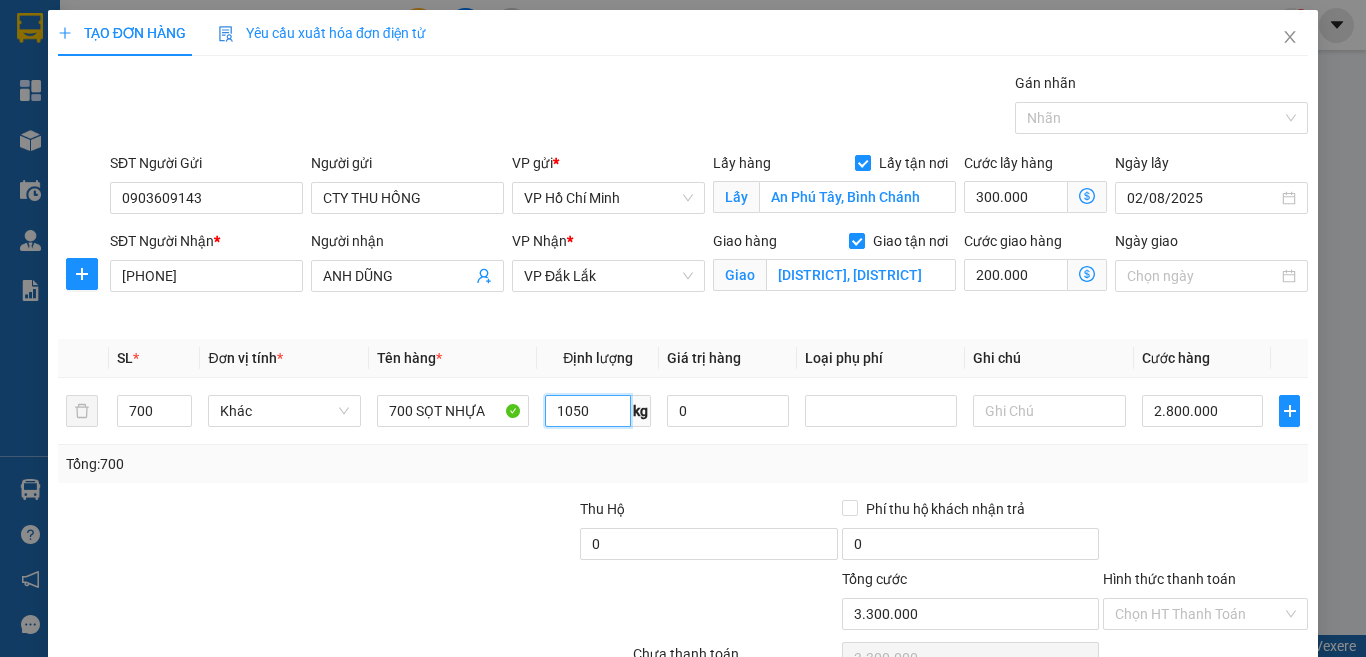 scroll, scrollTop: 107, scrollLeft: 0, axis: vertical 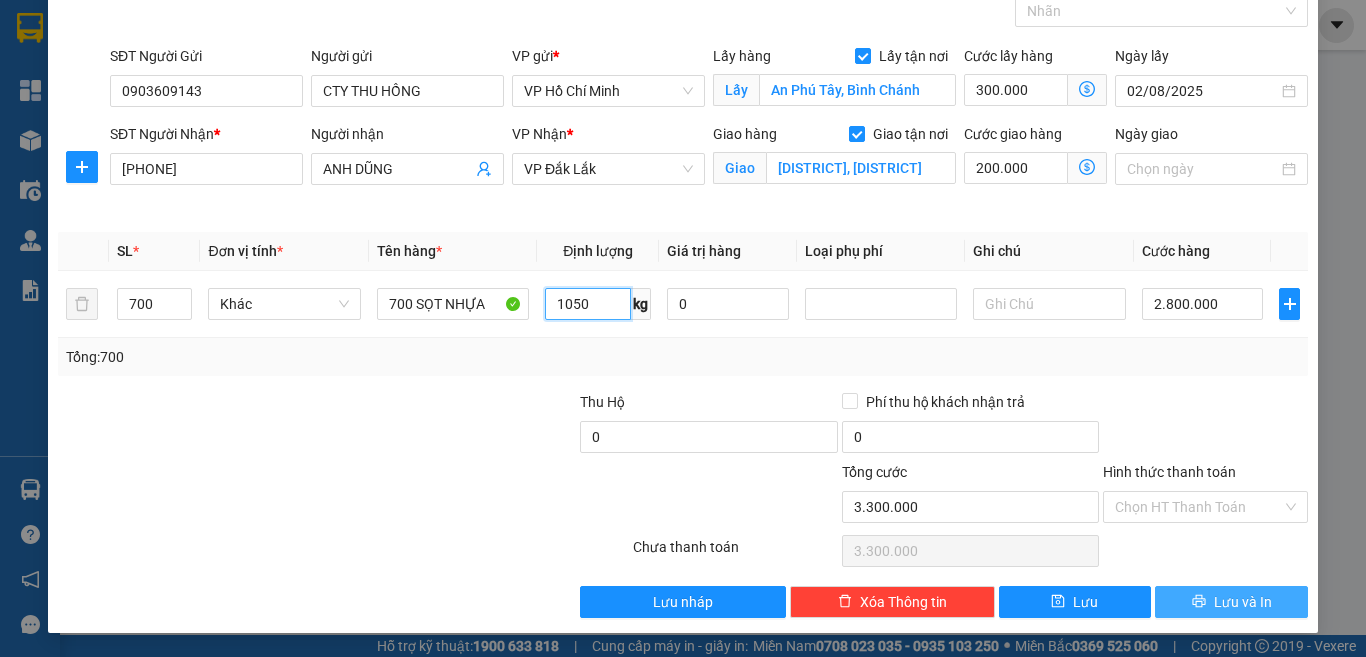 type on "1050" 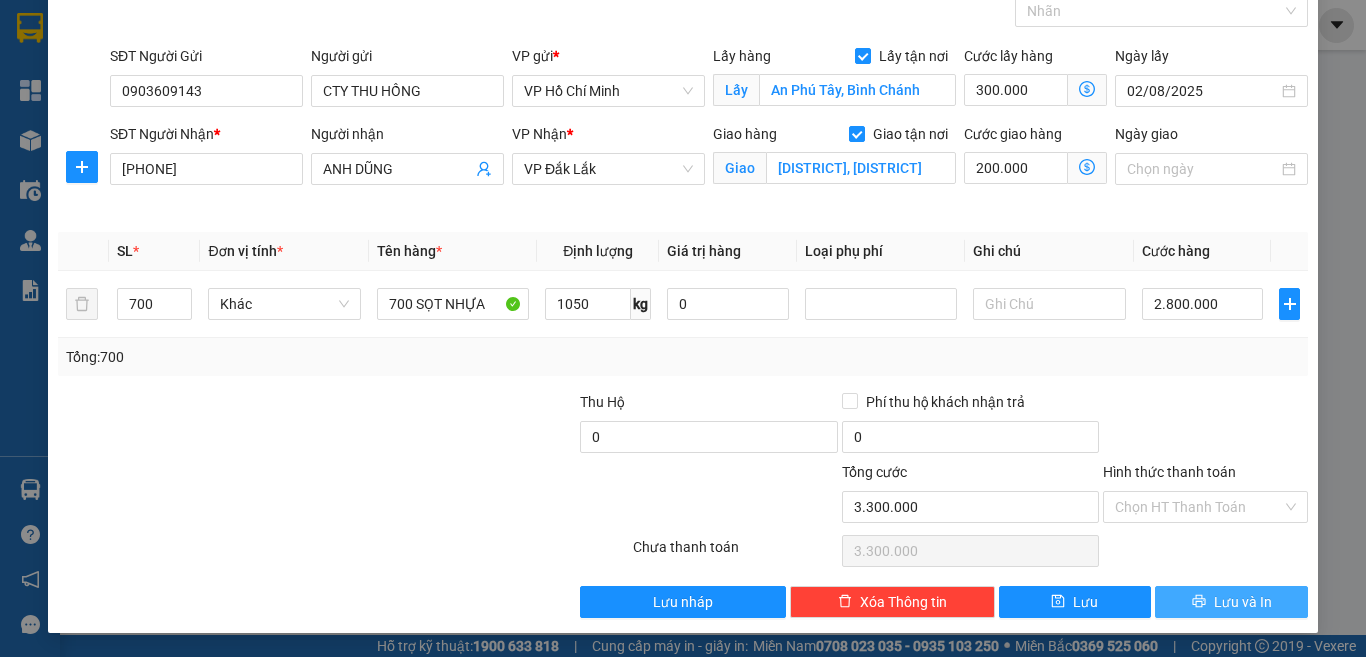 click on "Lưu và In" at bounding box center [1243, 602] 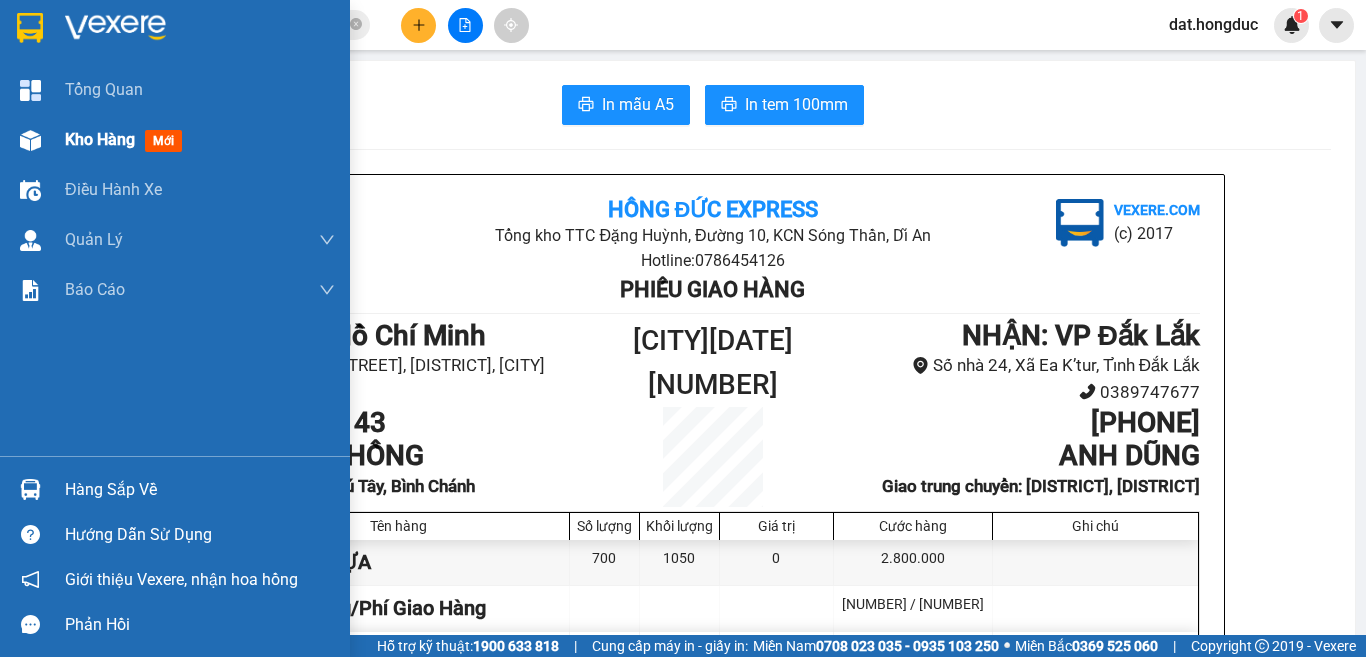 click on "Kho hàng" at bounding box center [100, 139] 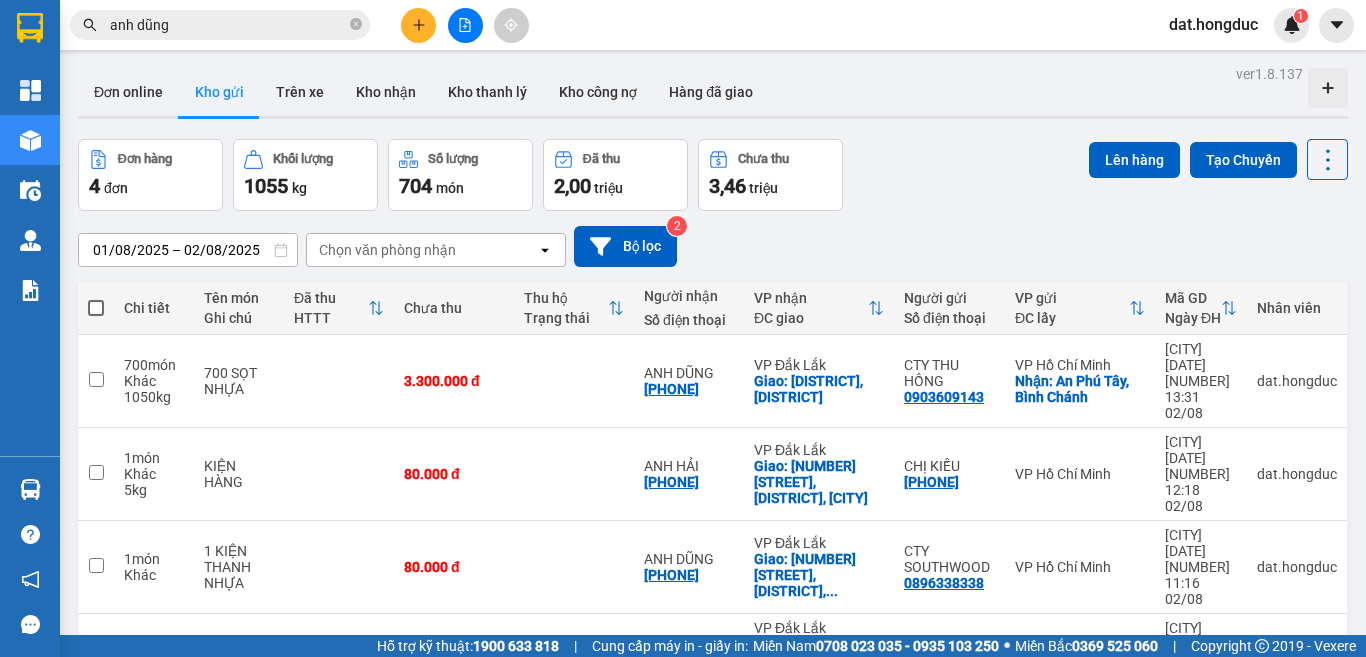 click on "anh dũng" at bounding box center [228, 25] 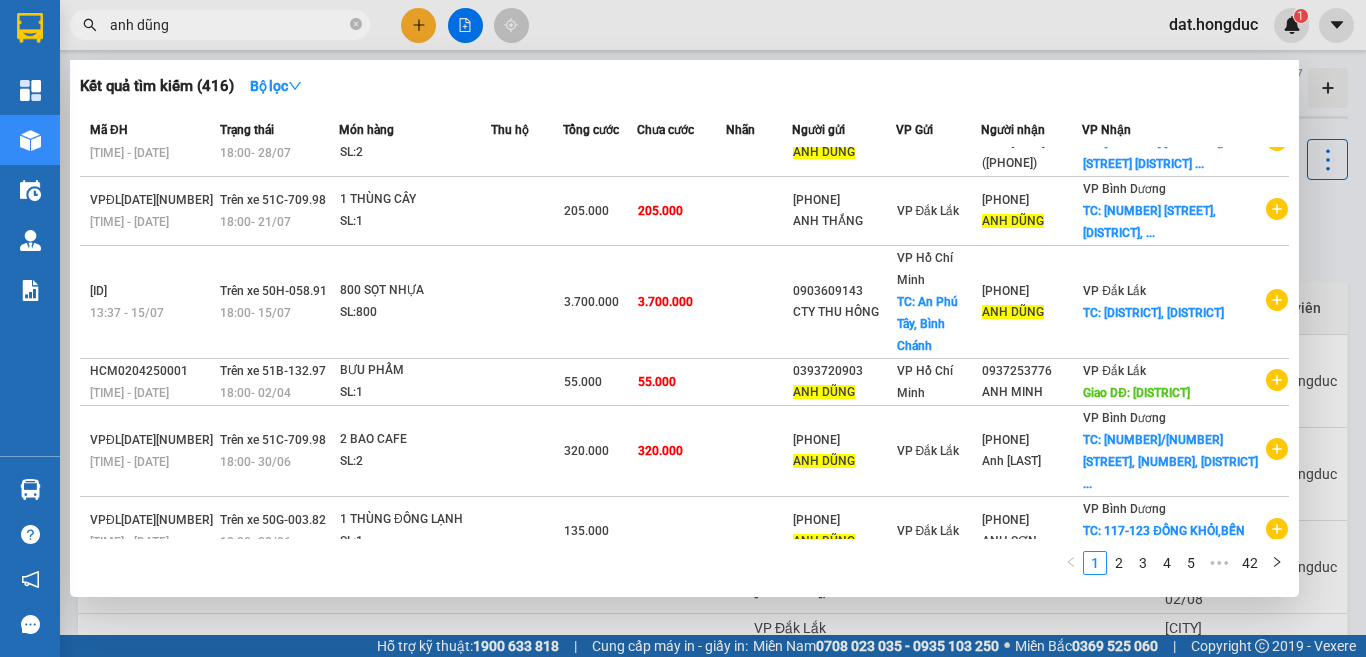 click on "anh dũng" at bounding box center (228, 25) 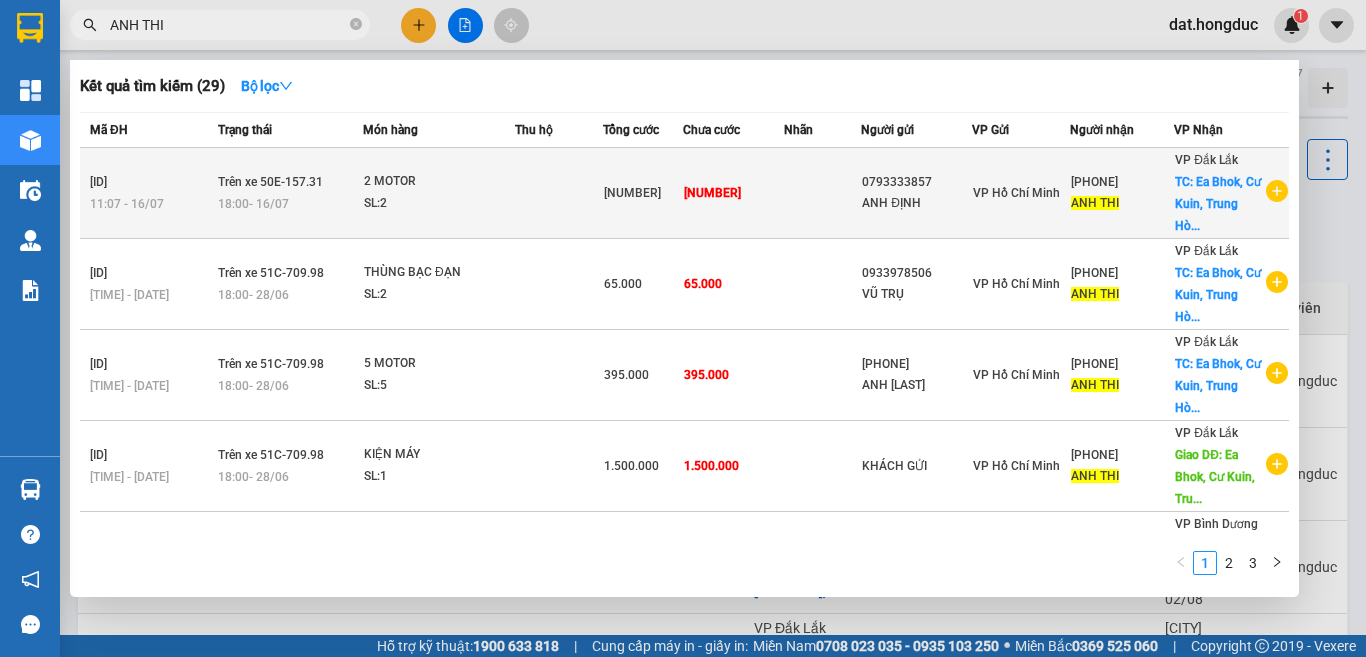 type on "ANH THI" 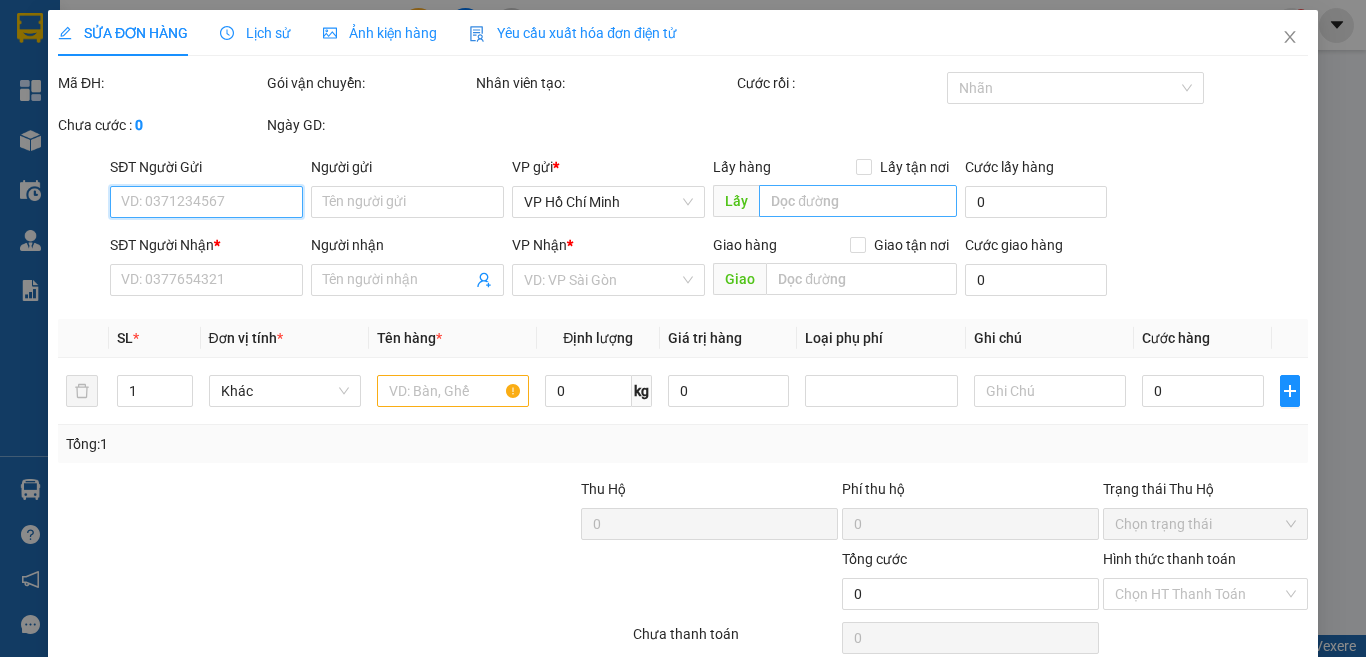 type on "0793333857" 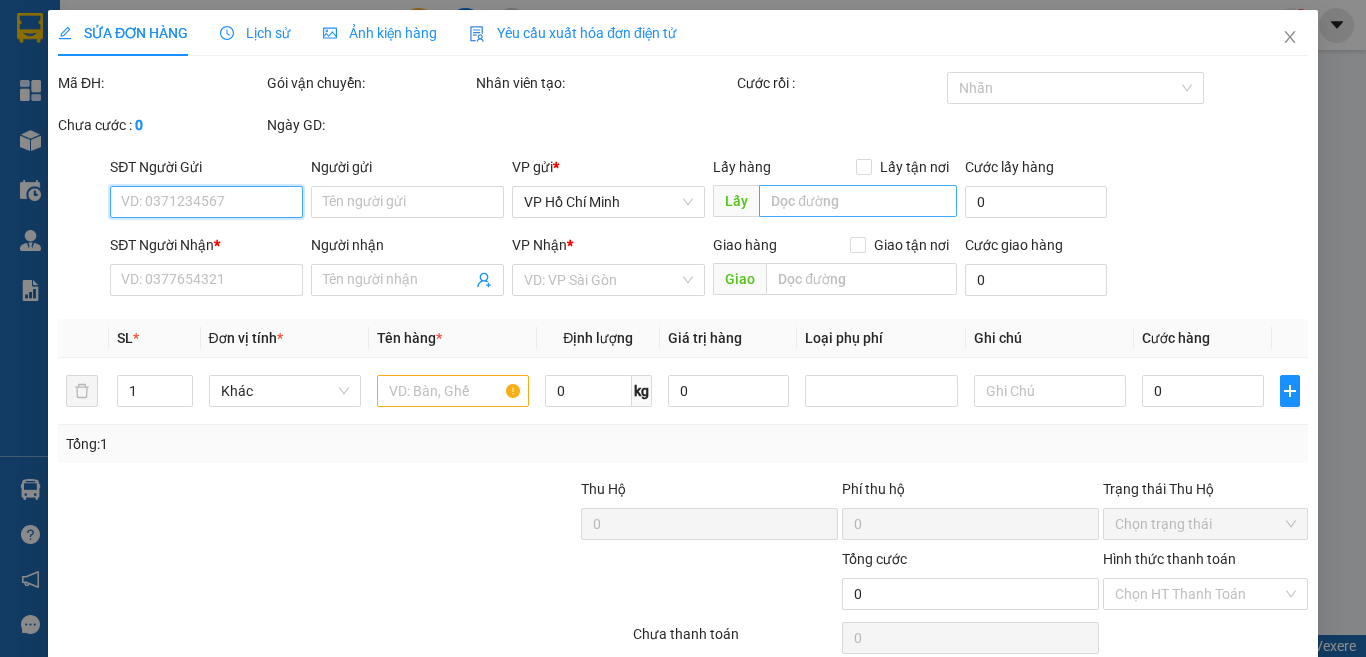 type on "ANH ĐỊNH" 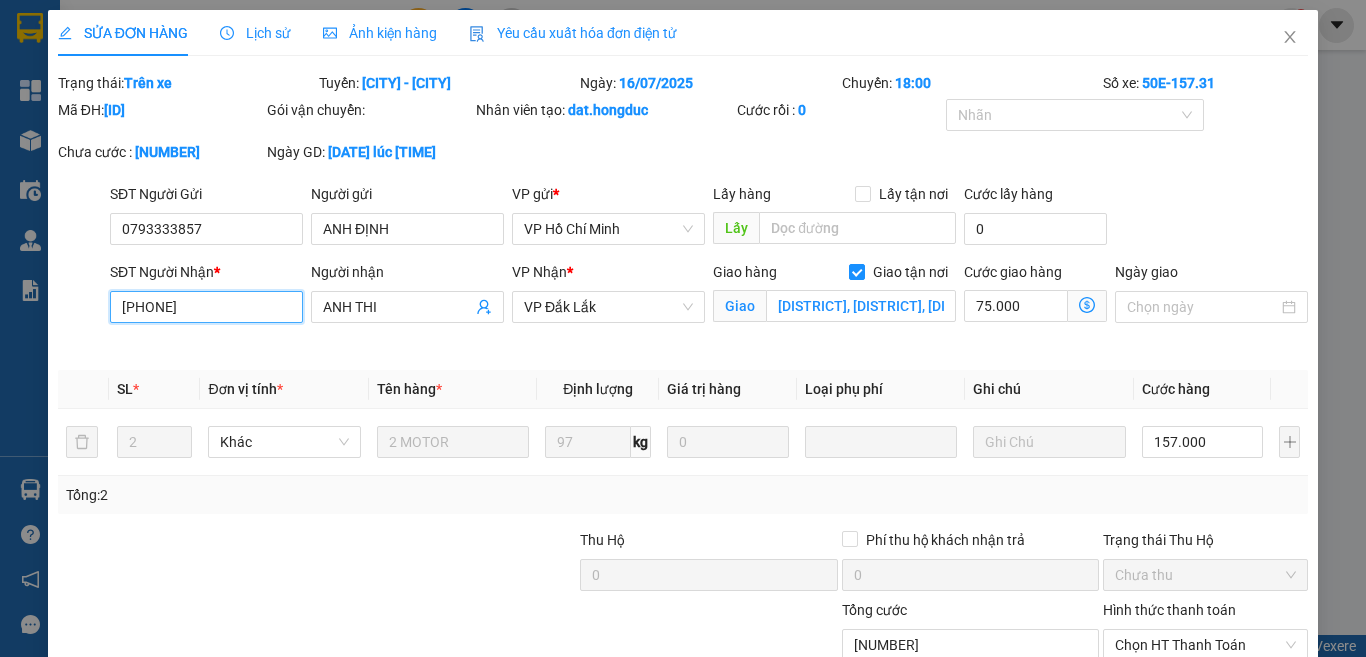 drag, startPoint x: 202, startPoint y: 304, endPoint x: 55, endPoint y: 285, distance: 148.22281 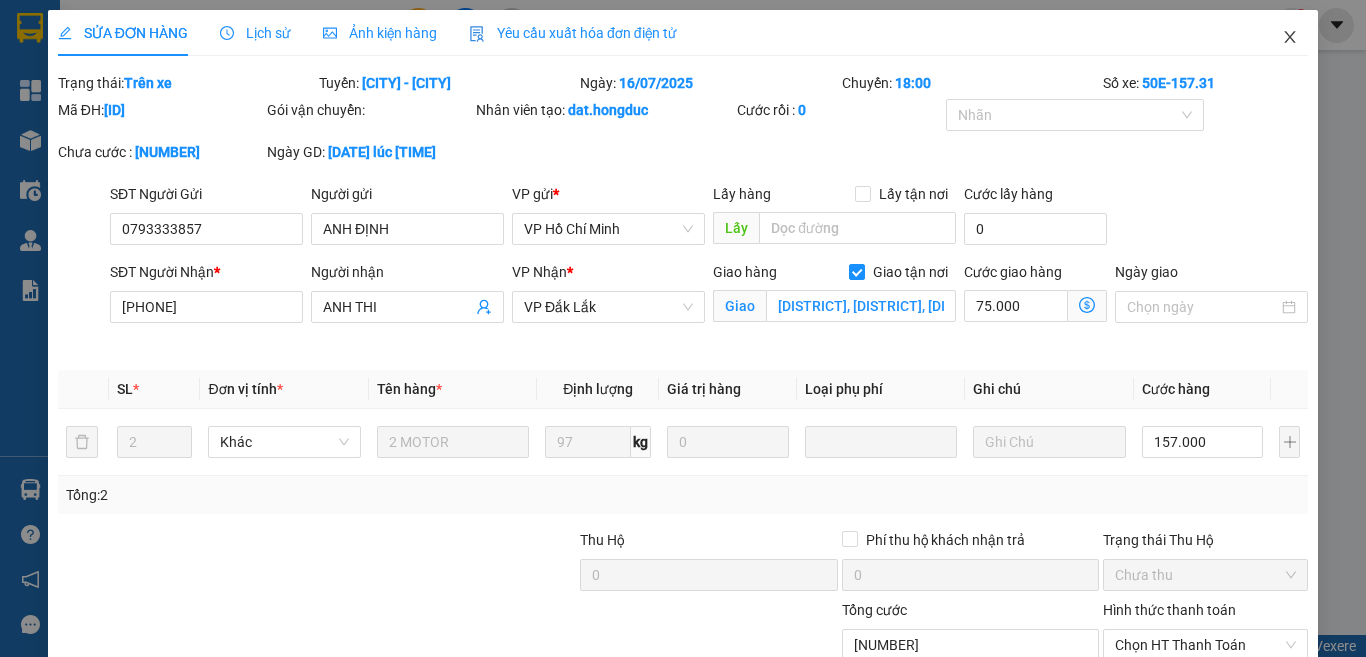 click 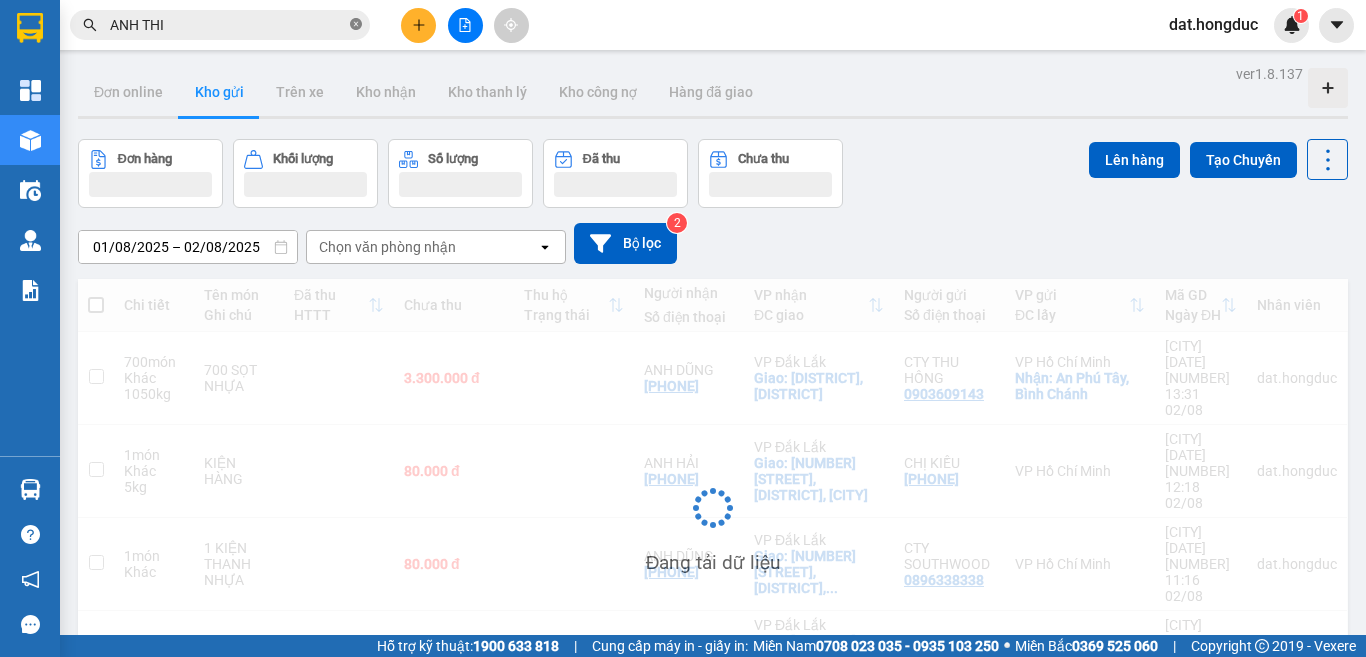 click 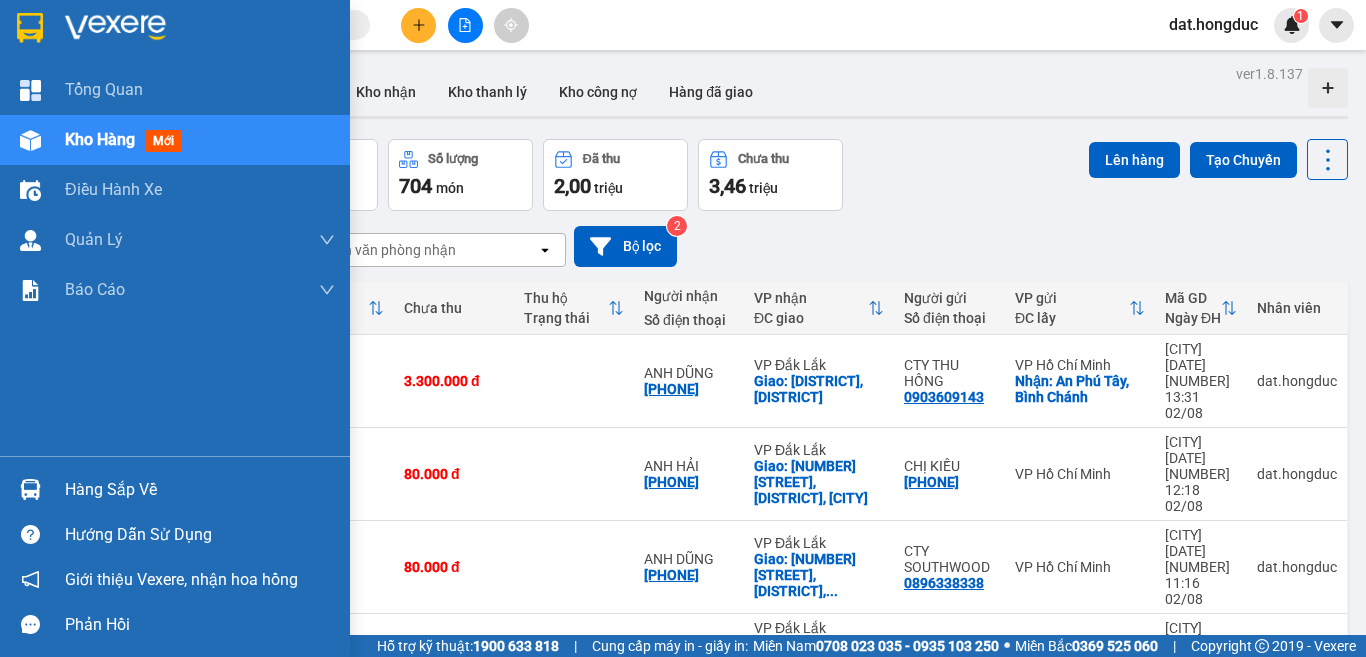 click on "Kho hàng" at bounding box center [100, 139] 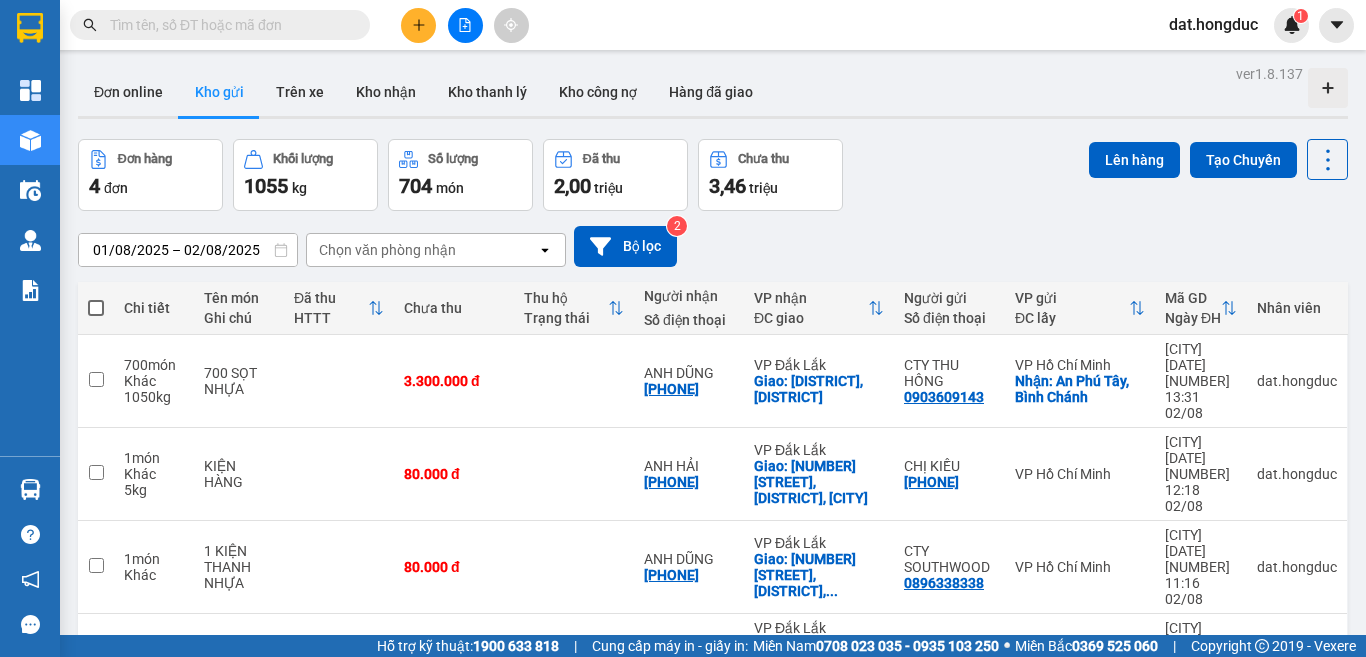 click at bounding box center [228, 25] 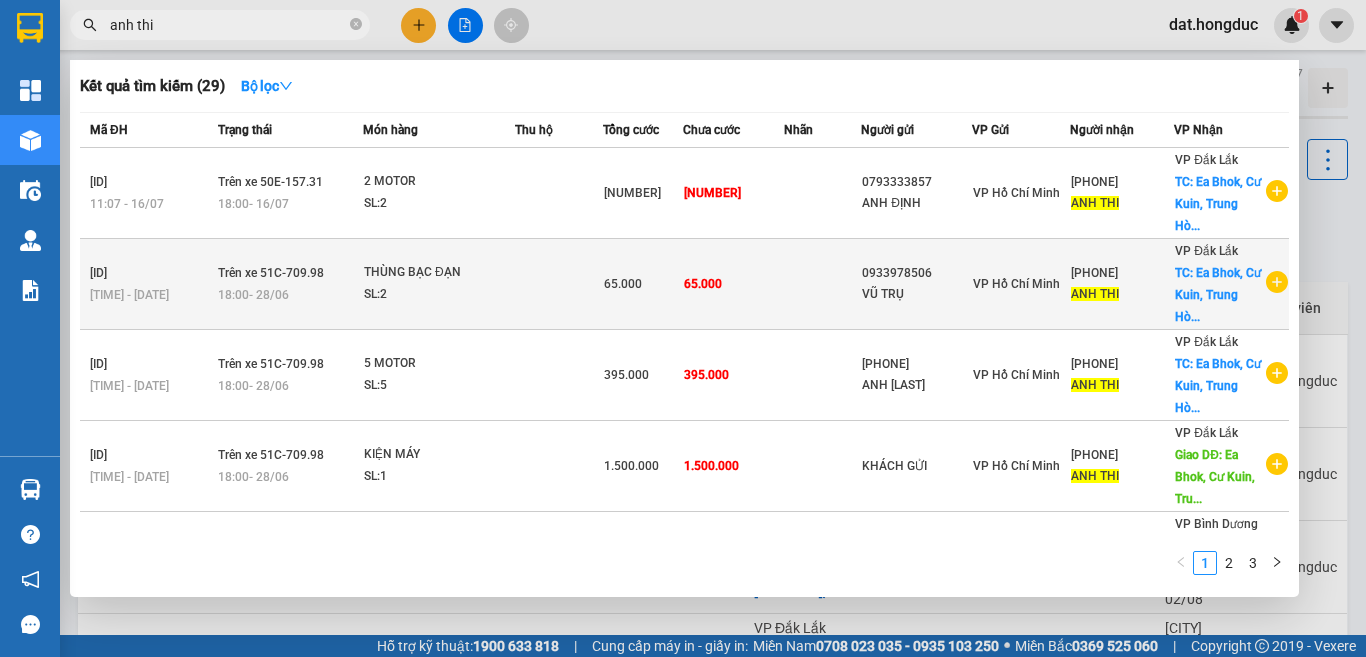 type on "anh thi" 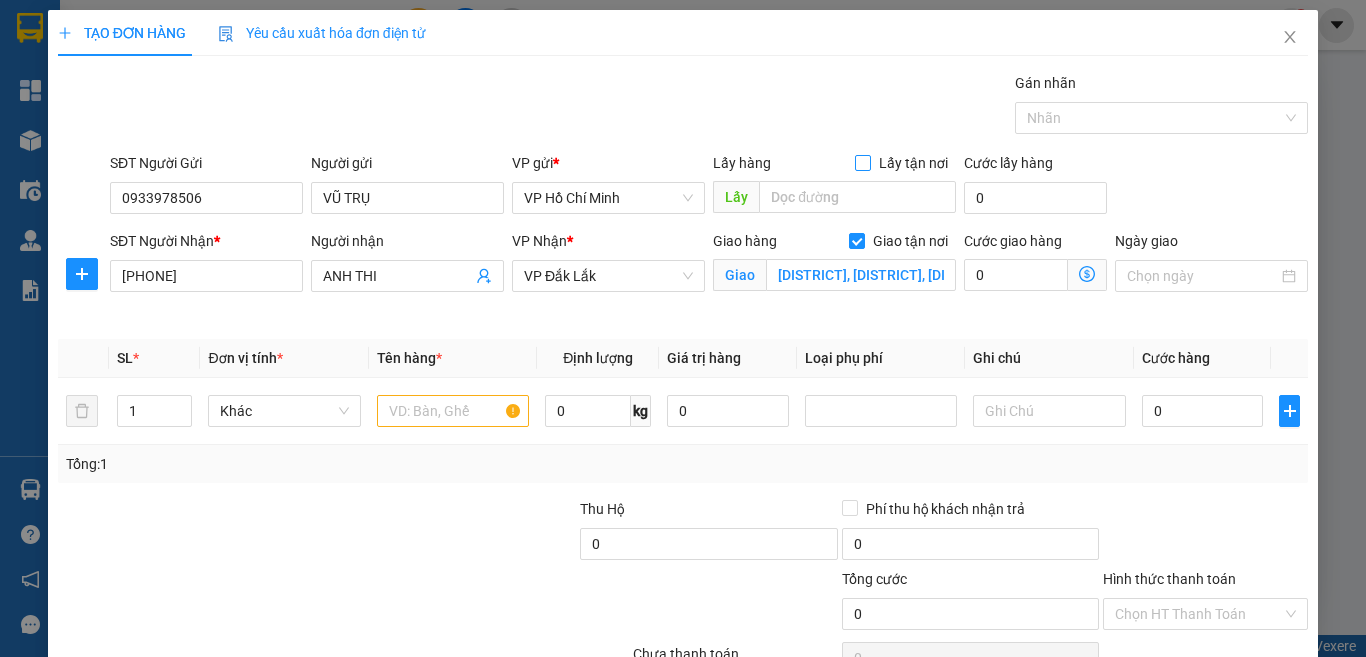 click at bounding box center (863, 163) 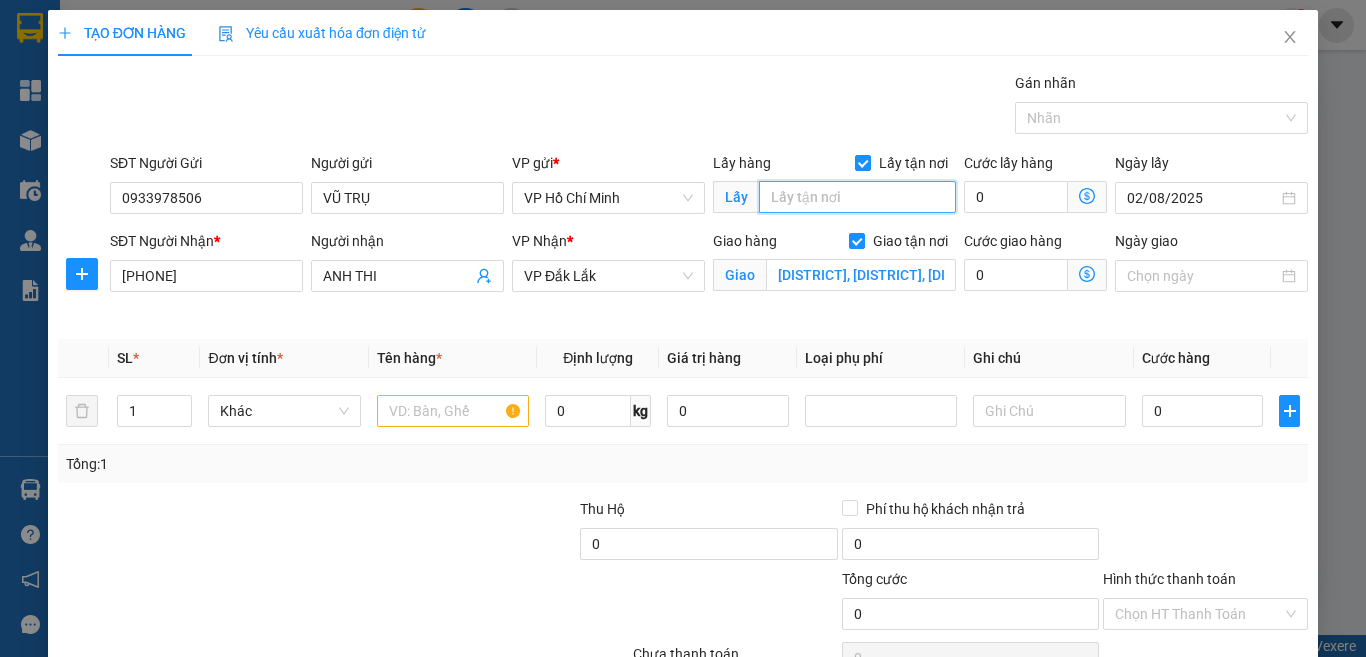 click at bounding box center (857, 197) 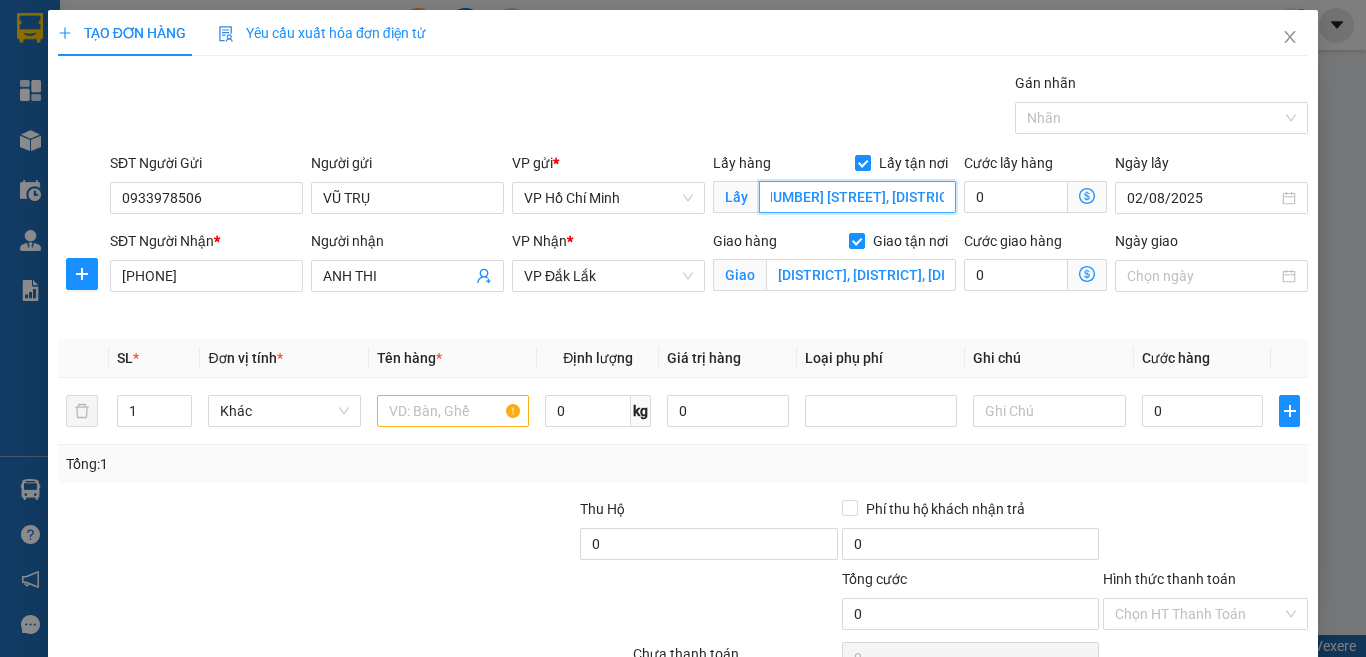 scroll, scrollTop: 0, scrollLeft: 0, axis: both 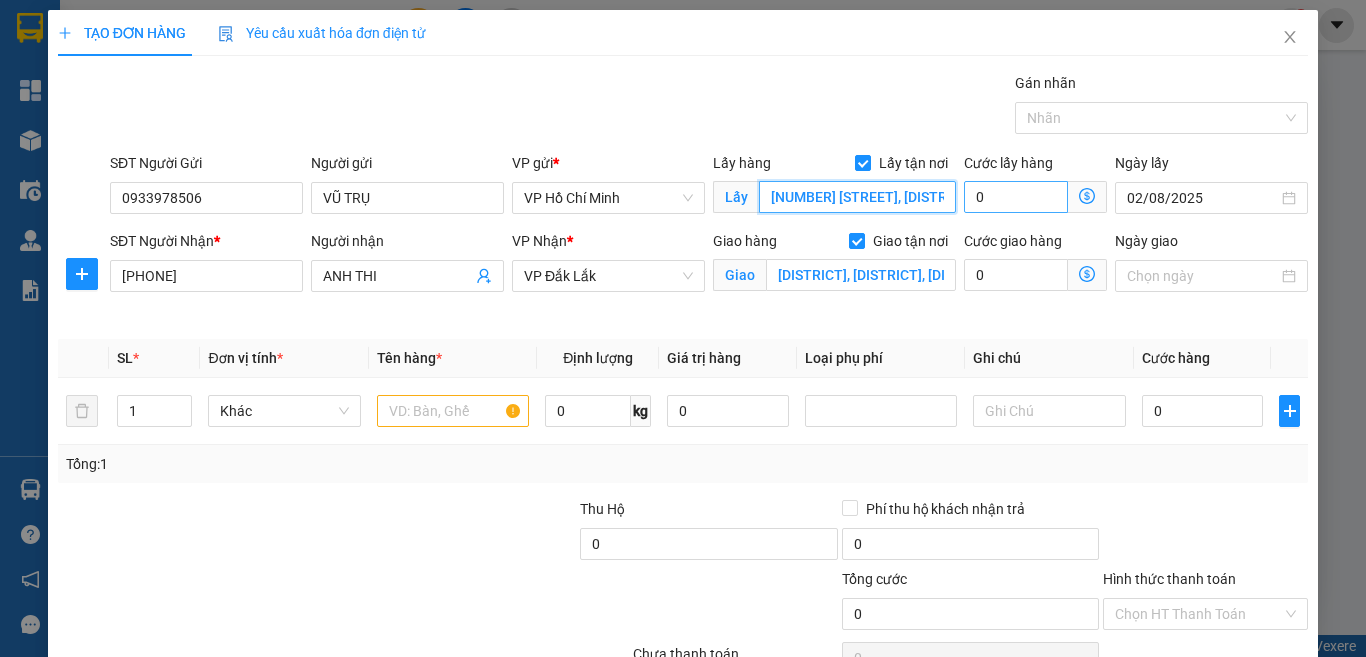type on "[NUMBER] [STREET], [DISTRICT], [CITY]" 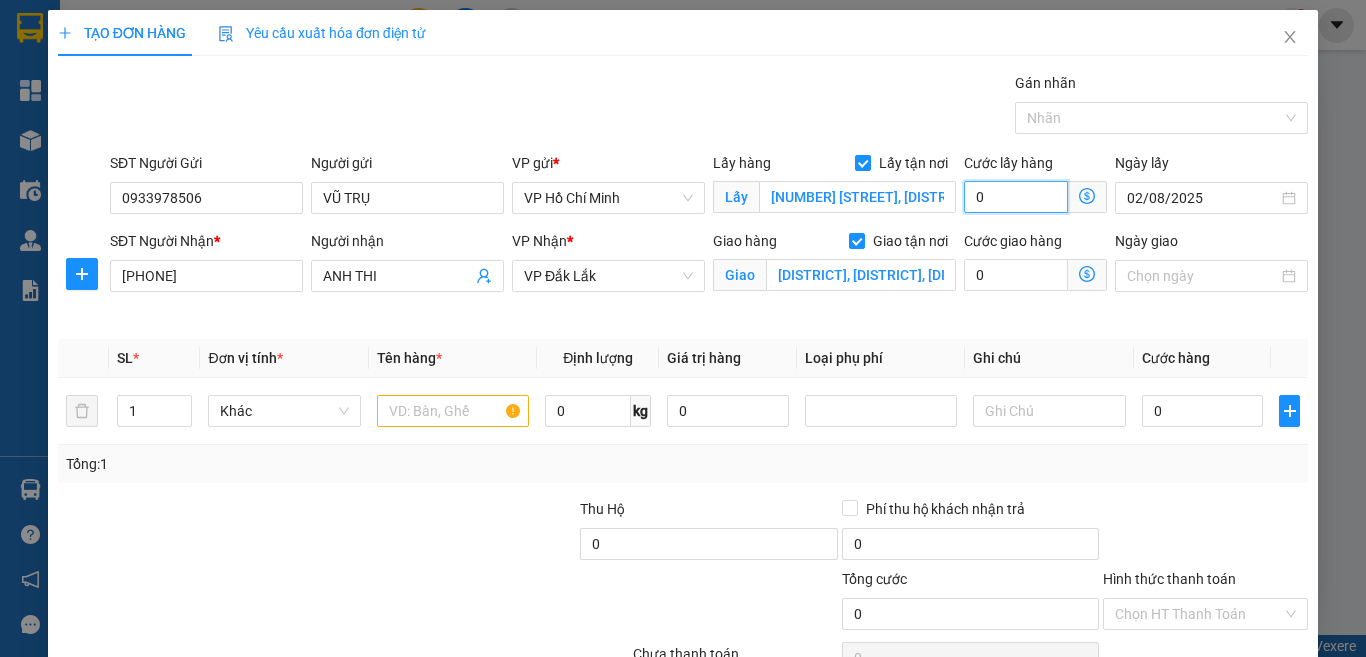 click on "0" at bounding box center (1016, 197) 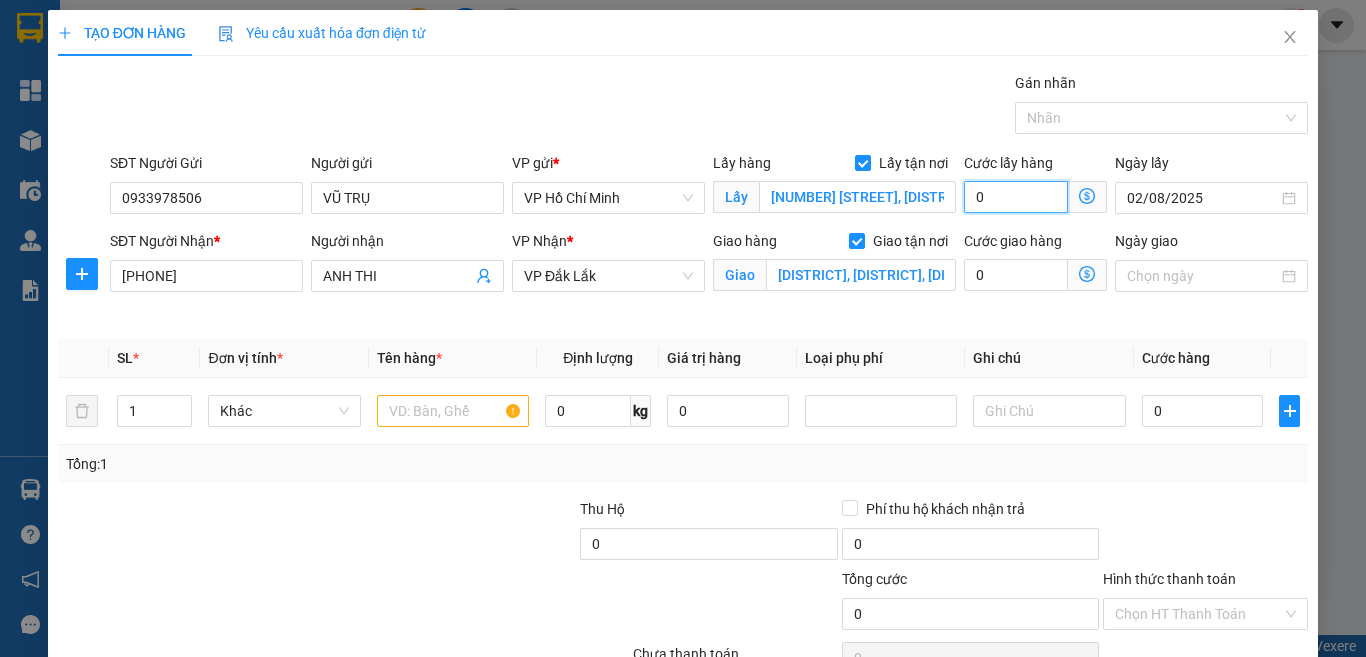 type on "9" 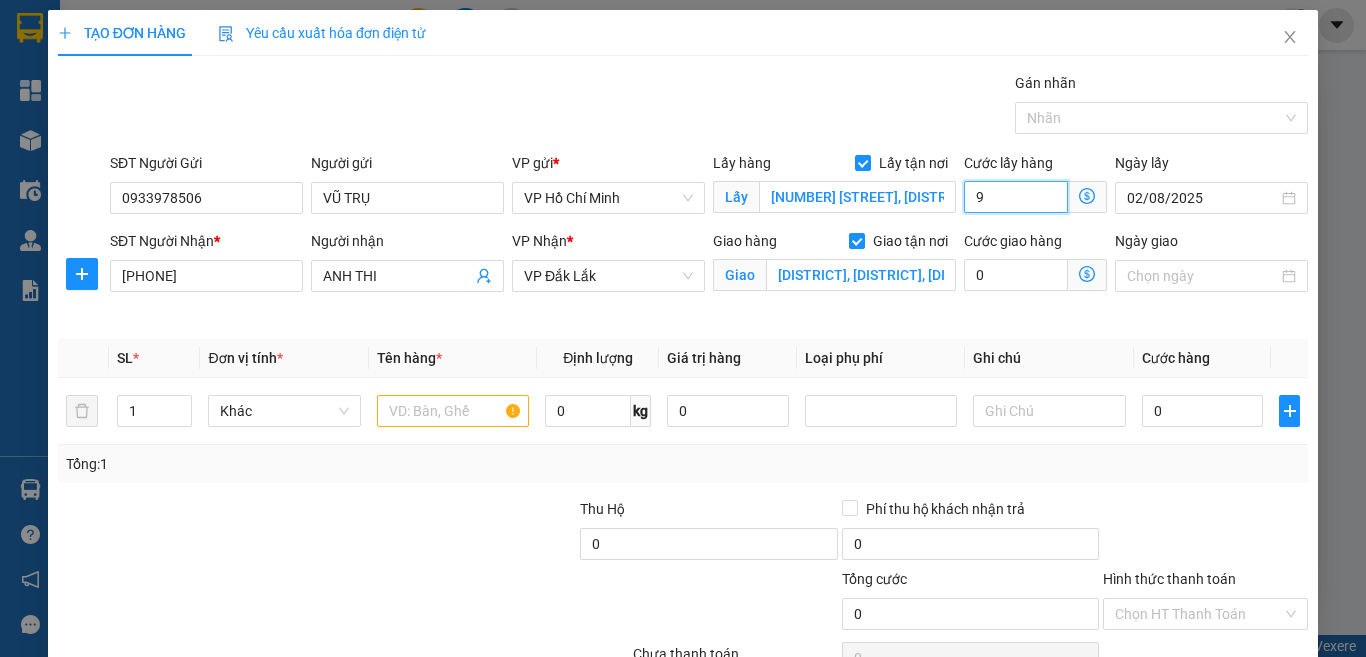 type on "9" 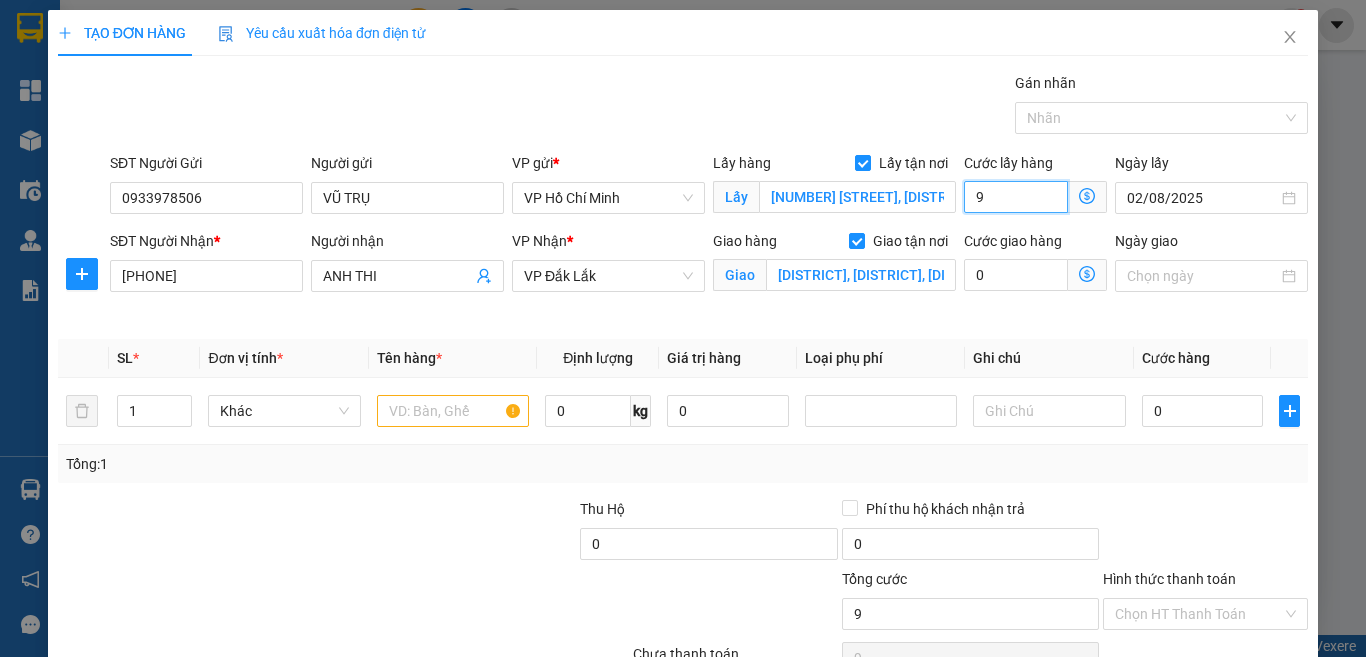 type on "90" 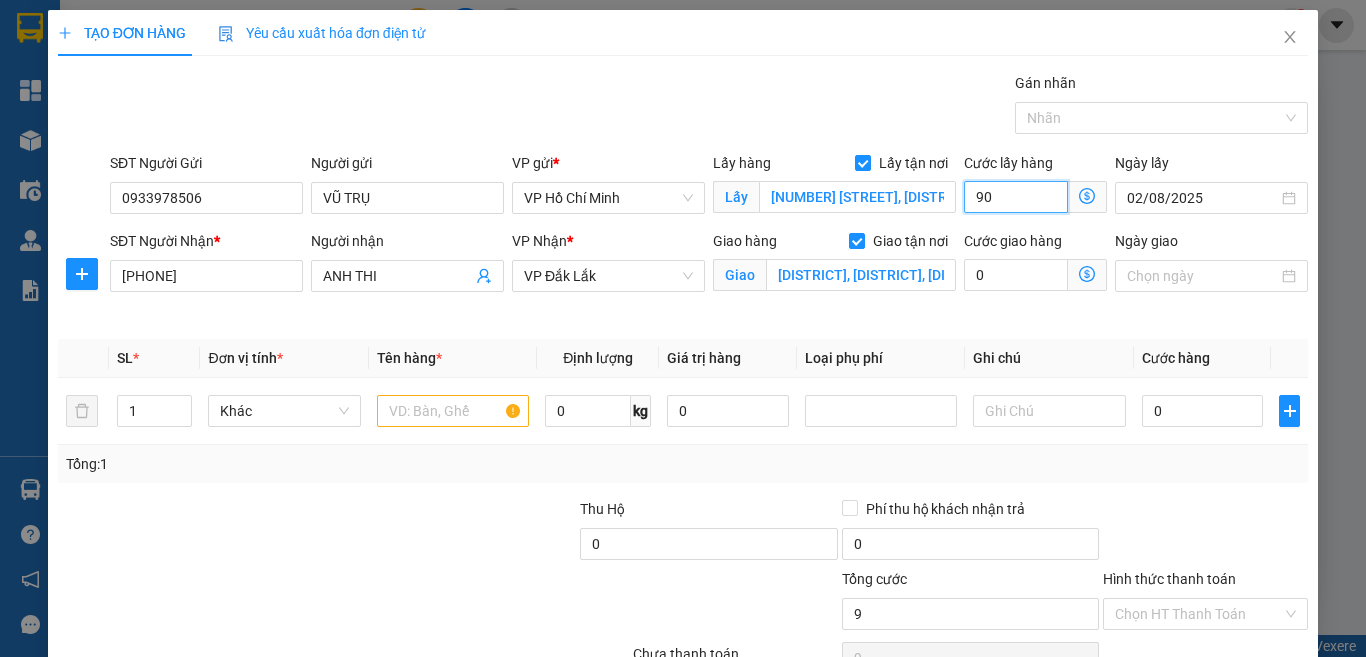 type on "90" 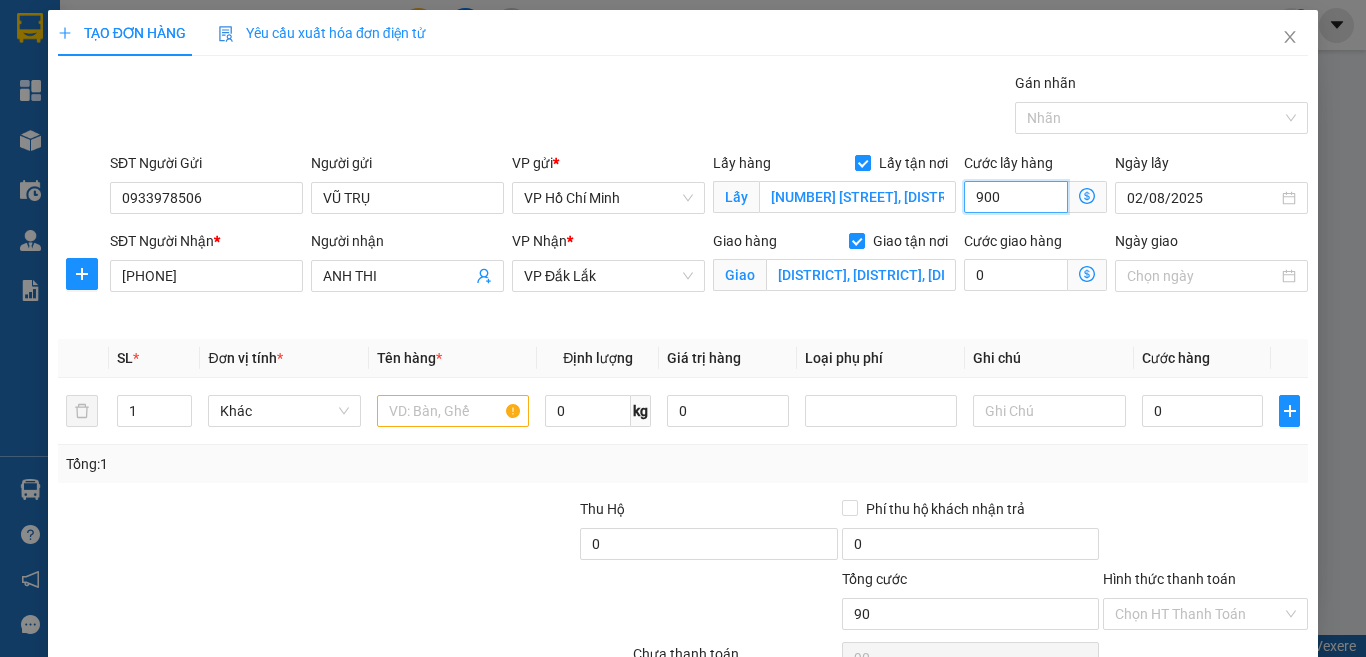 type on "9.000" 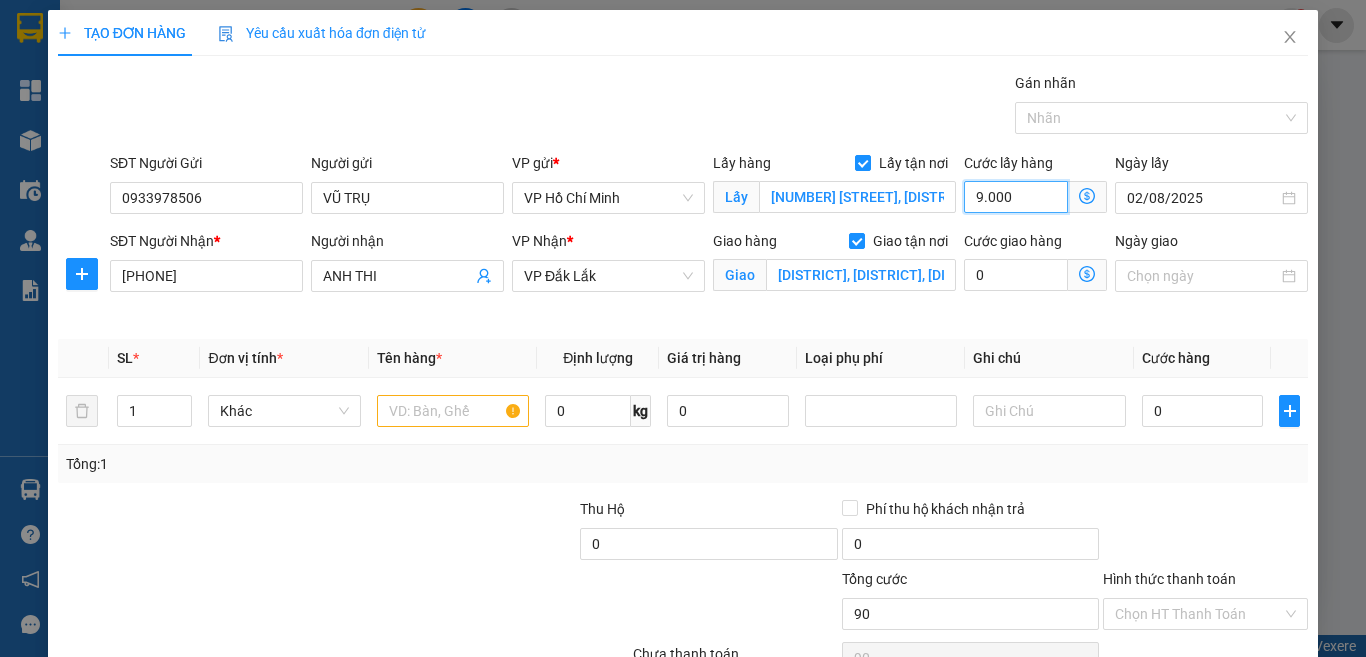 type on "90.000" 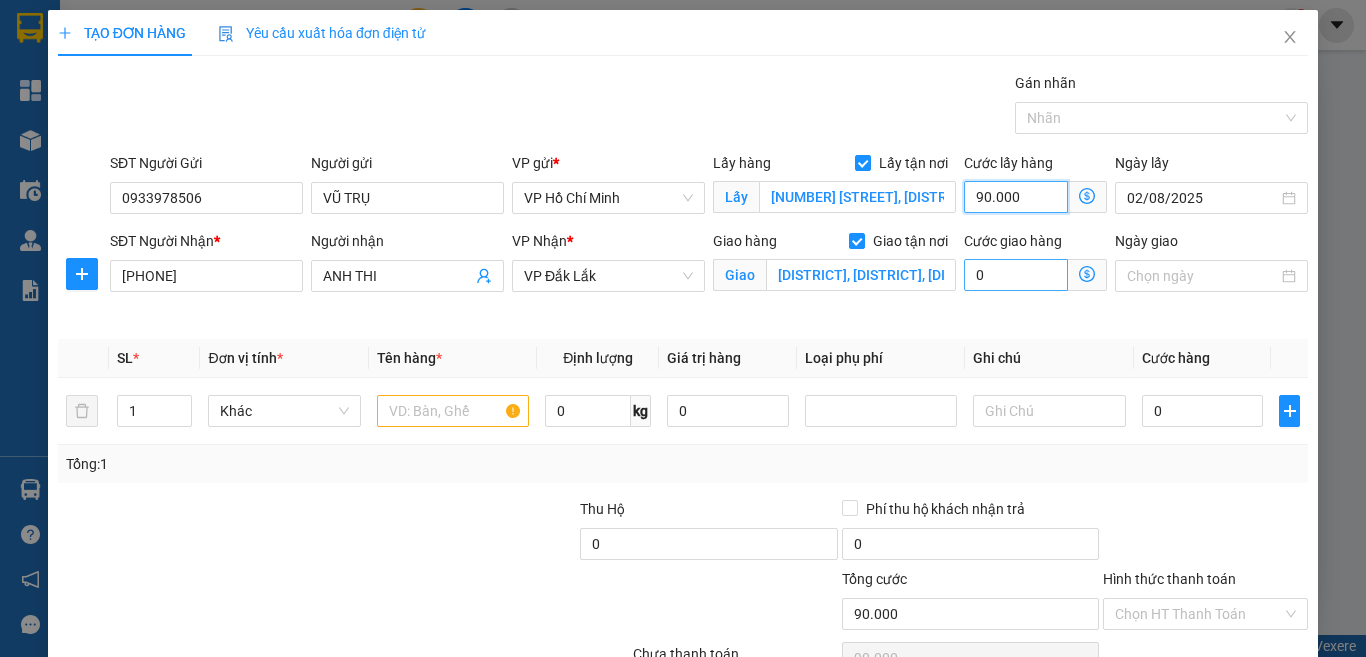 type on "90.000" 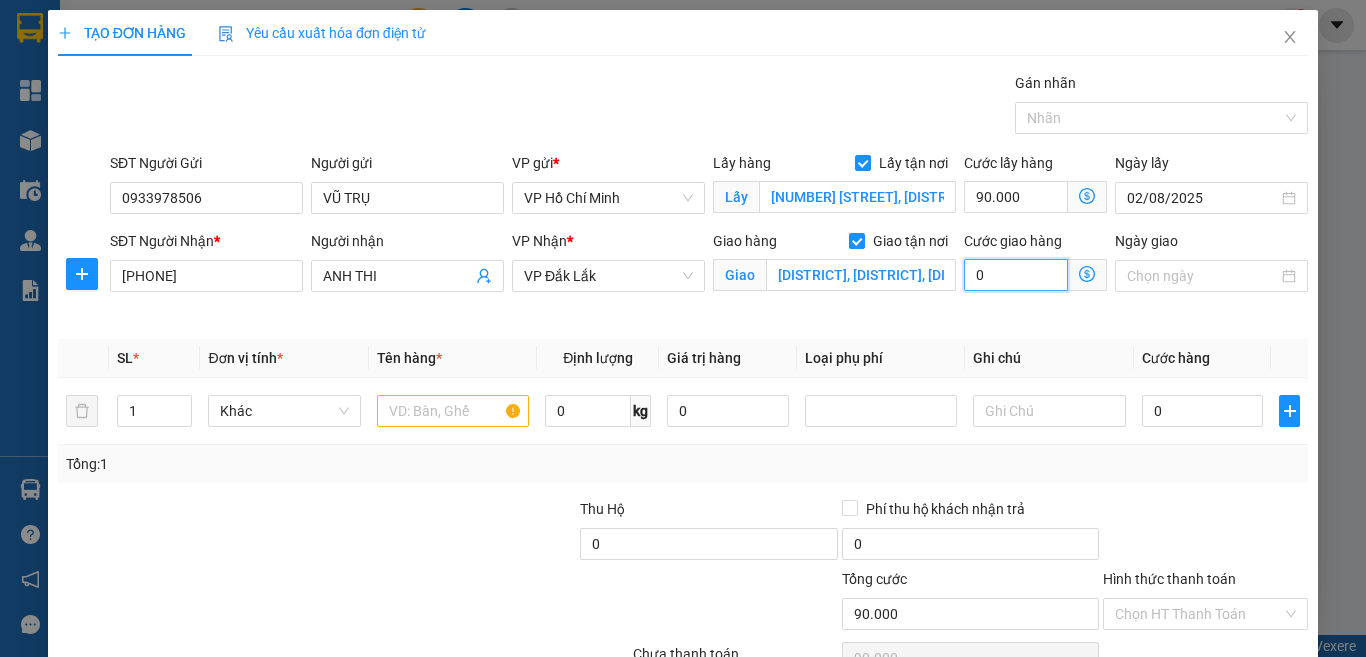 click on "0" at bounding box center (1016, 275) 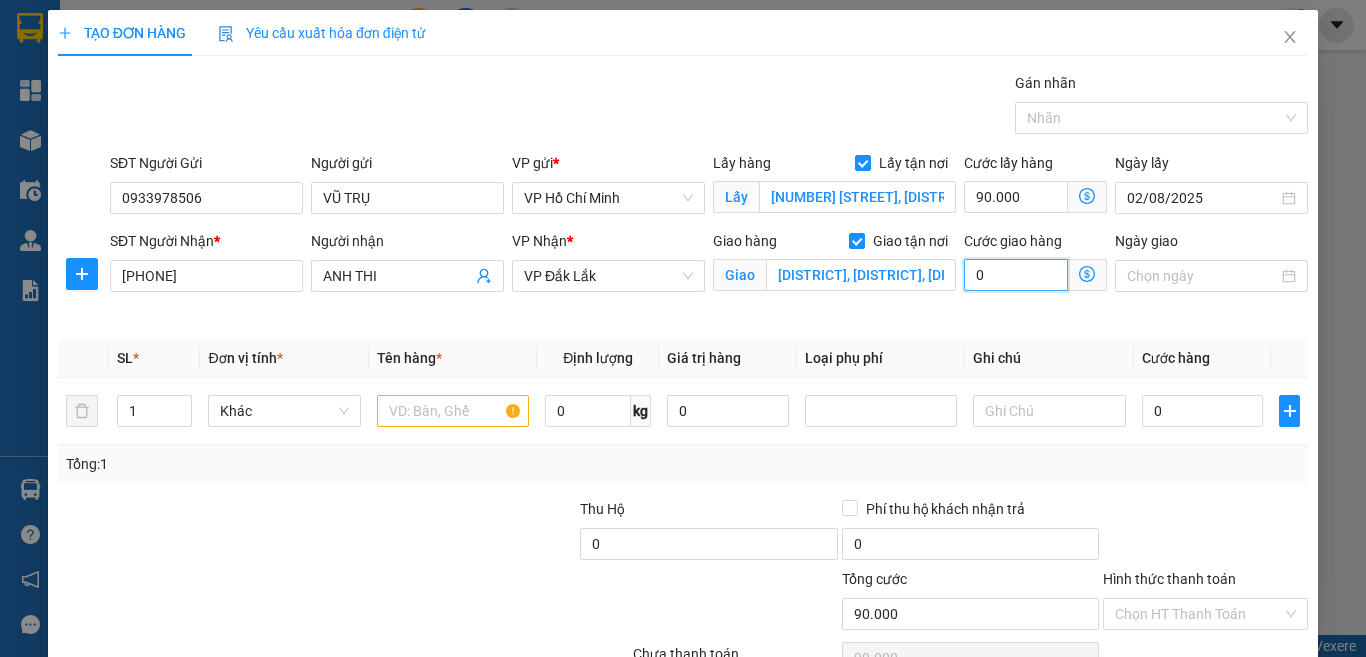 type on "7" 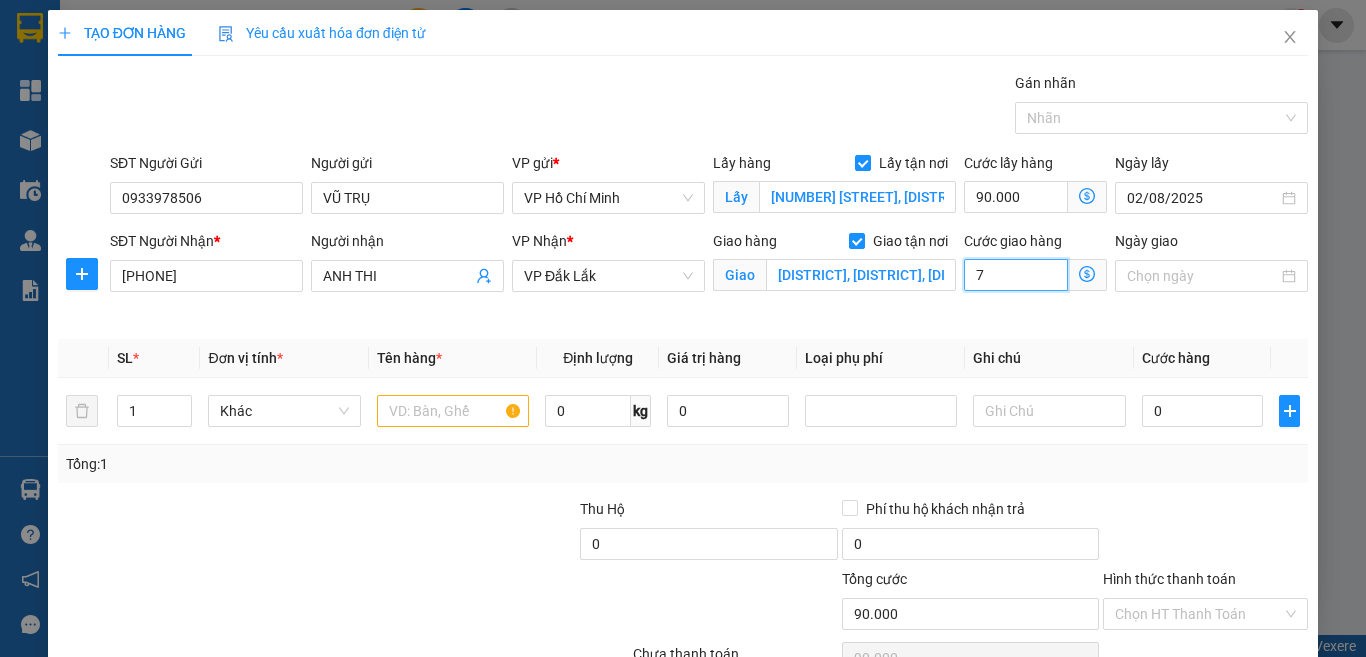 type on "90.007" 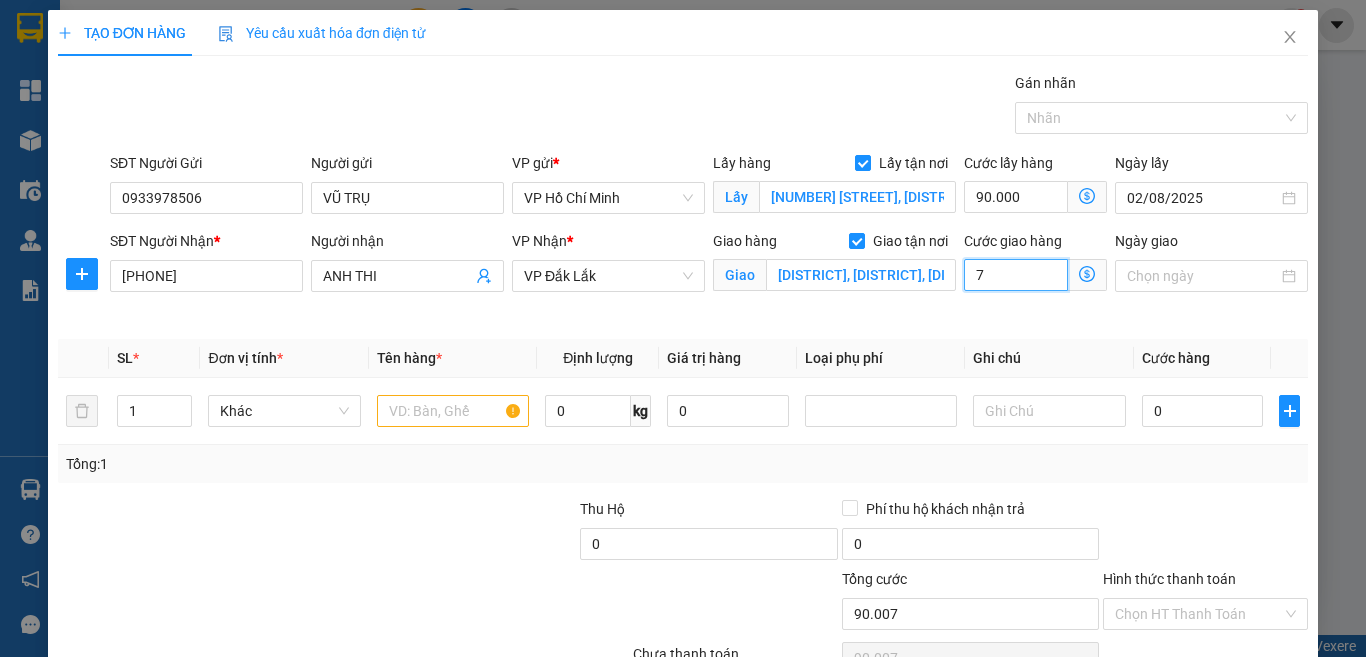 type on "75" 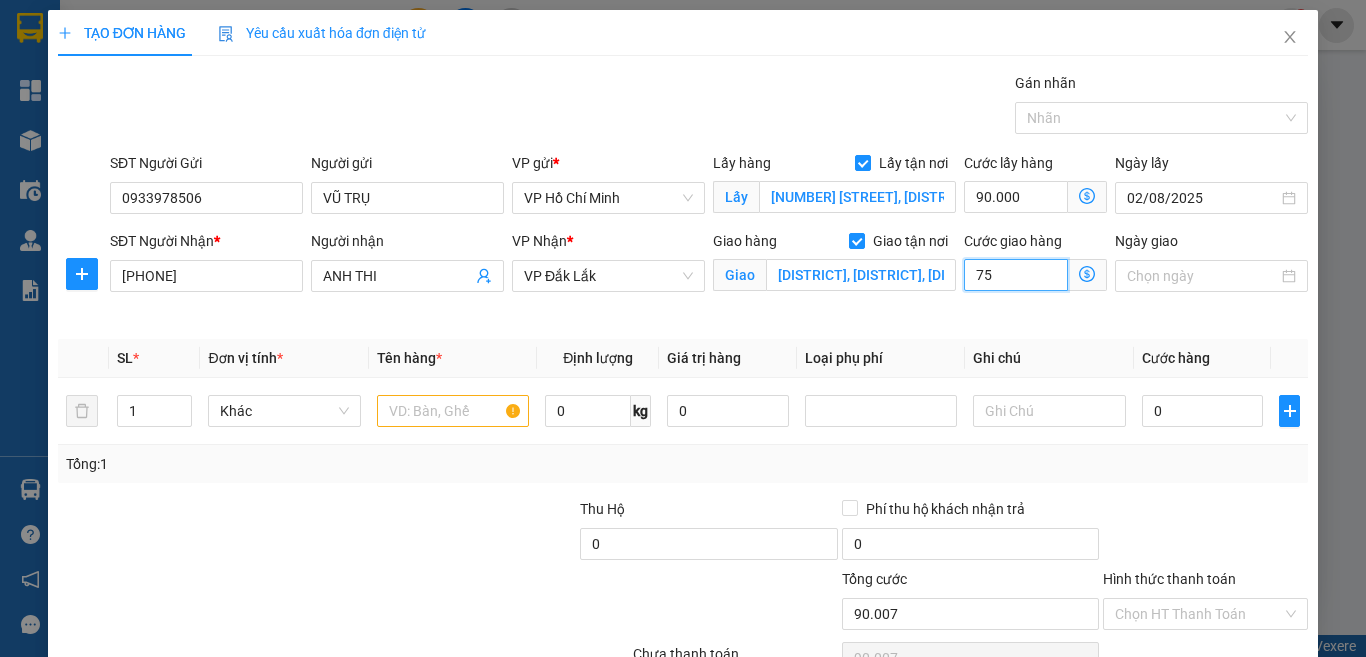 type on "[PRICE]" 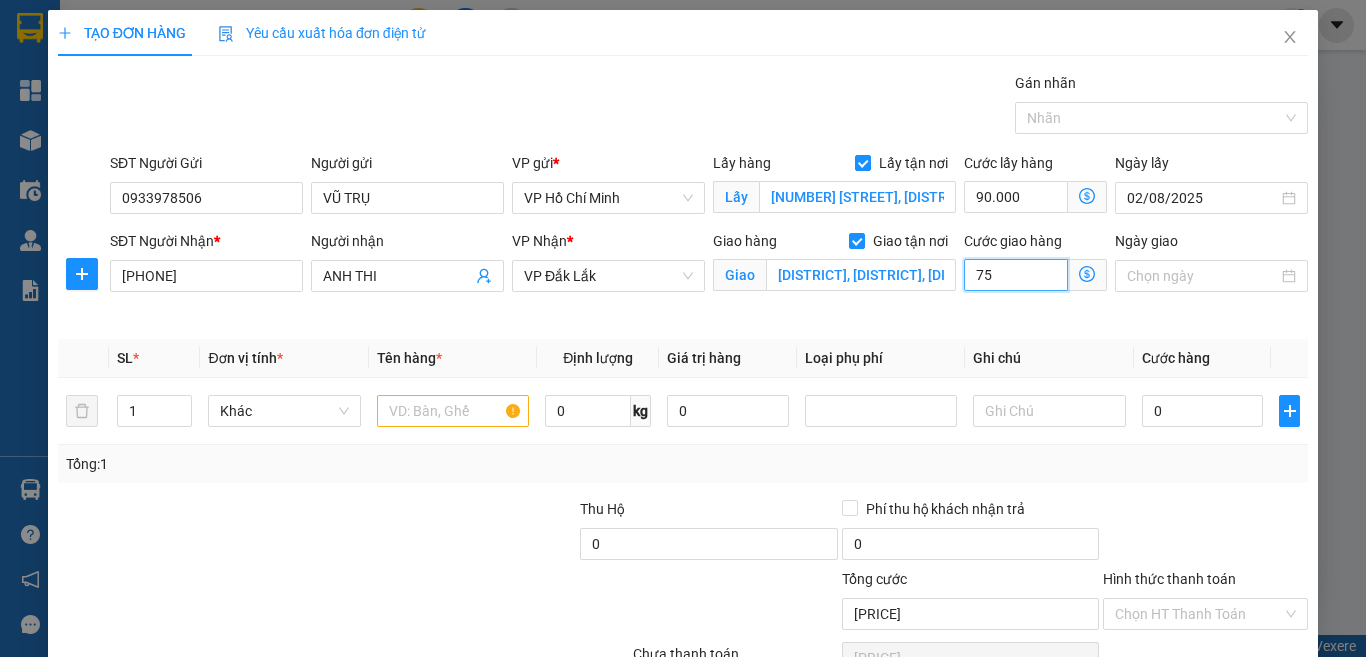 type on "750" 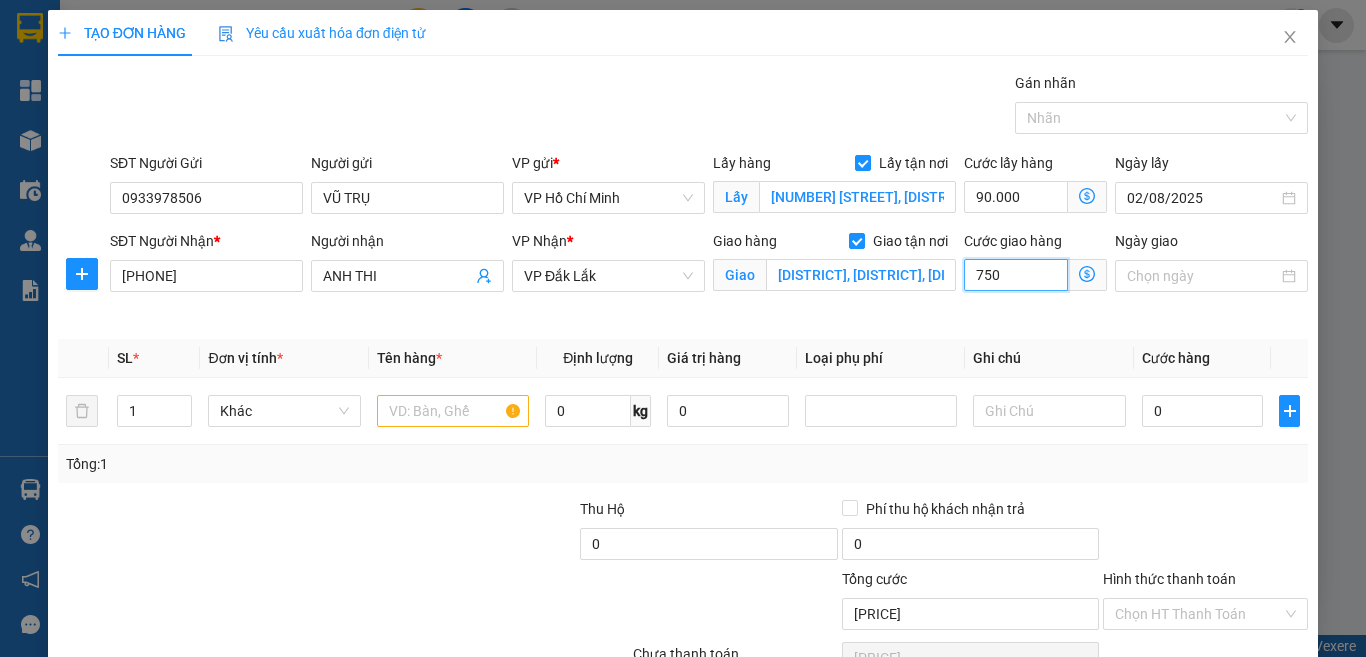 type on "[NUMBER]" 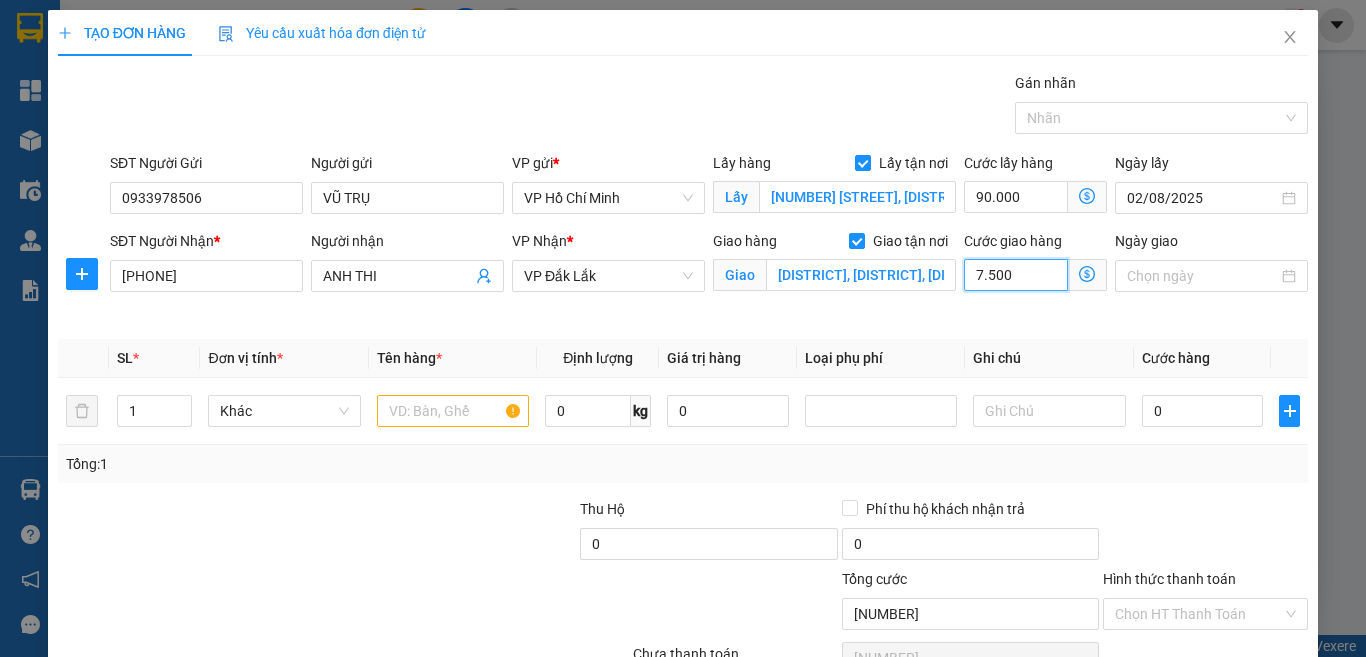 type on "75.000" 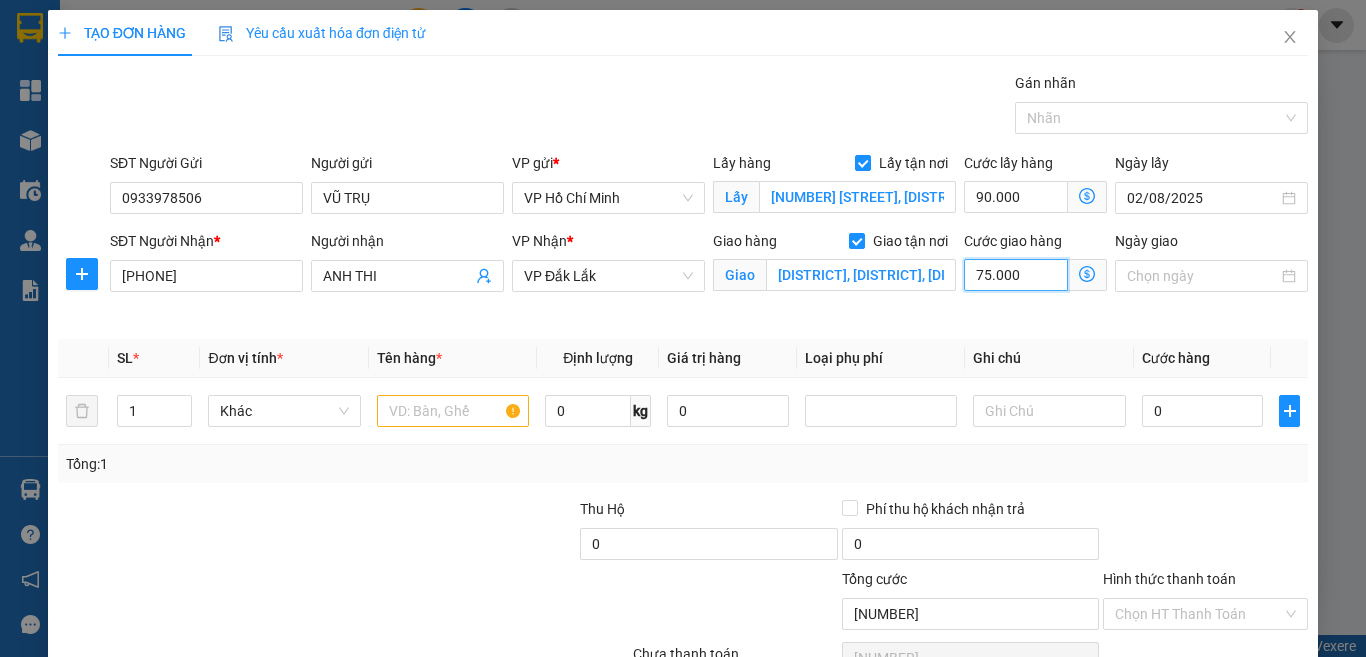 type on "165.000" 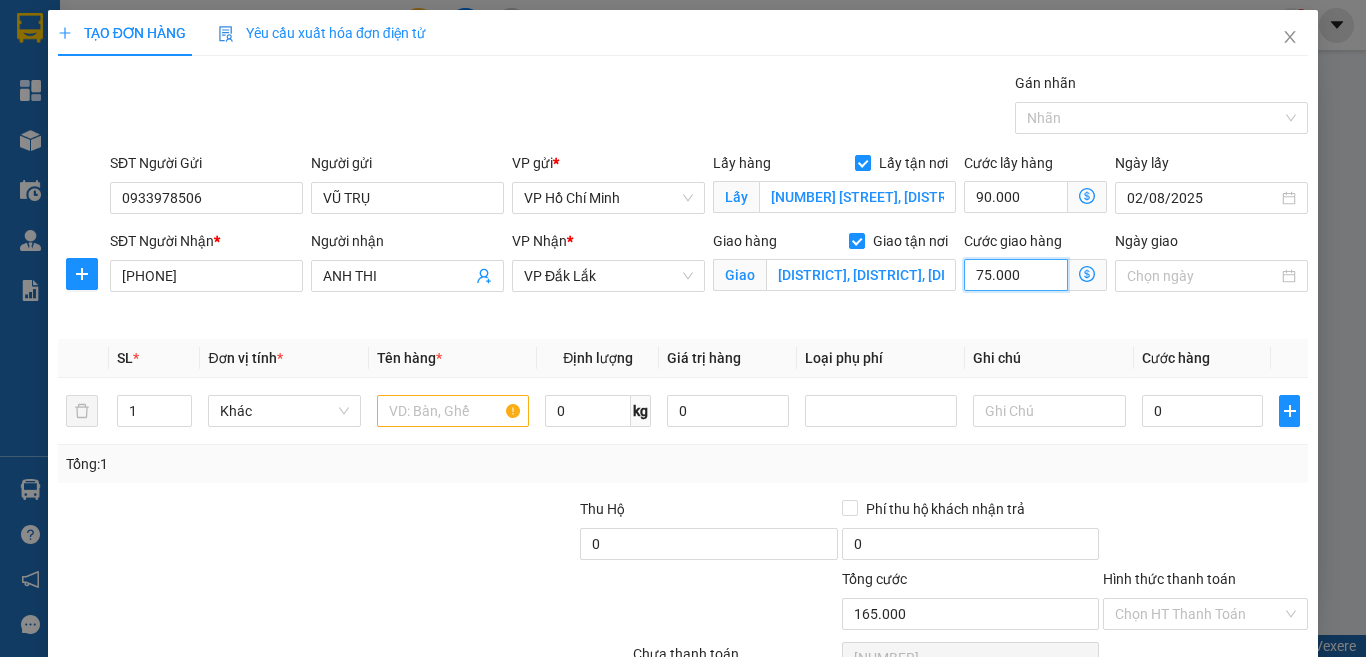 type on "165.000" 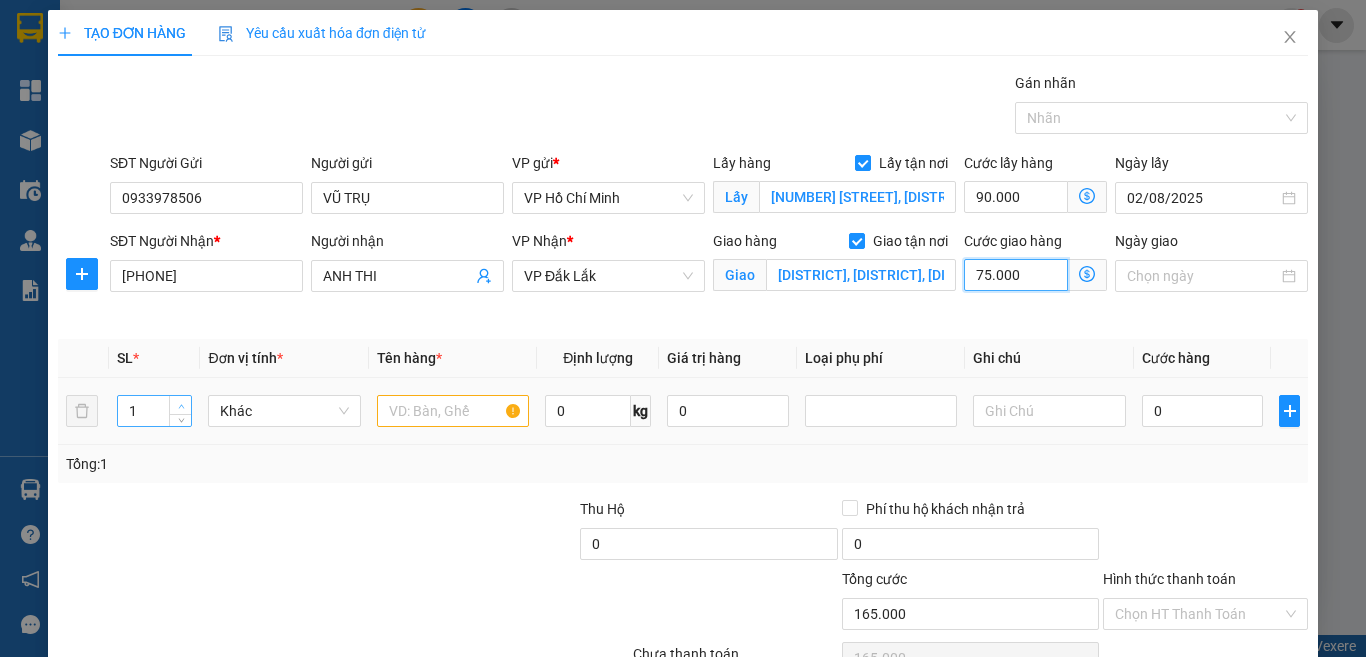 type on "75.000" 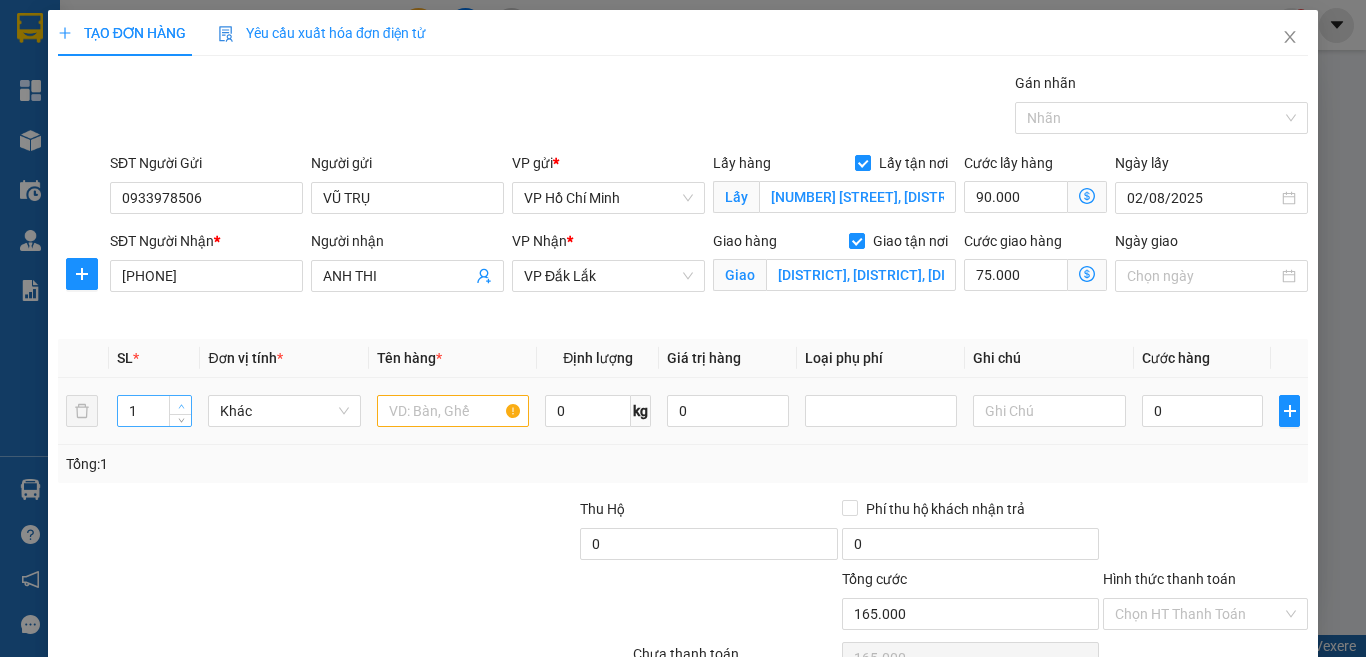 click at bounding box center (181, 406) 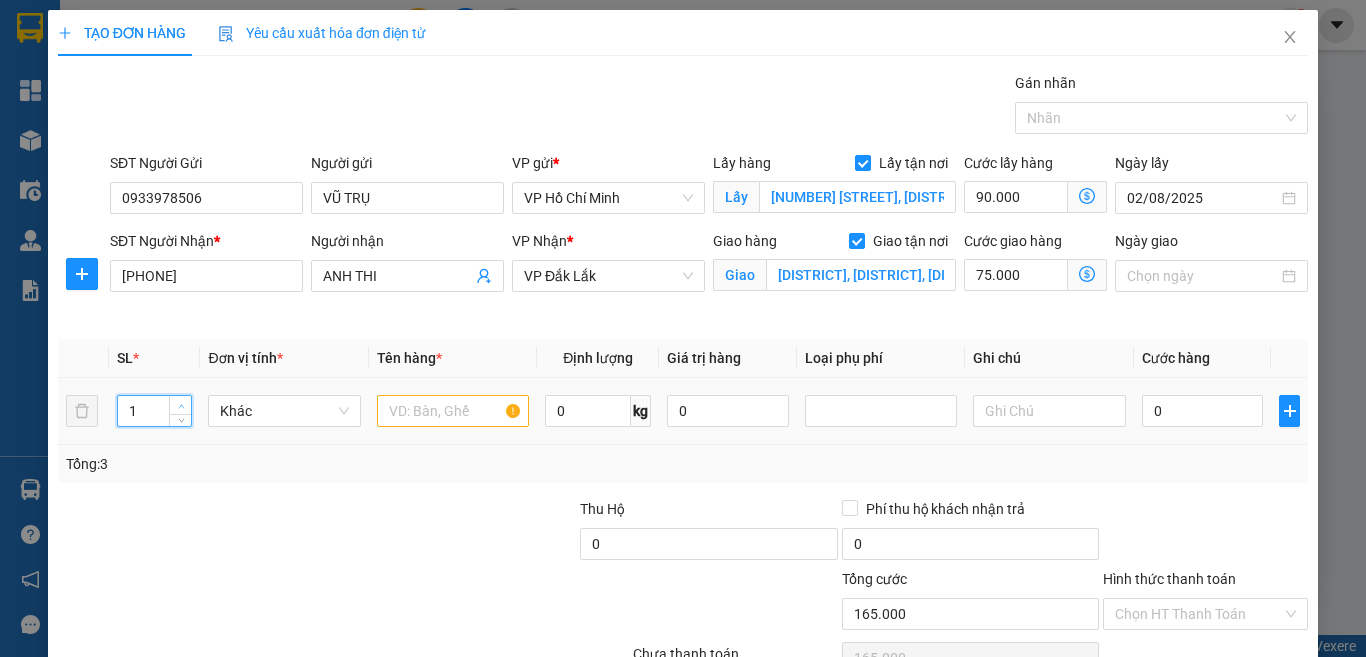 type on "3" 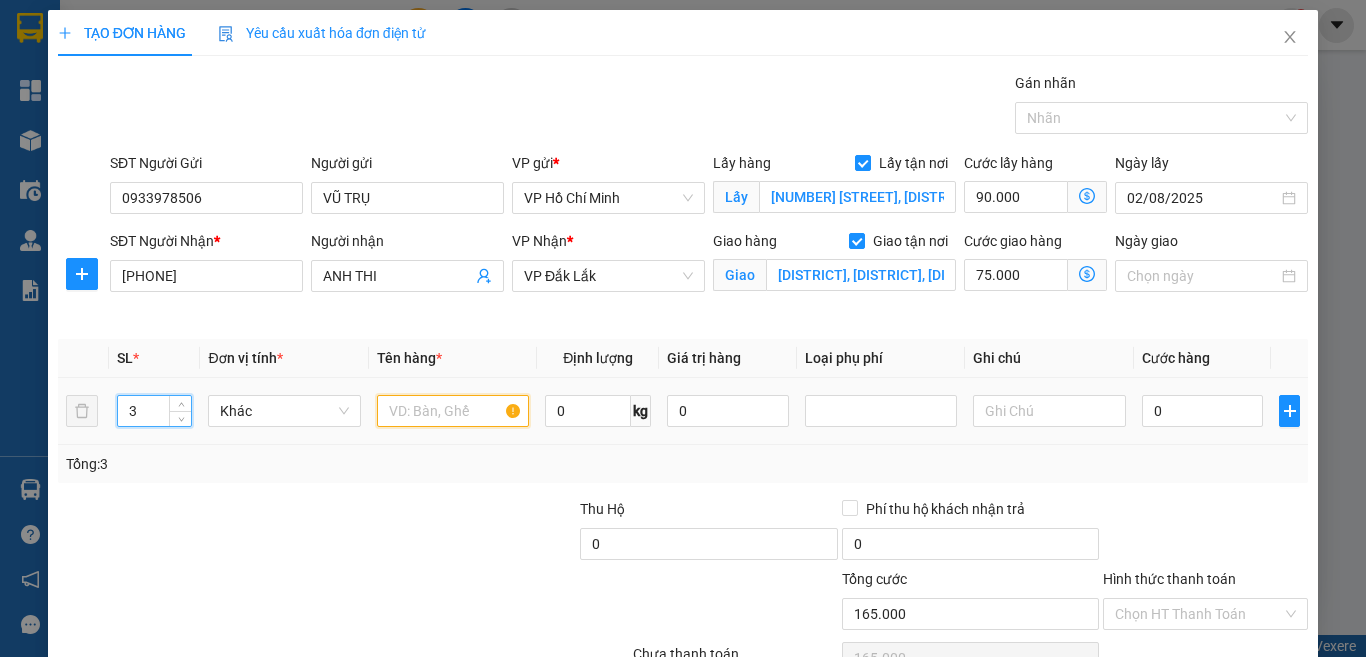 click at bounding box center (453, 411) 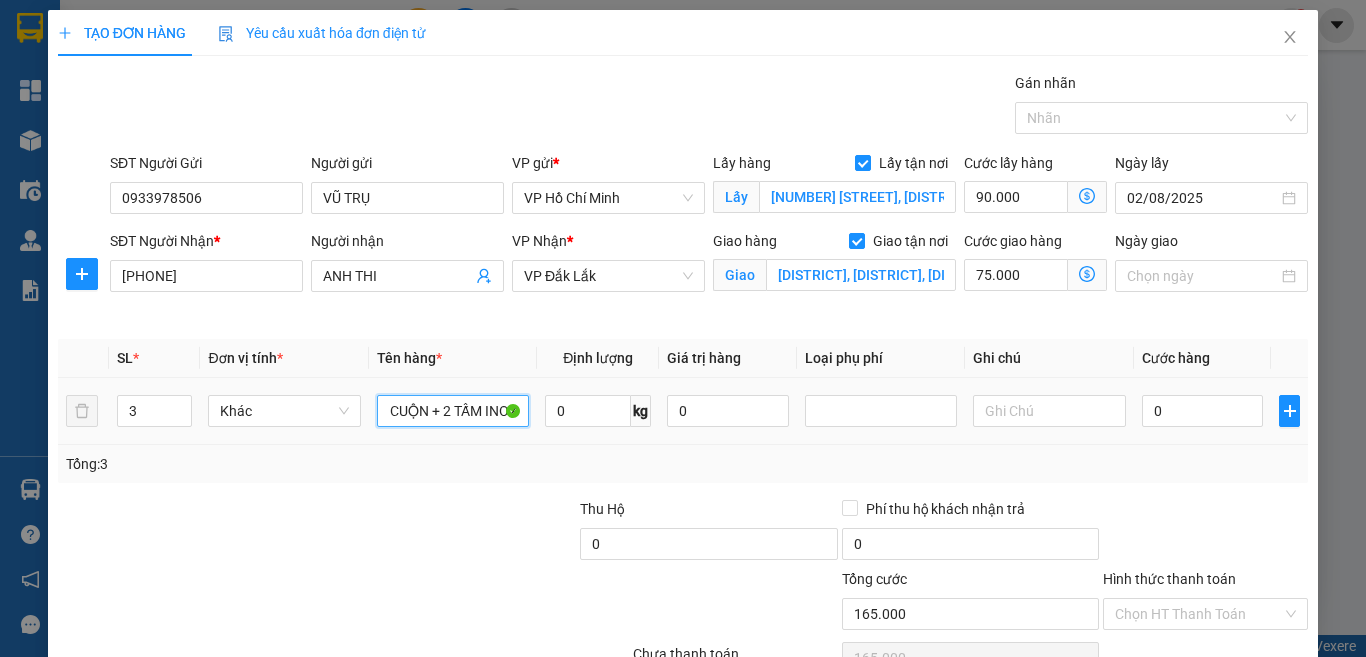 scroll, scrollTop: 0, scrollLeft: 18, axis: horizontal 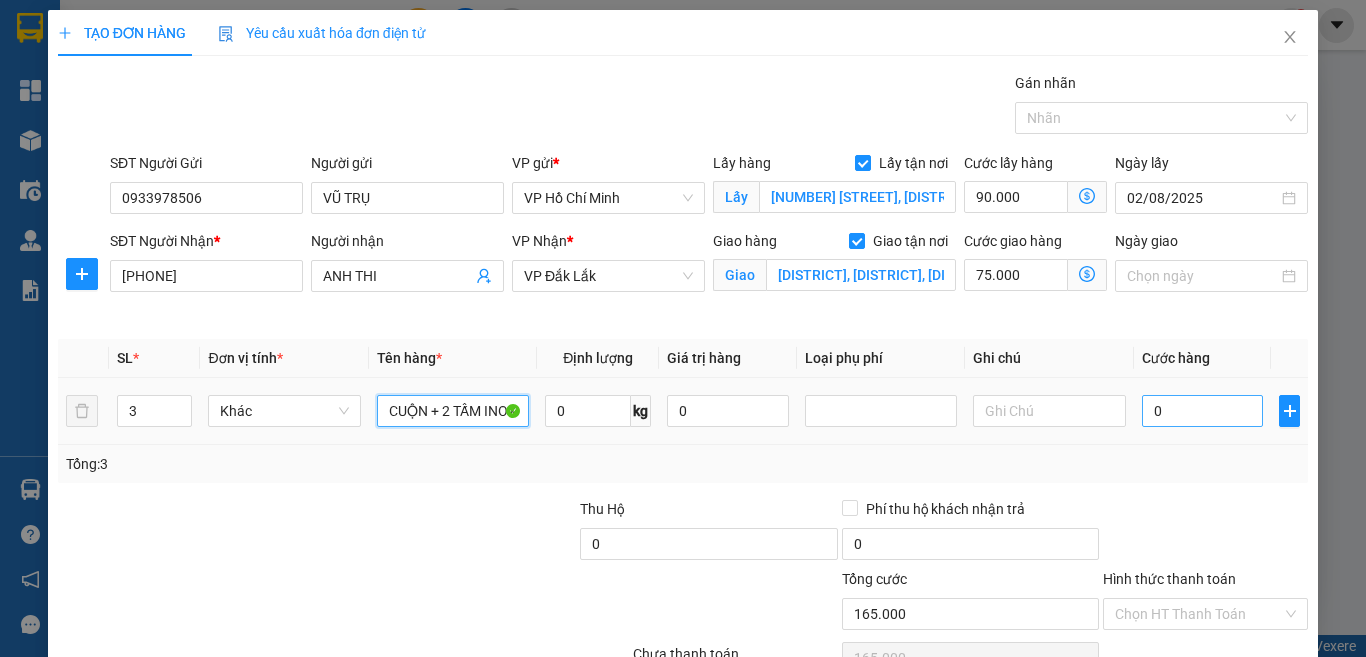 type on "1 CUỘN + 2 TẤM INOX" 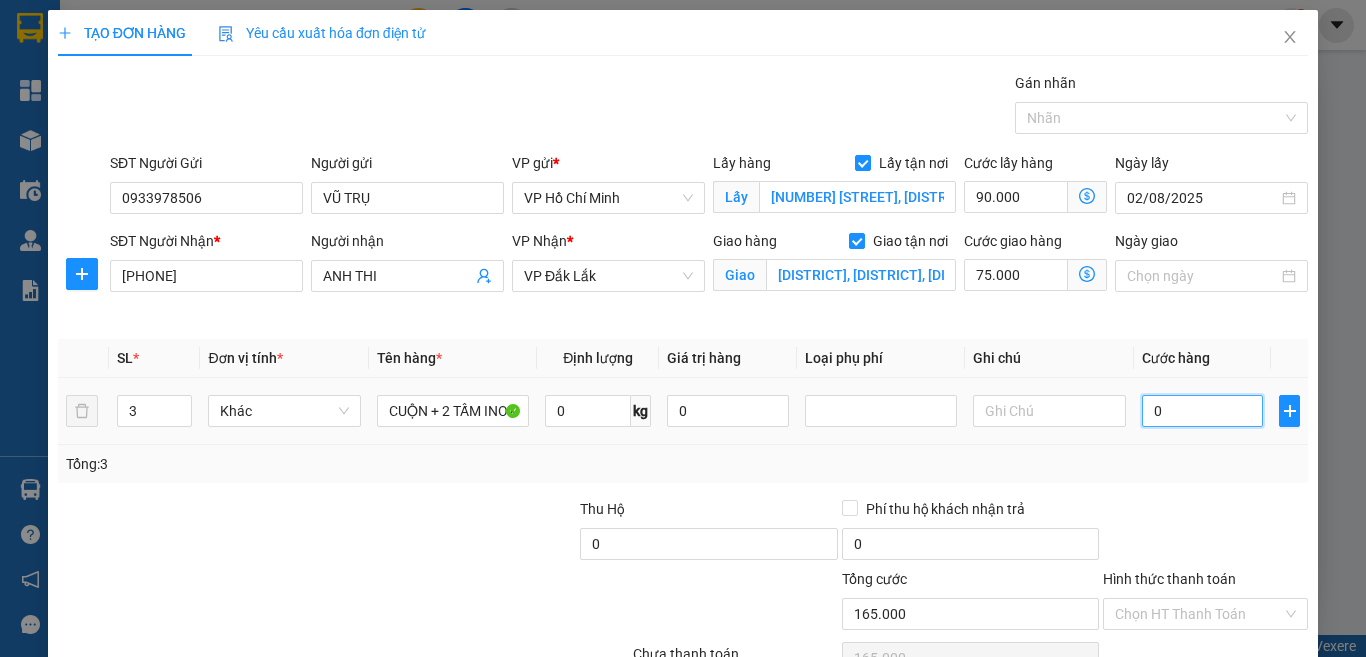 click on "0" at bounding box center (1203, 411) 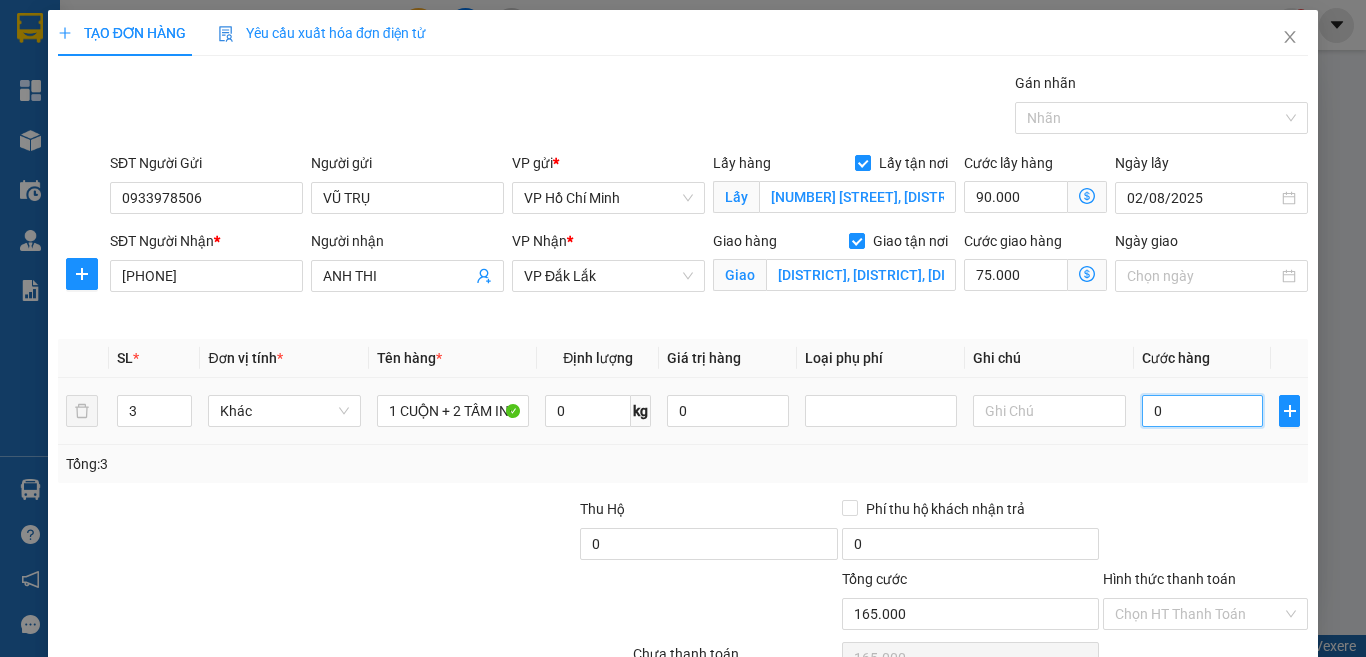 type on "1" 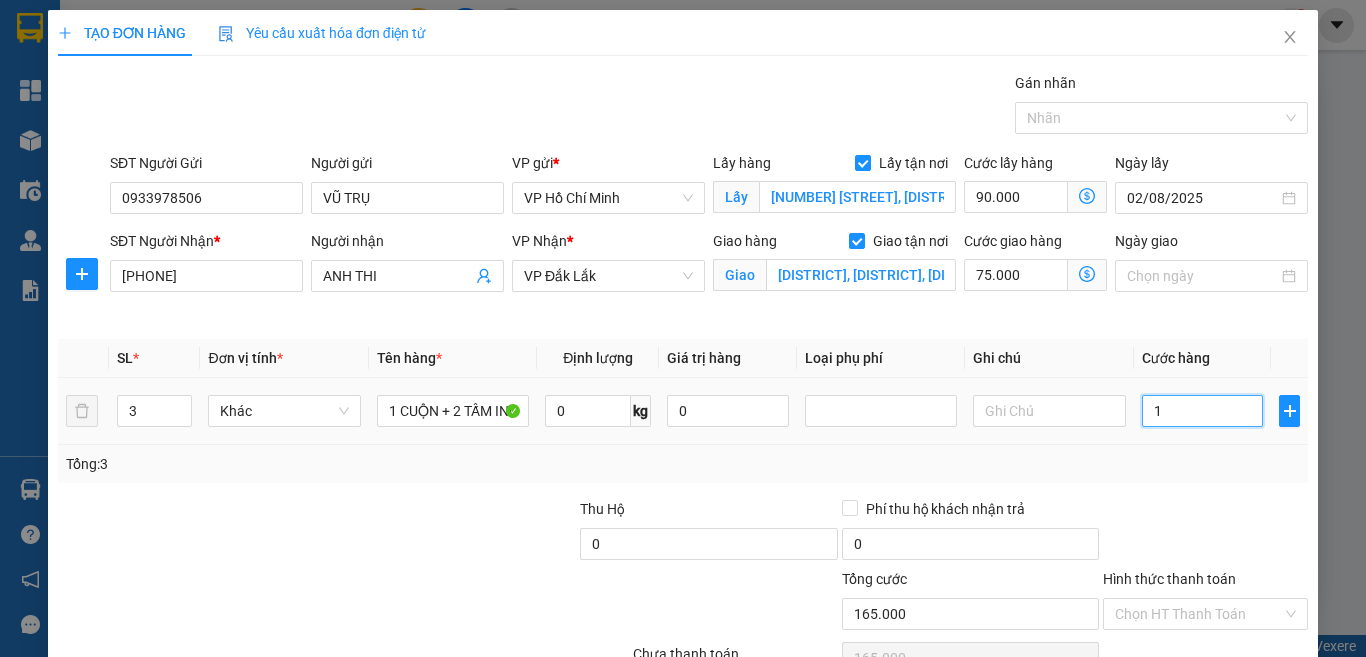 type on "[NUMBER]" 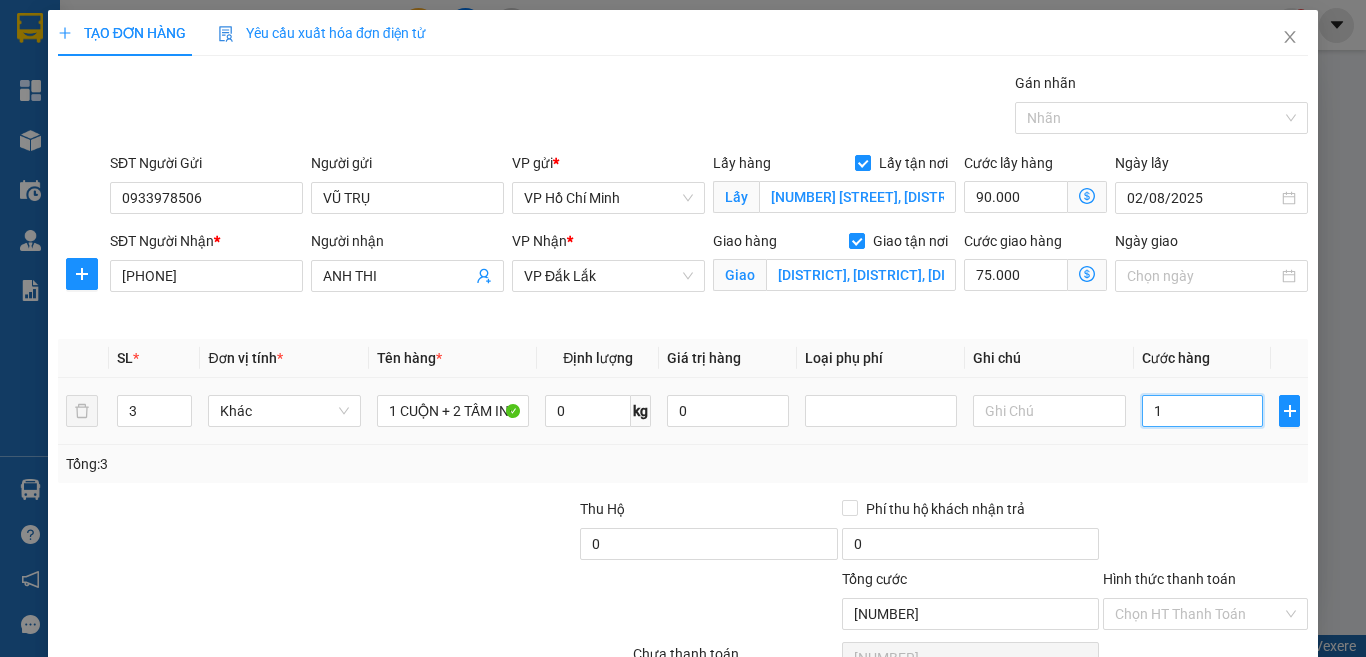 type on "12" 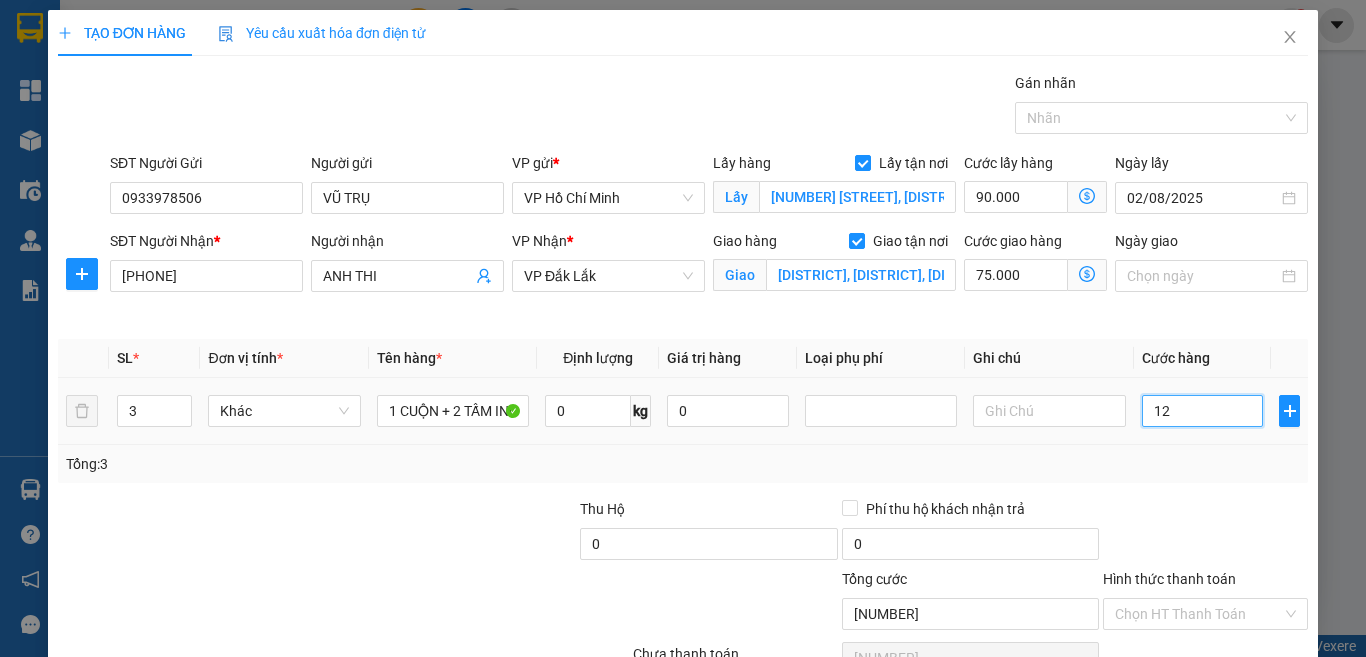 type 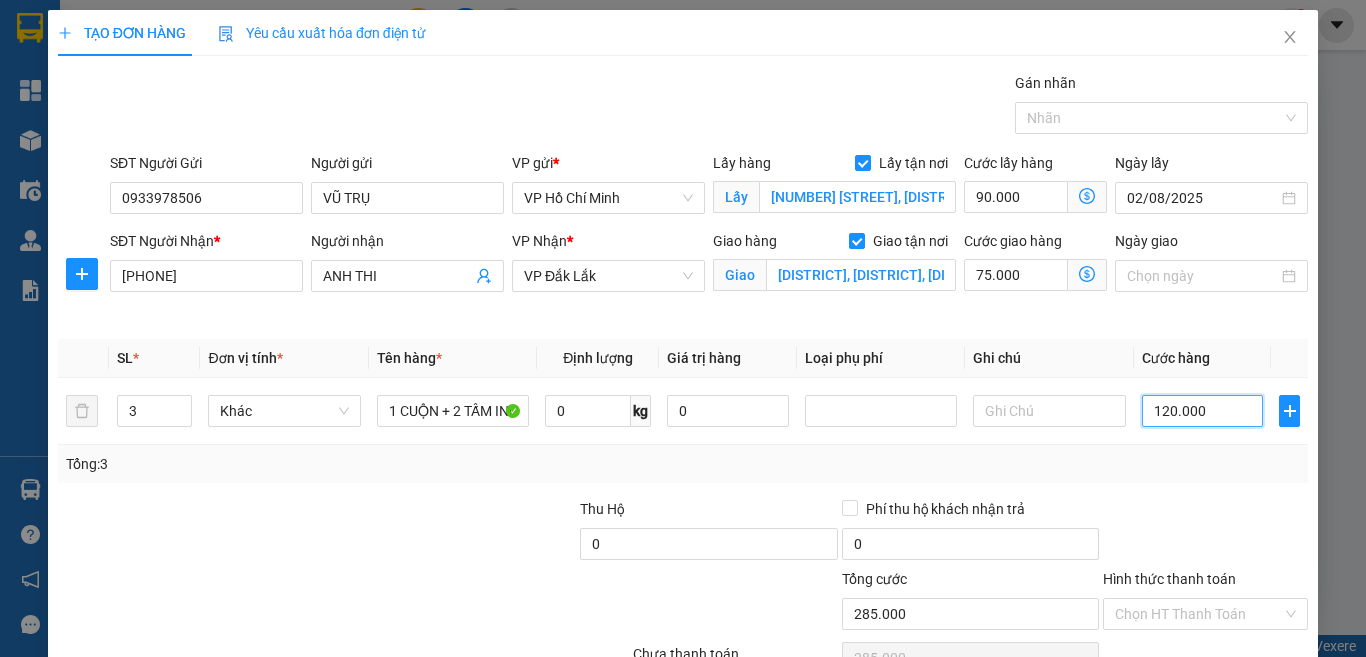 scroll, scrollTop: 107, scrollLeft: 0, axis: vertical 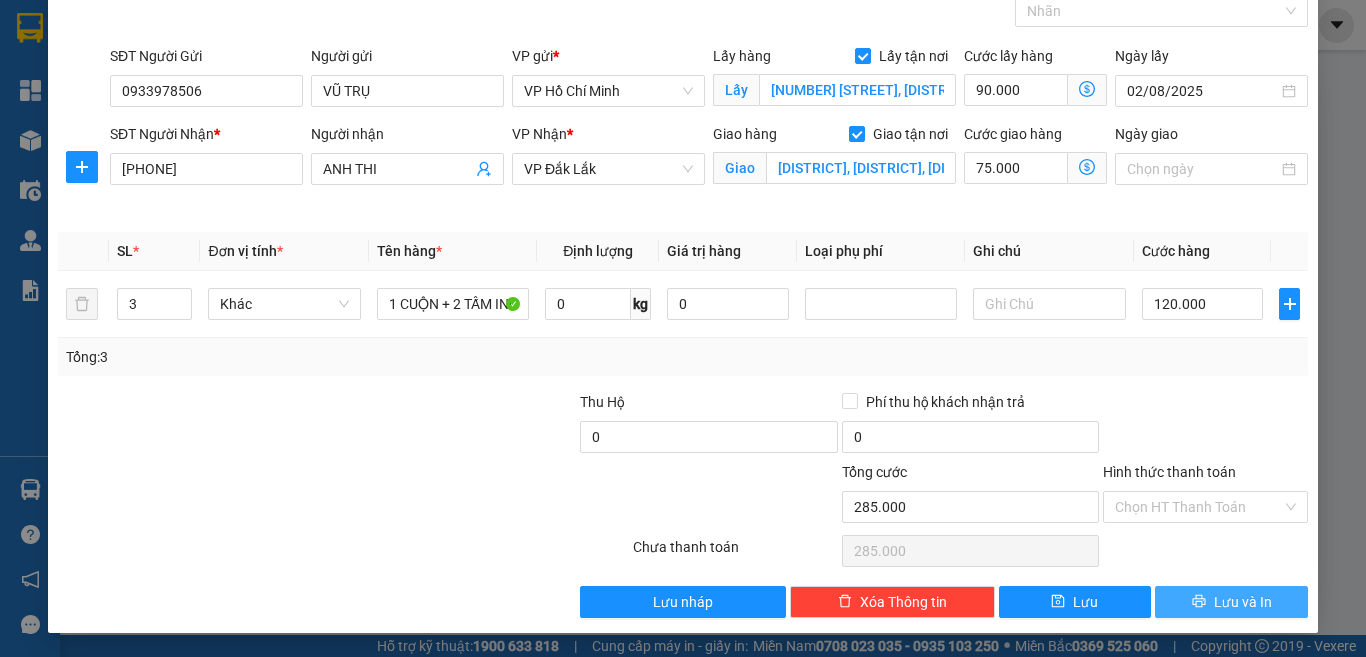 click 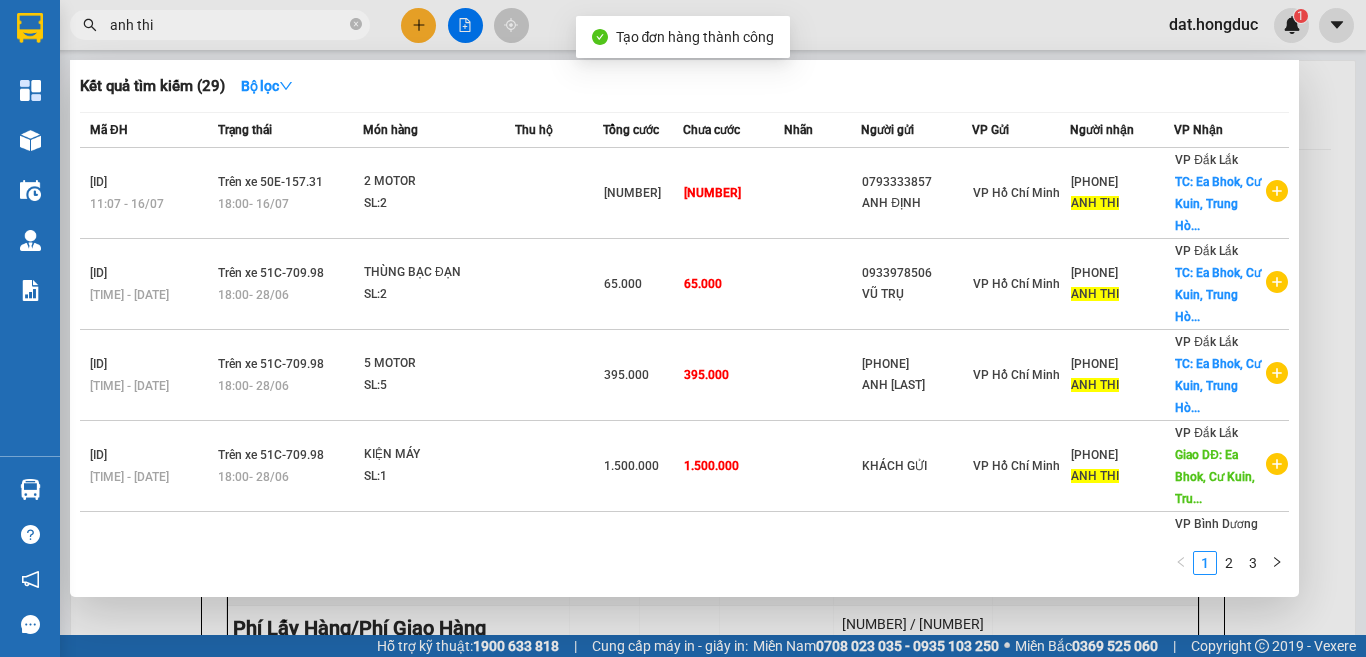 click at bounding box center (683, 328) 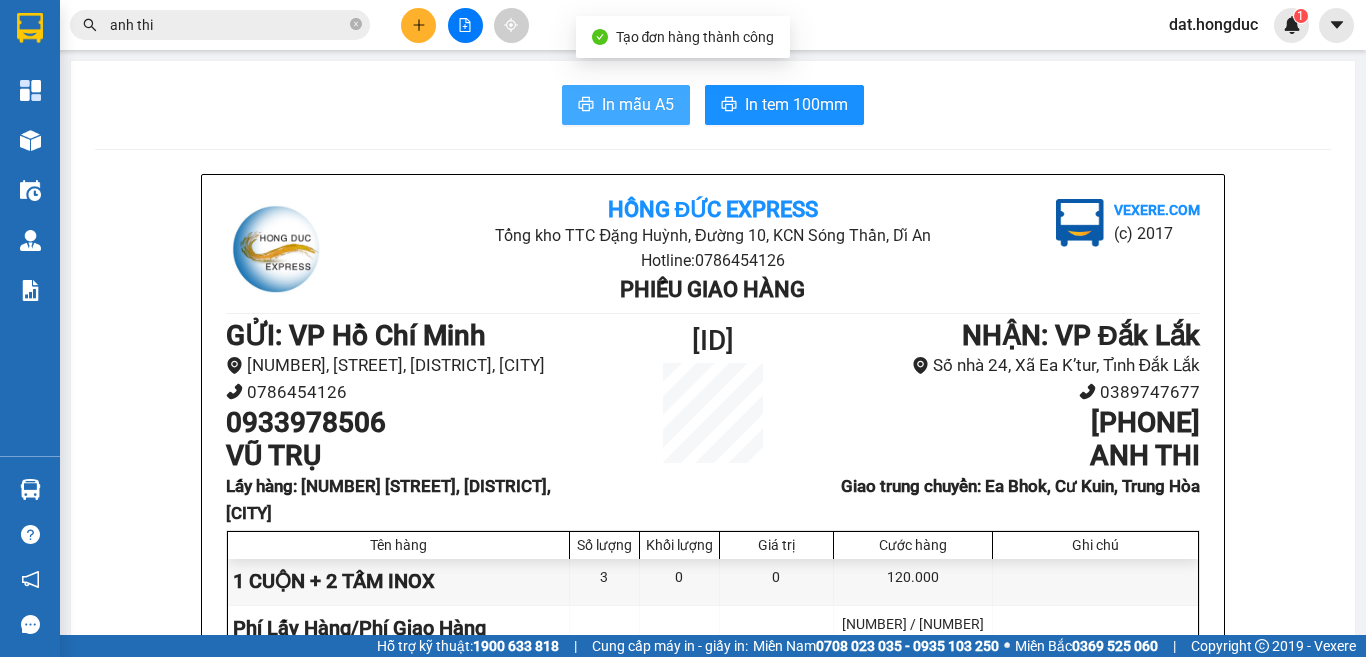 click on "In mẫu A5" at bounding box center [638, 104] 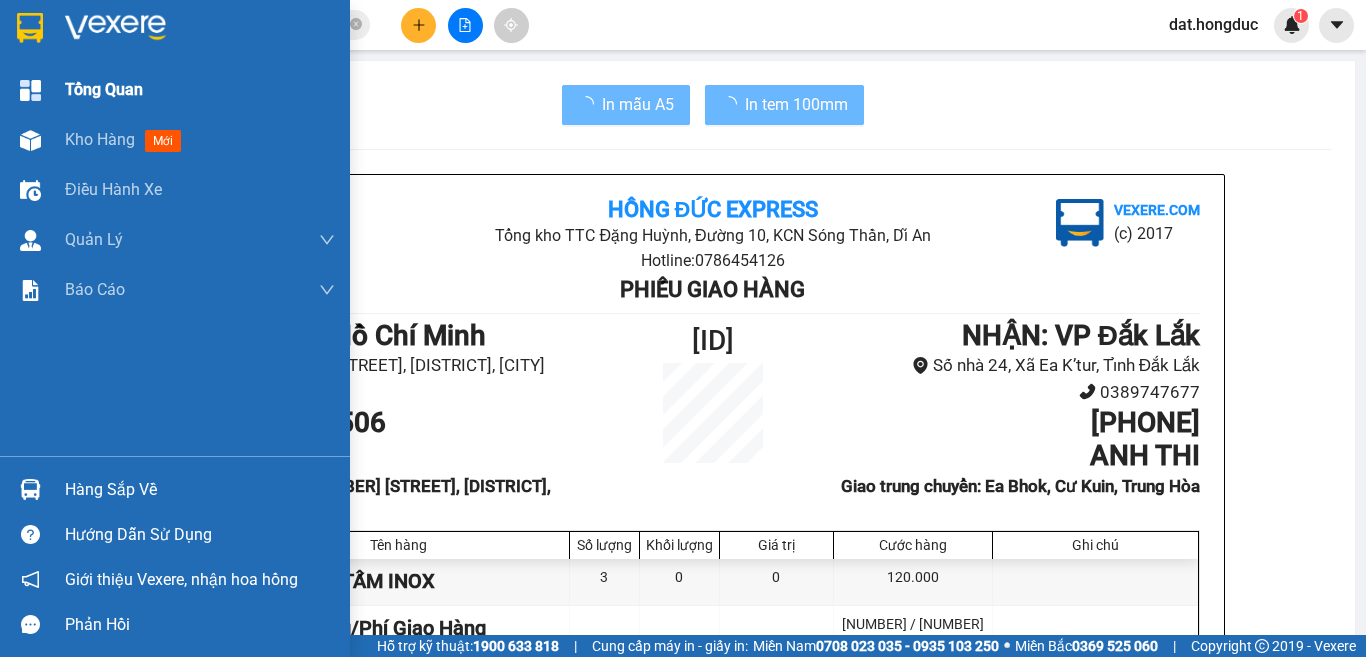 scroll, scrollTop: 0, scrollLeft: 0, axis: both 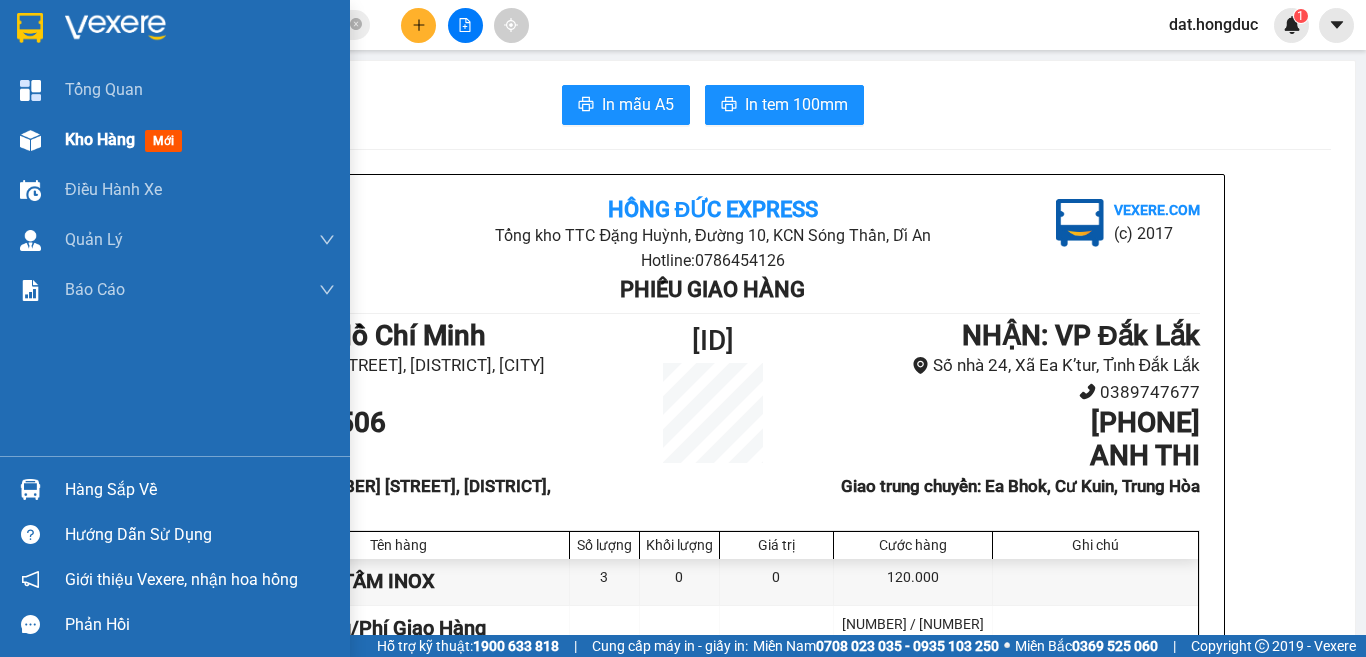 click on "Kho hàng" at bounding box center (100, 139) 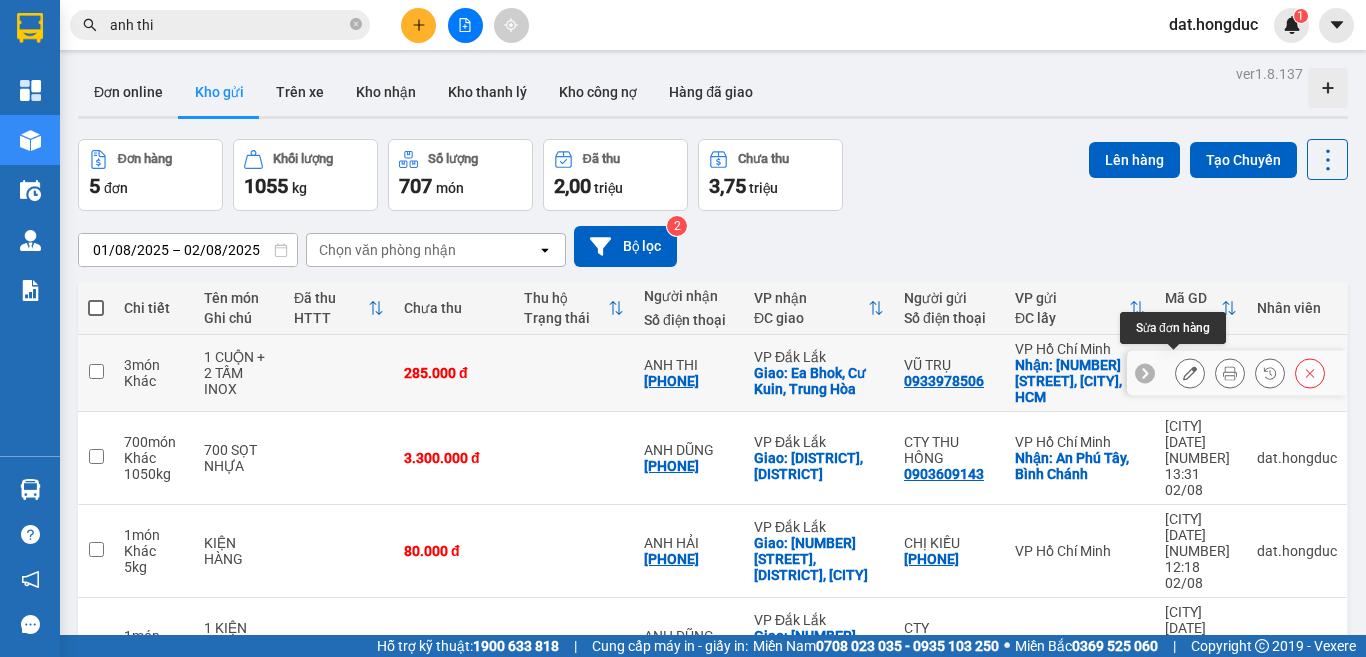 click 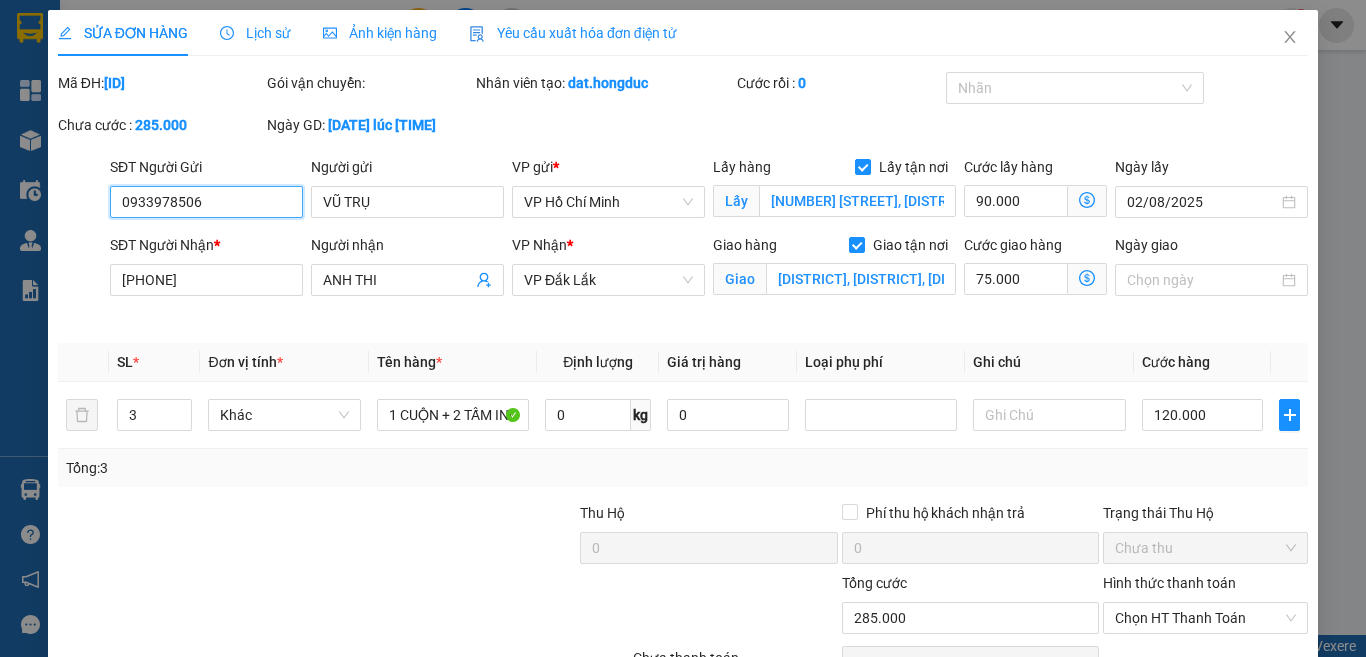 click on "SỬA ĐƠN HÀNG Lịch sử Ảnh kiện hàng Yêu cầu xuất hóa đơn điện tử Total Paid Fee 0 Total UnPaid Fee 285.000 Cash Collection Total Fee Mã ĐH:  [CITY][DATE][NUMBER] Gói vận chuyển:   Nhân viên tạo:   dat.hongduc Cước rồi :   0  Nhãn Chưa cước :   285.000 Ngày GD:   [DATE] lúc [TIME] SĐT Người Gửi [PHONE] [PHONE] Người gửi [LAST] VP gửi  * VP [CITY] Lấy hàng Lấy tận nơi Lấy [NUMBER] [STREET], [DISTRICT], [CITY] Cước lấy hàng 90.000 Ngày lấy [DATE] SĐT Người Nhận  * [PHONE] Người nhận ANH [LAST] VP Nhận  * VP [STATE] Giao hàng Giao tận nơi Giao [DISTRICT], [DISTRICT], [DISTRICT] Cước giao hàng 75.000 Ngày giao SL  * Đơn vị tính  * Tên hàng  * Định lượng Giá trị hàng Loại phụ phí Ghi chú Cước hàng                     3 Khác 1 CUỘN + 2 TẤM INOX 0 kg 0   120.000 Tổng:  3 Thu Hộ 0 Phí thu hộ khách nhận trả 0 Trạng thái Thu Hộ   Chưa thu 285.000 0" at bounding box center (683, 328) 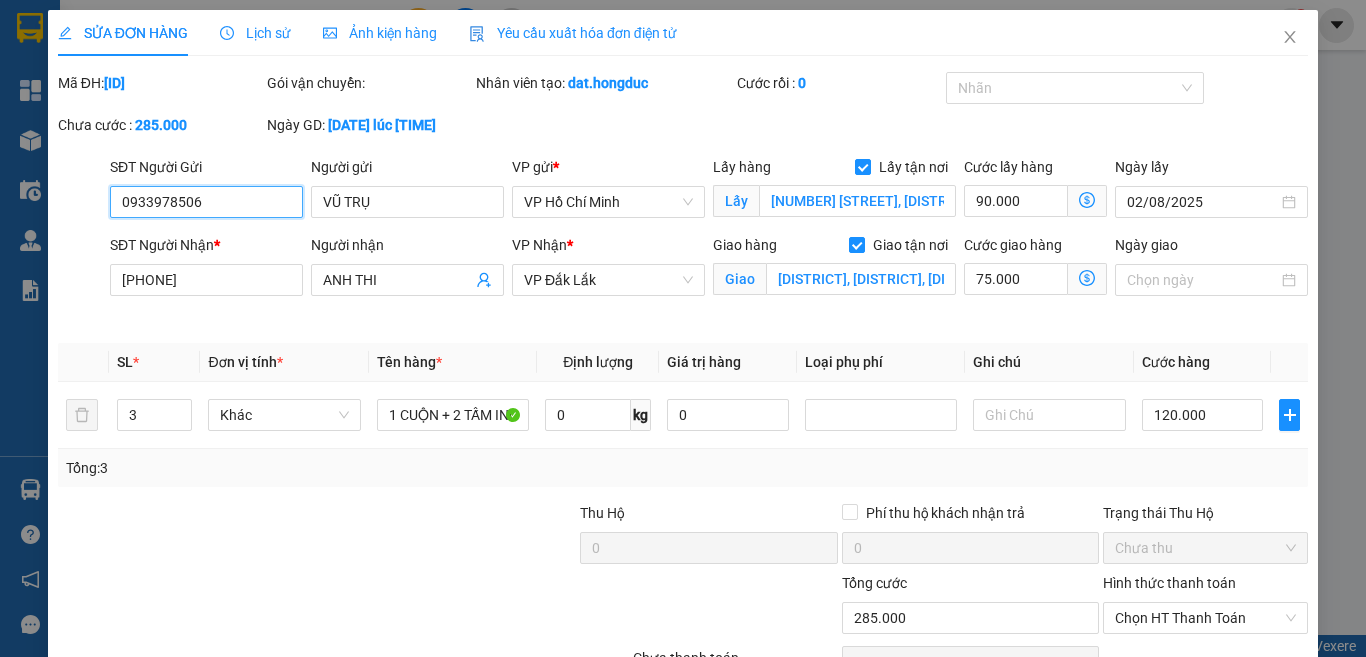 paste on "[NUMBER]" 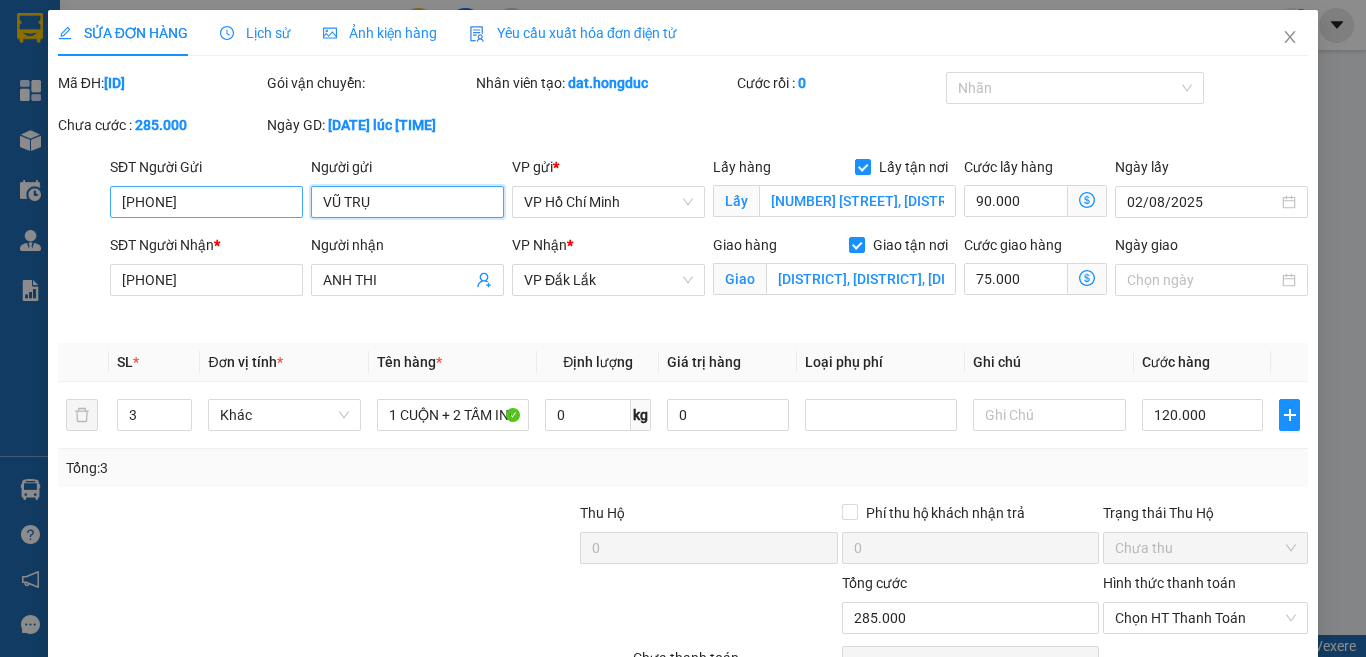 drag, startPoint x: 387, startPoint y: 194, endPoint x: 274, endPoint y: 199, distance: 113.110565 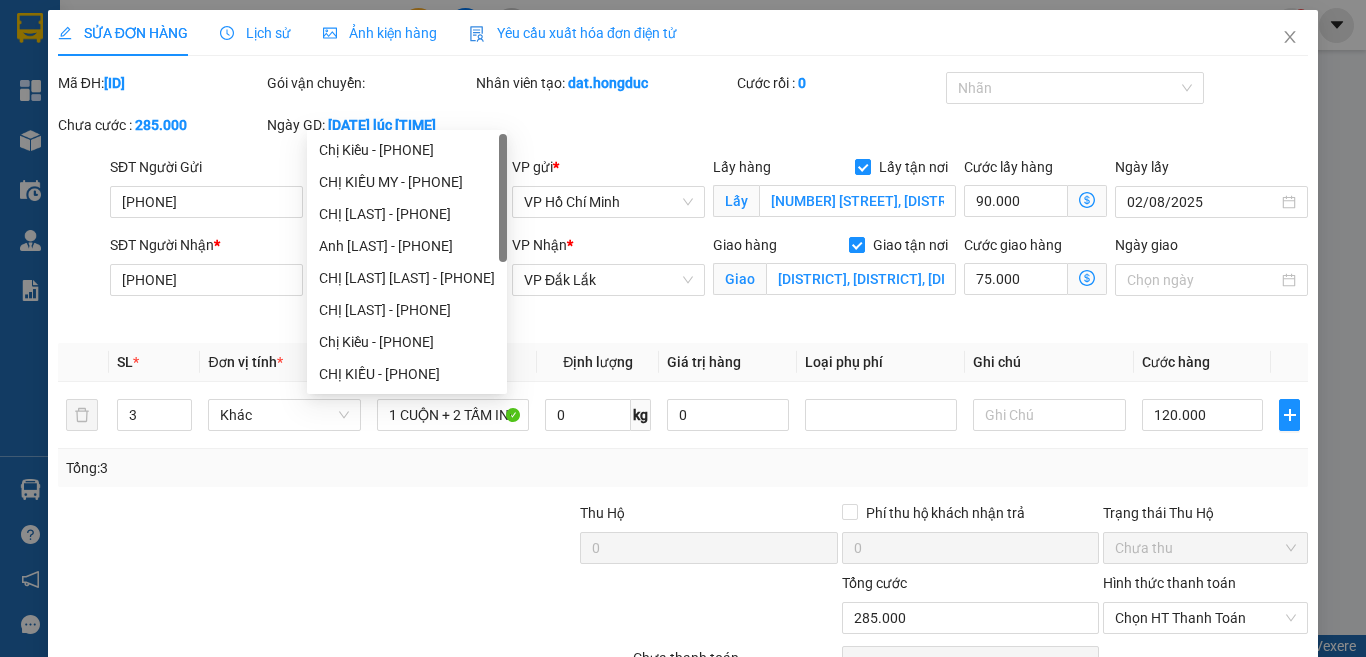 scroll, scrollTop: 111, scrollLeft: 0, axis: vertical 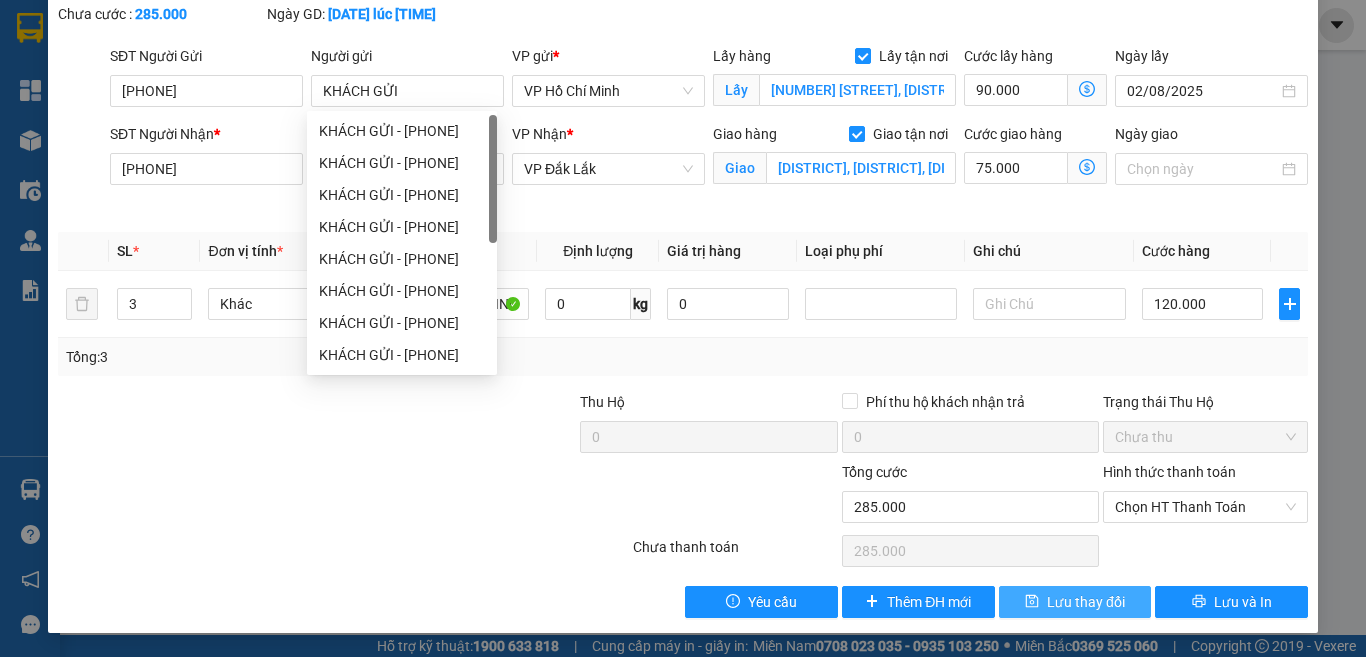 click on "Lưu thay đổi" at bounding box center [1086, 602] 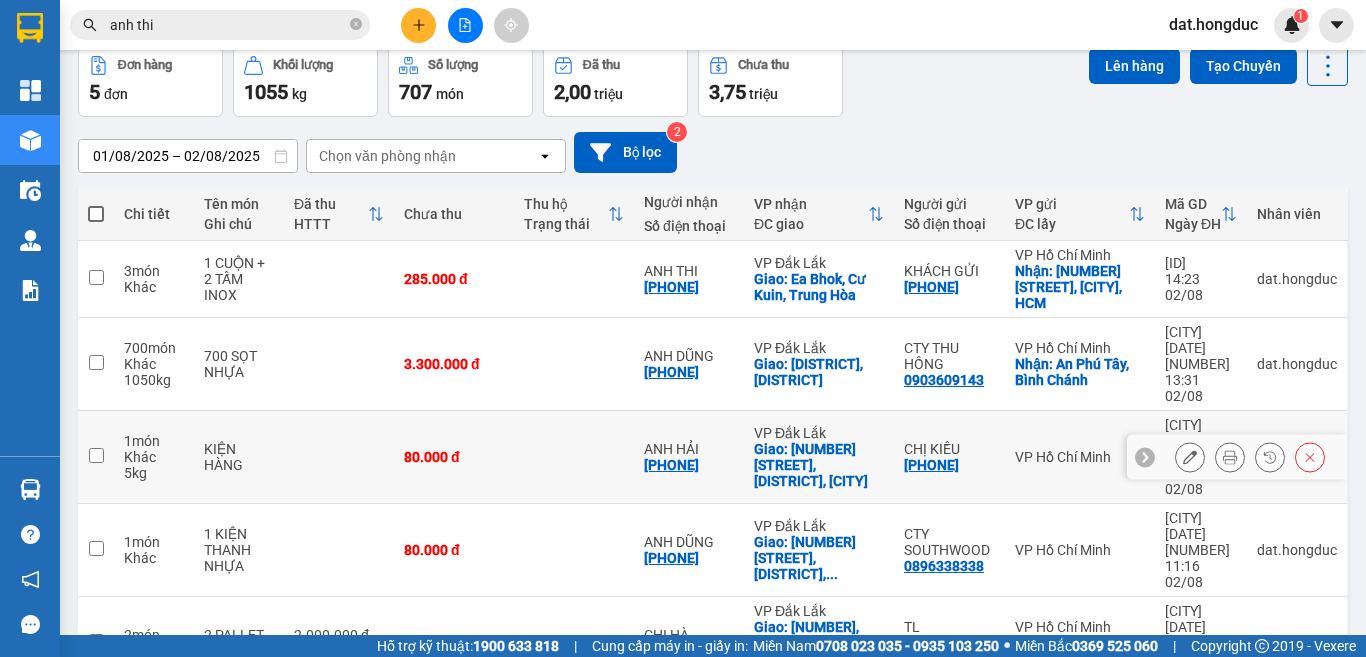scroll, scrollTop: 95, scrollLeft: 0, axis: vertical 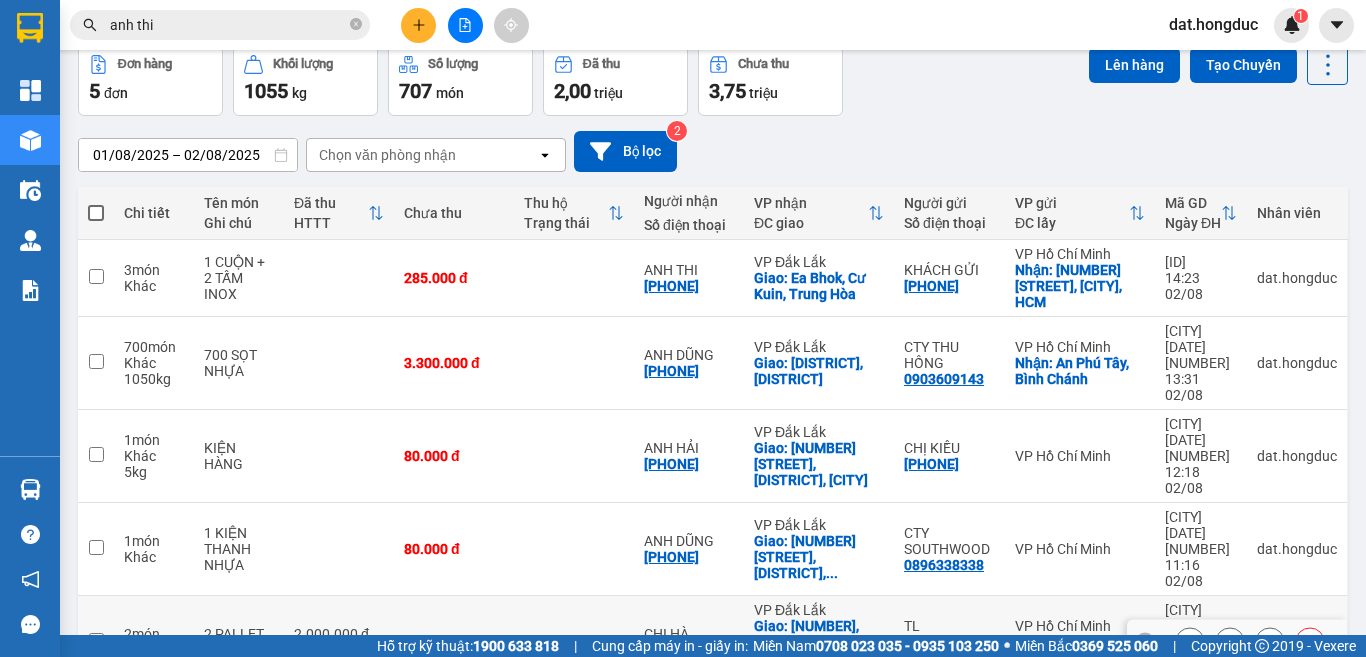 click 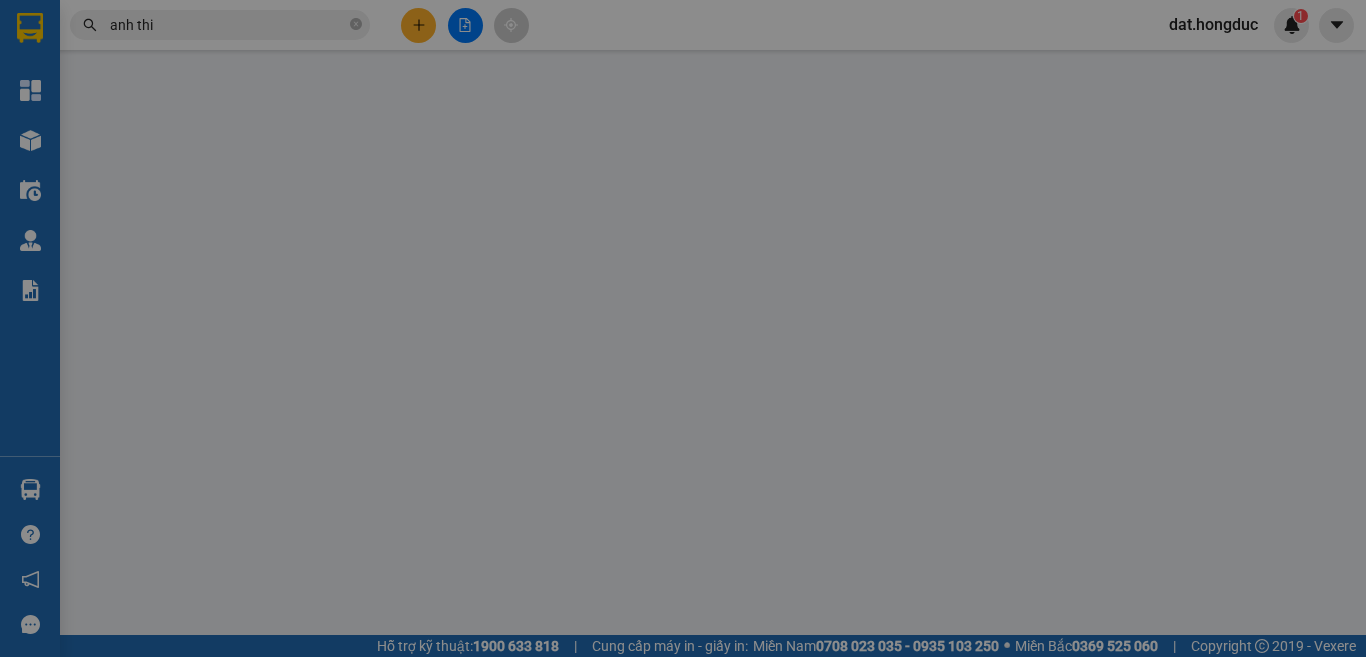 scroll, scrollTop: 0, scrollLeft: 0, axis: both 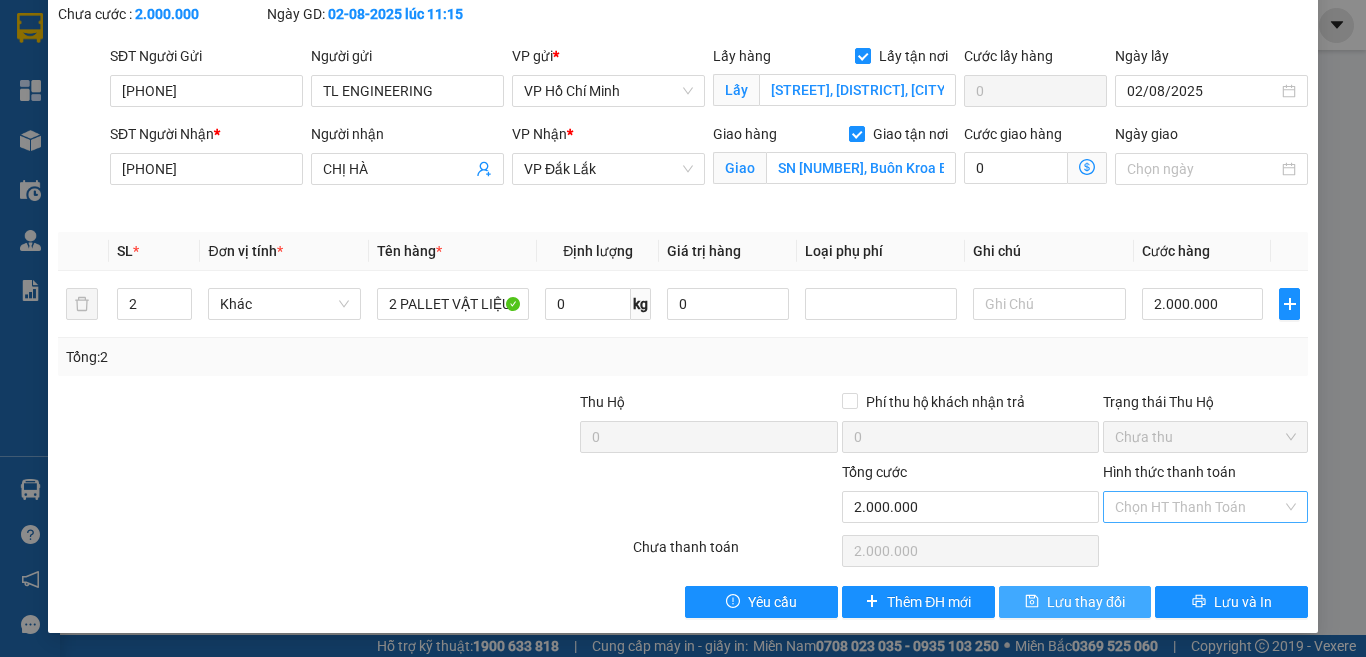 click on "Lưu thay đổi" at bounding box center [1086, 602] 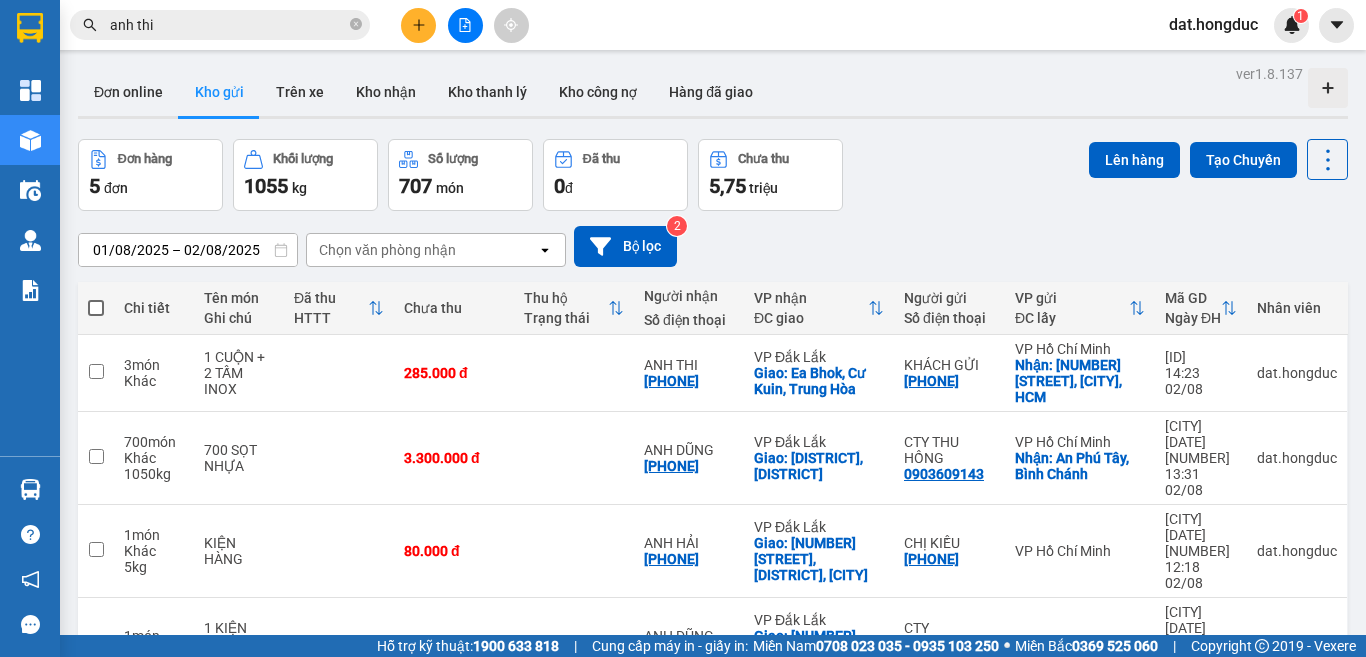 click 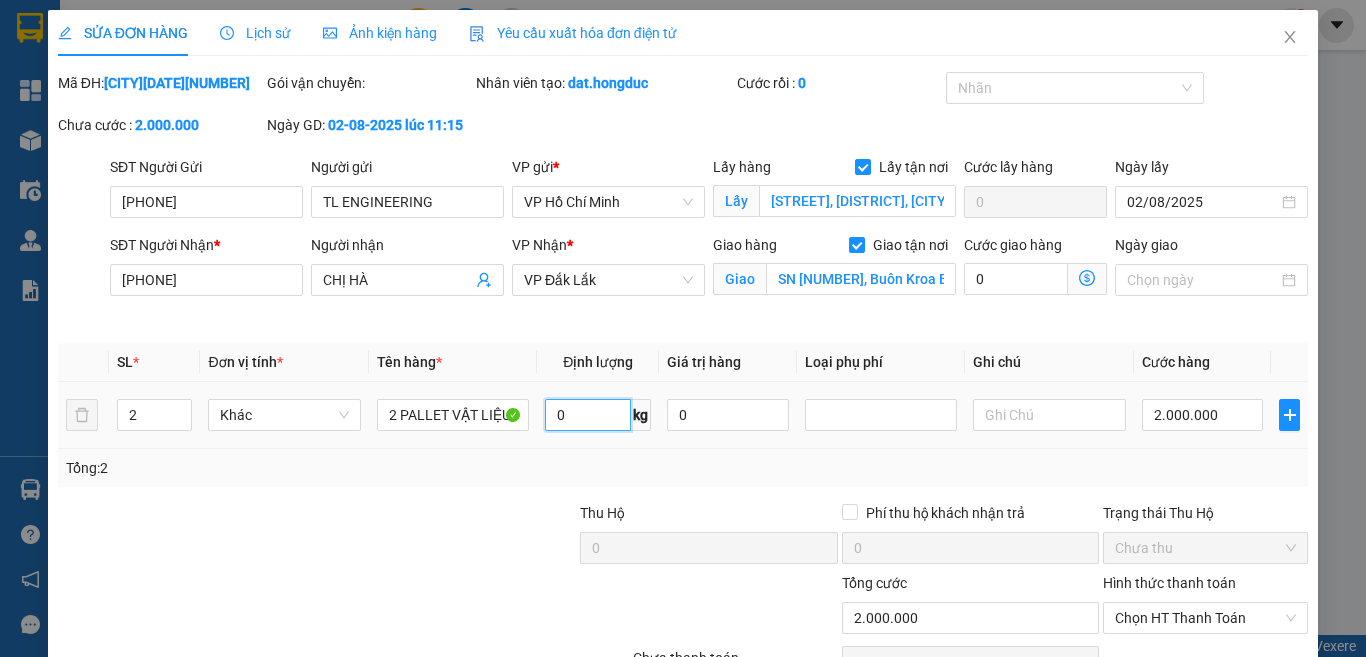 click on "0" at bounding box center [588, 415] 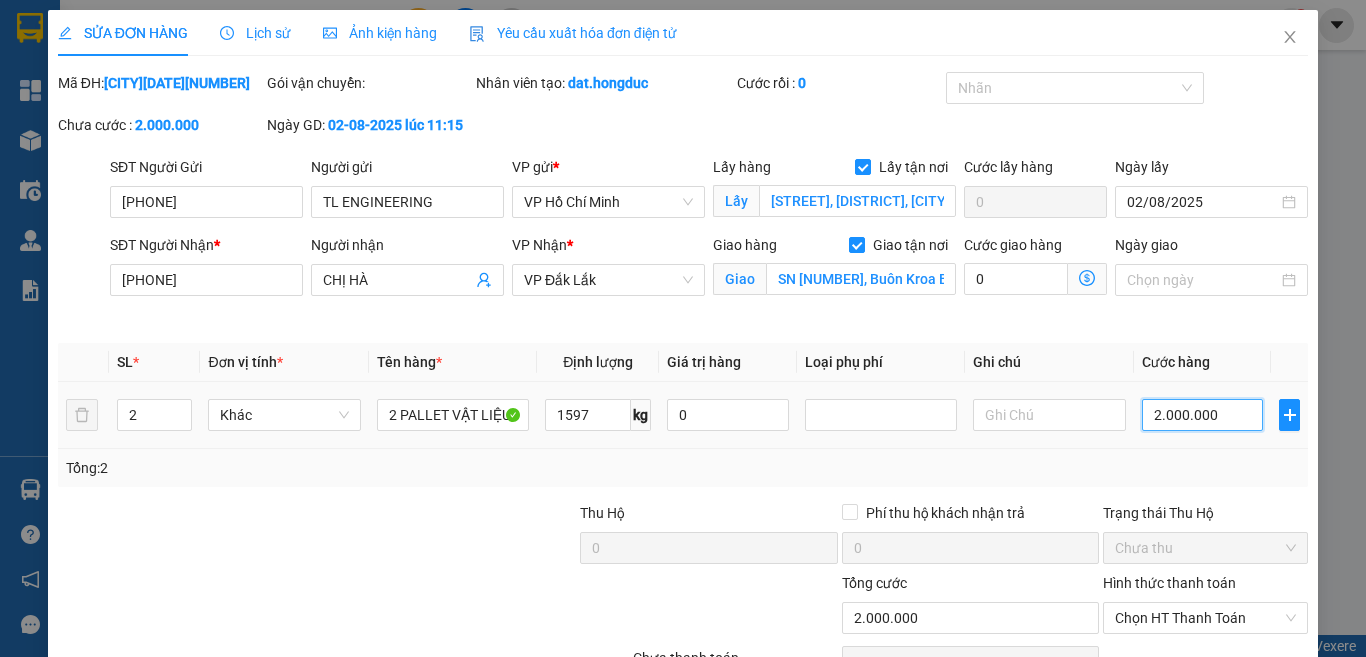 click on "2.000.000" at bounding box center (1203, 415) 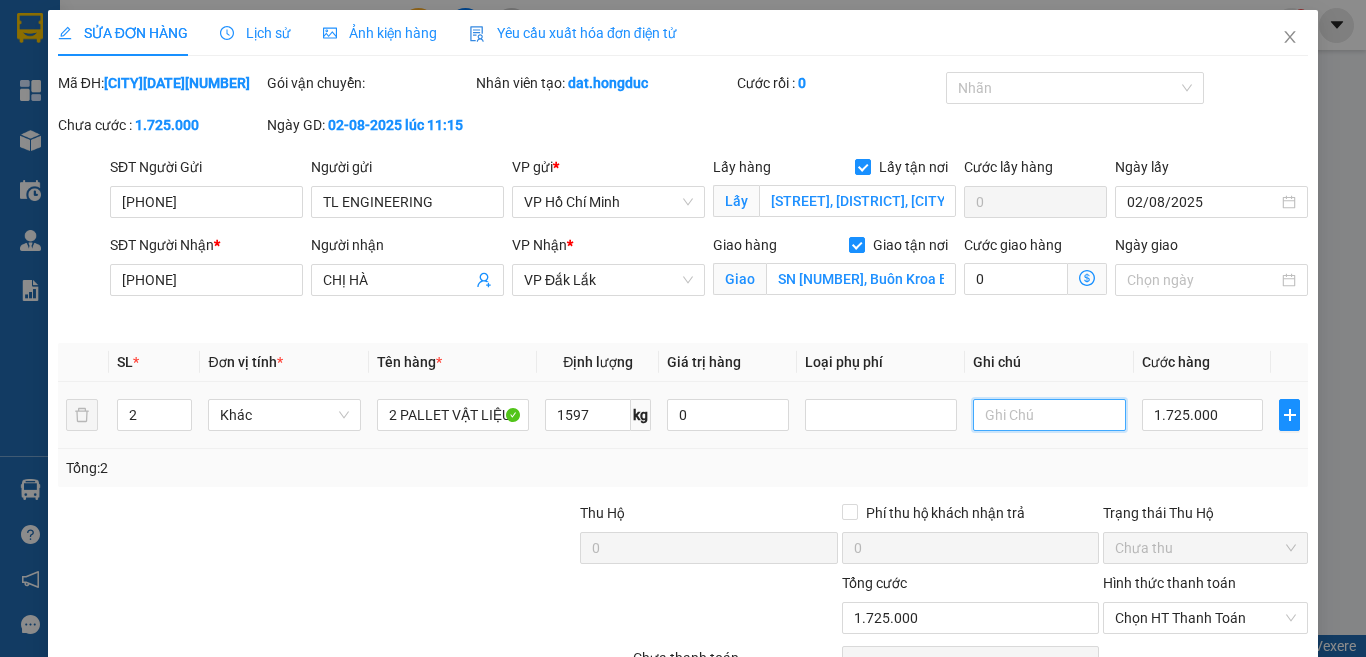 click at bounding box center [1049, 415] 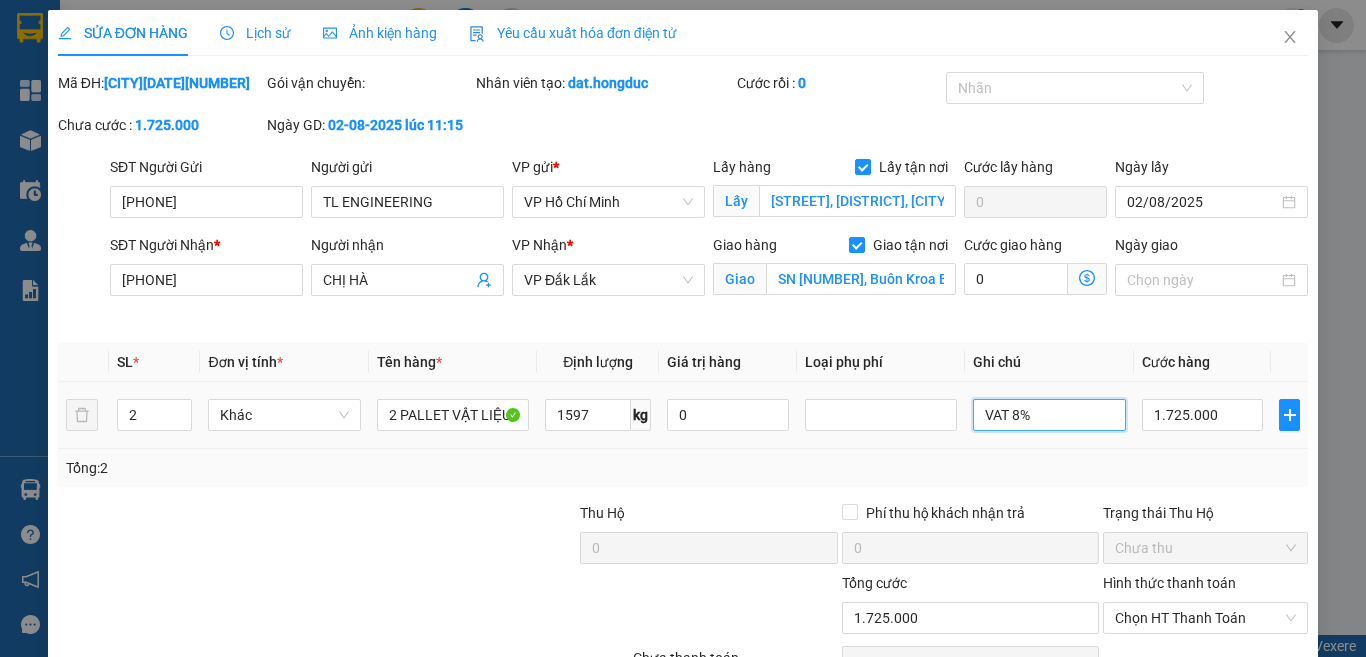 scroll, scrollTop: 111, scrollLeft: 0, axis: vertical 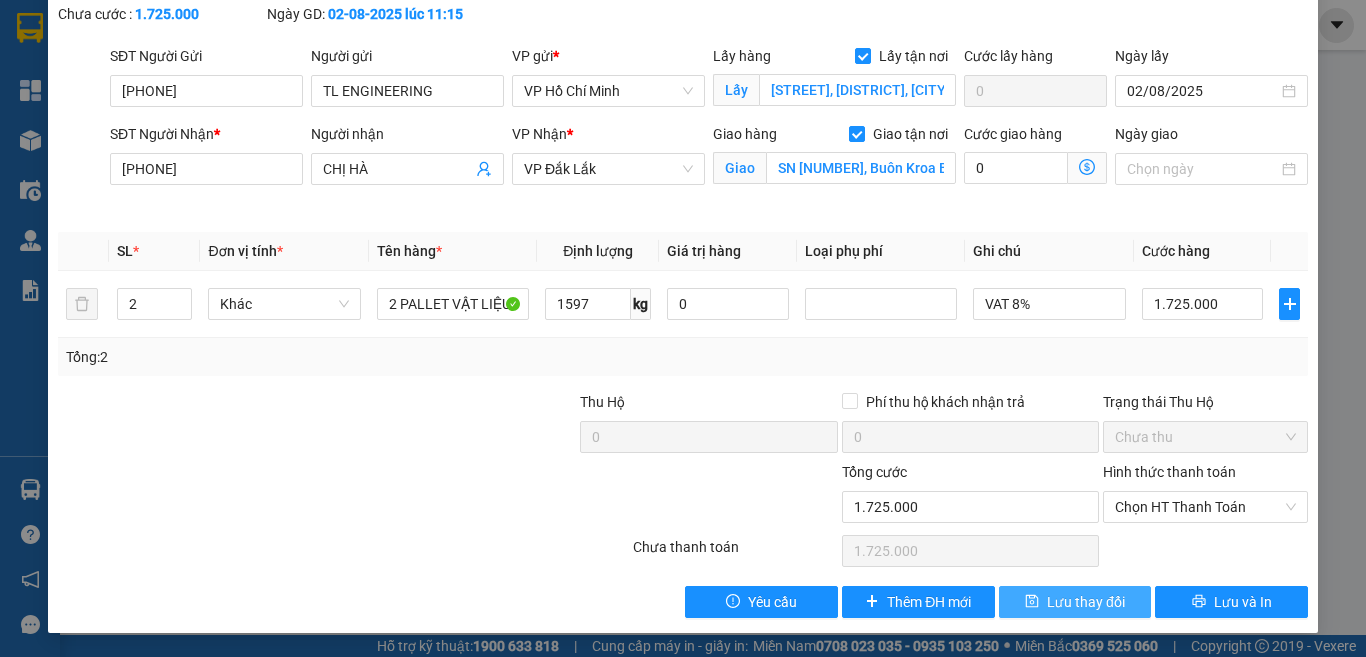 click on "Lưu thay đổi" at bounding box center [1075, 602] 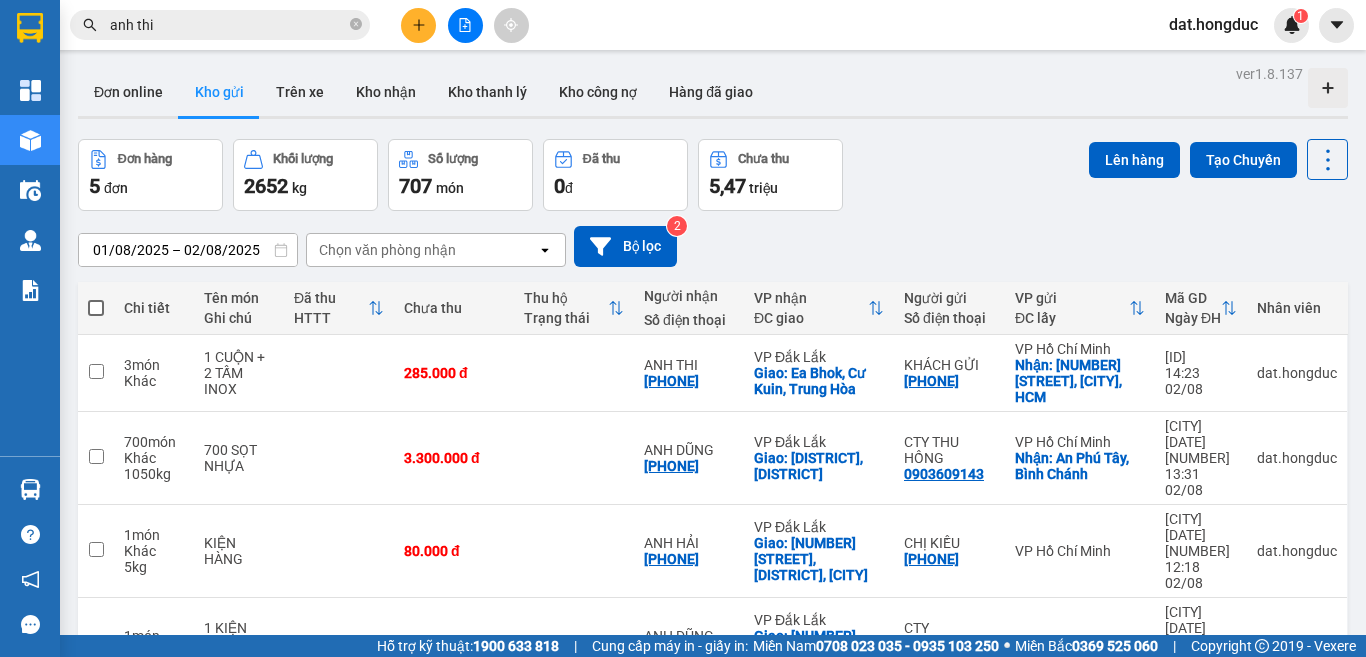 click 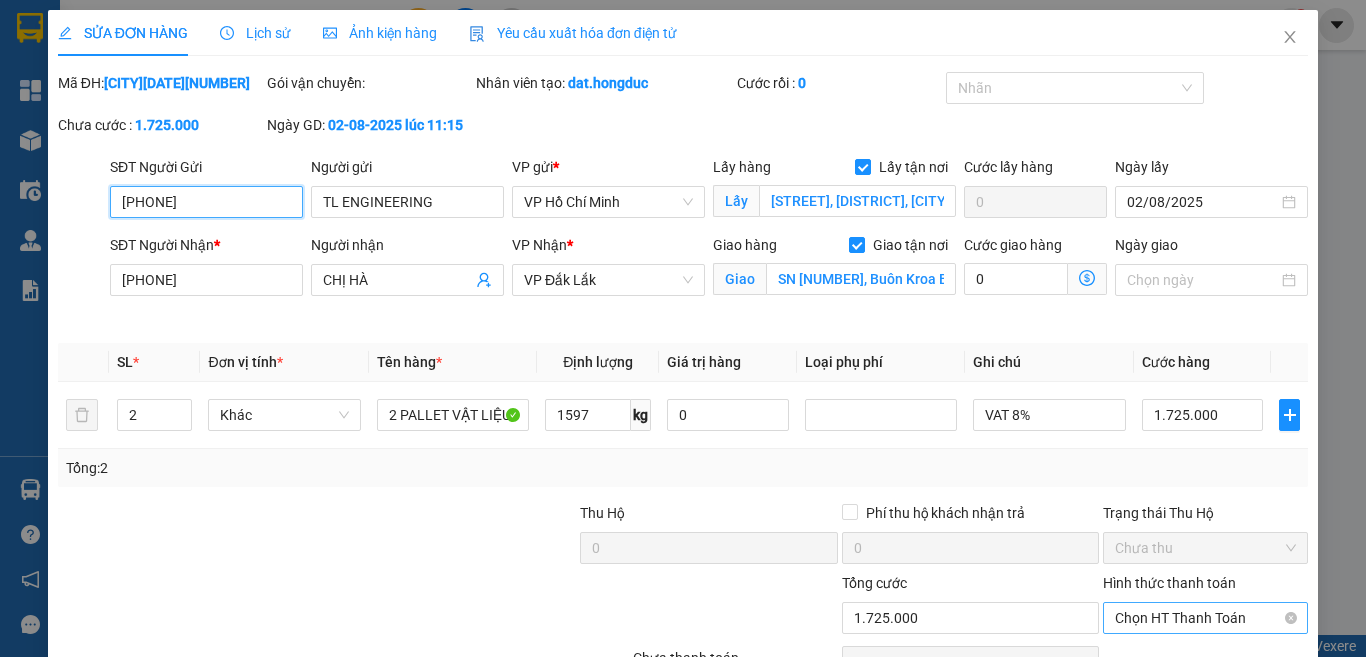 click on "Chọn HT Thanh Toán" at bounding box center (1205, 618) 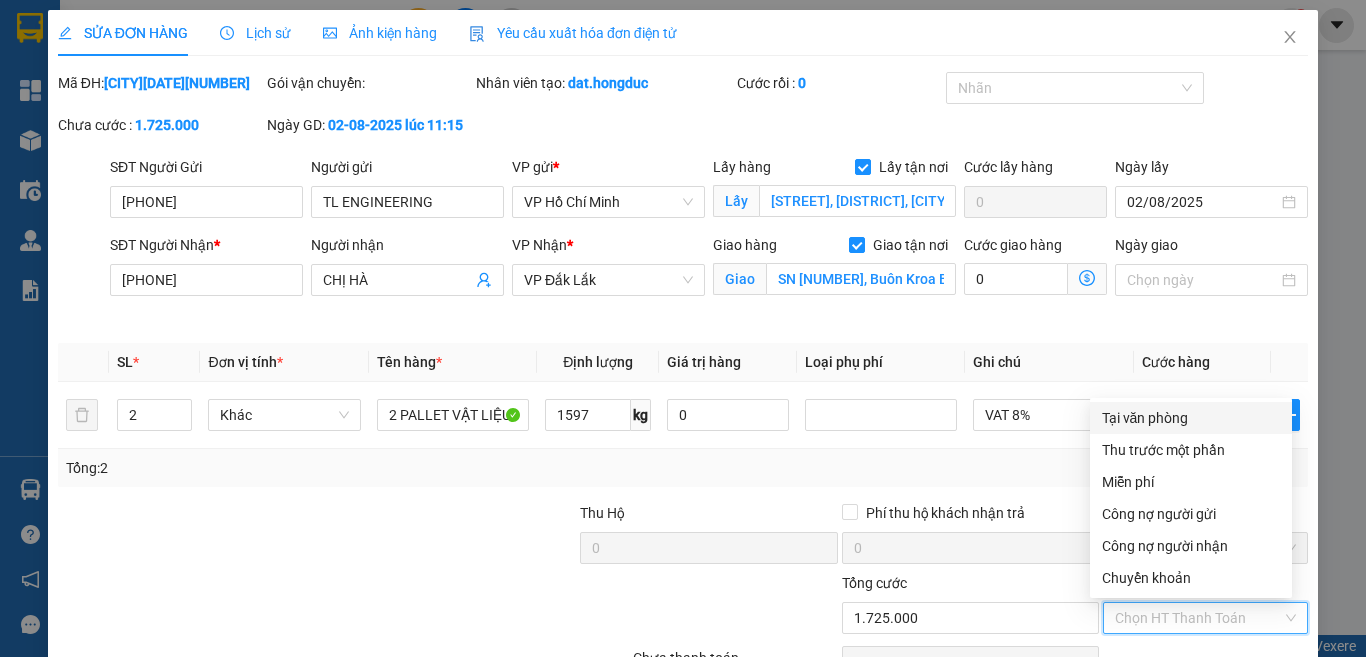 click on "Tại văn phòng" at bounding box center [1191, 418] 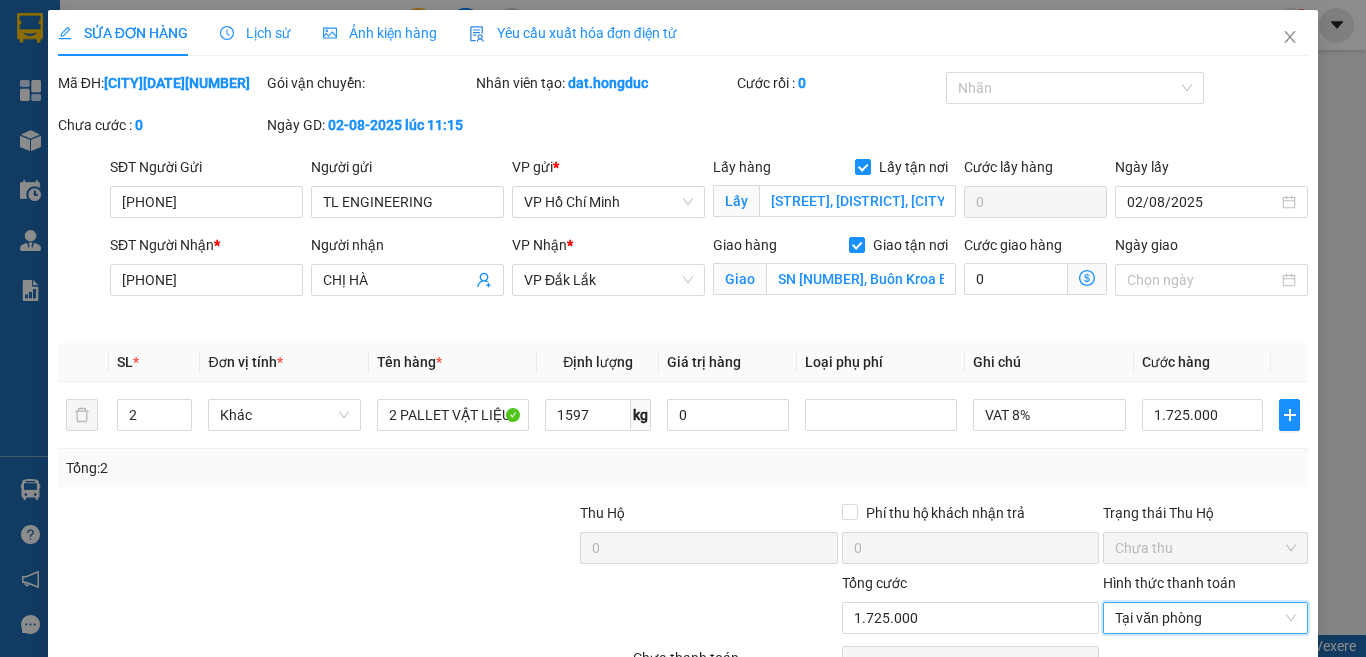scroll, scrollTop: 111, scrollLeft: 0, axis: vertical 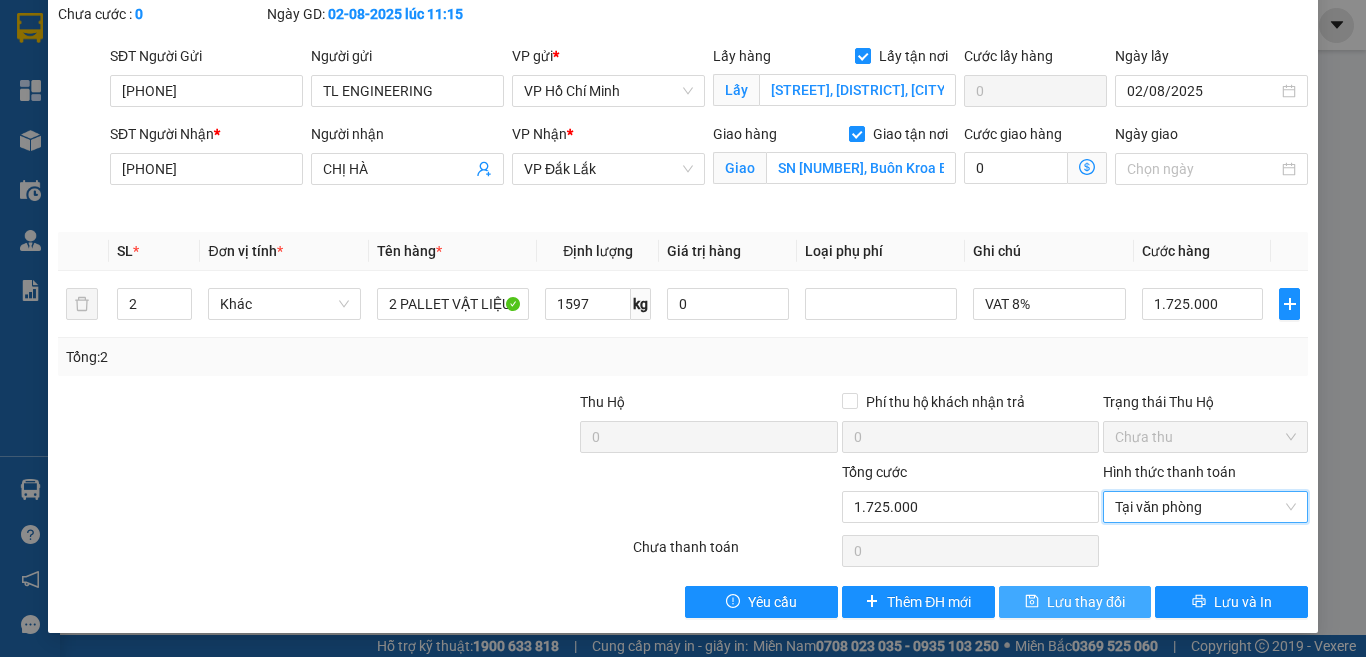 click on "Lưu thay đổi" at bounding box center (1086, 602) 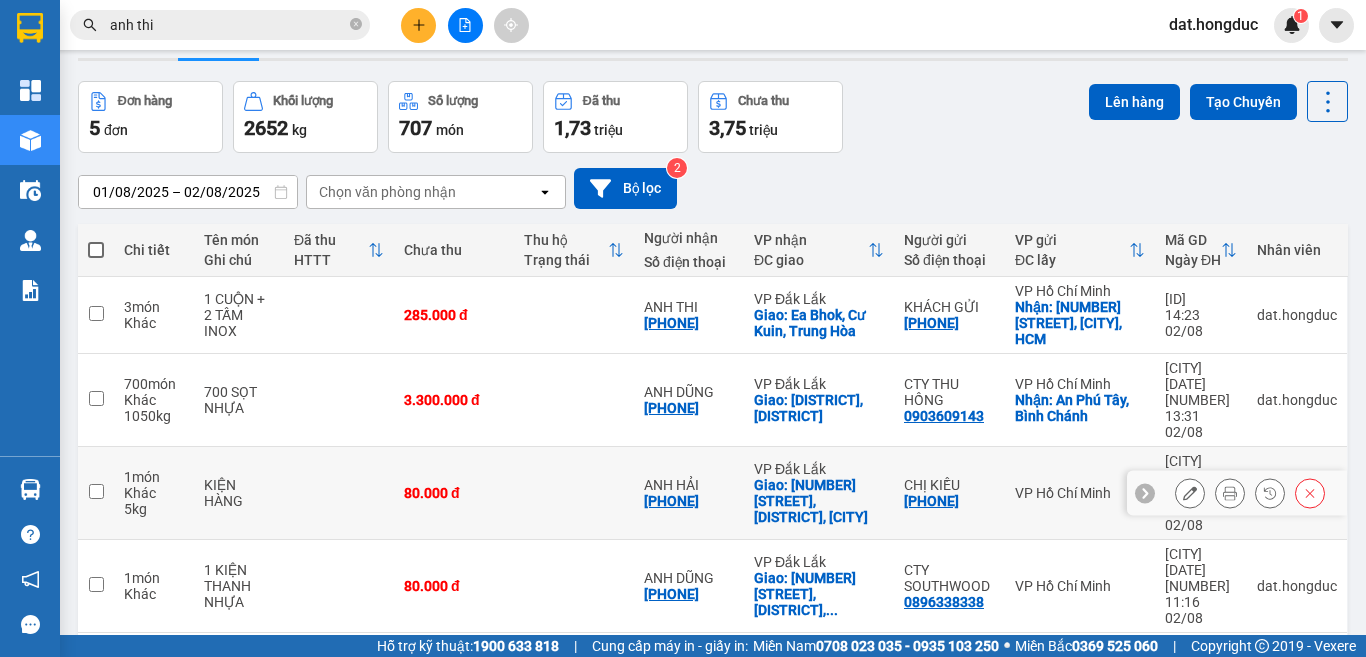 scroll, scrollTop: 0, scrollLeft: 0, axis: both 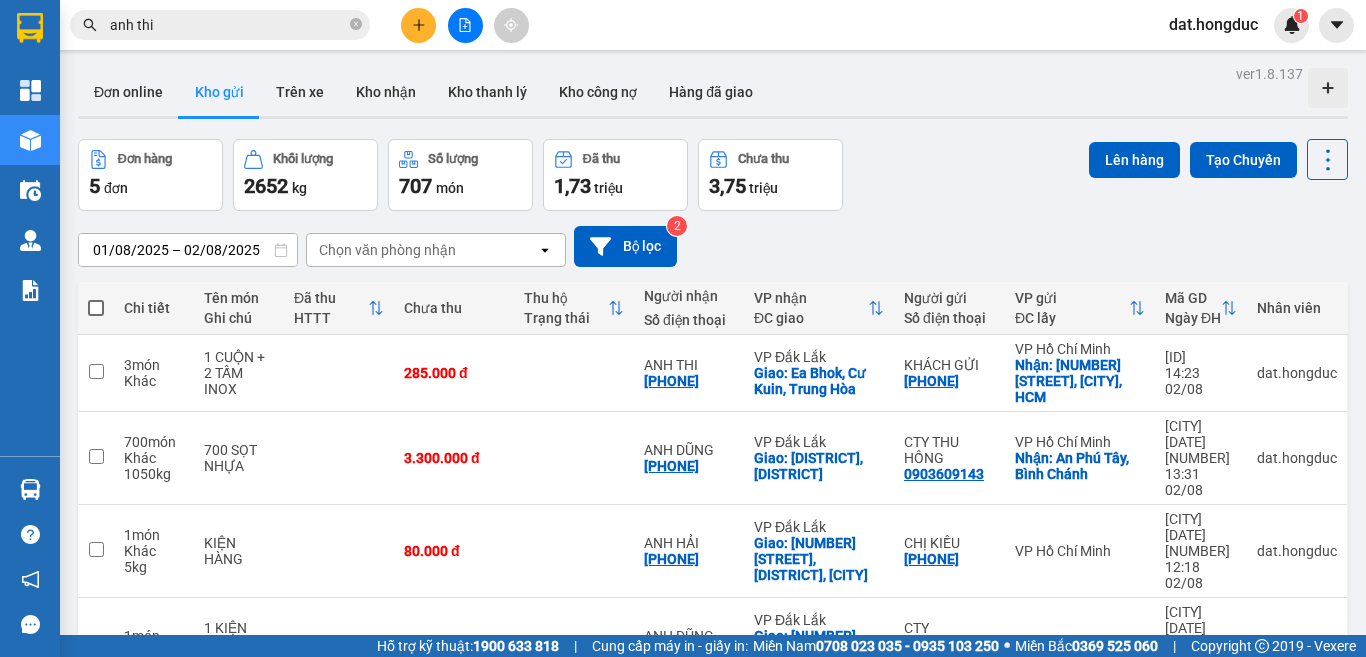 click at bounding box center [96, 308] 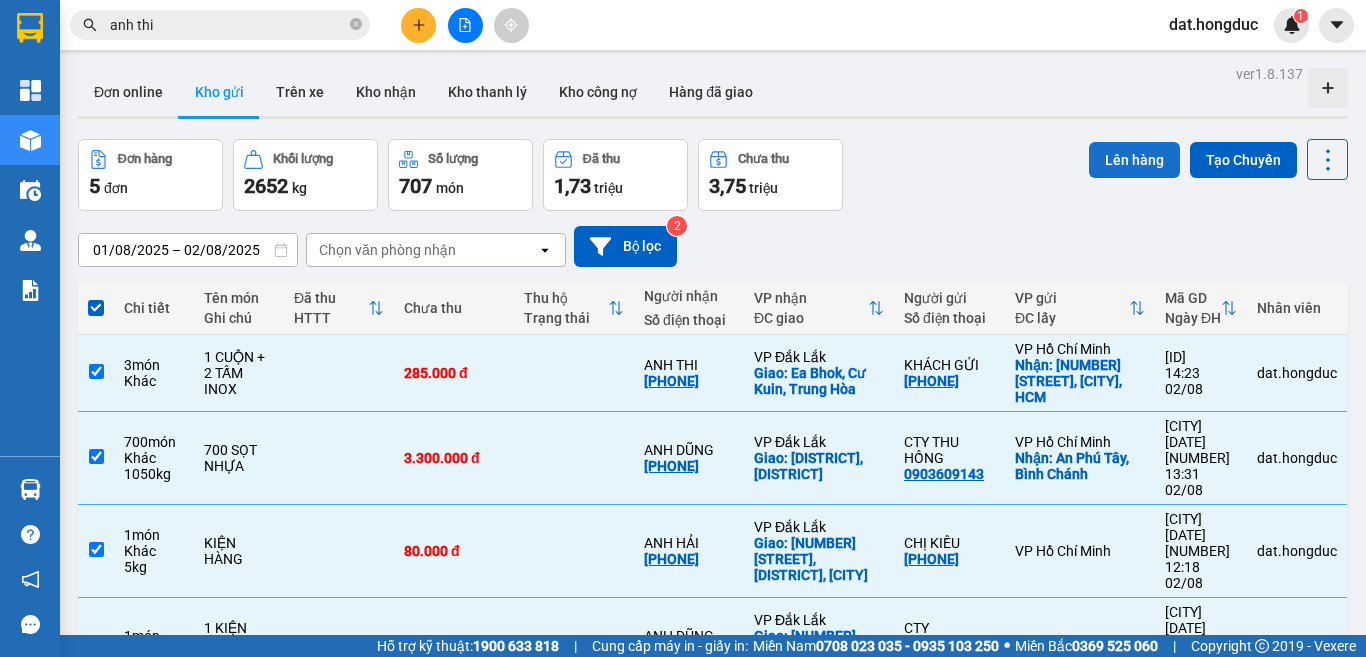 click on "Lên hàng" at bounding box center [1134, 160] 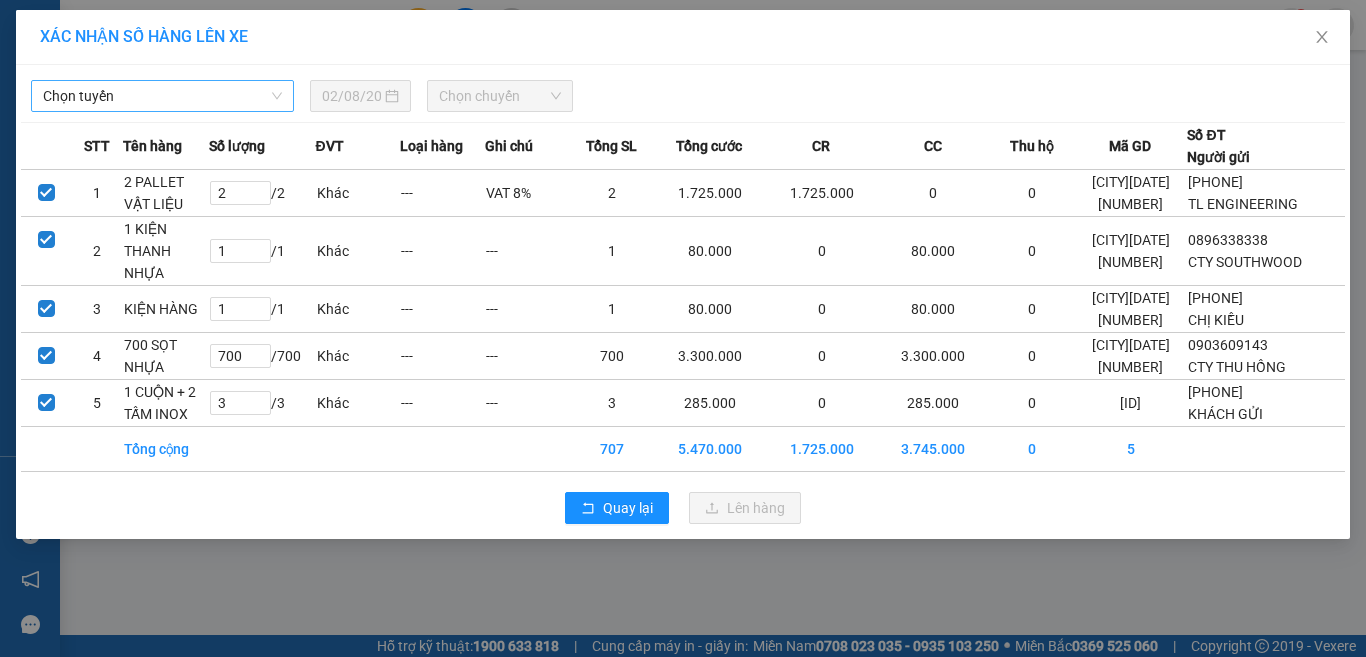 click on "Chọn tuyến" at bounding box center (162, 96) 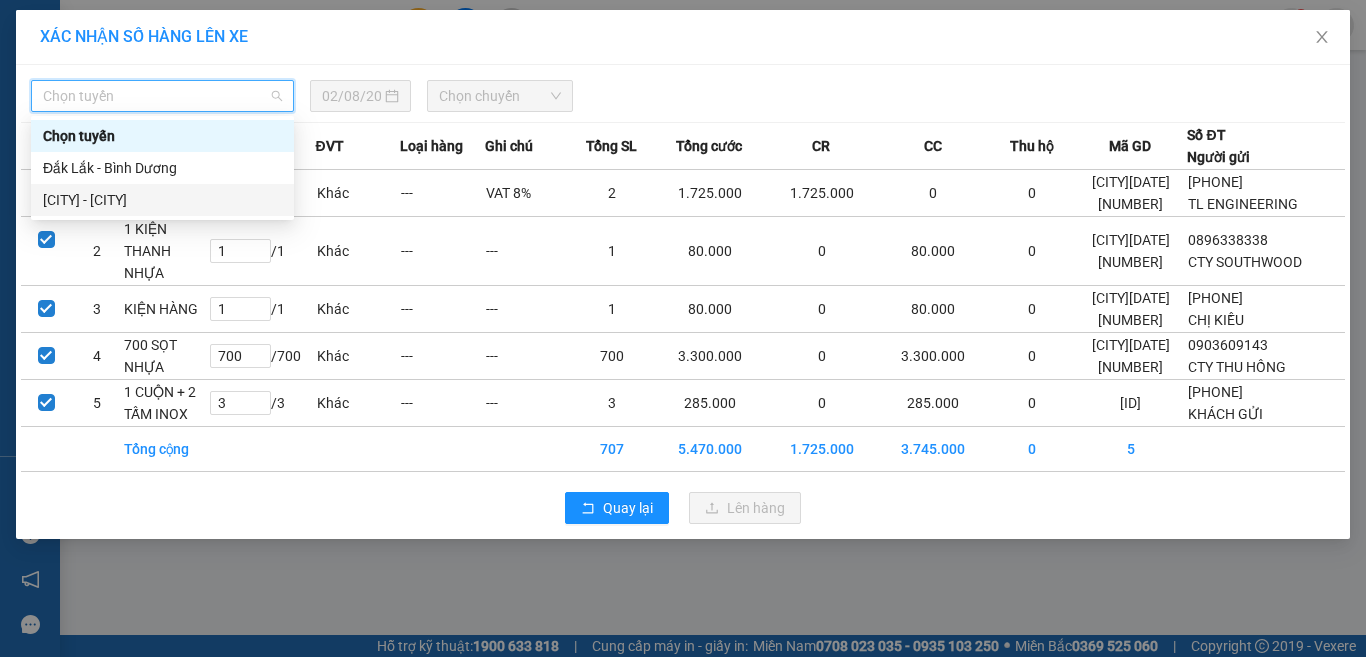 click on "[CITY] - [CITY]" at bounding box center [162, 200] 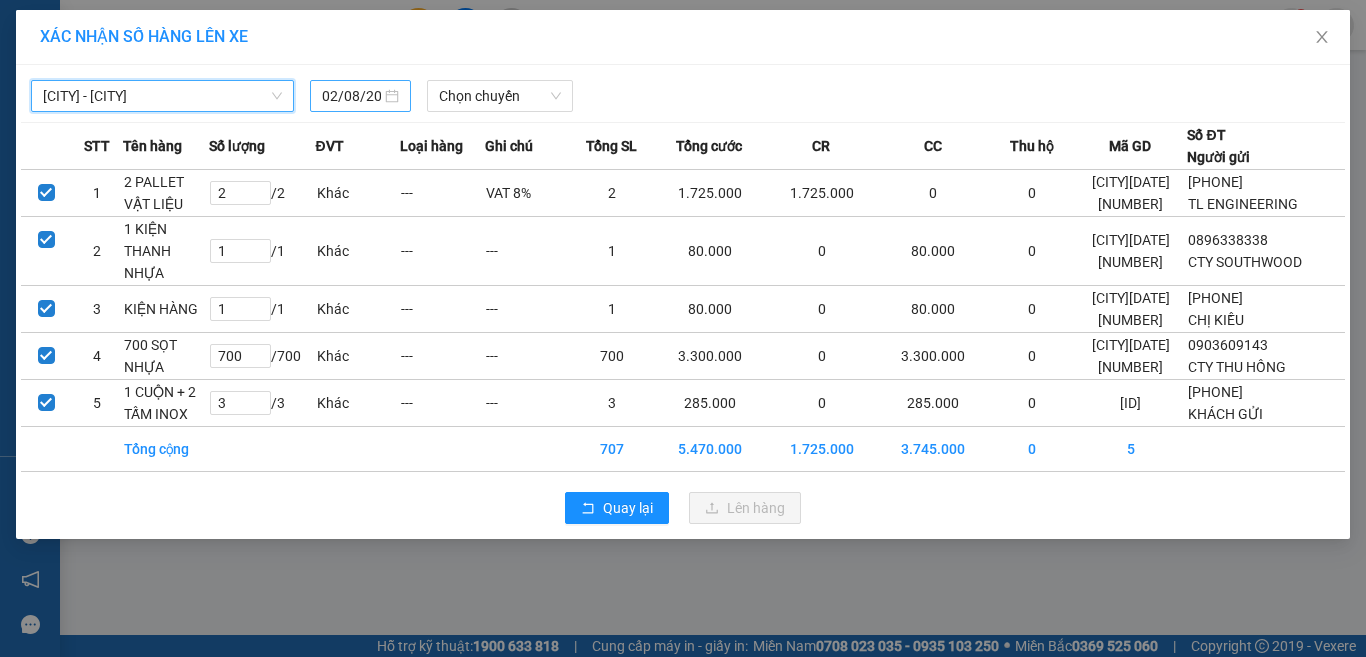 click on "02/08/2025" at bounding box center [351, 96] 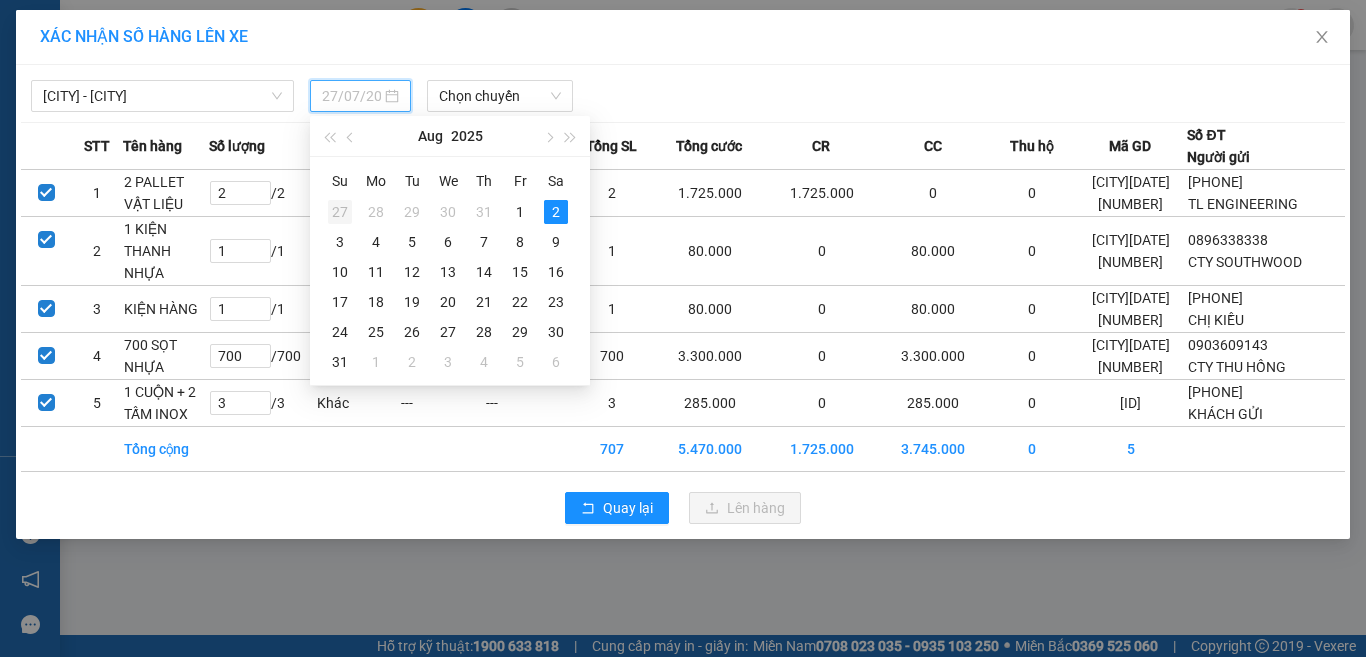 click on "27" at bounding box center (340, 212) 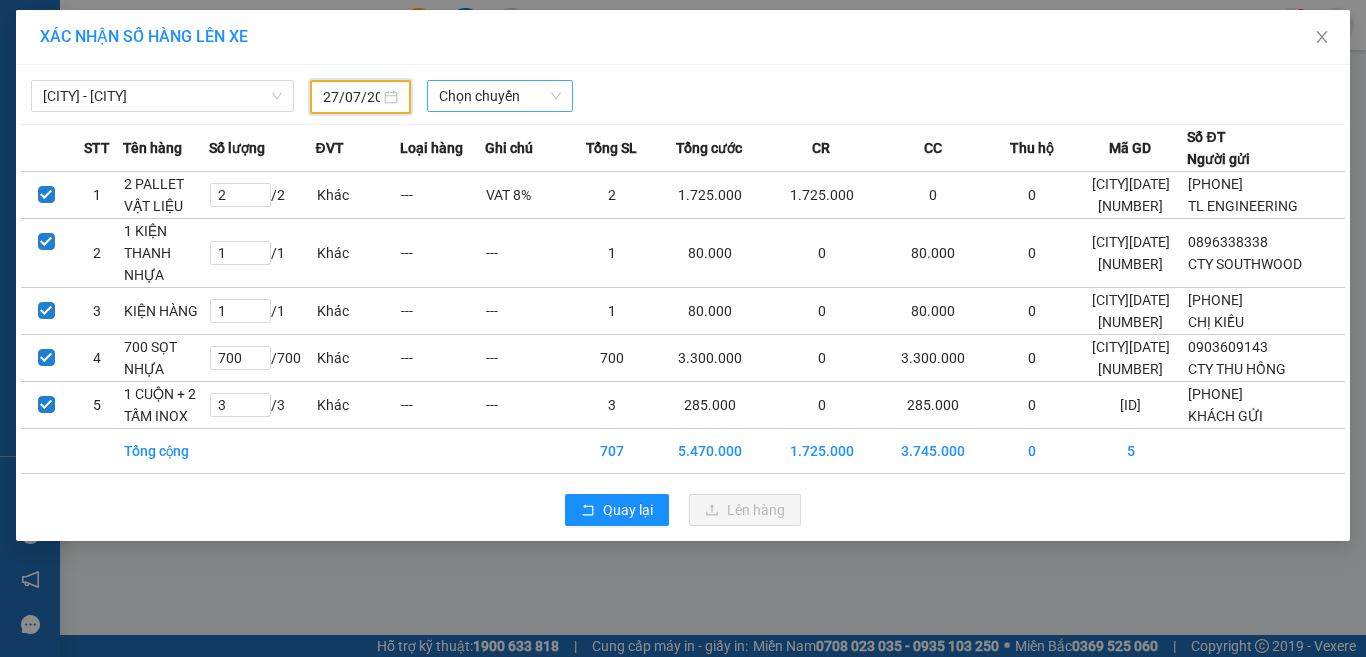 click on "Chọn chuyến" at bounding box center (500, 96) 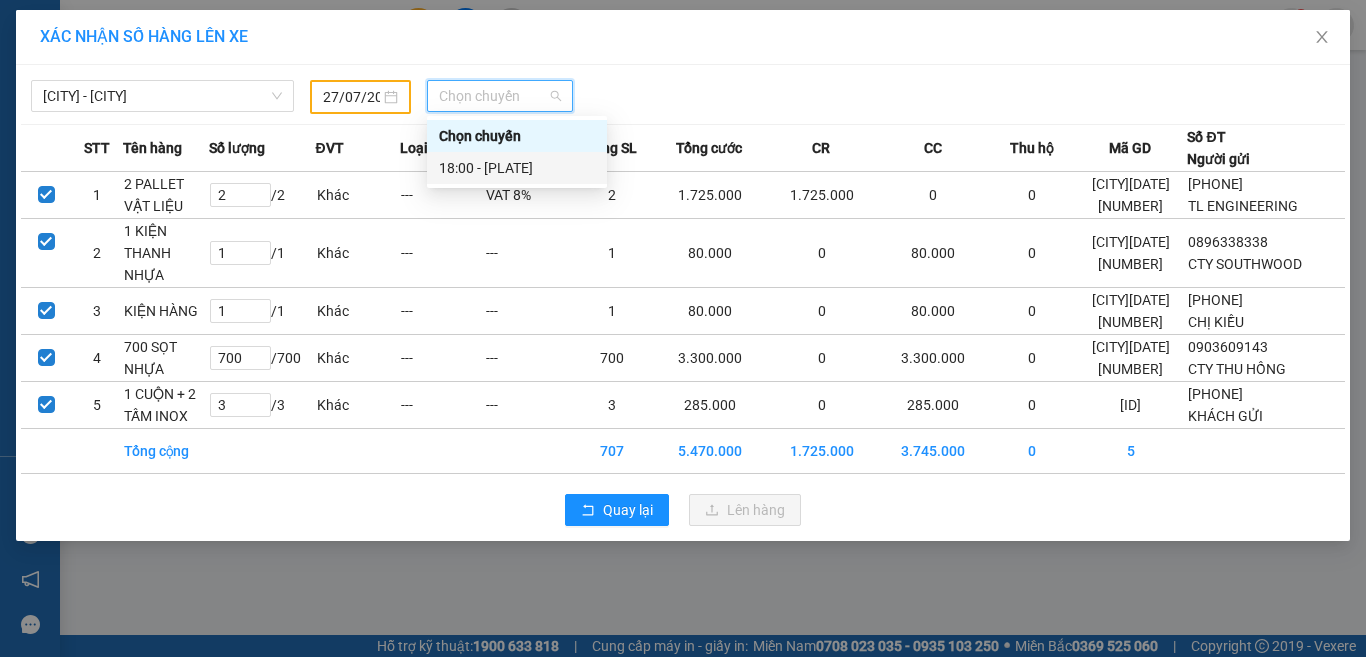 click on "[TIME]     - [PLATE]" at bounding box center [517, 168] 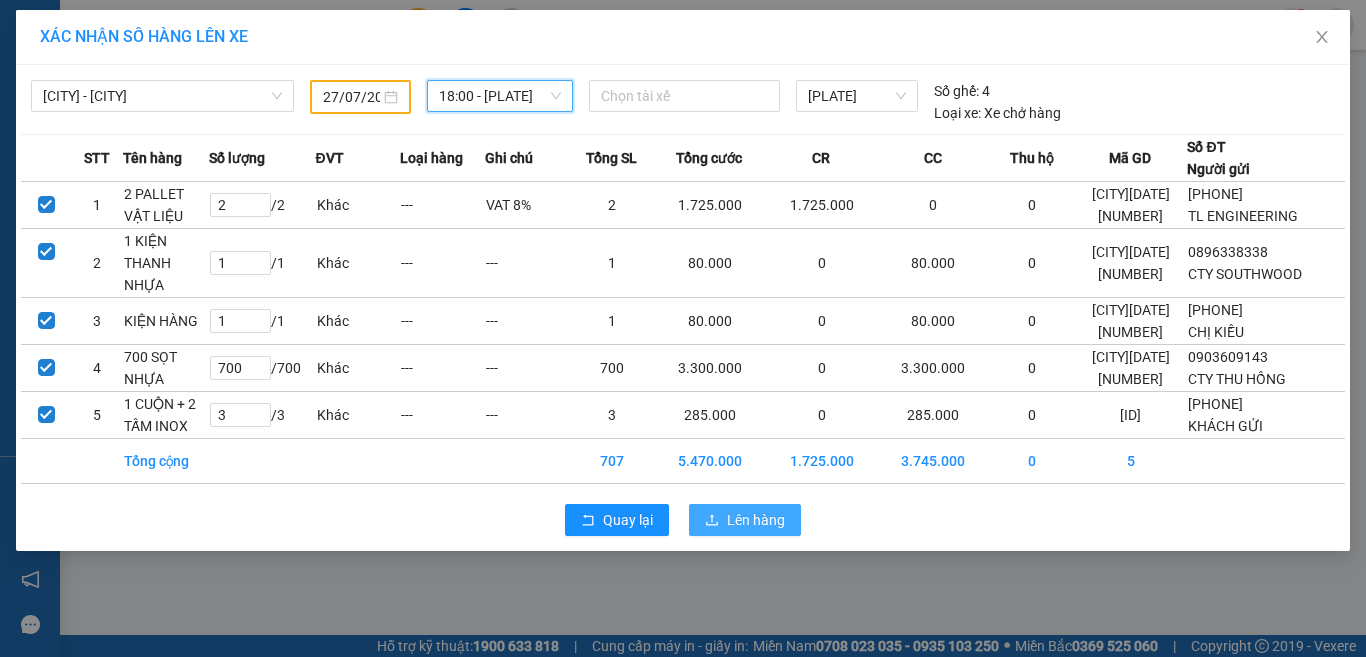 click on "Lên hàng" at bounding box center (756, 520) 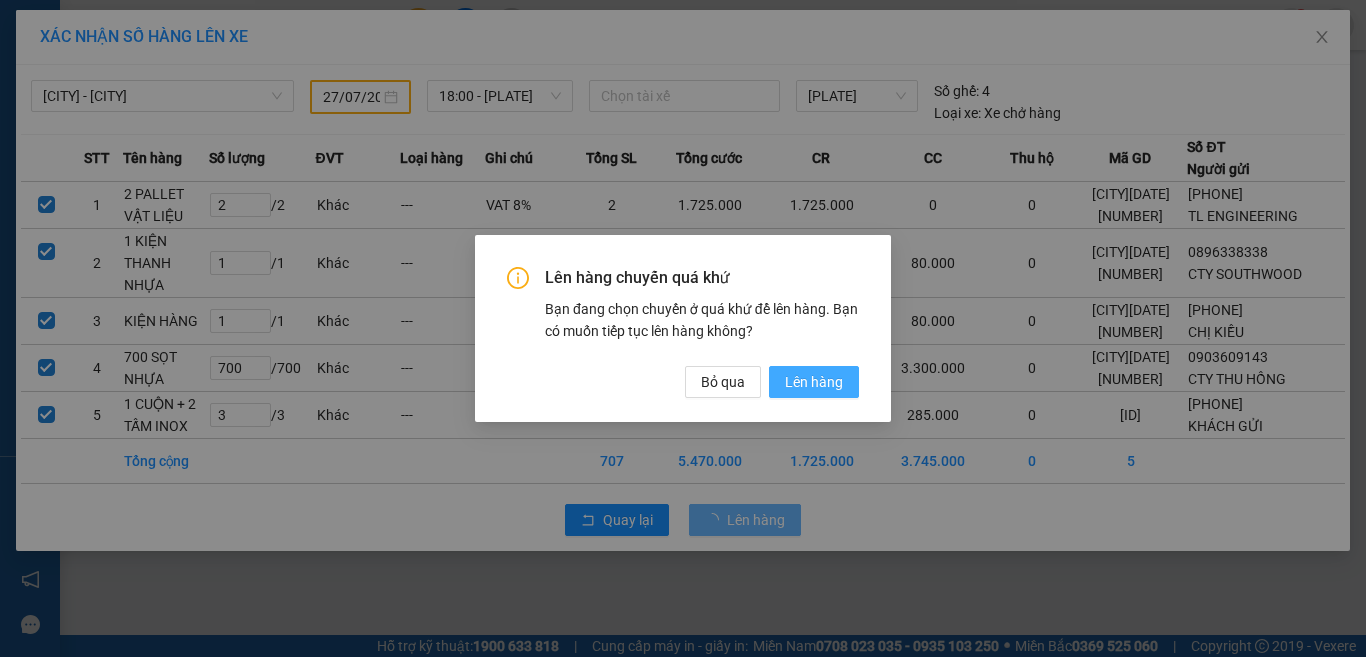click on "Lên hàng" at bounding box center (814, 382) 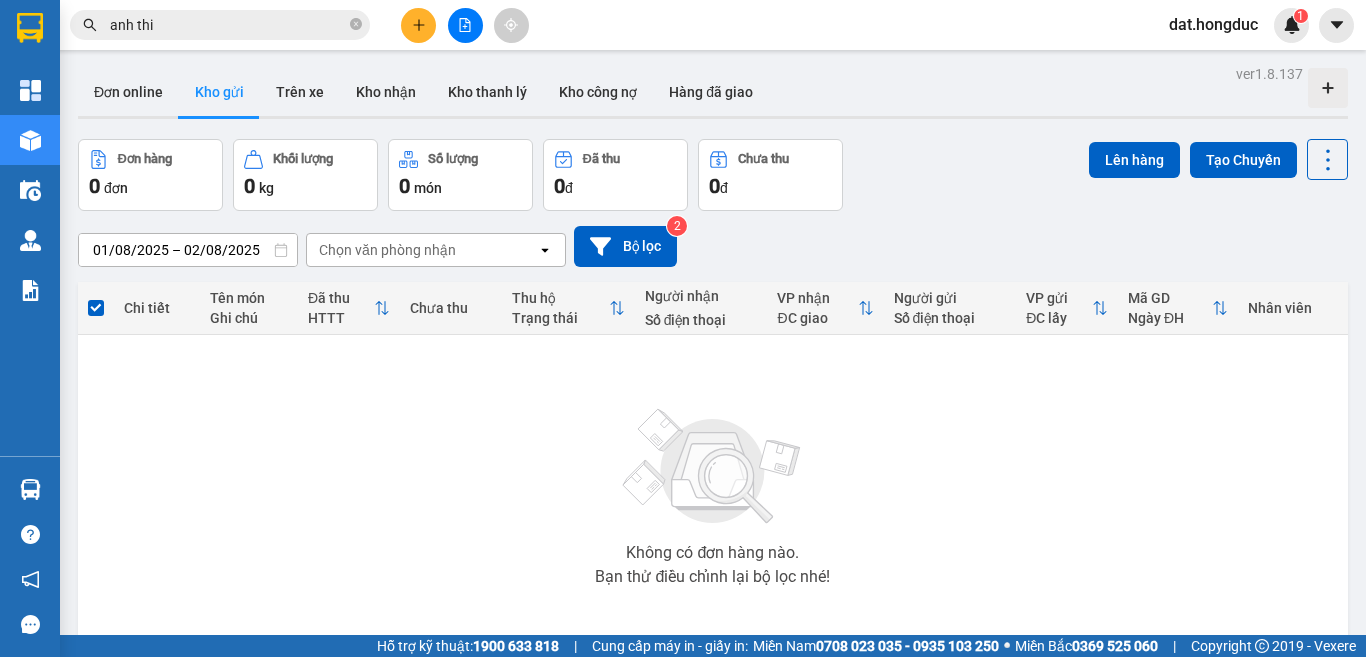 click 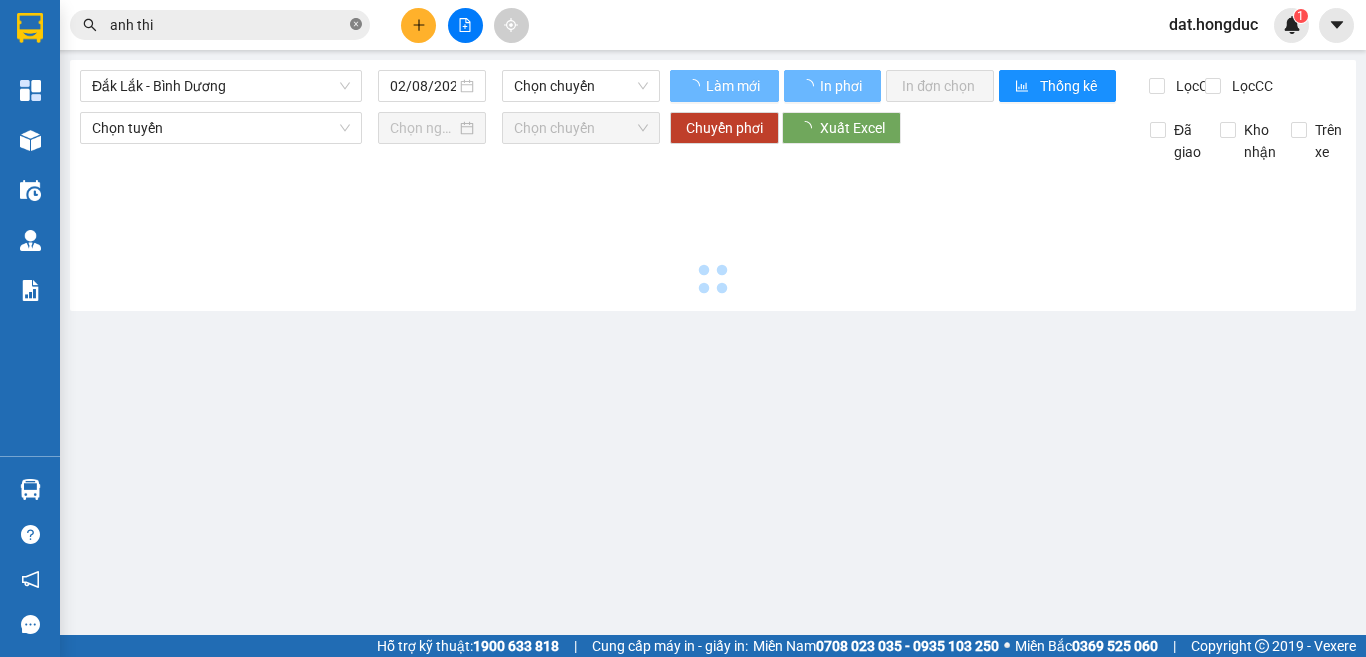 click 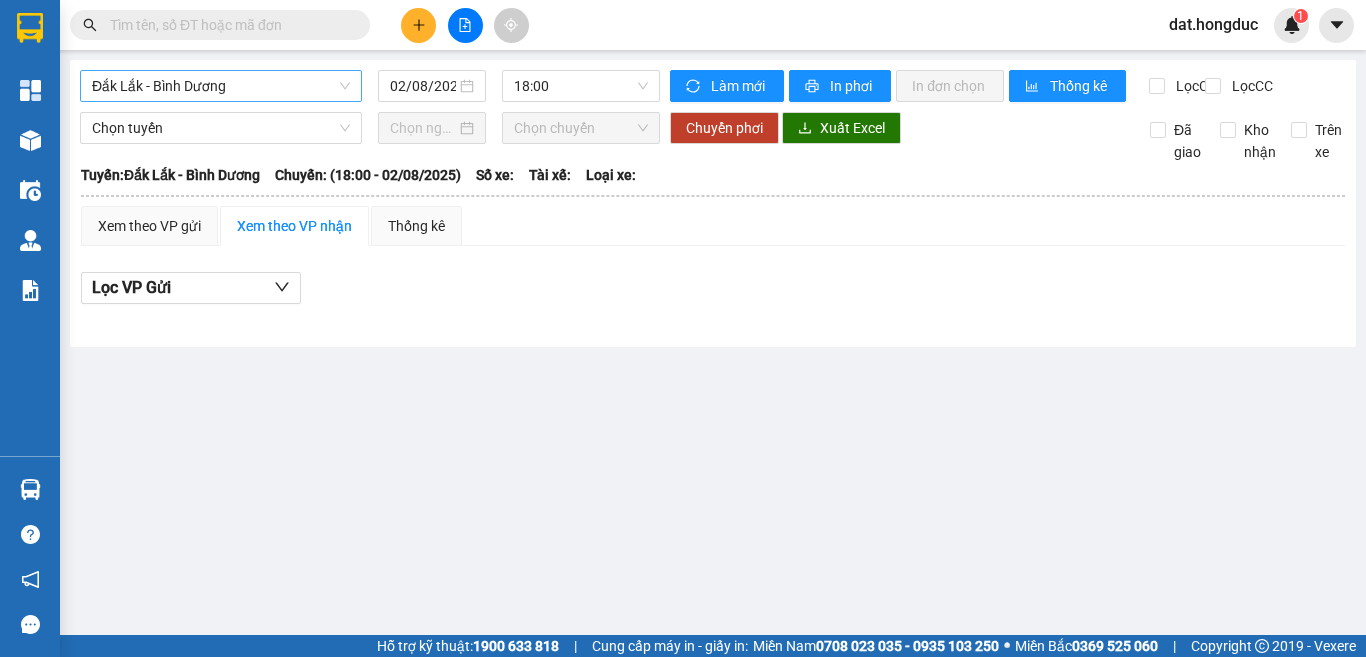 click on "Đắk Lắk - Bình Dương" at bounding box center (221, 86) 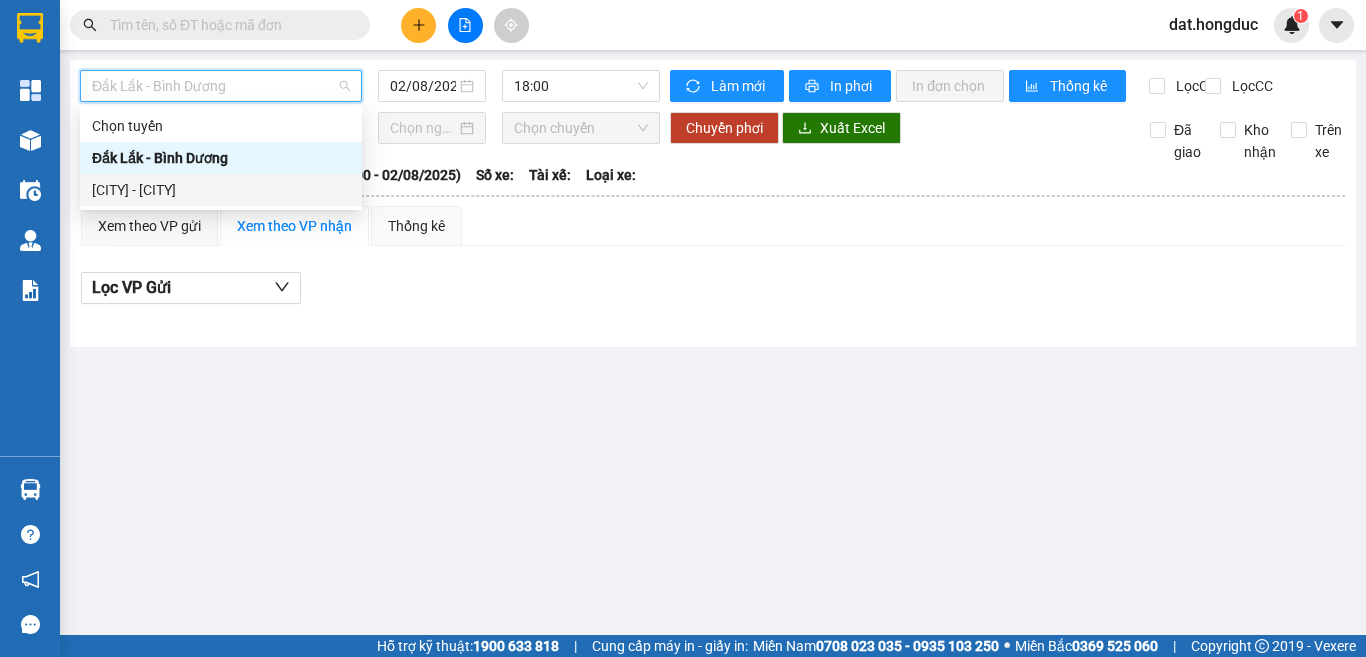 click on "[CITY] - [CITY]" at bounding box center [221, 190] 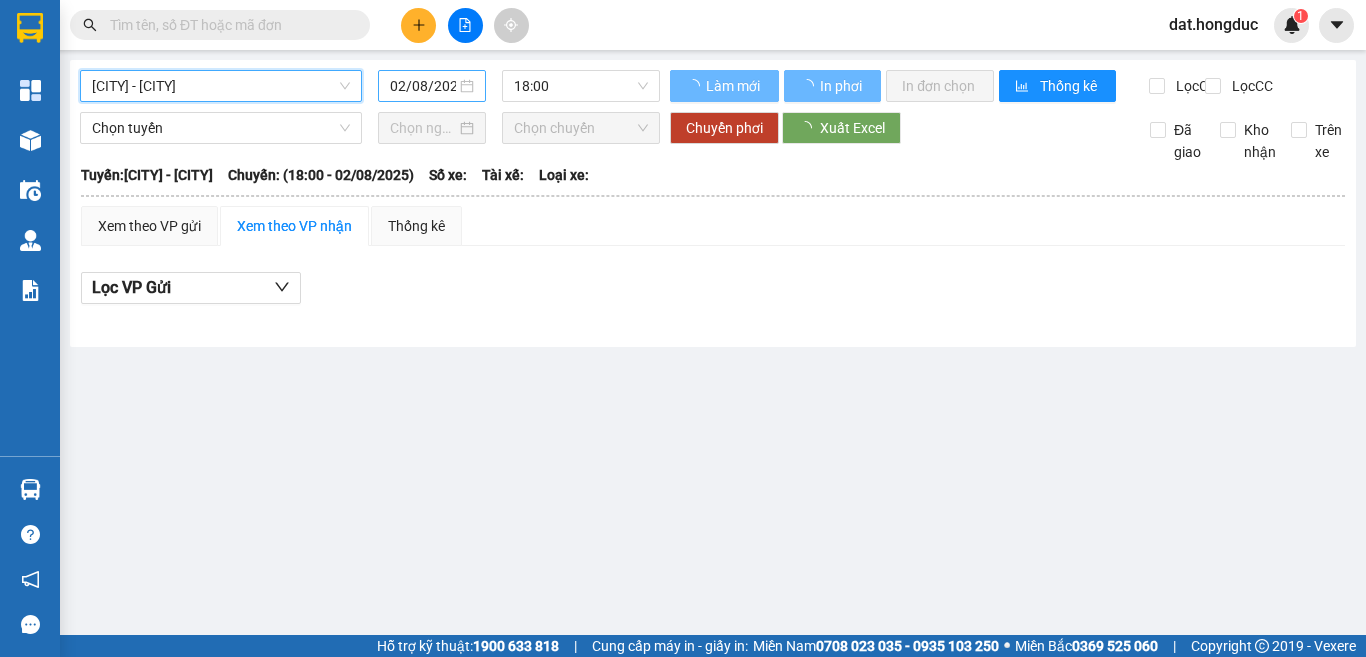 click on "02/08/2025" at bounding box center [423, 86] 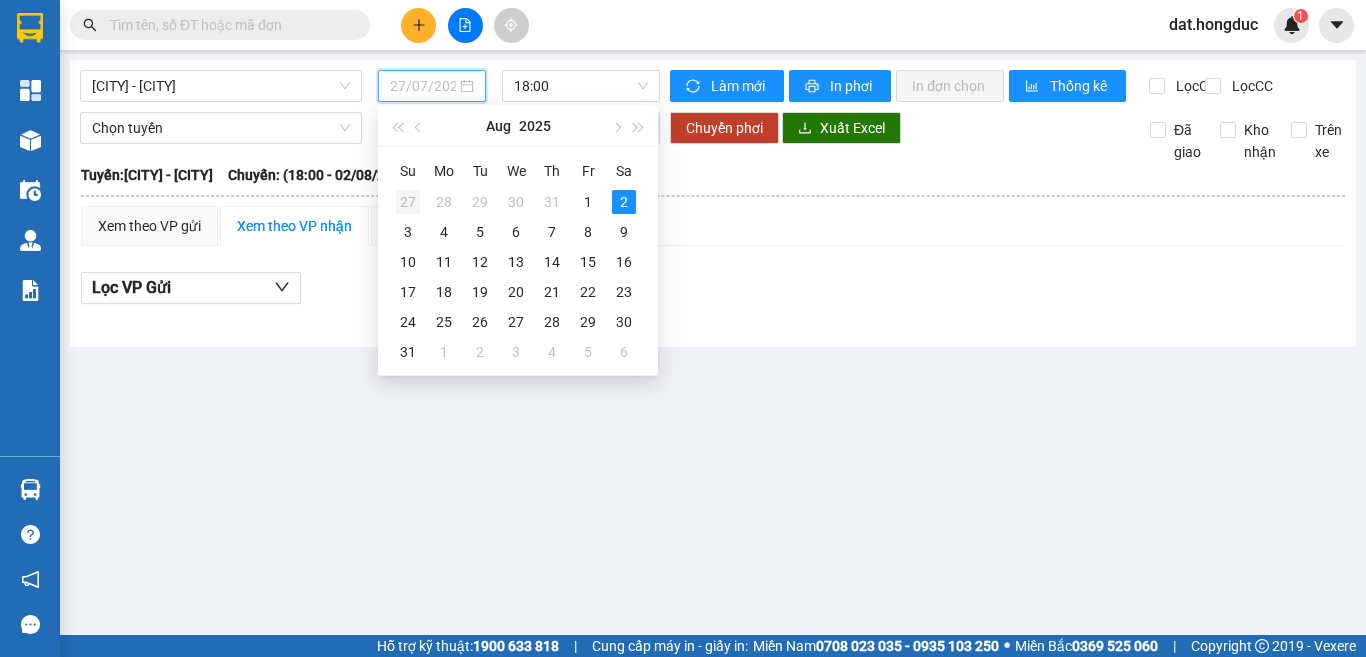click on "27" at bounding box center [408, 202] 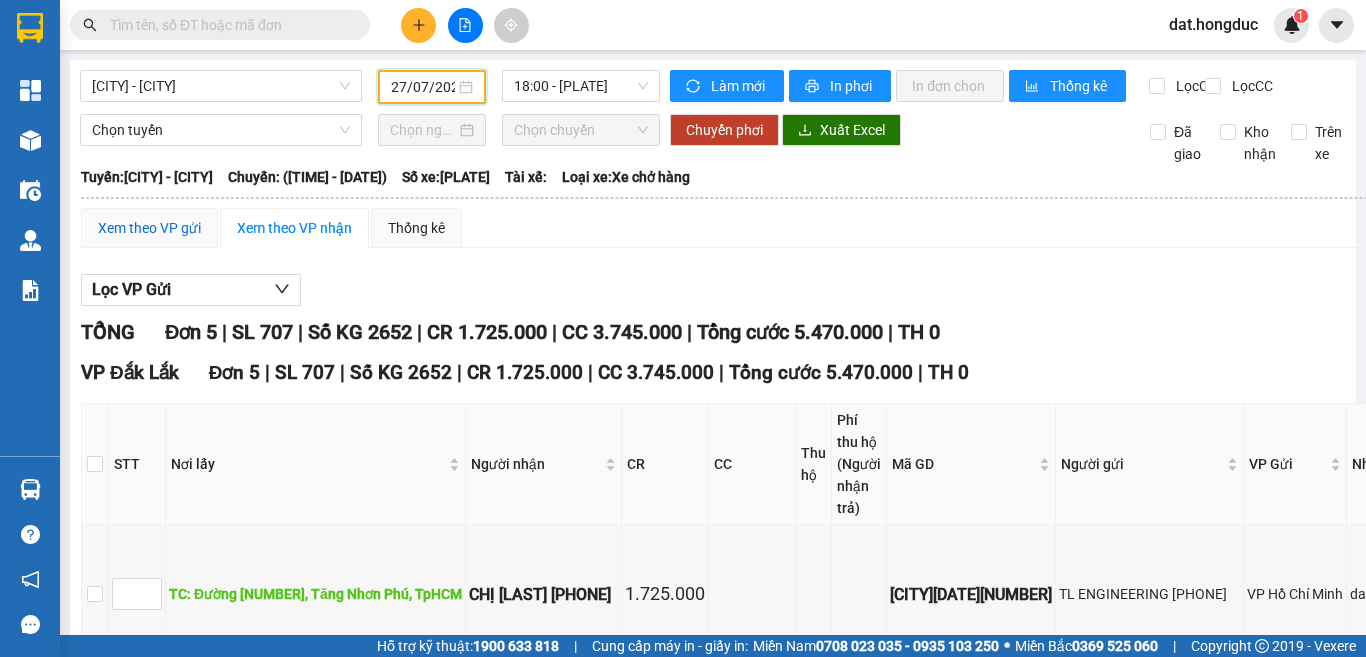 click on "Xem theo VP gửi" at bounding box center (149, 228) 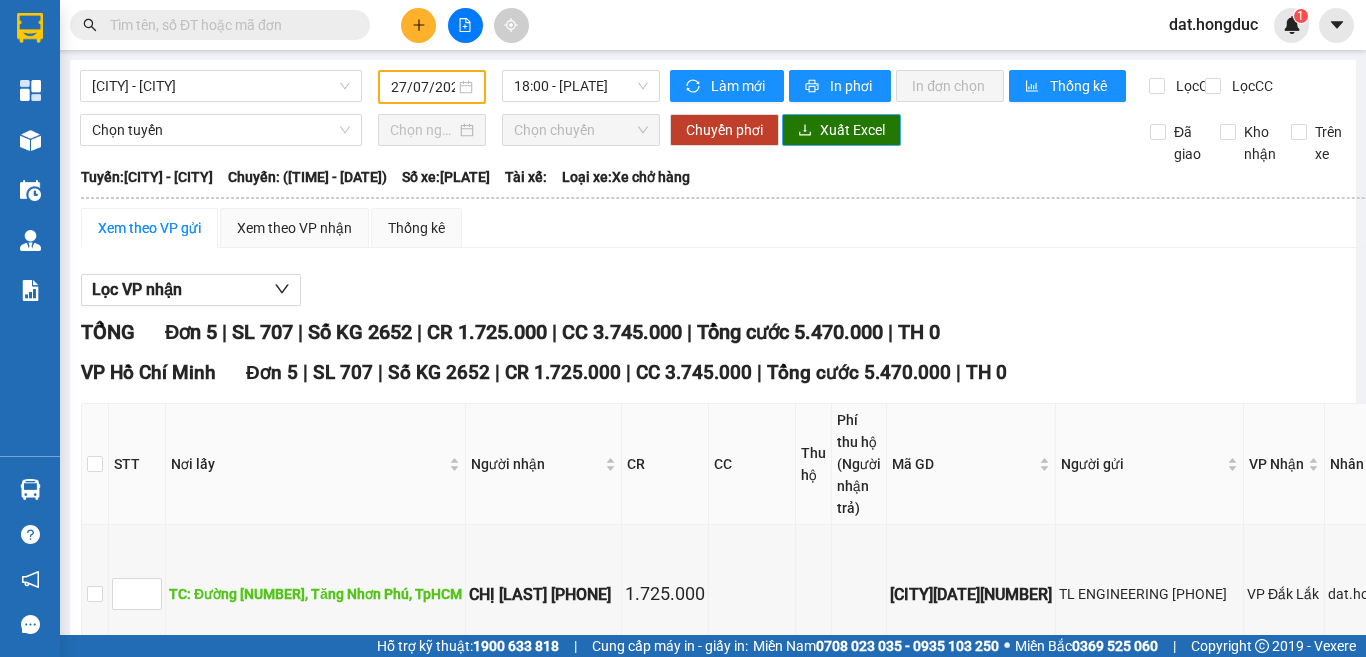 click on "Xuất Excel" at bounding box center (852, 130) 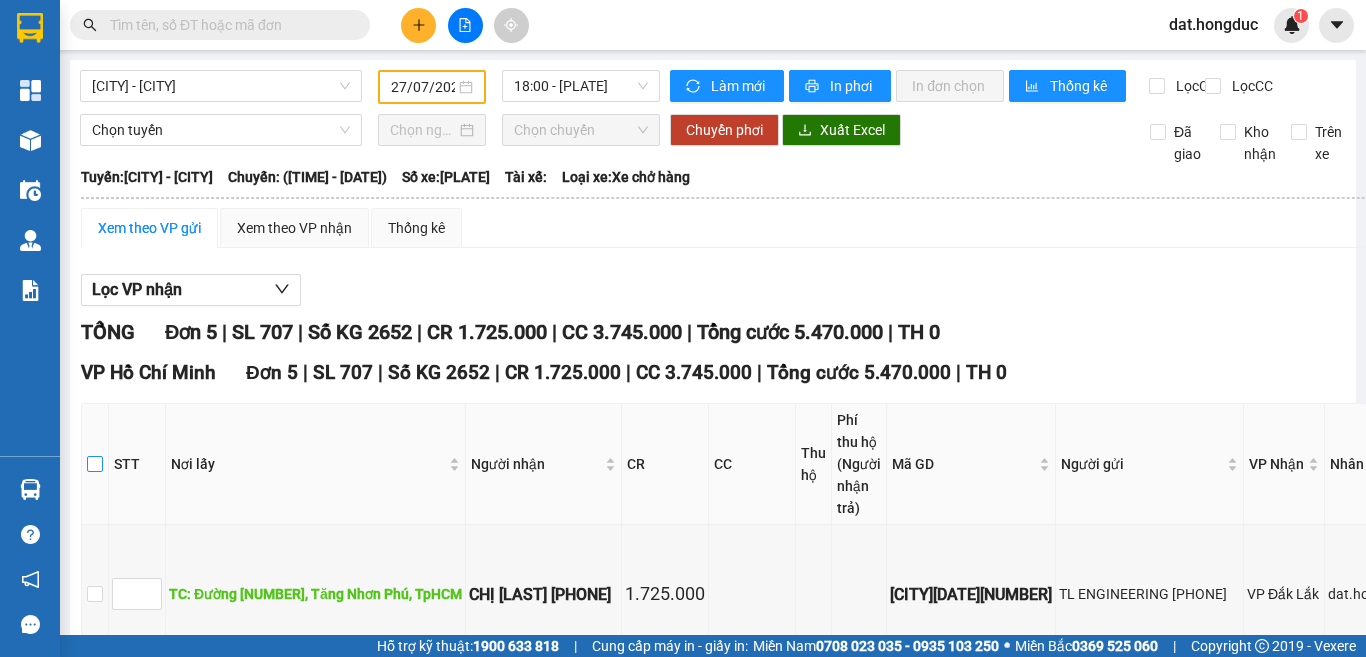 click at bounding box center [95, 464] 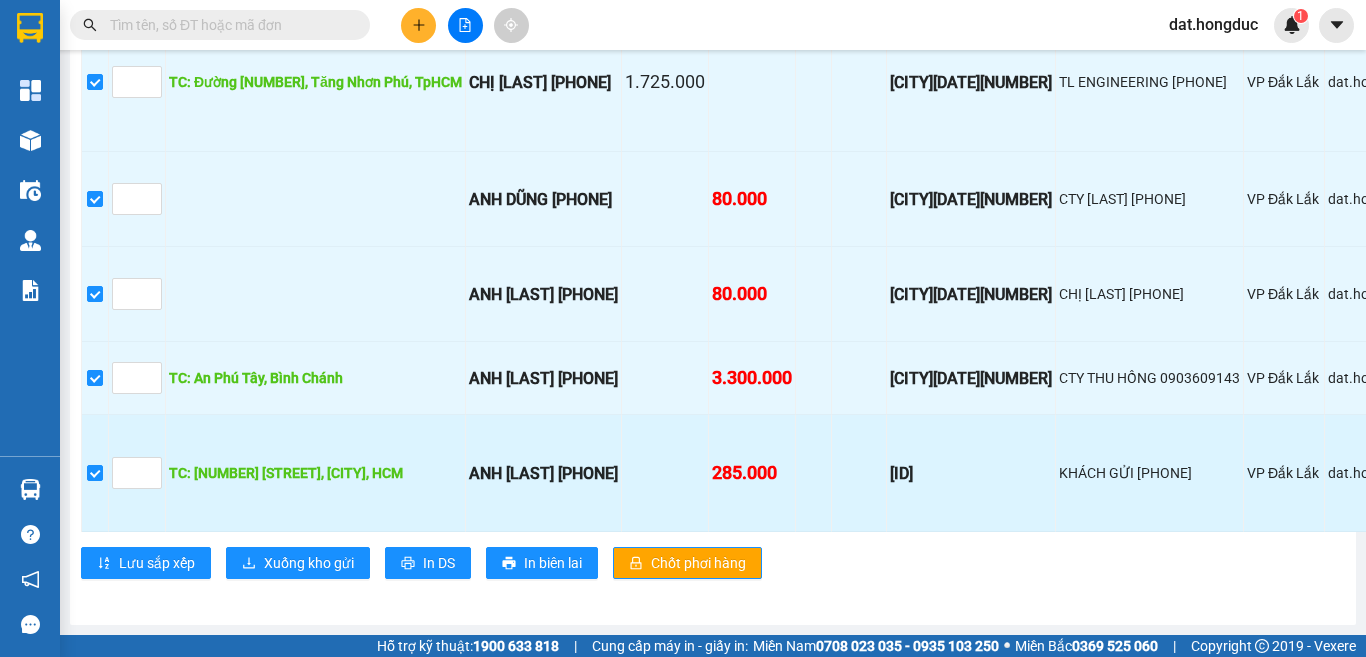 scroll, scrollTop: 632, scrollLeft: 0, axis: vertical 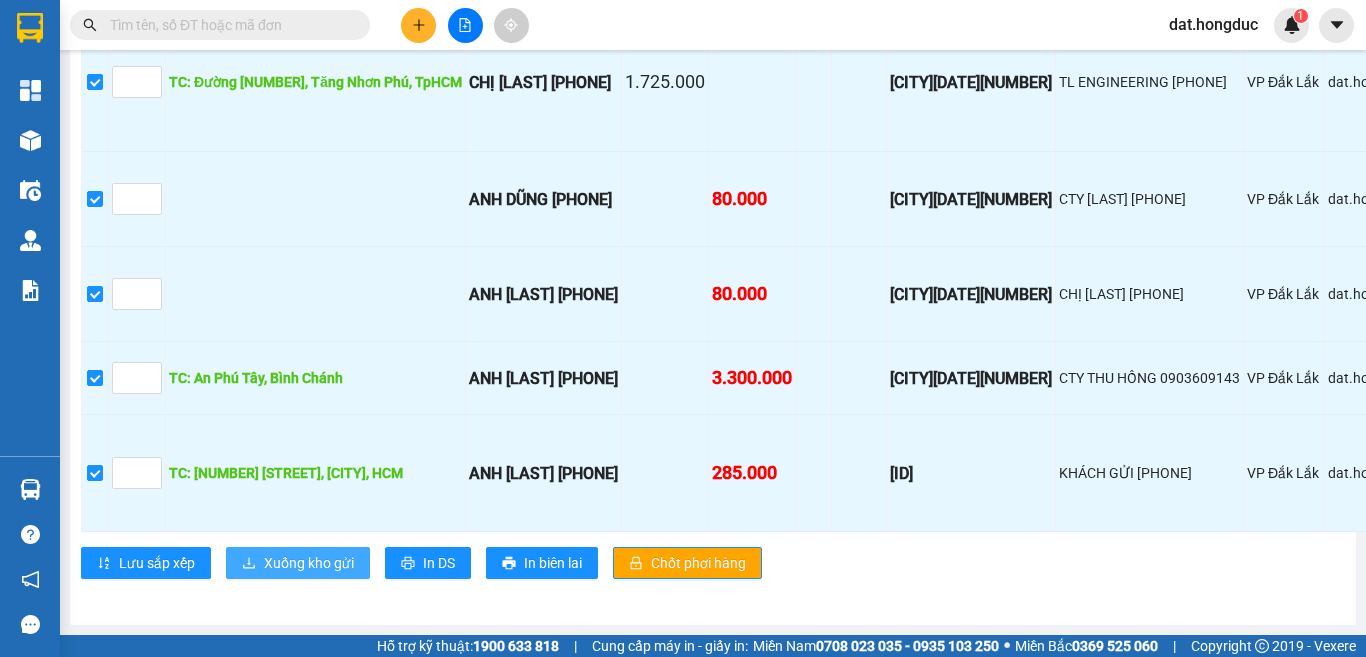 click on "Xuống kho gửi" at bounding box center [309, 563] 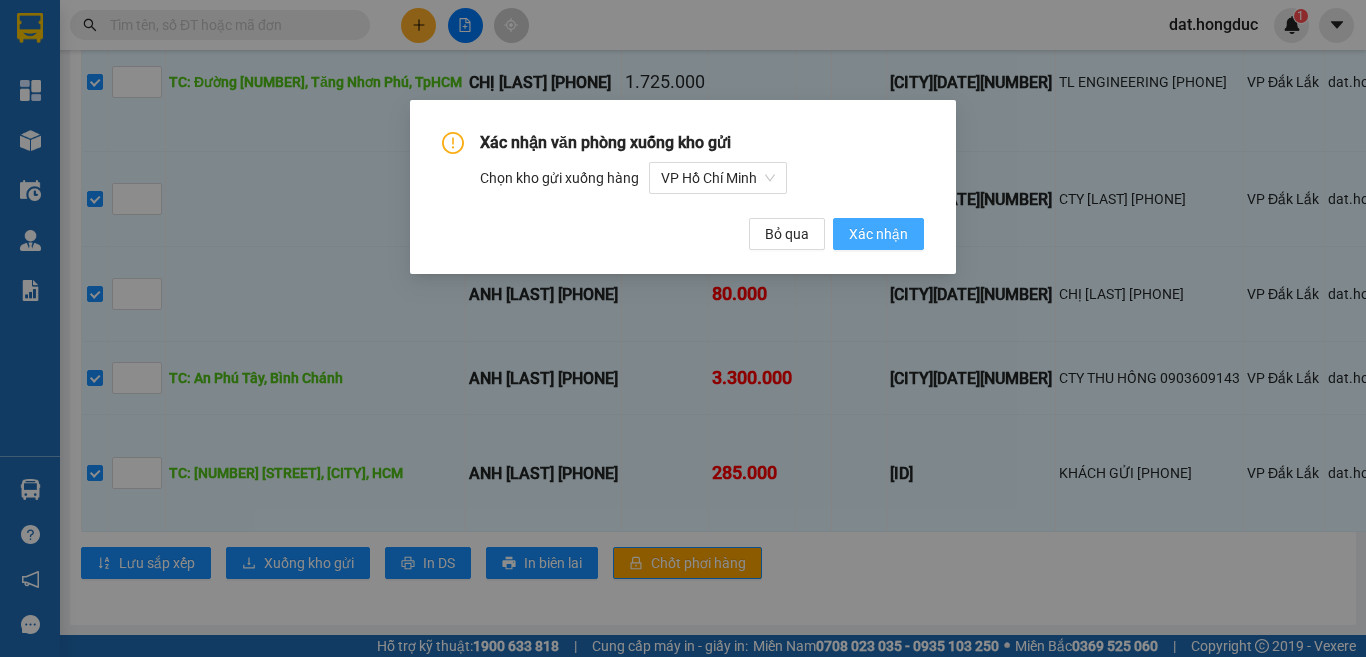 click on "Xác nhận" at bounding box center [878, 234] 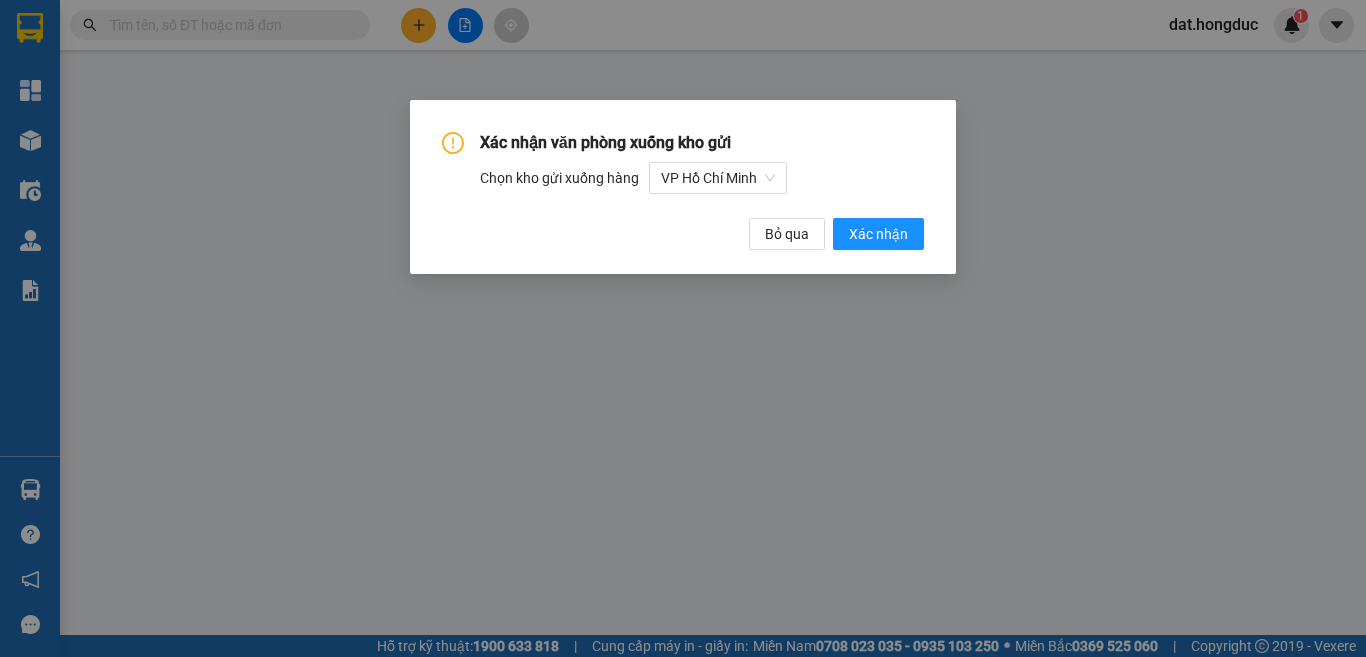 scroll, scrollTop: 0, scrollLeft: 0, axis: both 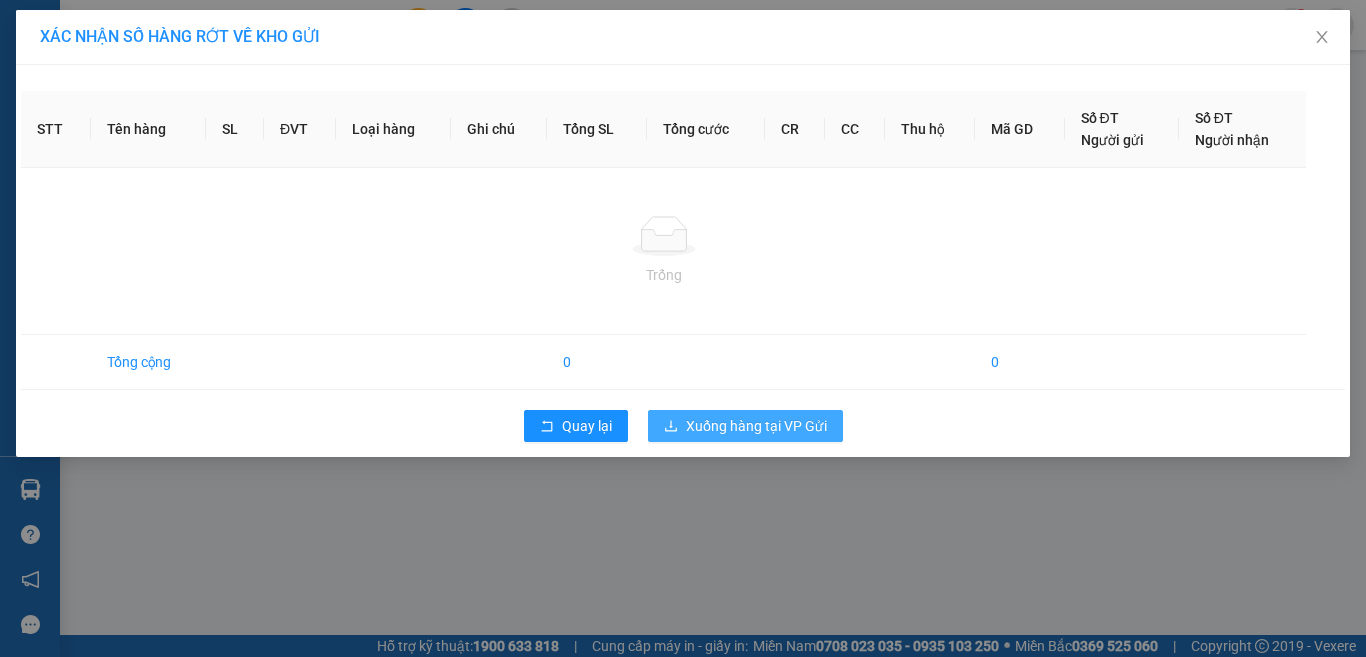 click on "Xuống hàng tại VP Gửi" at bounding box center (756, 426) 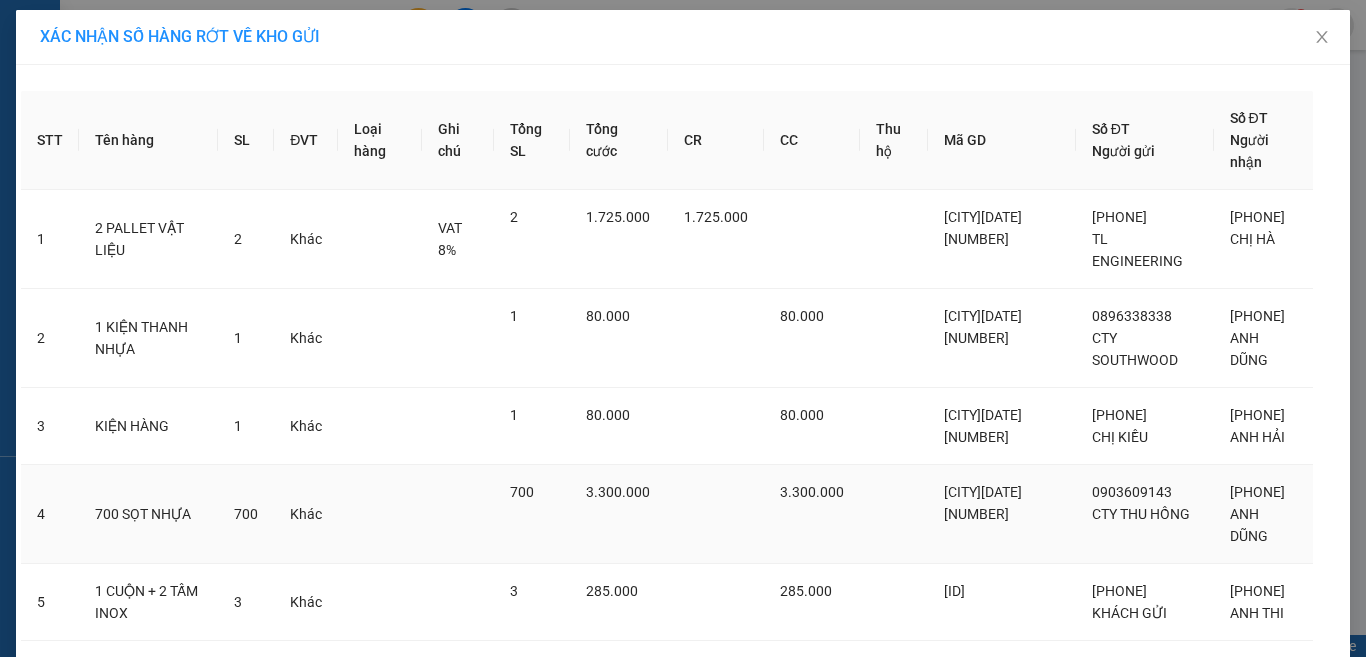 scroll, scrollTop: 86, scrollLeft: 0, axis: vertical 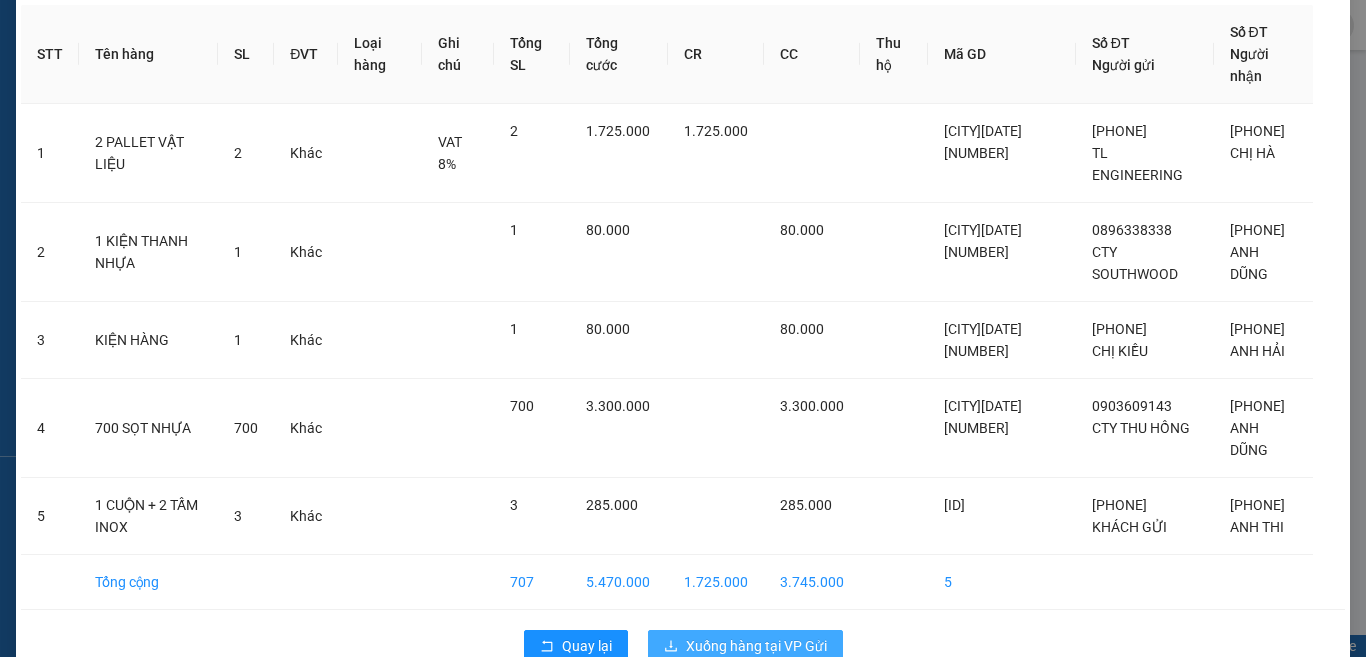 click on "Xuống hàng tại VP Gửi" at bounding box center (756, 646) 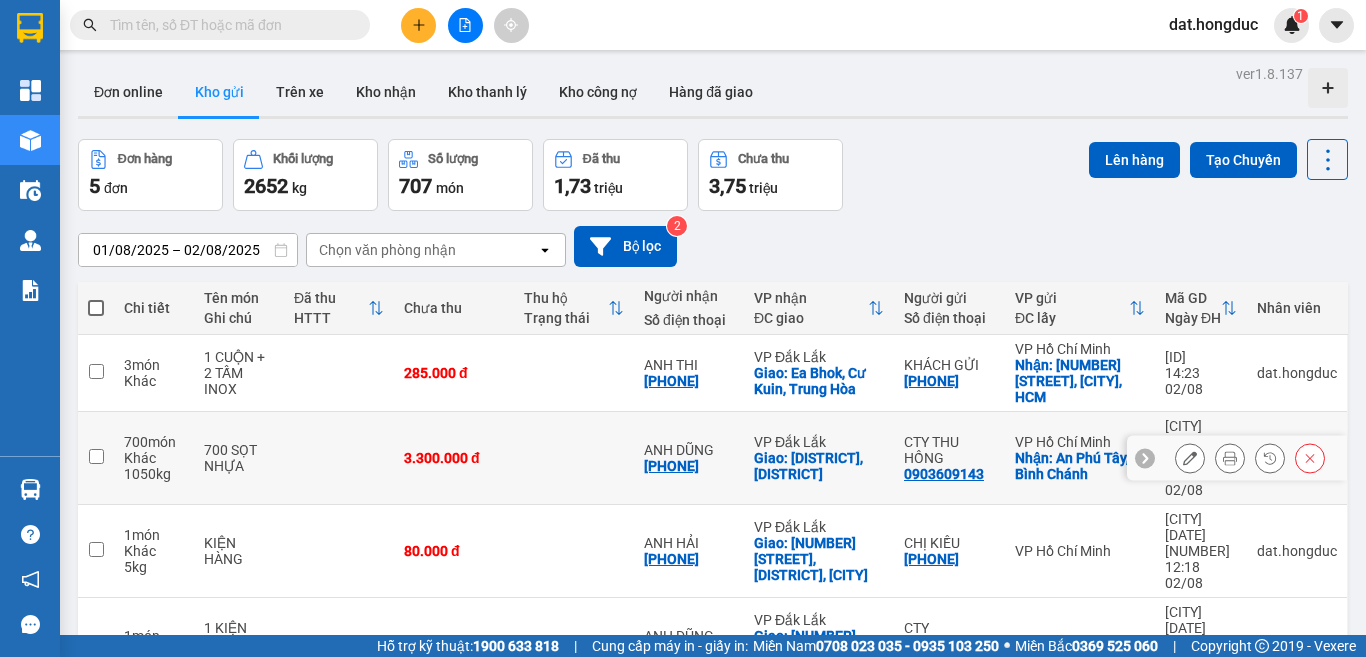 scroll, scrollTop: 95, scrollLeft: 0, axis: vertical 